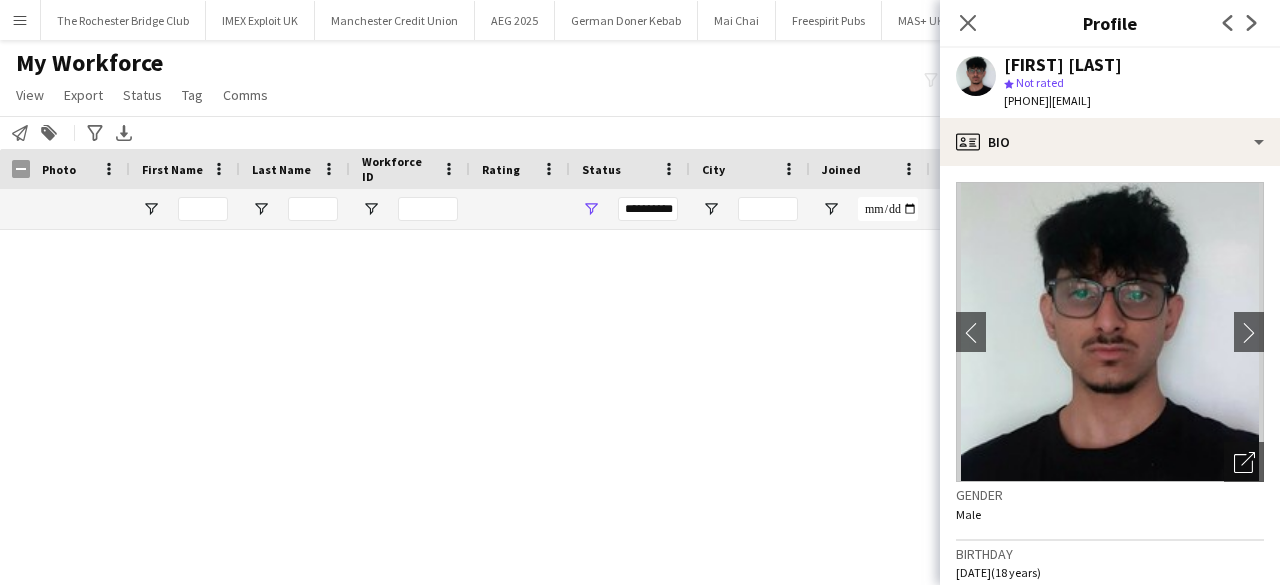 scroll, scrollTop: 0, scrollLeft: 0, axis: both 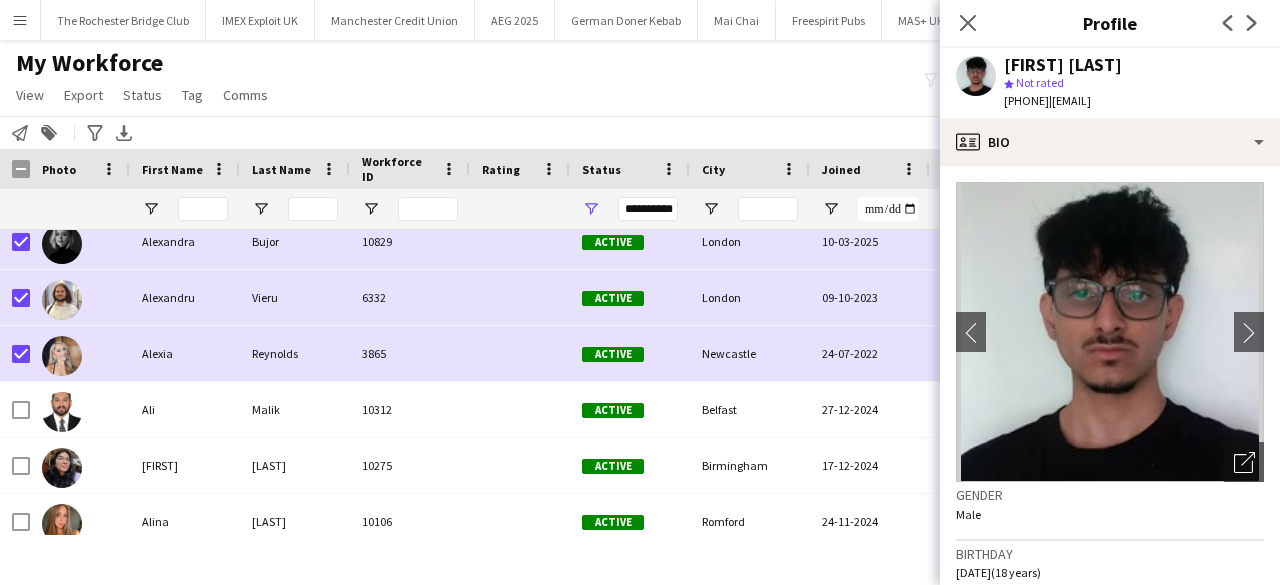 drag, startPoint x: 646, startPoint y: 84, endPoint x: 1276, endPoint y: 180, distance: 637.27234 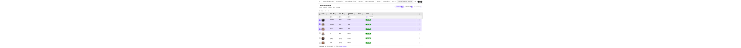 scroll, scrollTop: 2200, scrollLeft: 0, axis: vertical 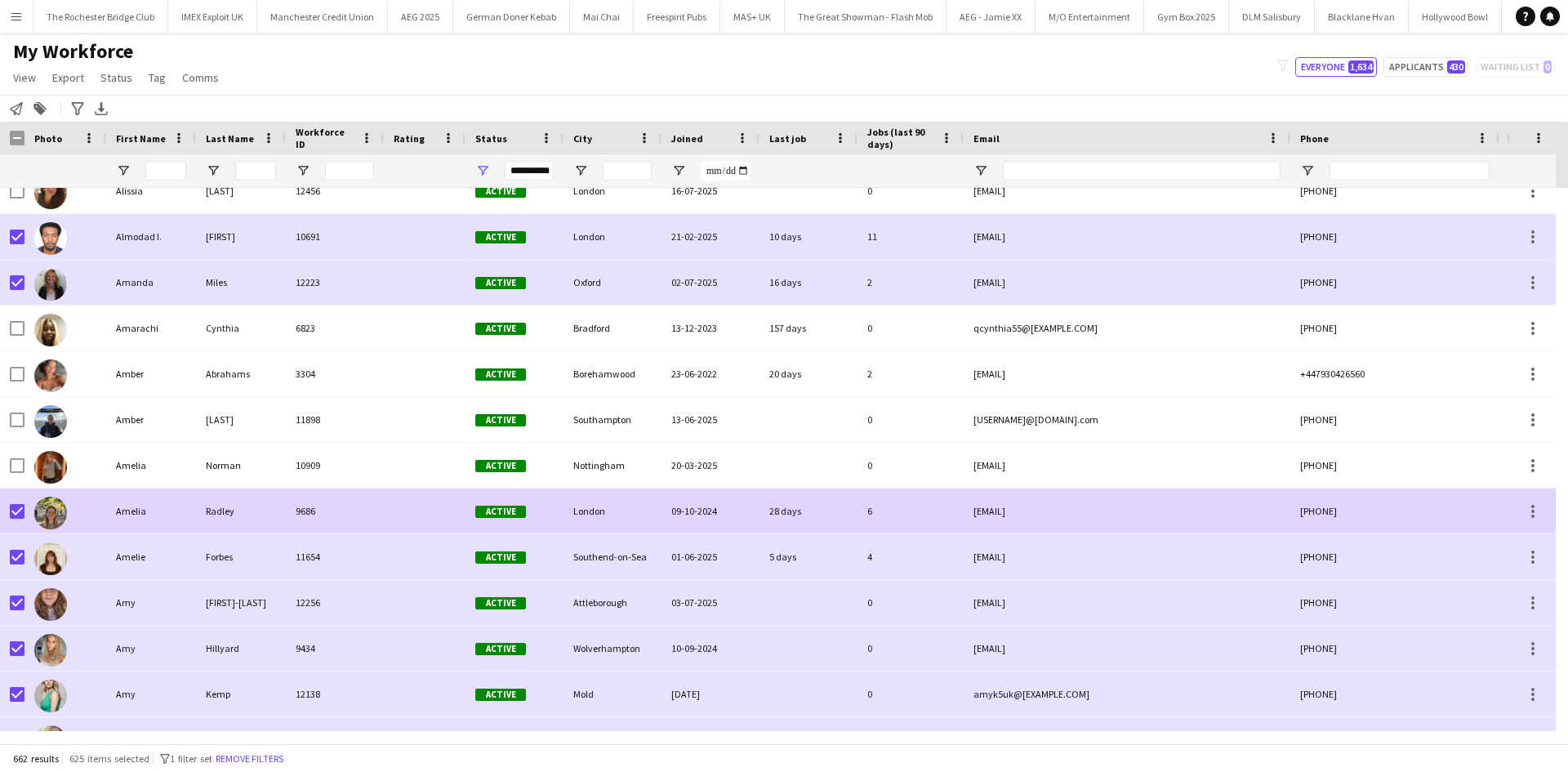 click at bounding box center [17, 511] 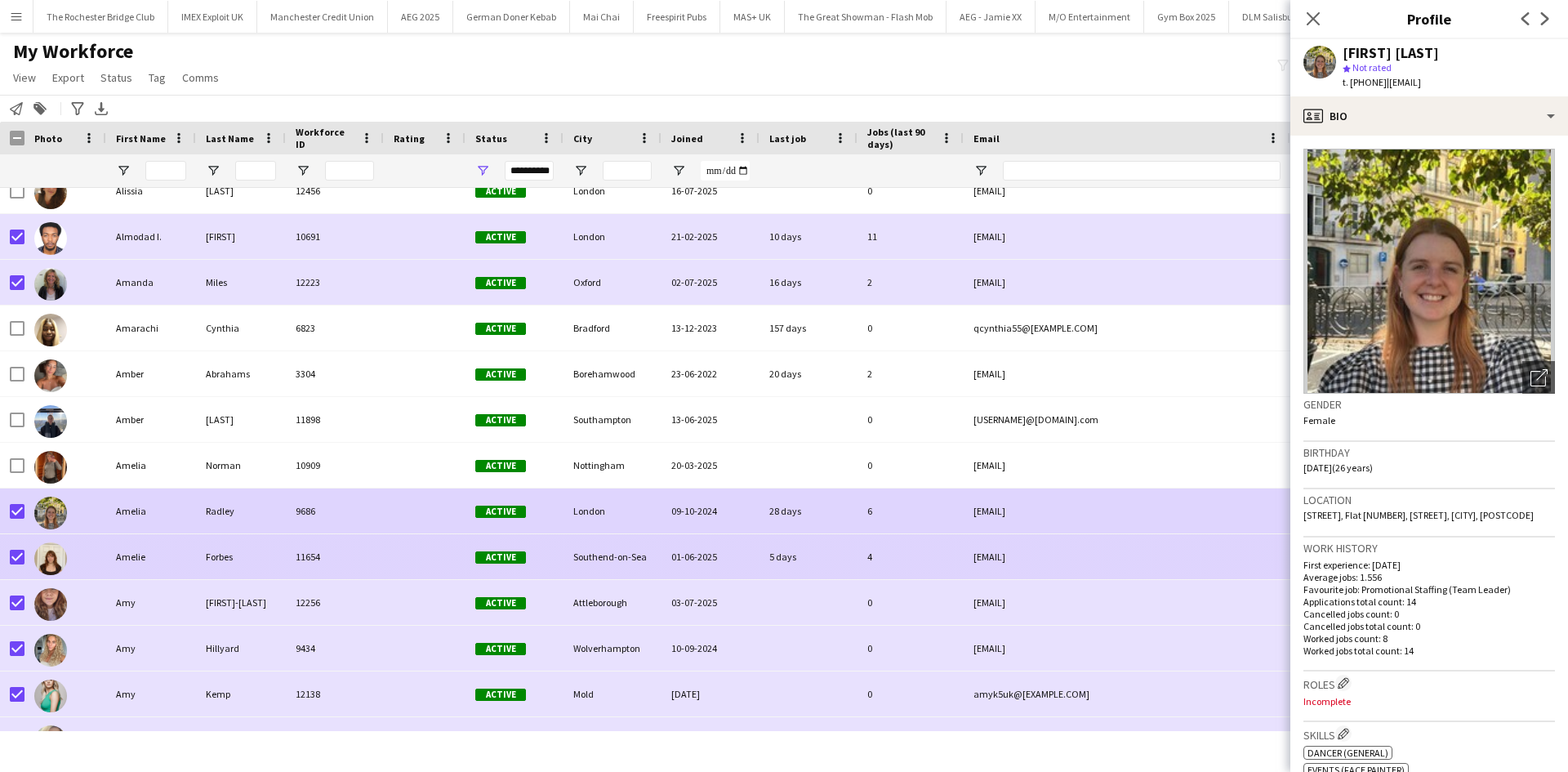 scroll, scrollTop: 2273, scrollLeft: 0, axis: vertical 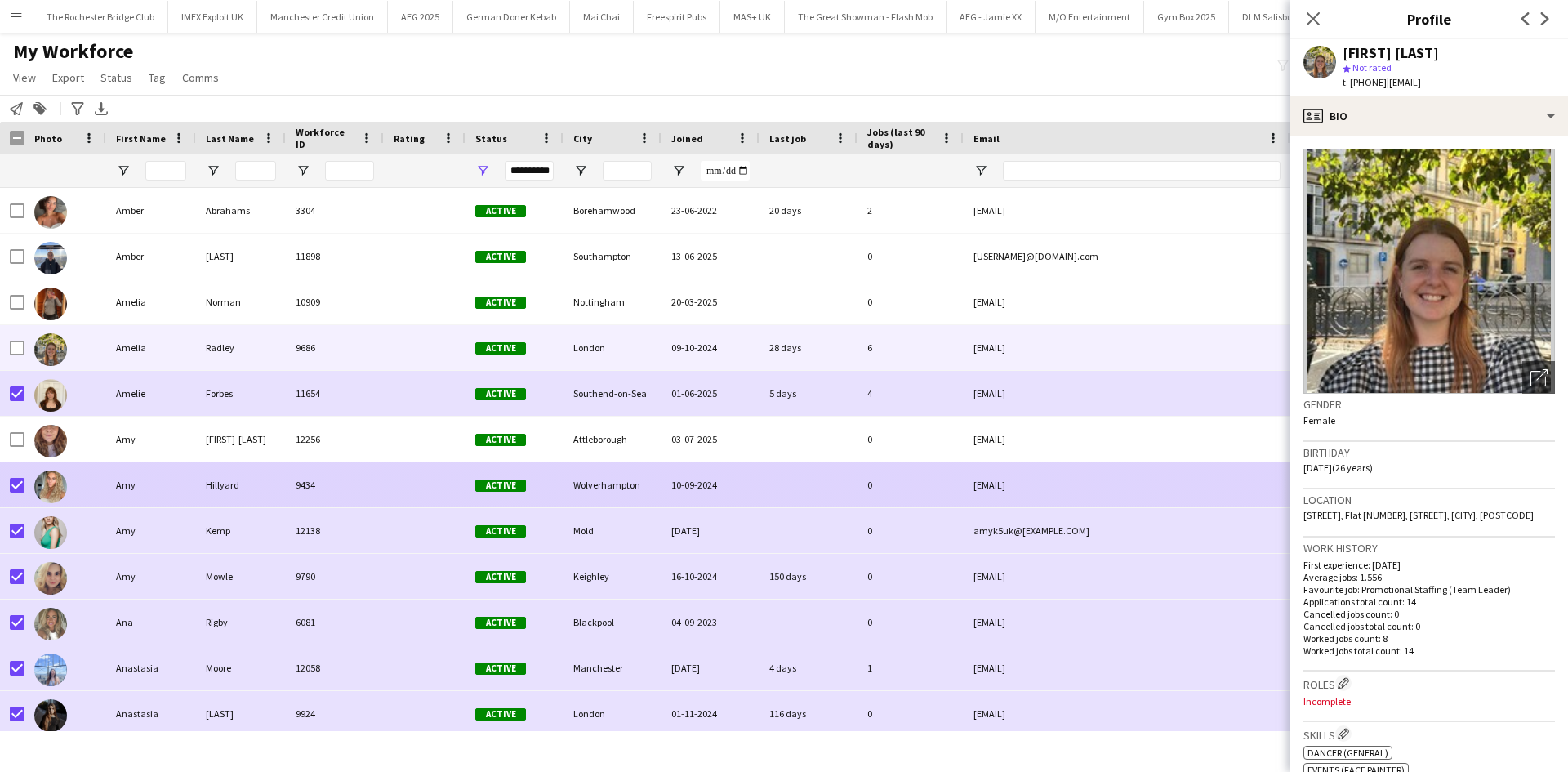 click at bounding box center [65, 484] 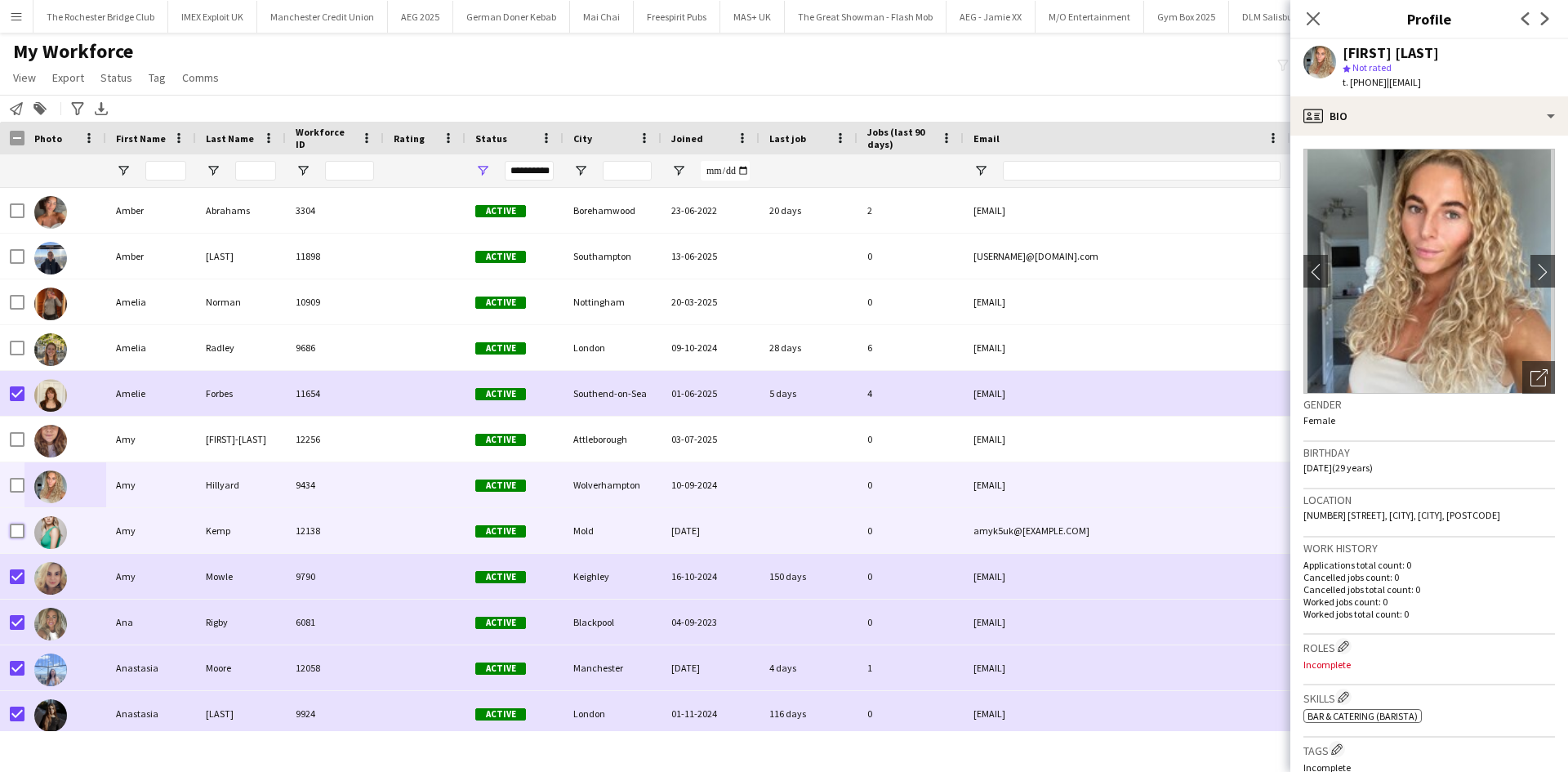 scroll, scrollTop: 2341, scrollLeft: 0, axis: vertical 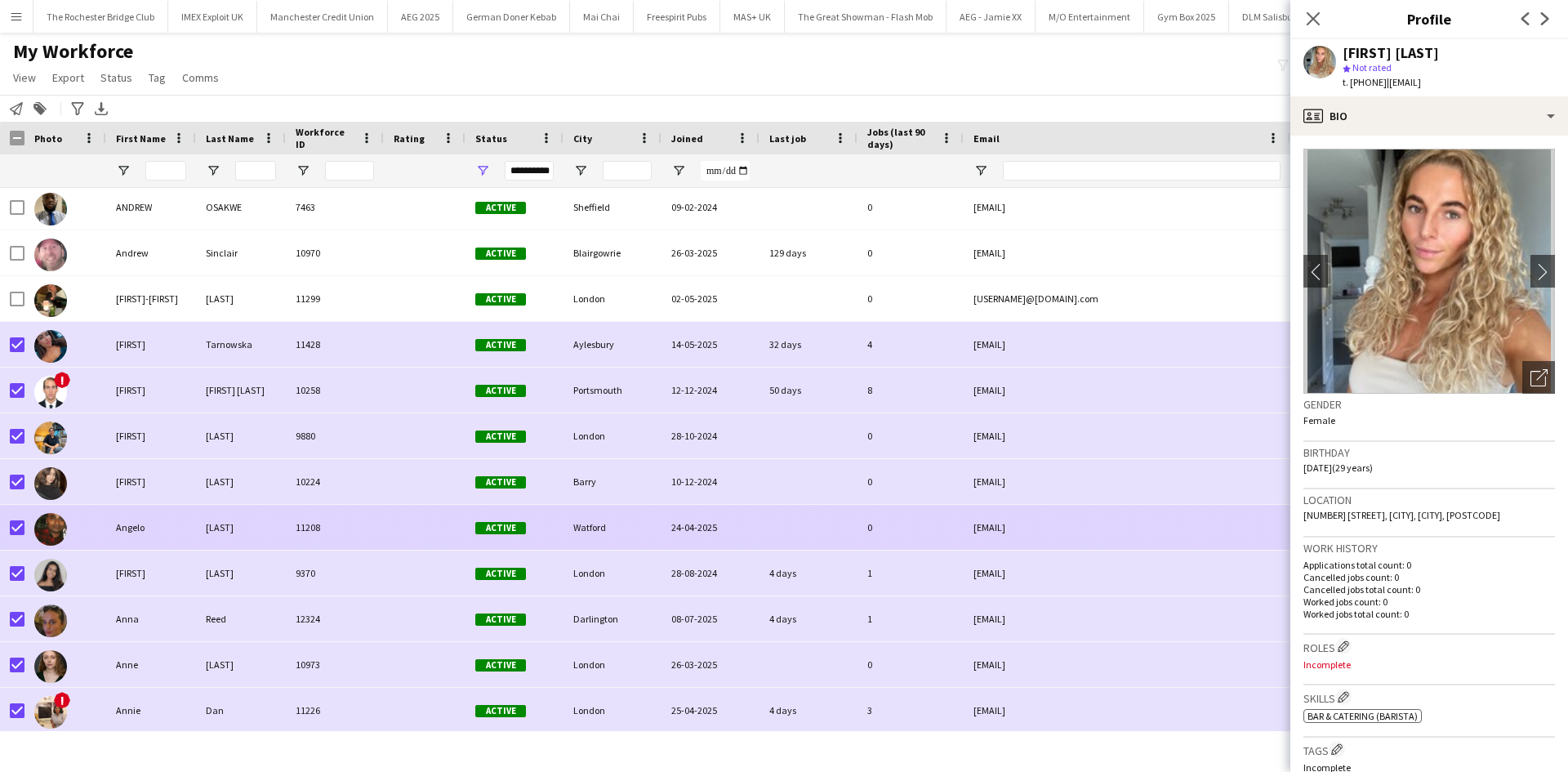 click at bounding box center (17, 528) 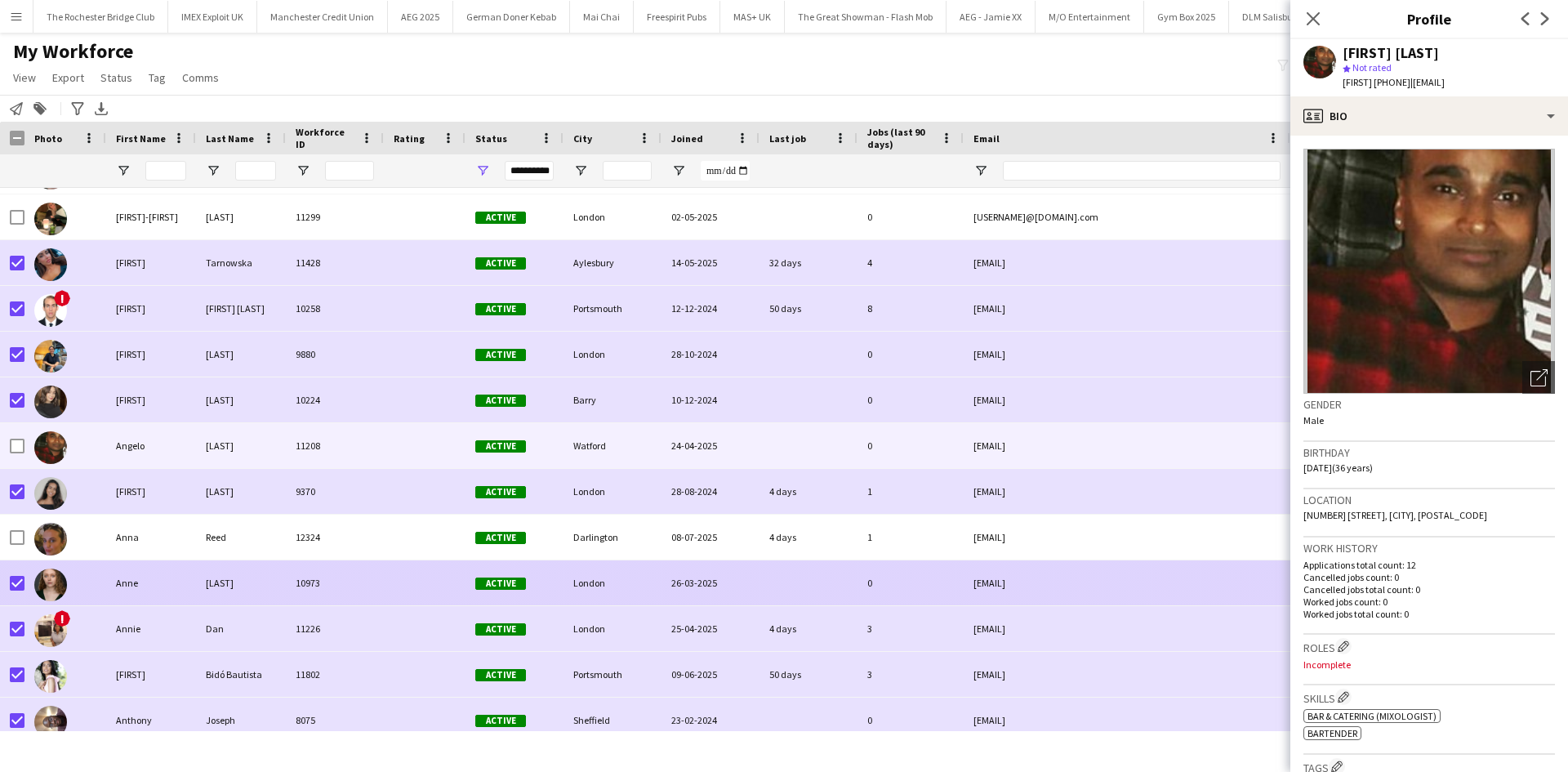 click at bounding box center [17, 583] 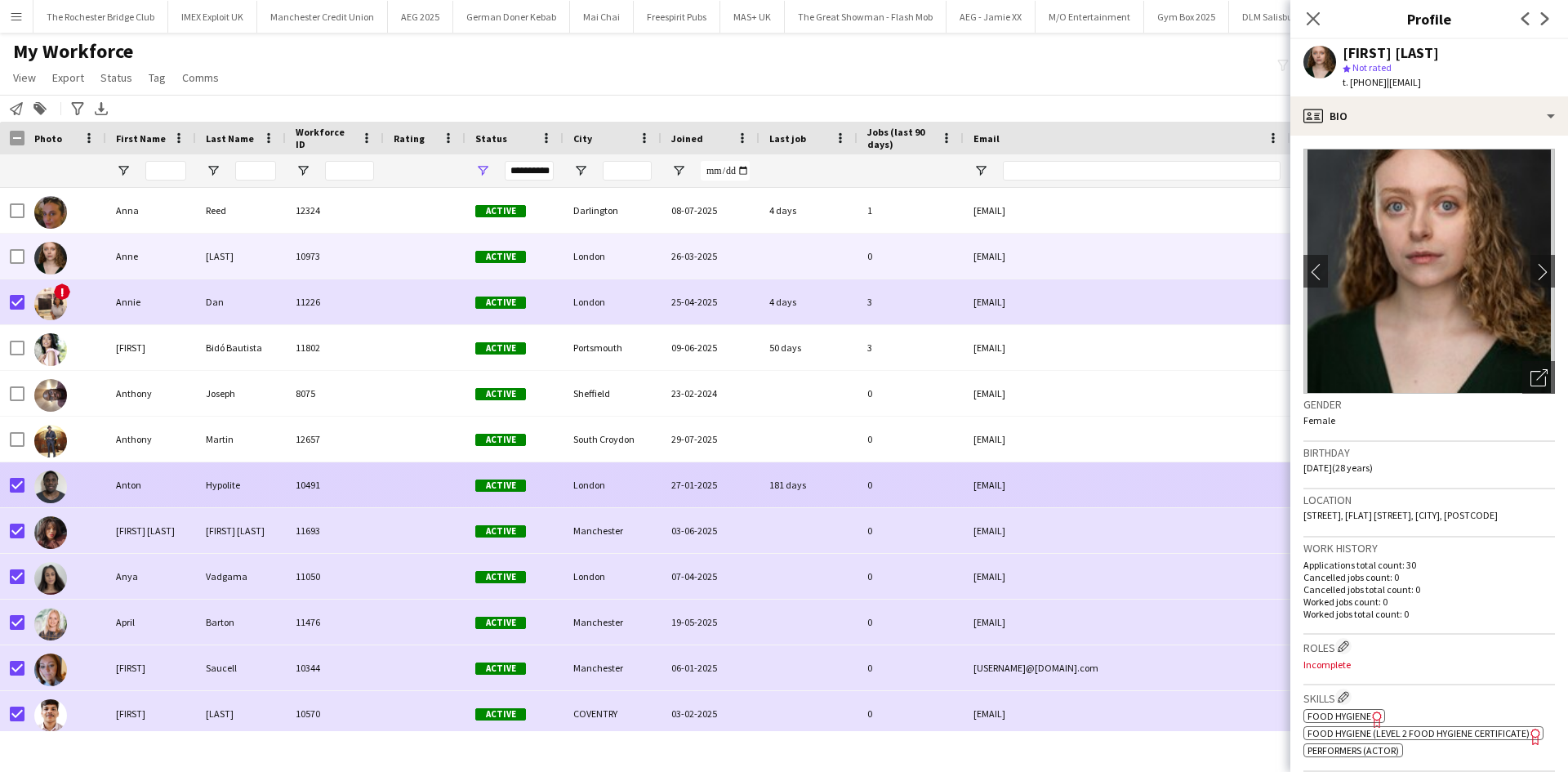 click at bounding box center (17, 485) 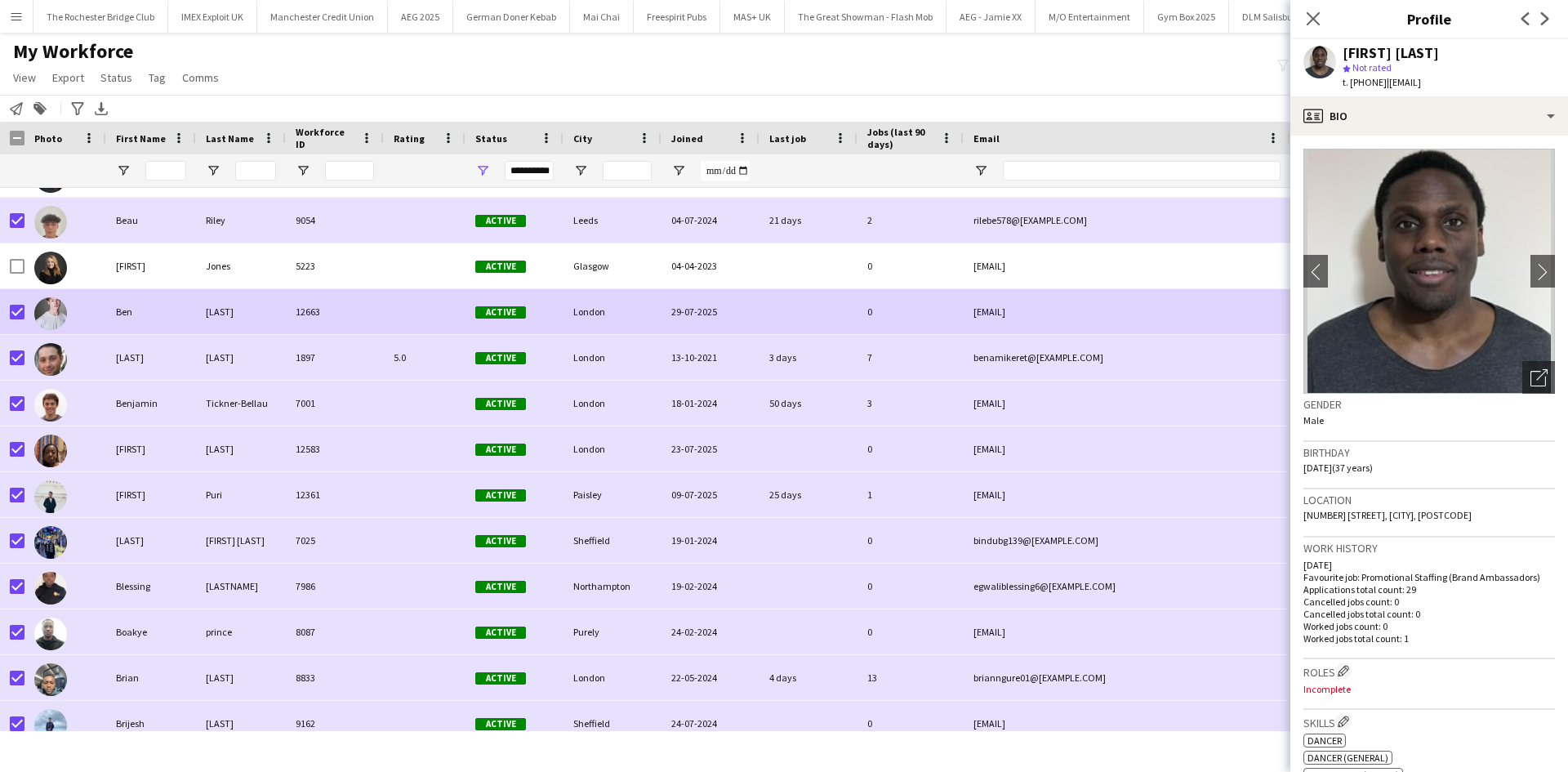 click at bounding box center [65, 311] 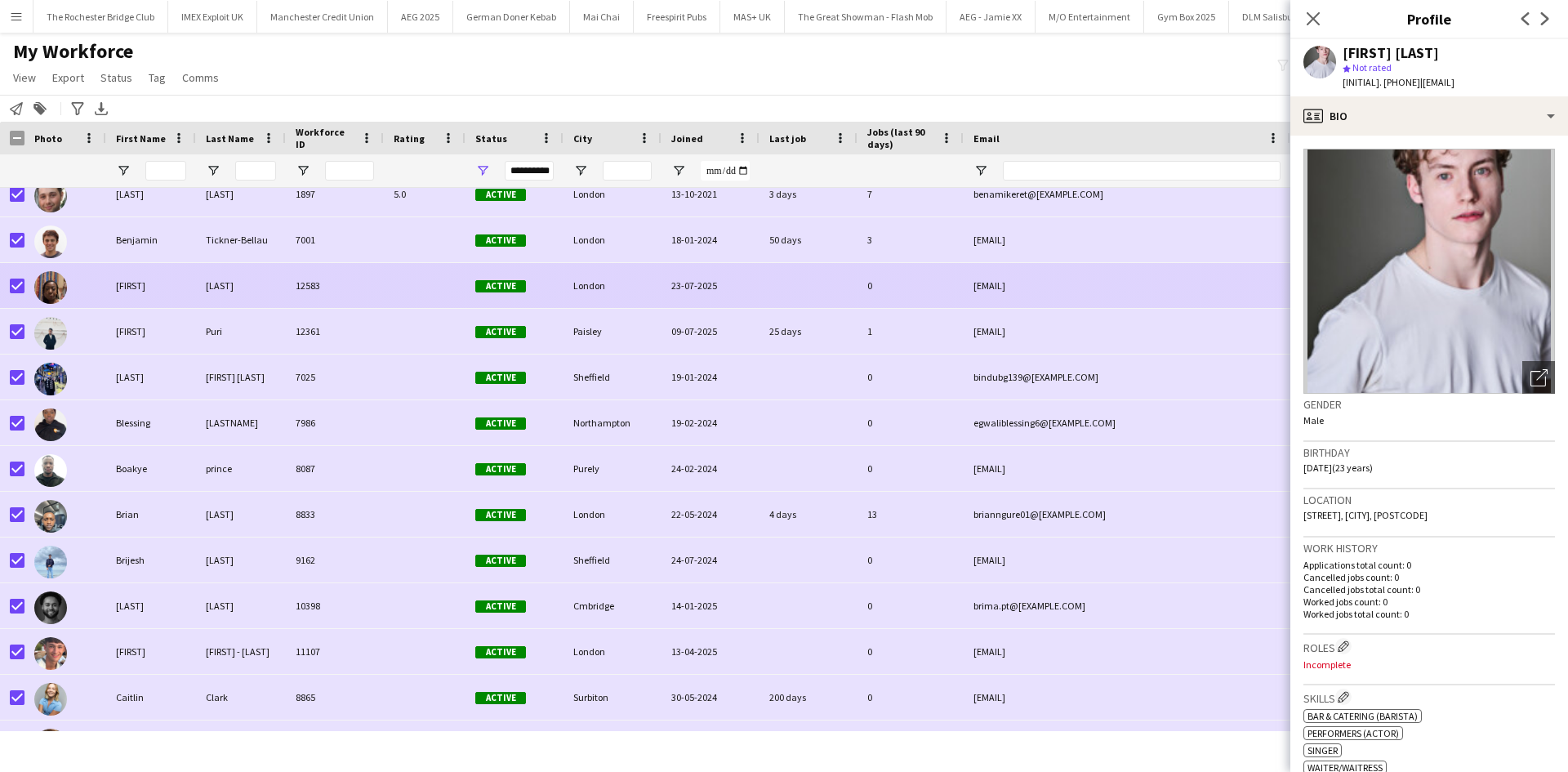 click at bounding box center (17, 286) 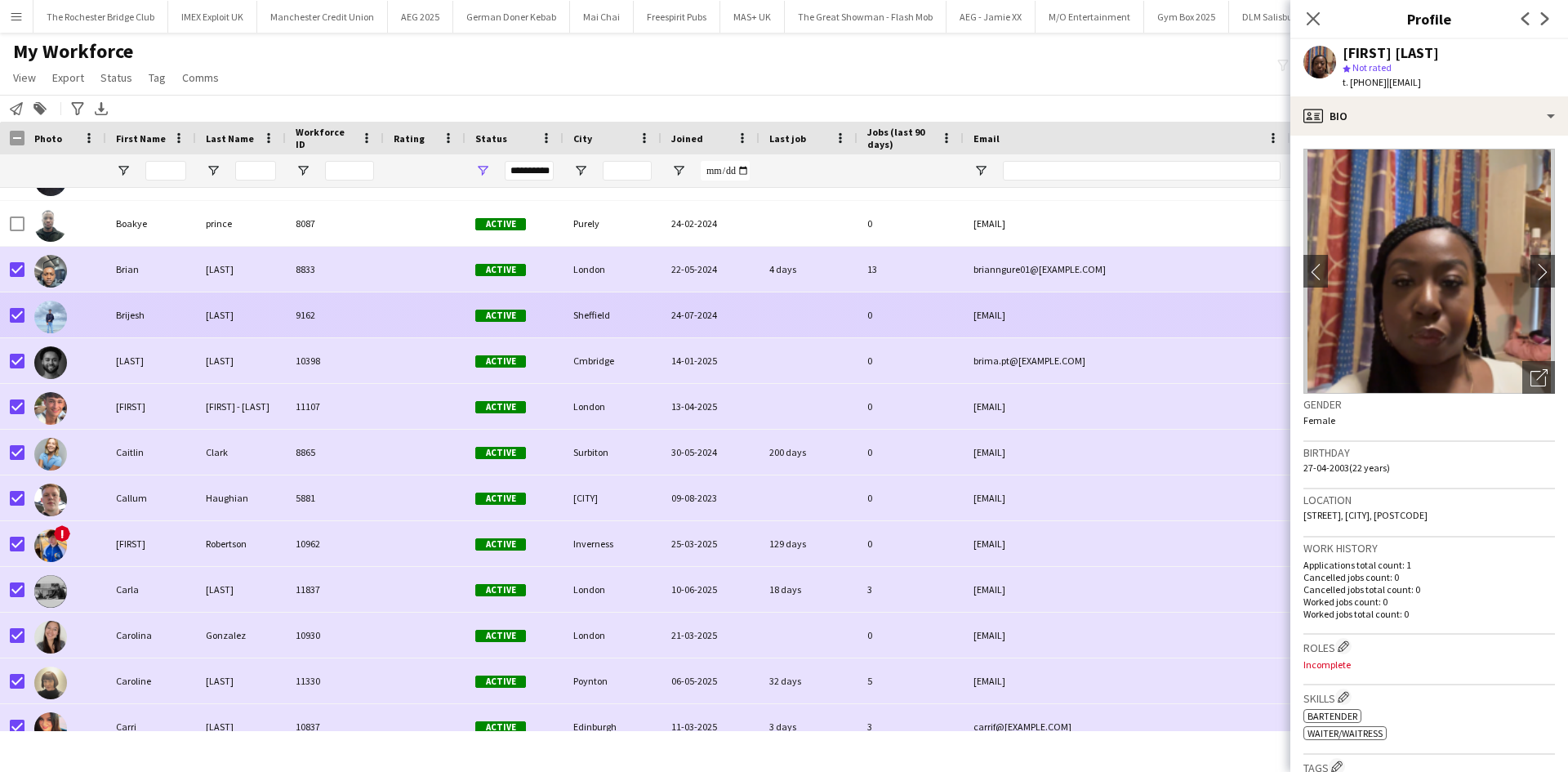 click at bounding box center [17, 315] 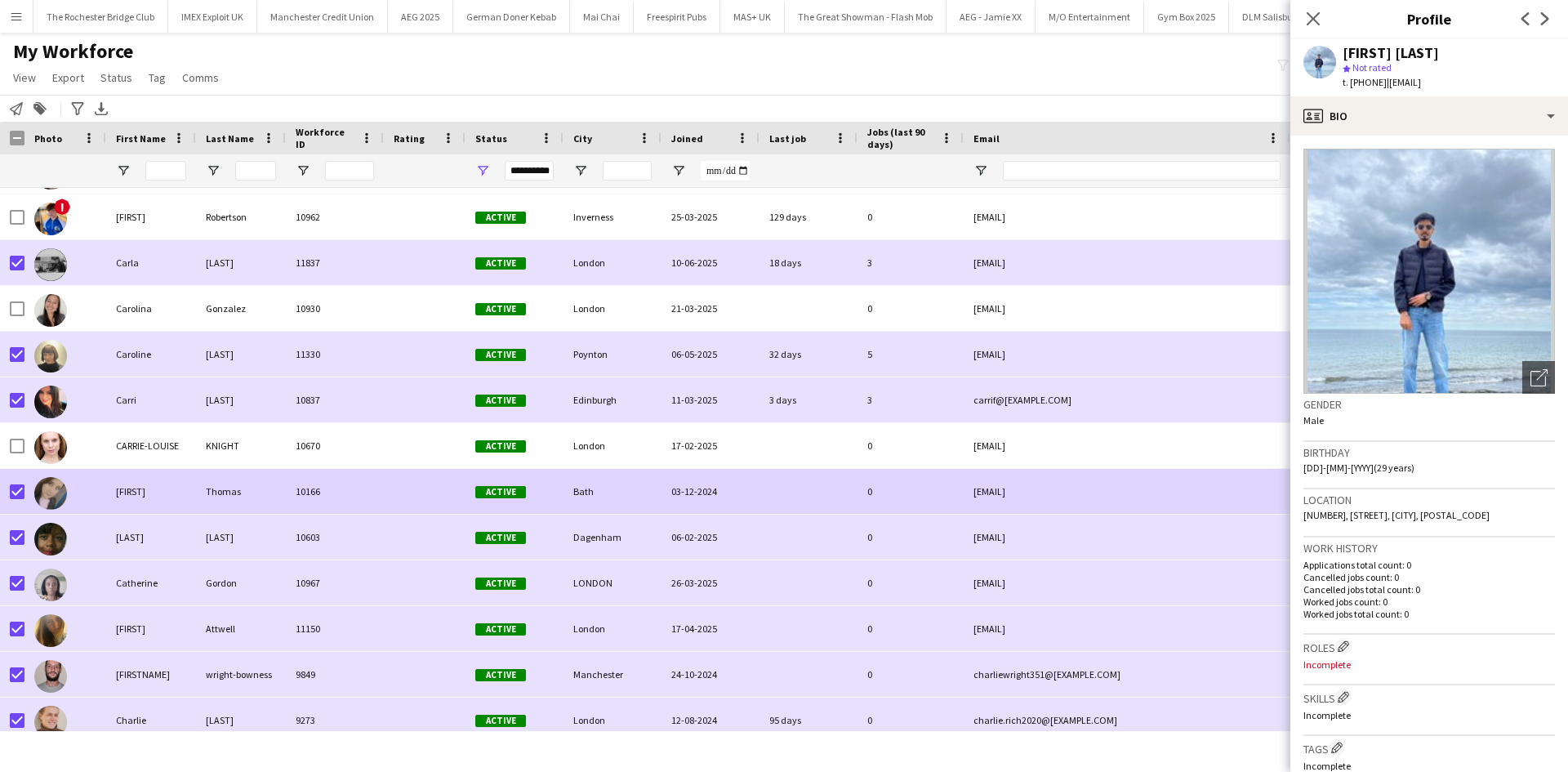 click at bounding box center [65, 491] 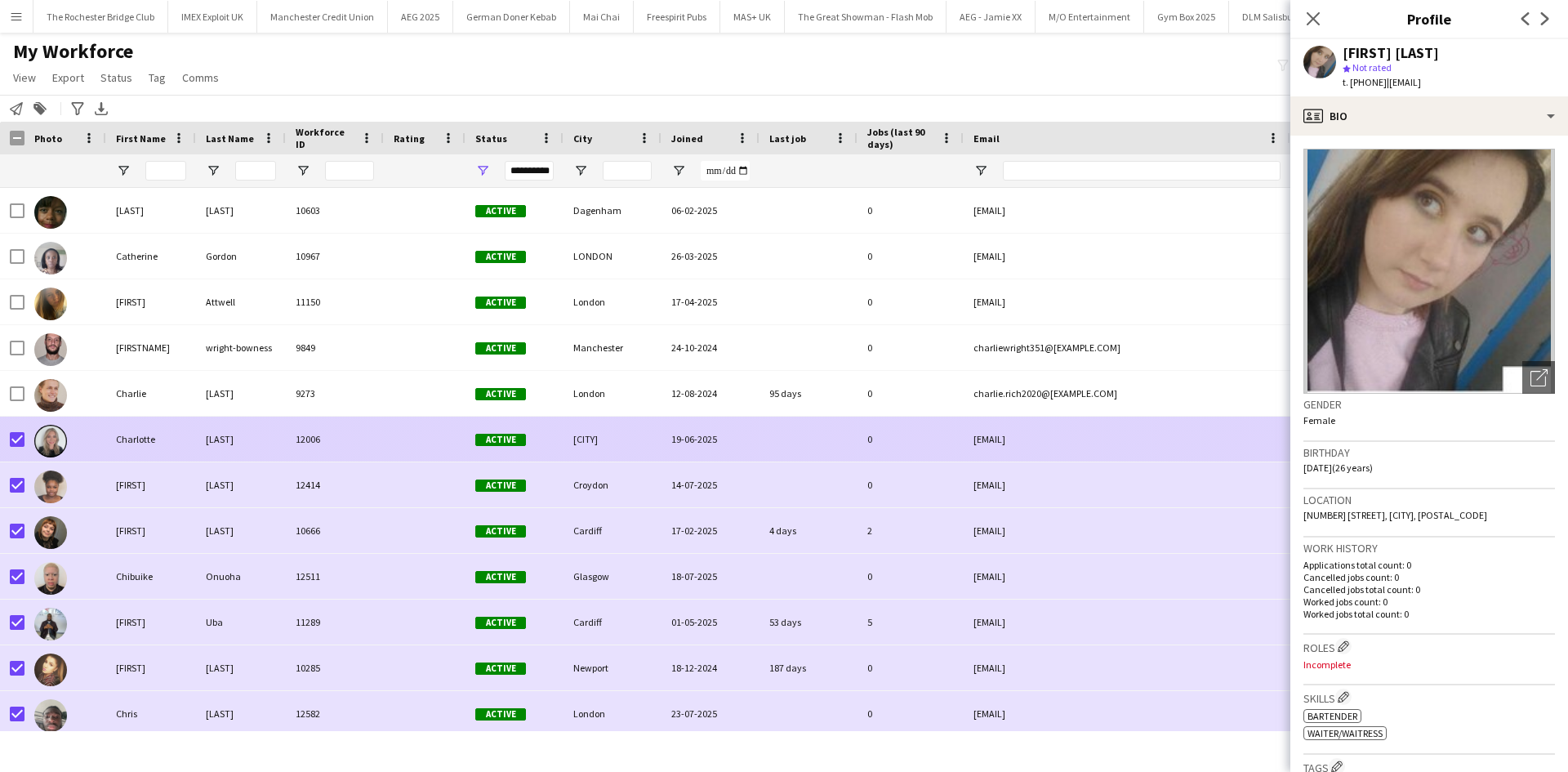click at bounding box center [51, 441] 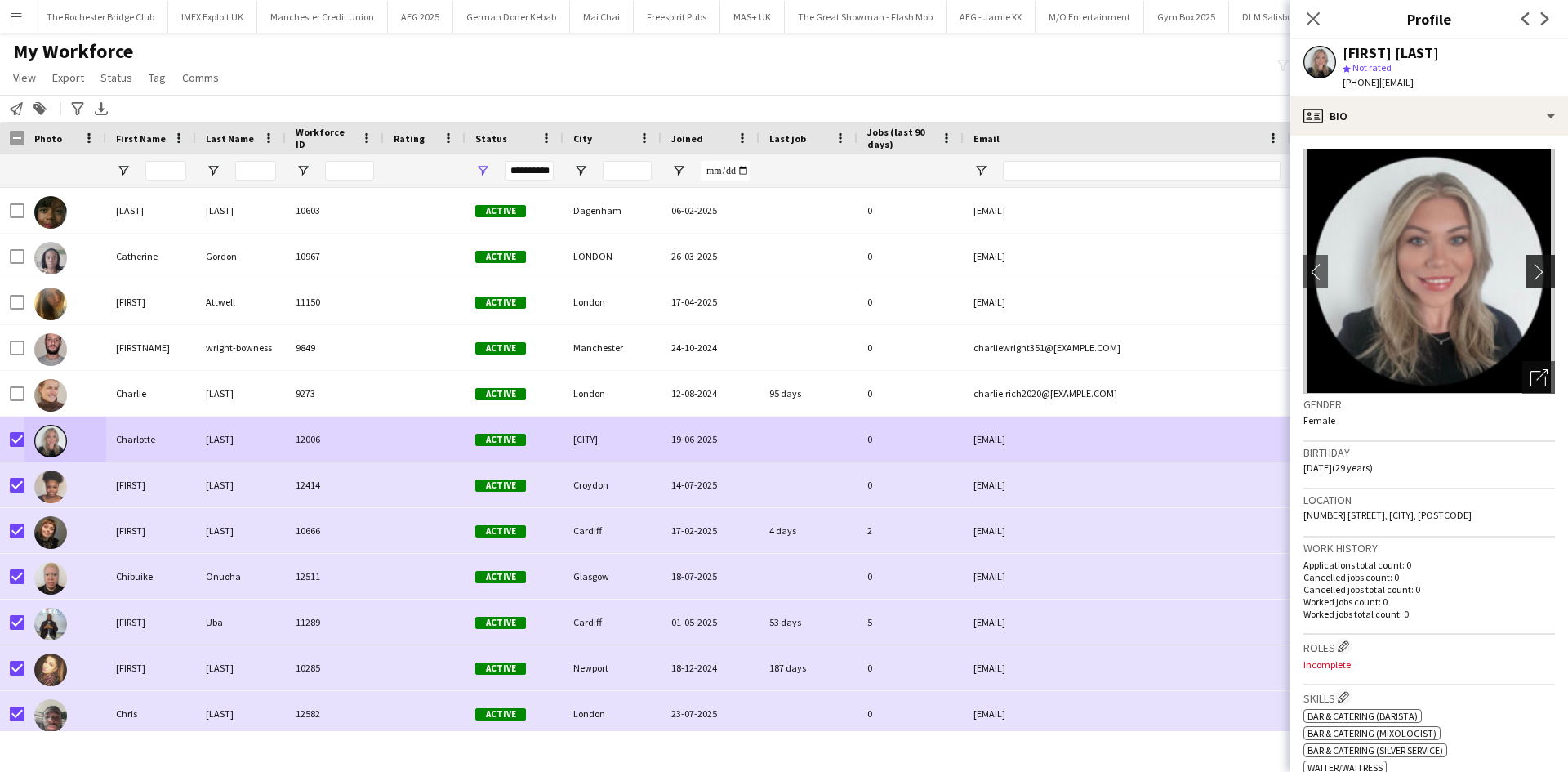 click on "chevron-right" 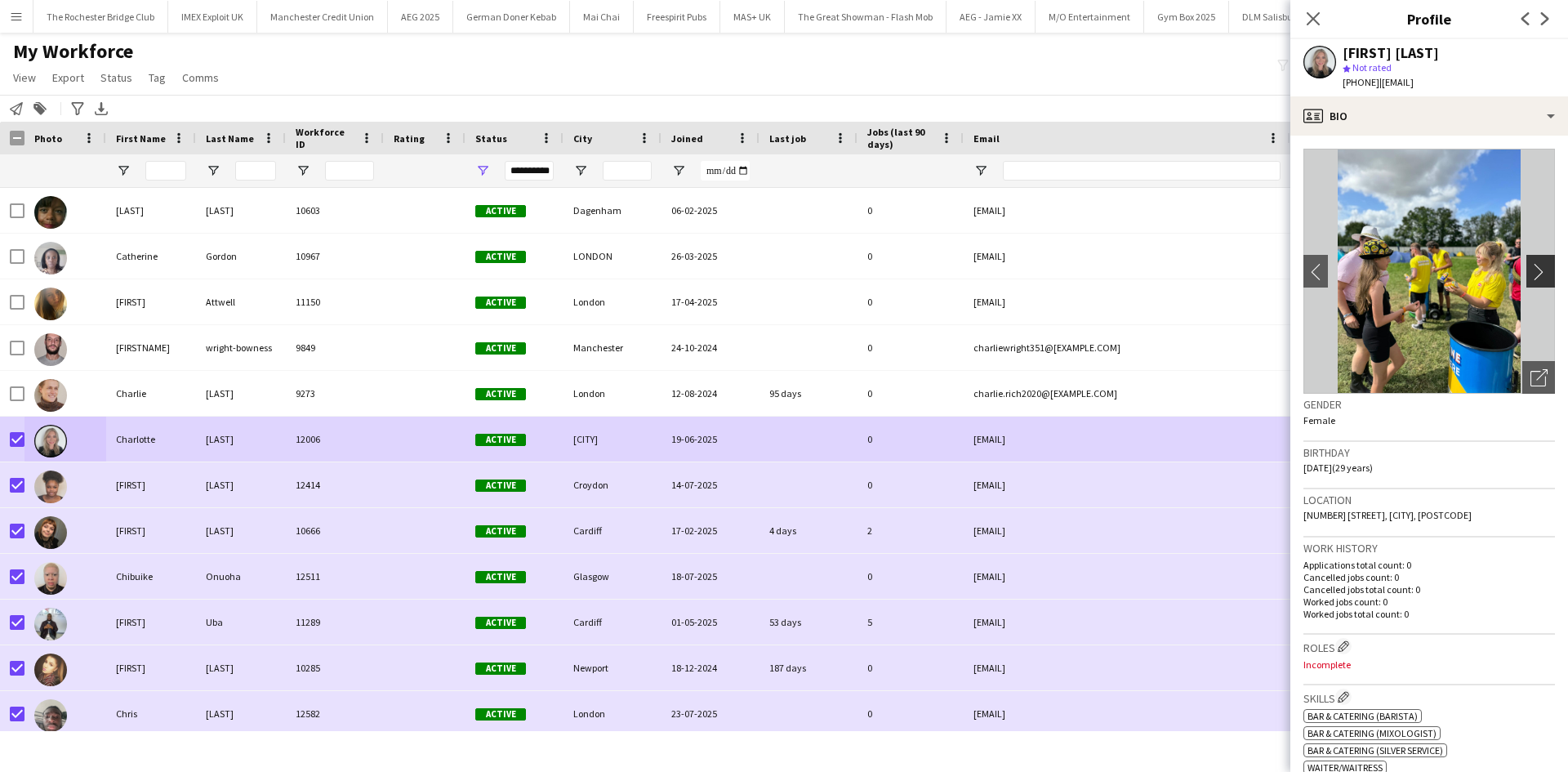 click on "chevron-right" 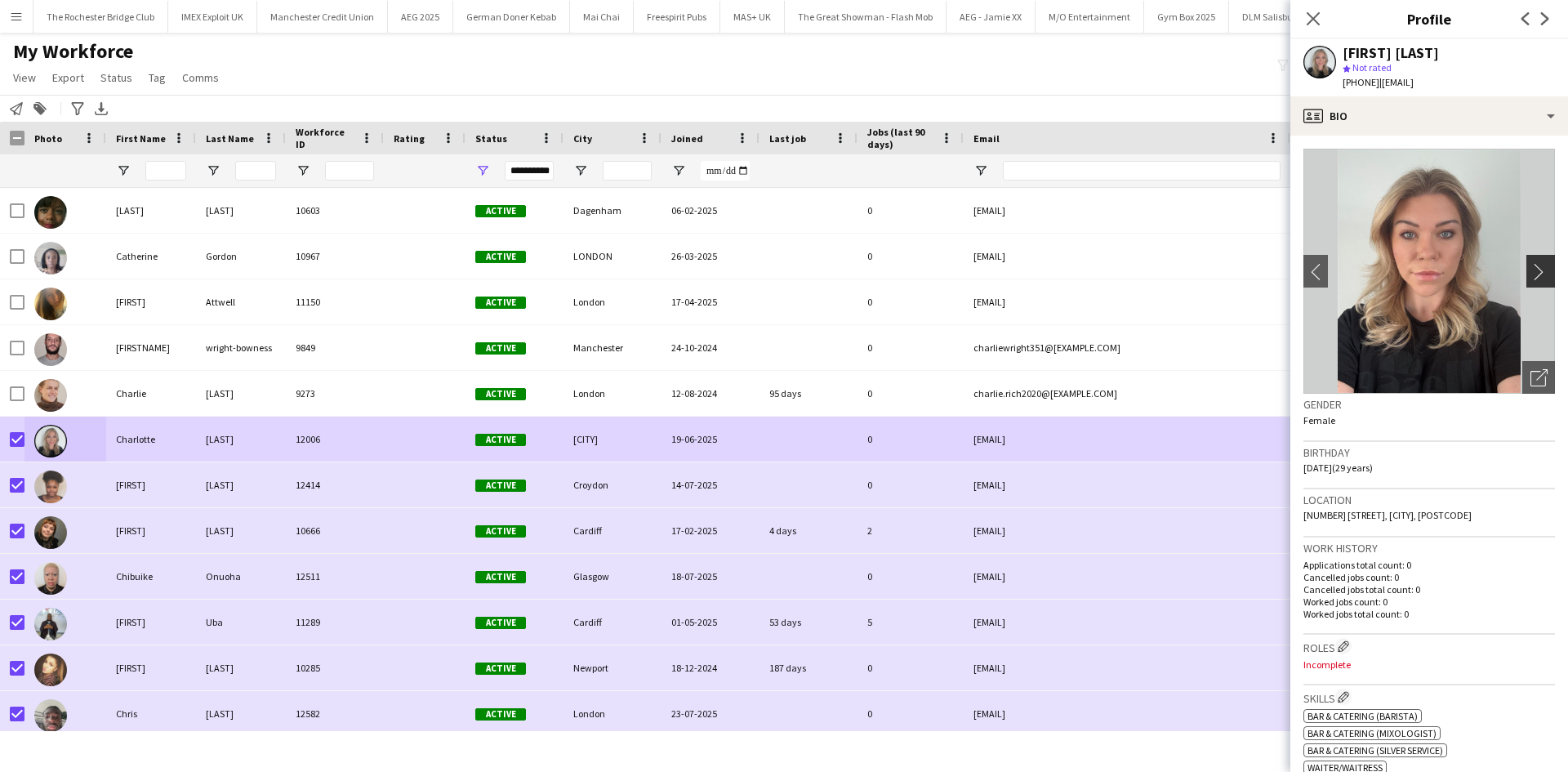 click on "chevron-right" 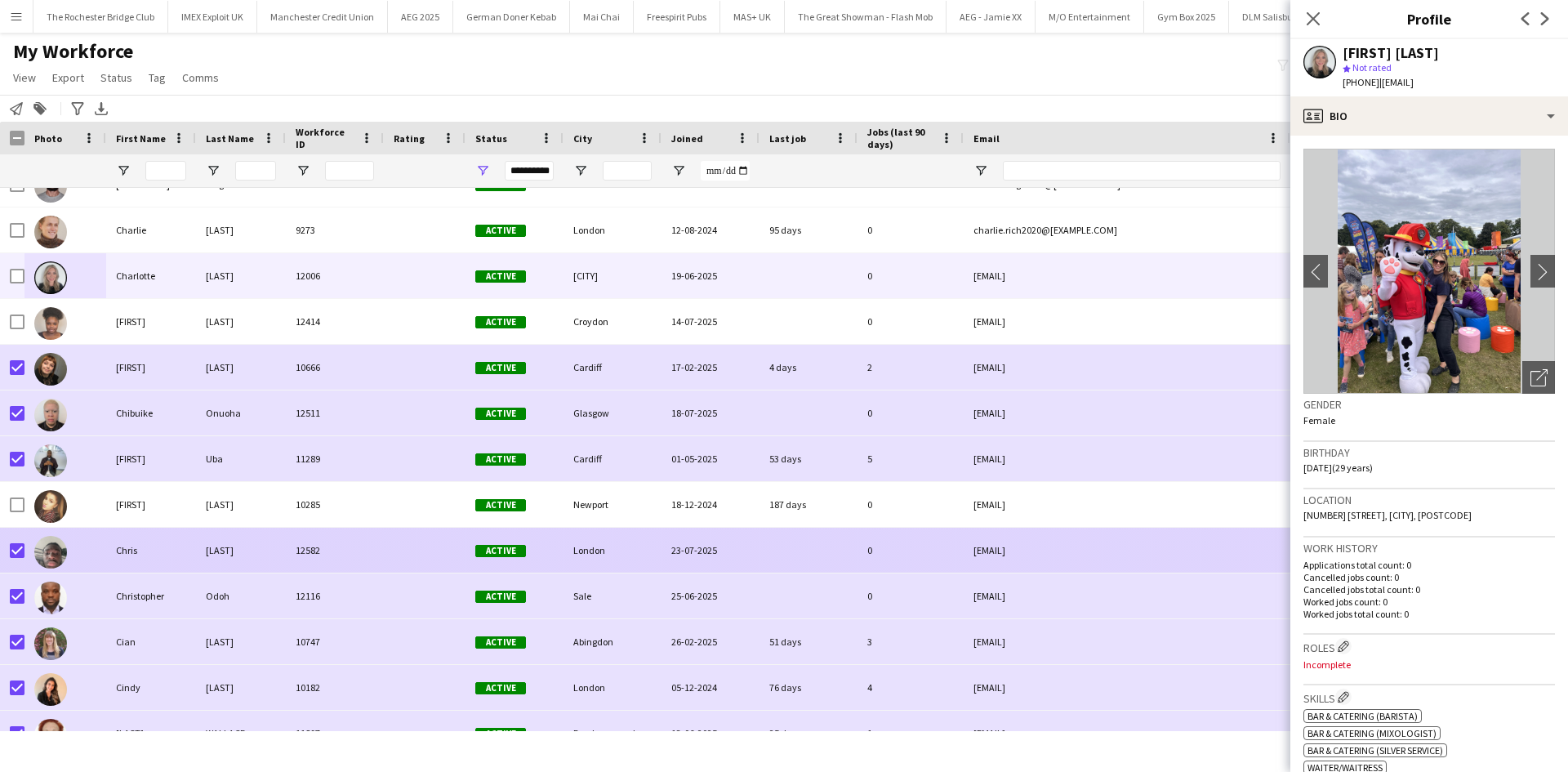 click at bounding box center (17, 551) 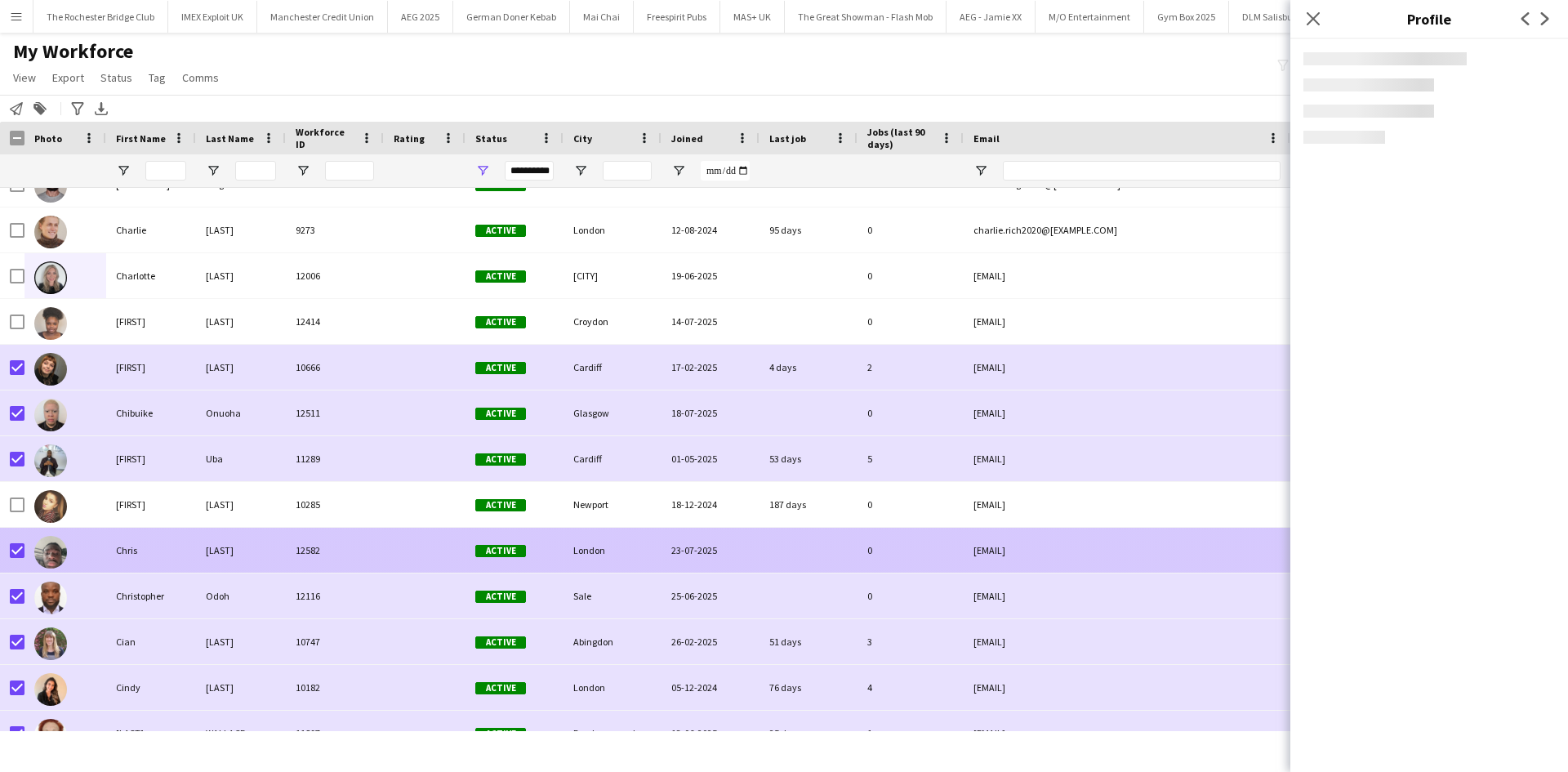 click at bounding box center (17, 596) 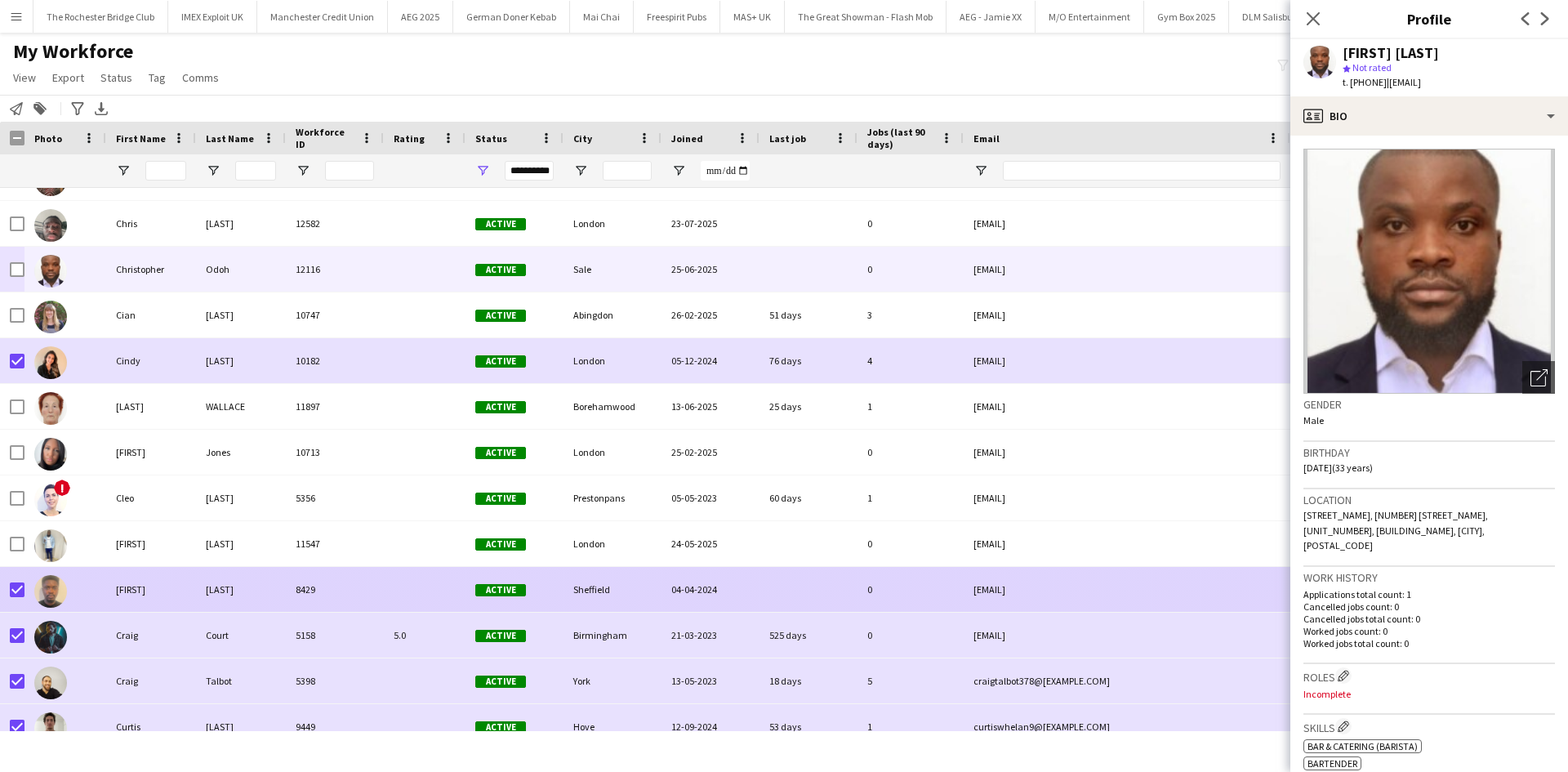 click on "Clinton  Uwagboe  8429 Active Sheffield 04-04-2024 0 nosaclinton27@gmail.com +447453654359 Employed Crew 32" at bounding box center (885, 590) 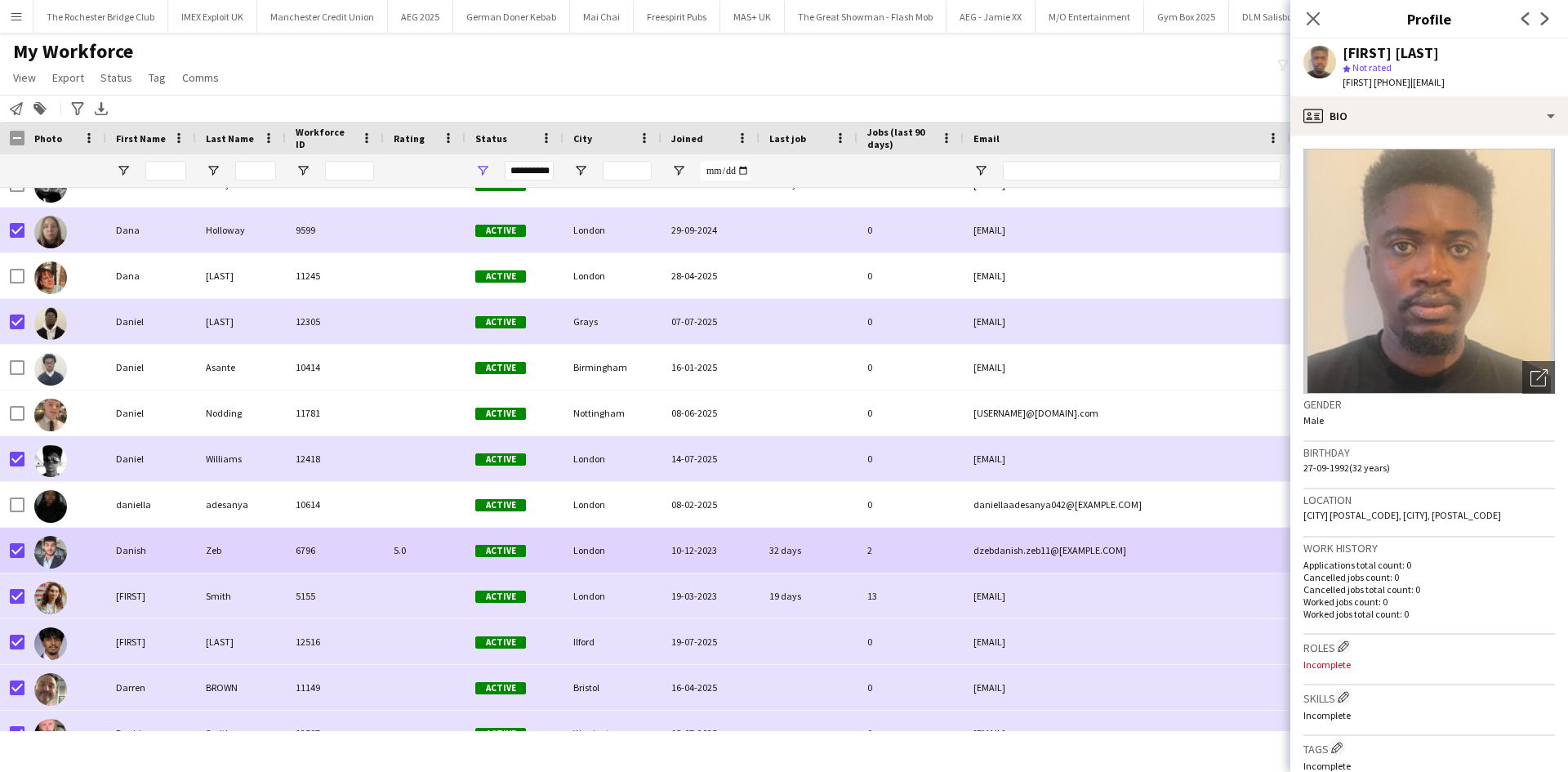 click at bounding box center (12, 550) 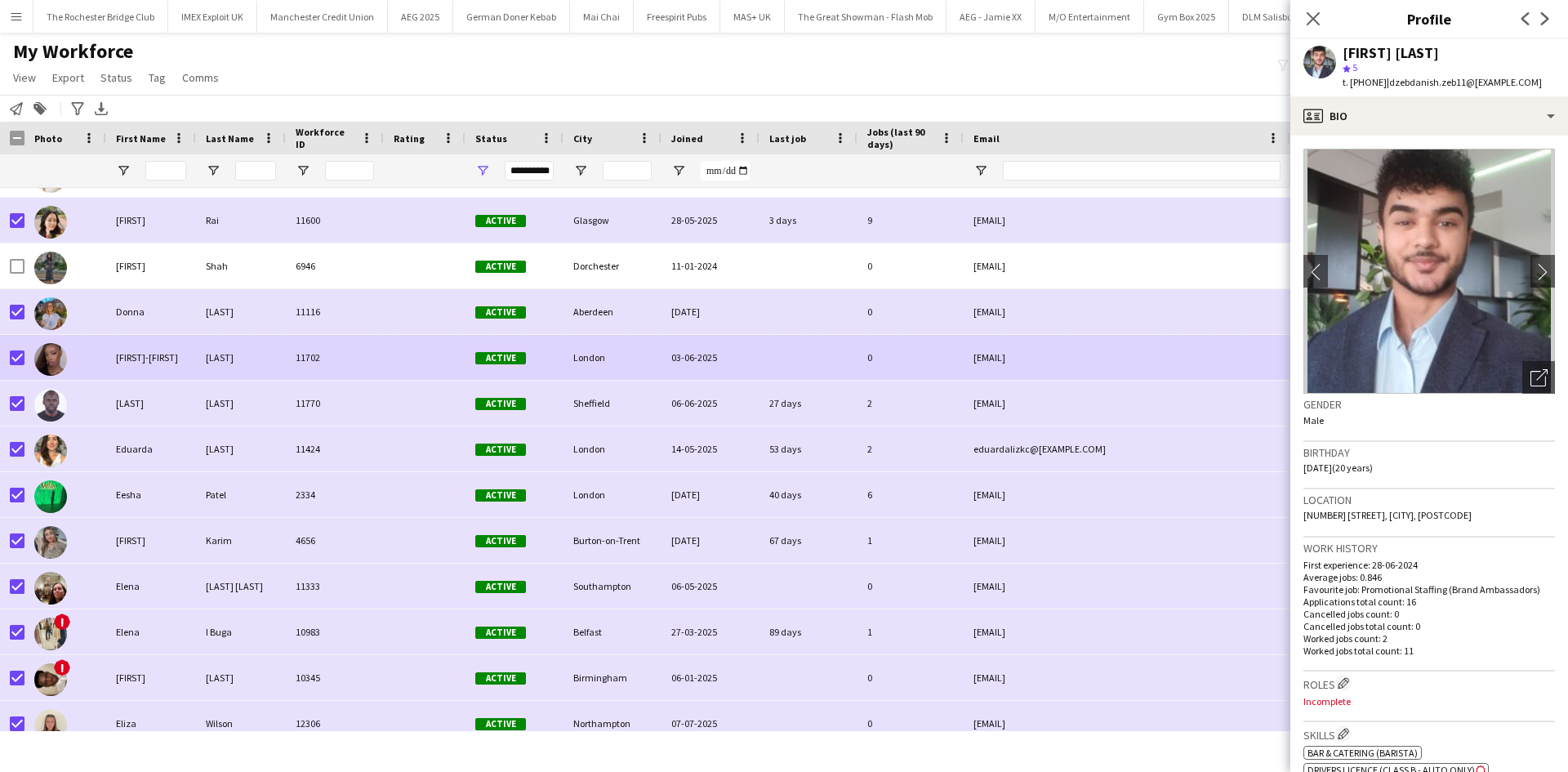 click at bounding box center (65, 357) 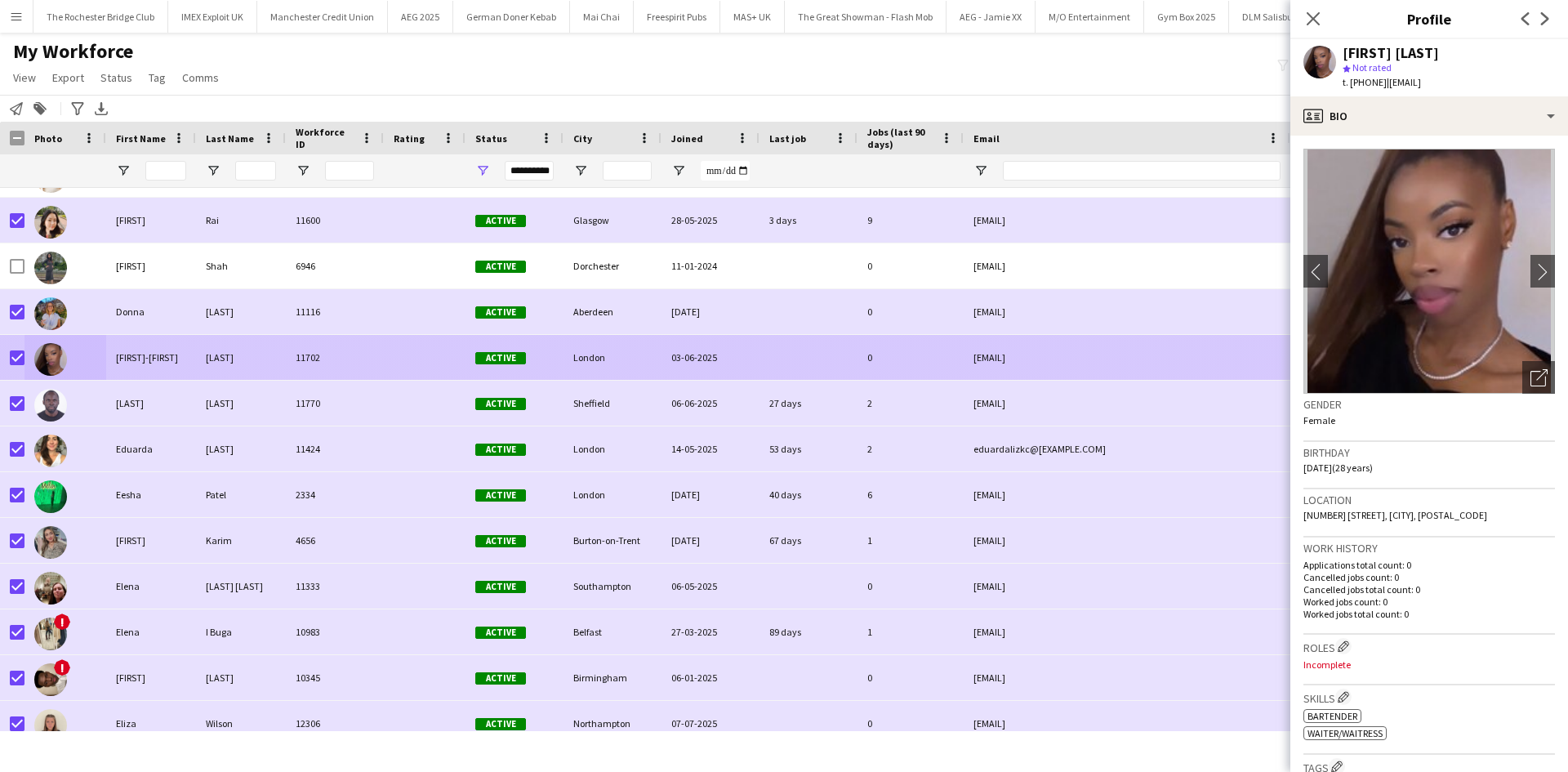click at bounding box center [17, 358] 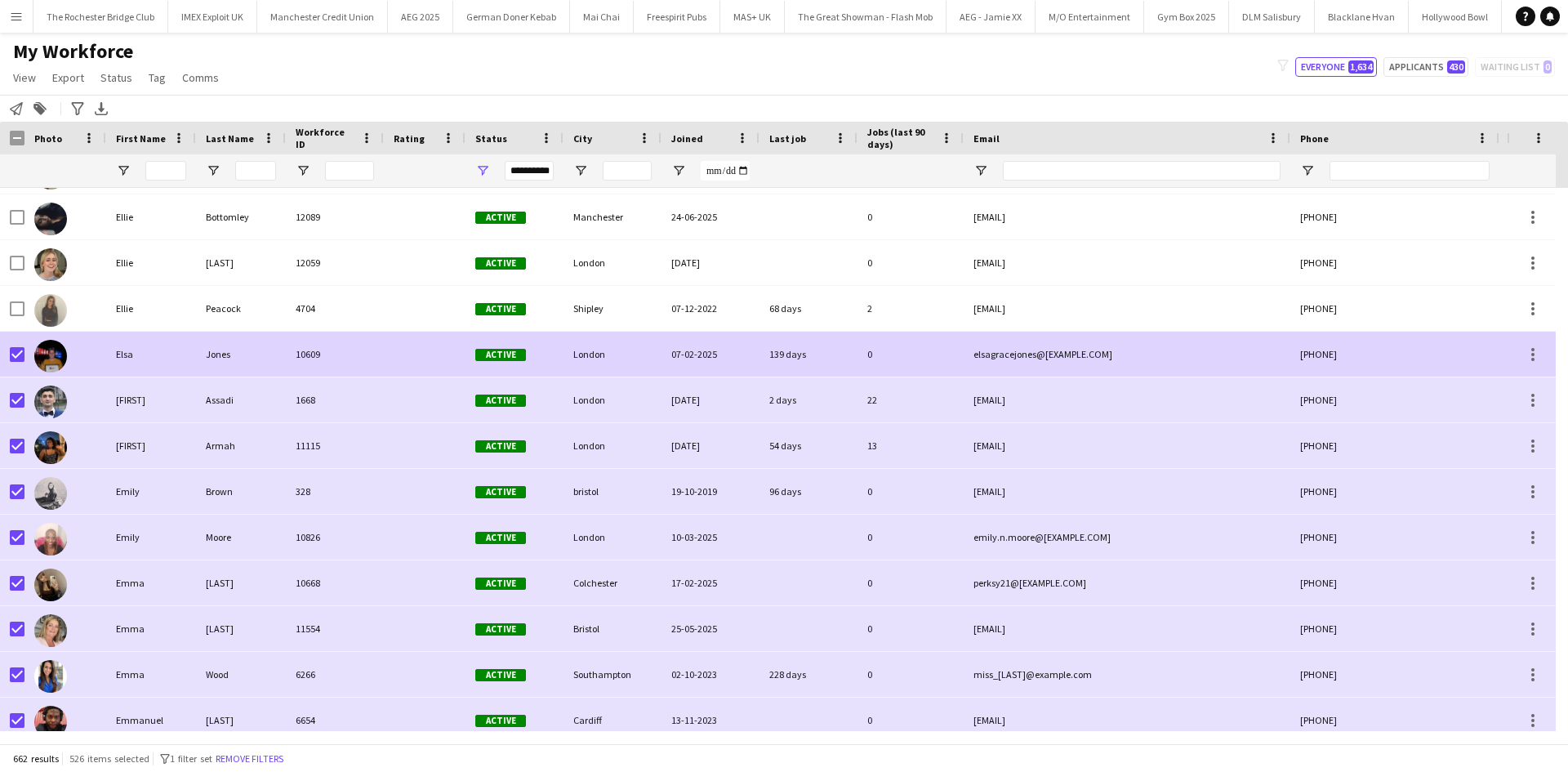 click at bounding box center [17, 355] 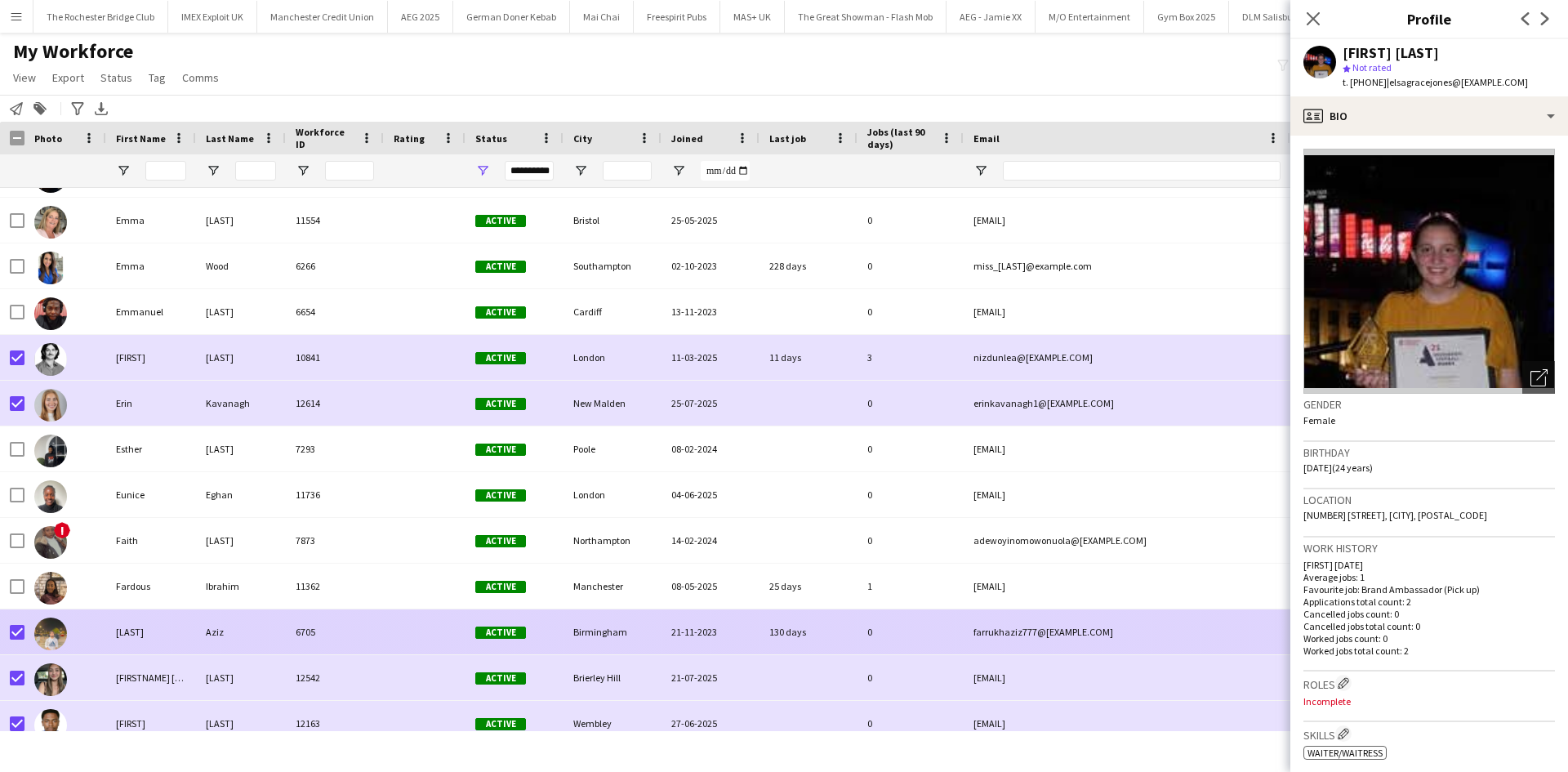 click on "ellen atkins 12467 Active Bushey 16-07-2025 0 ellenatkins23@gmail.com +447902096558 Employed Crew 22
Ellie Allen 10775 Active London 03-03-2025 31 days 4 ellieallen1998@hotmail.com +447887877620 Employed Crew 26
Ellie Bottomley 12089 Active Manchester 24-06-2025 0 elliewalsh84@gmail.com +4407704085248 Employed Crew 21
Ellie Hitchings 12059 Active London 23-06-2025 0 elliehope07@gmail.com 18 Ellie" at bounding box center [885, 6099] 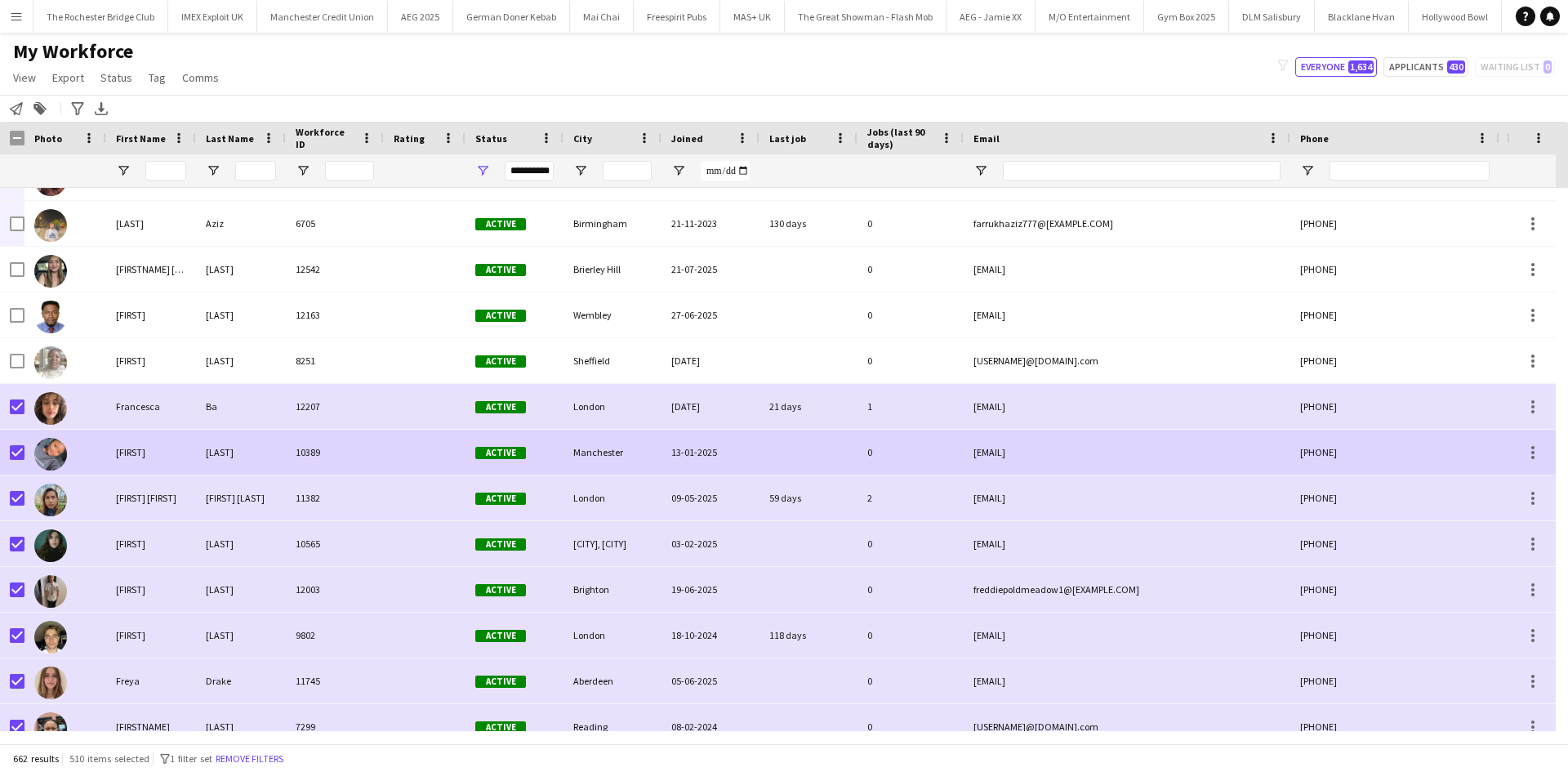 drag, startPoint x: 5, startPoint y: 457, endPoint x: 11, endPoint y: 475, distance: 18.97367 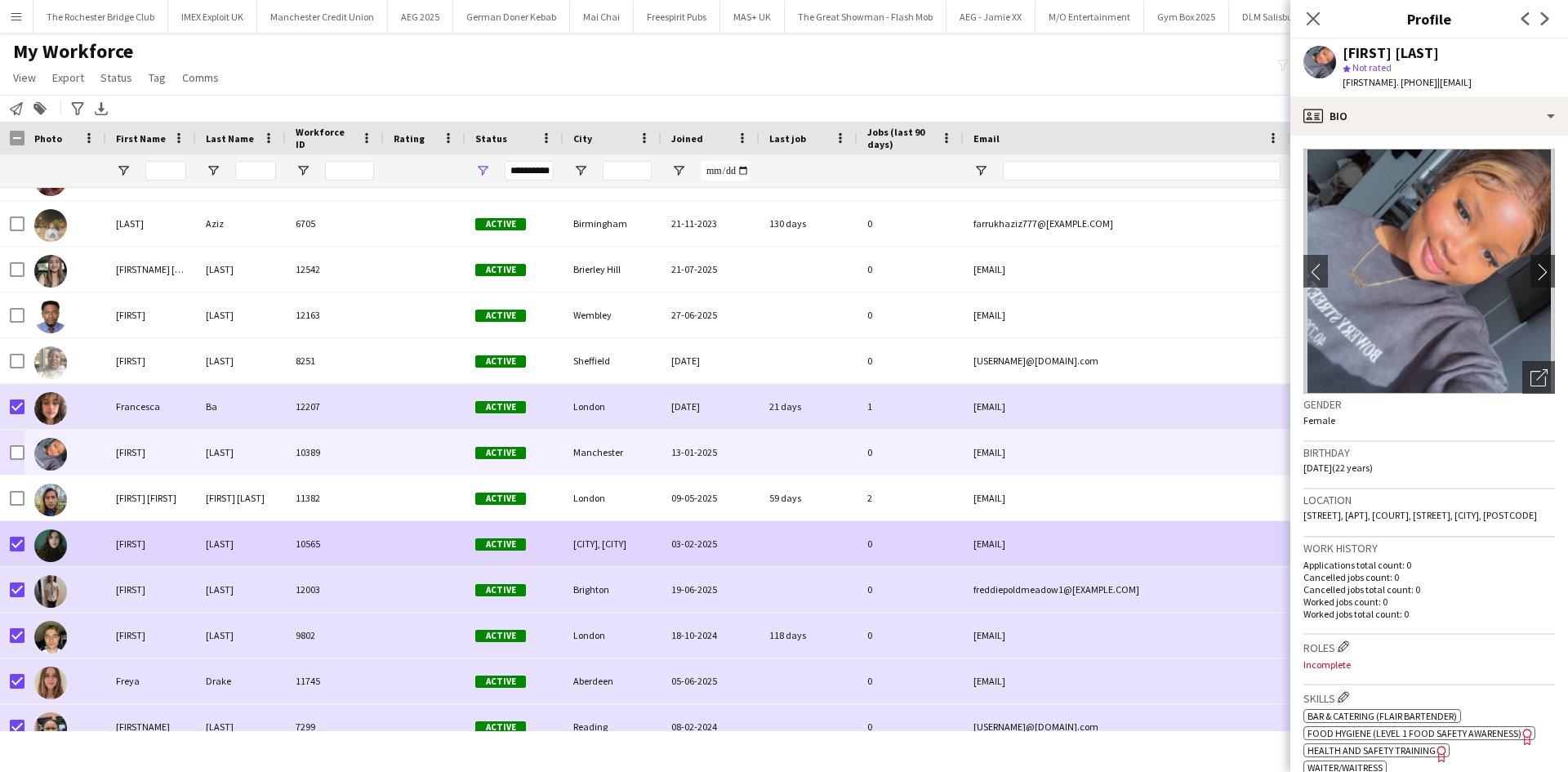 click at bounding box center (65, 543) 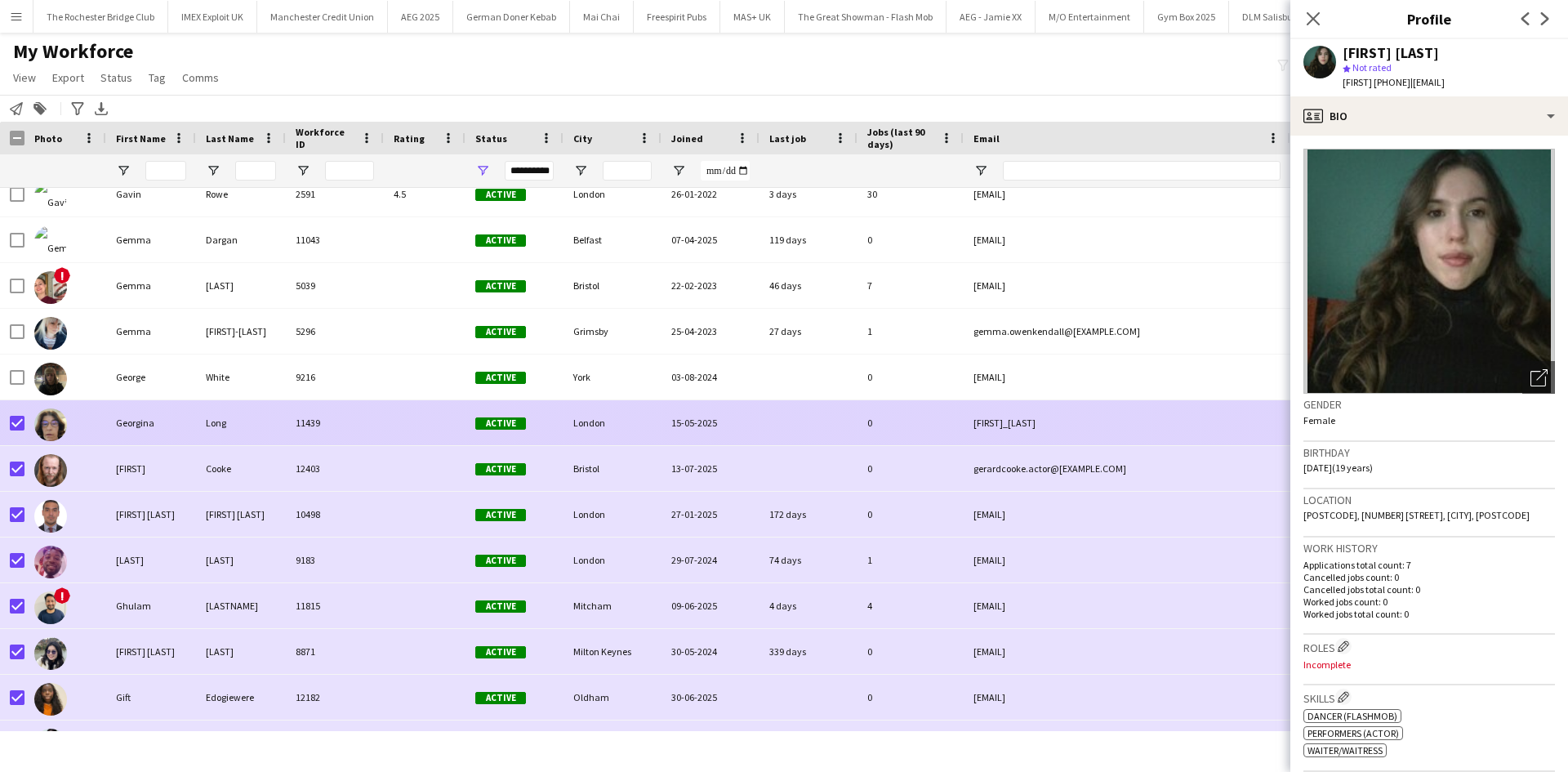 click at bounding box center [17, 423] 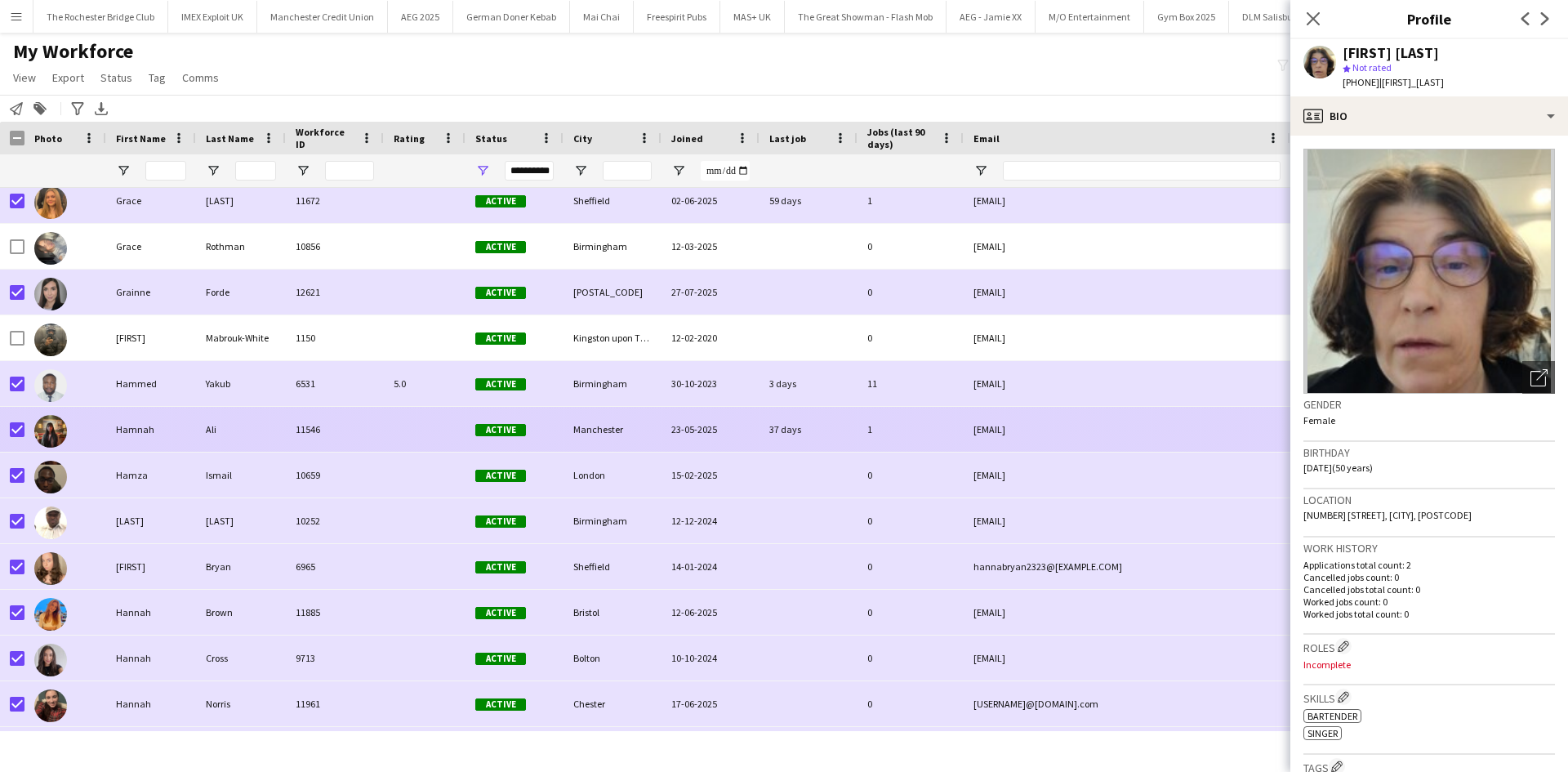 click at bounding box center (17, 430) 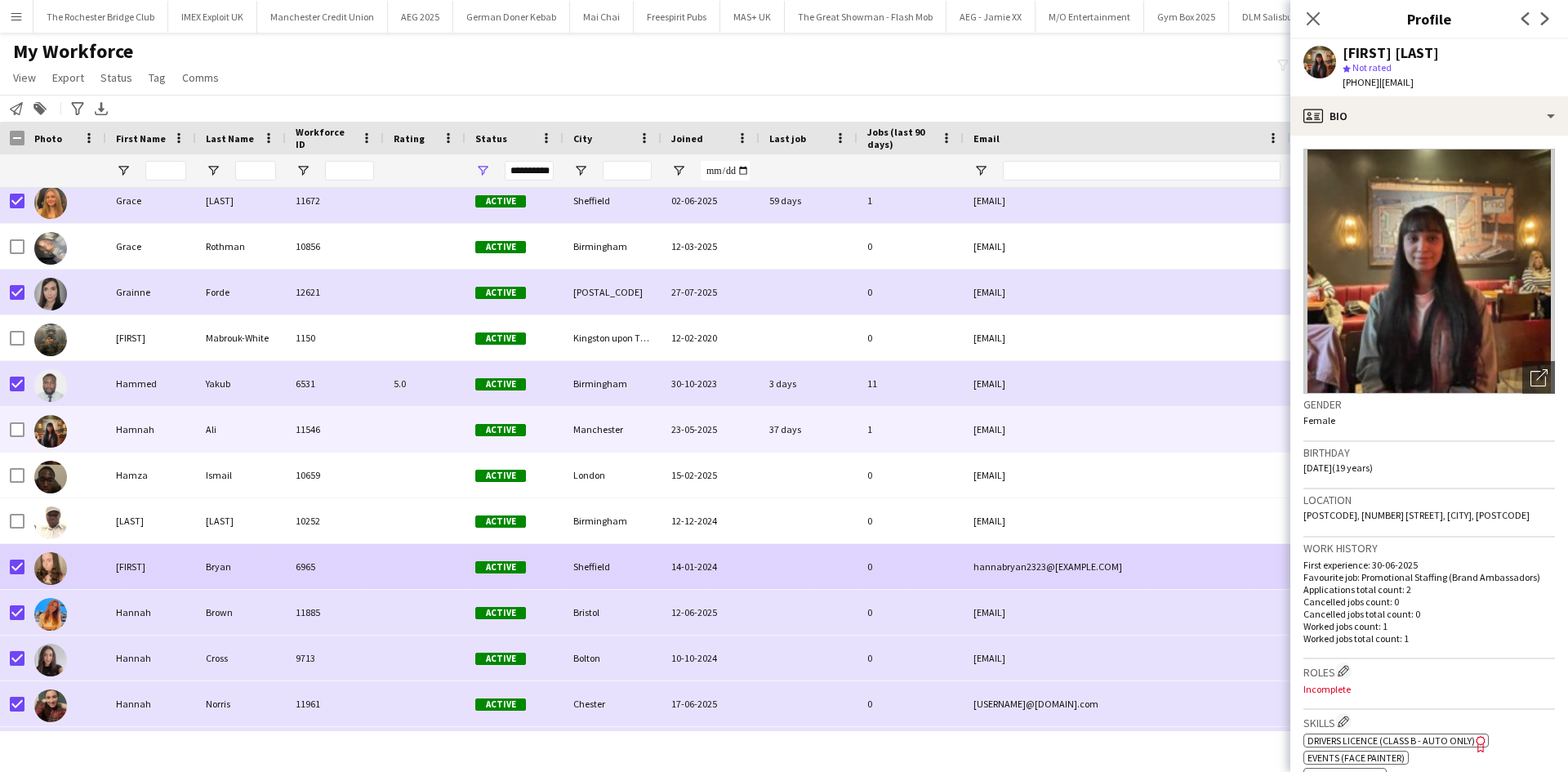 click at bounding box center [17, 567] 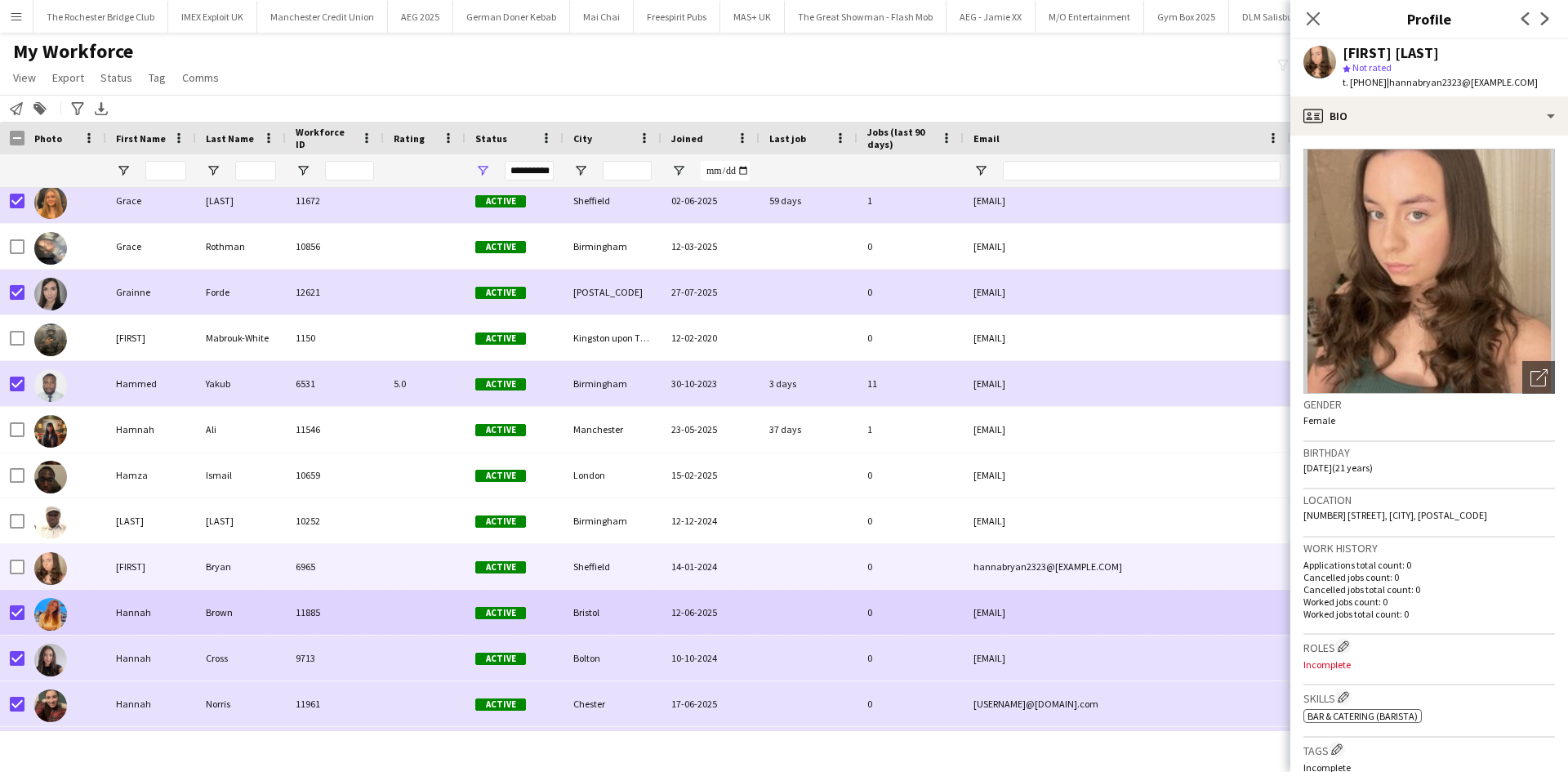 click at bounding box center (17, 613) 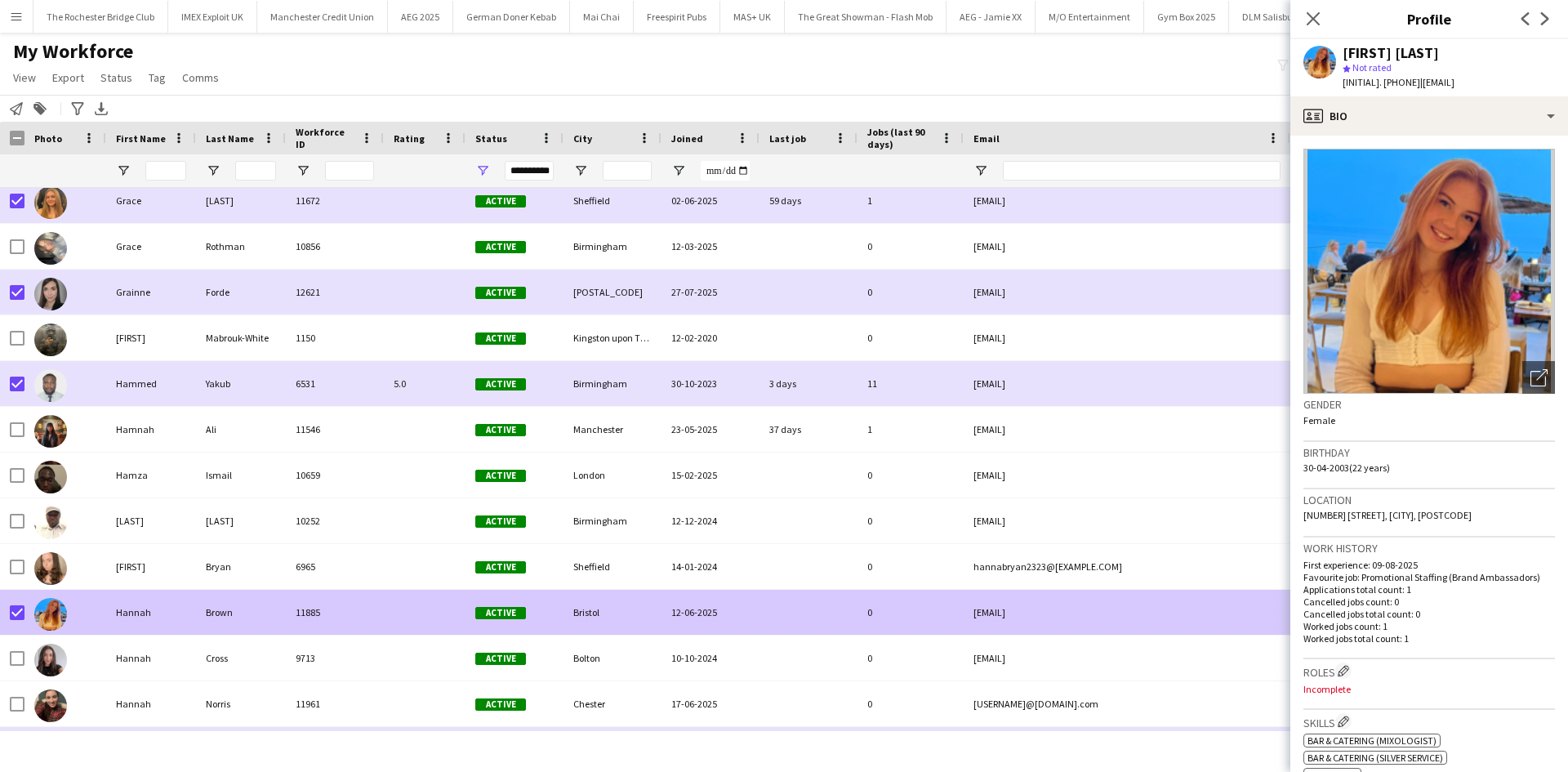 click at bounding box center [65, 612] 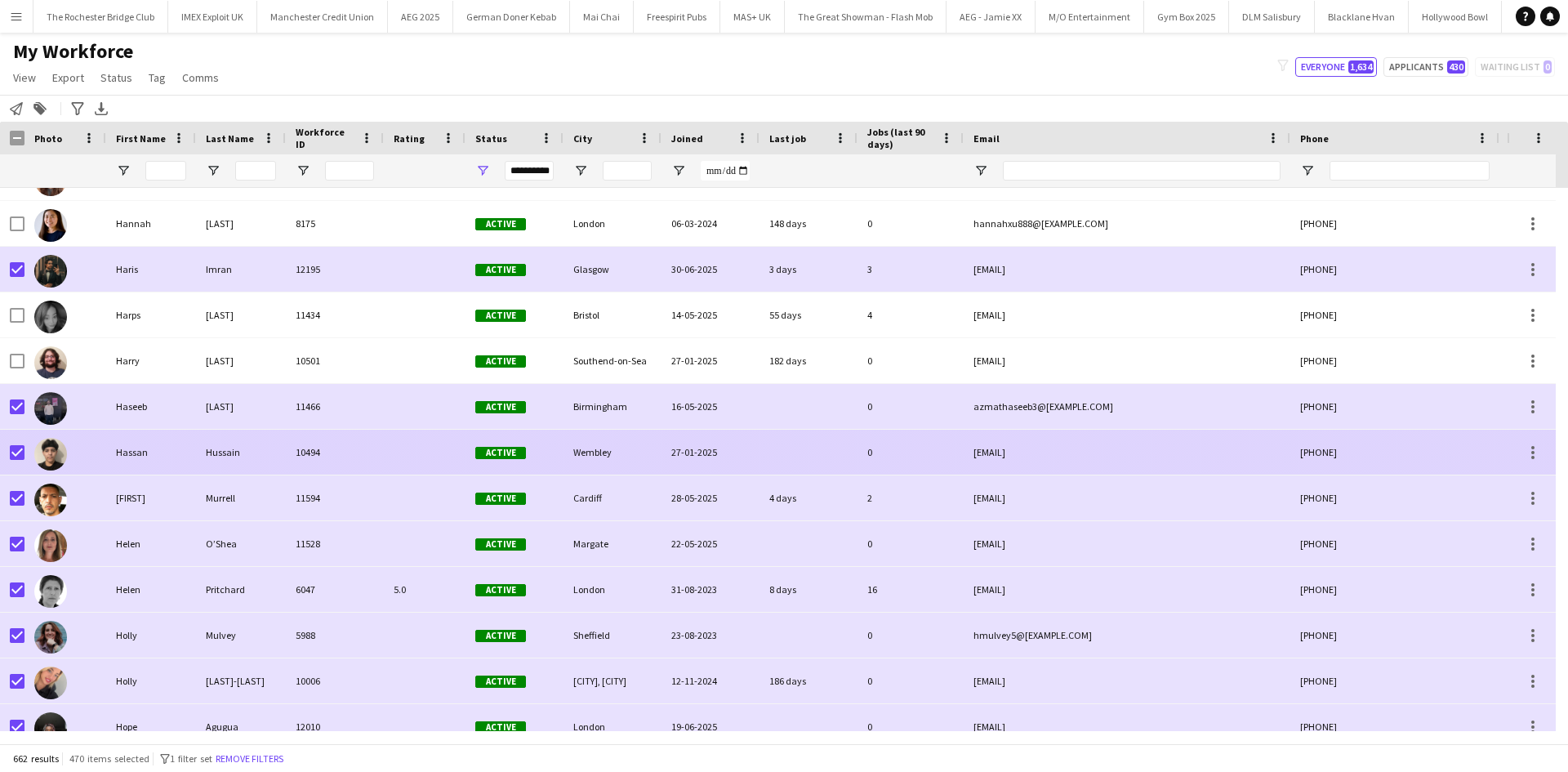 click at bounding box center (17, 453) 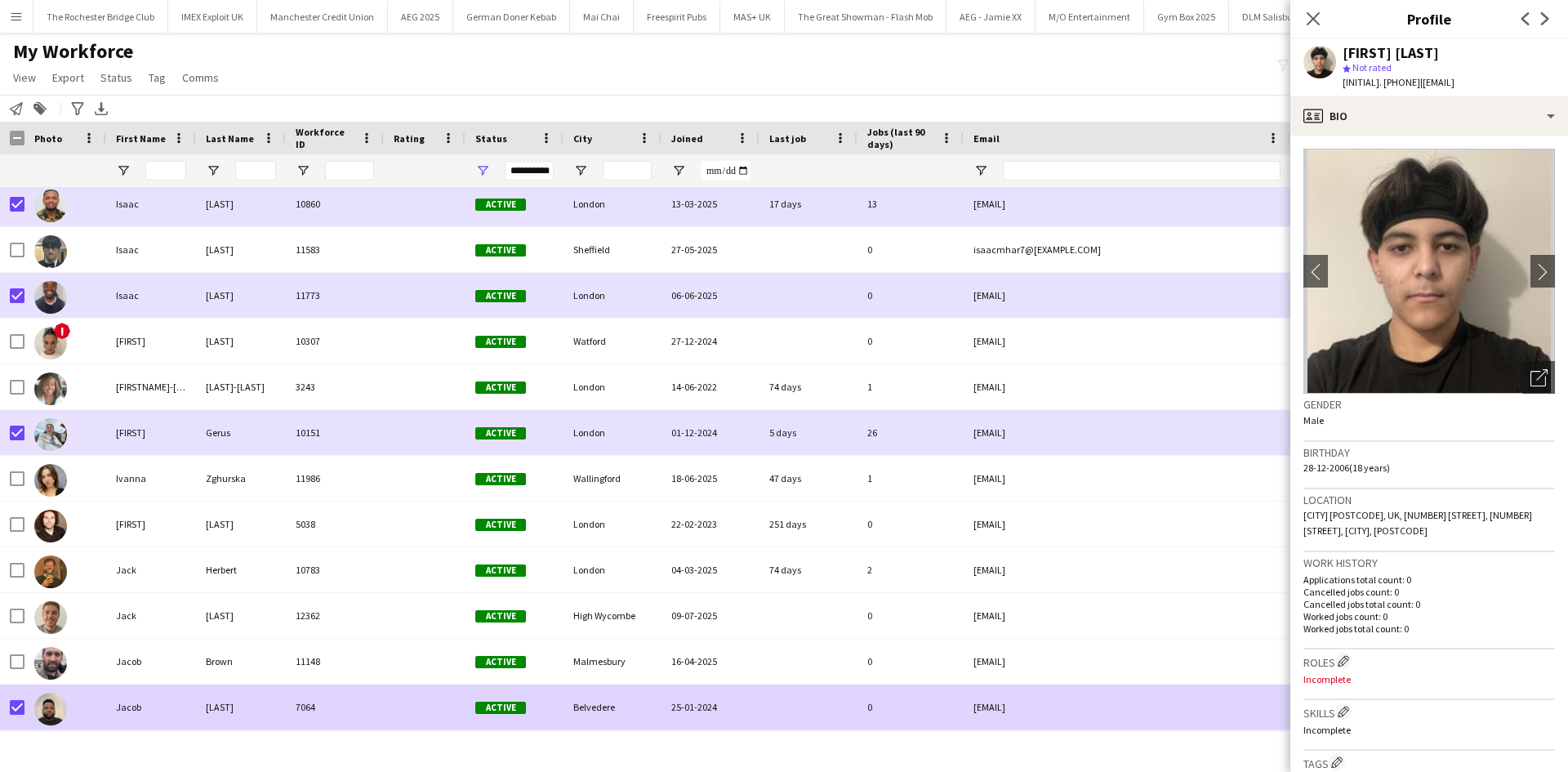 click at bounding box center [12, 707] 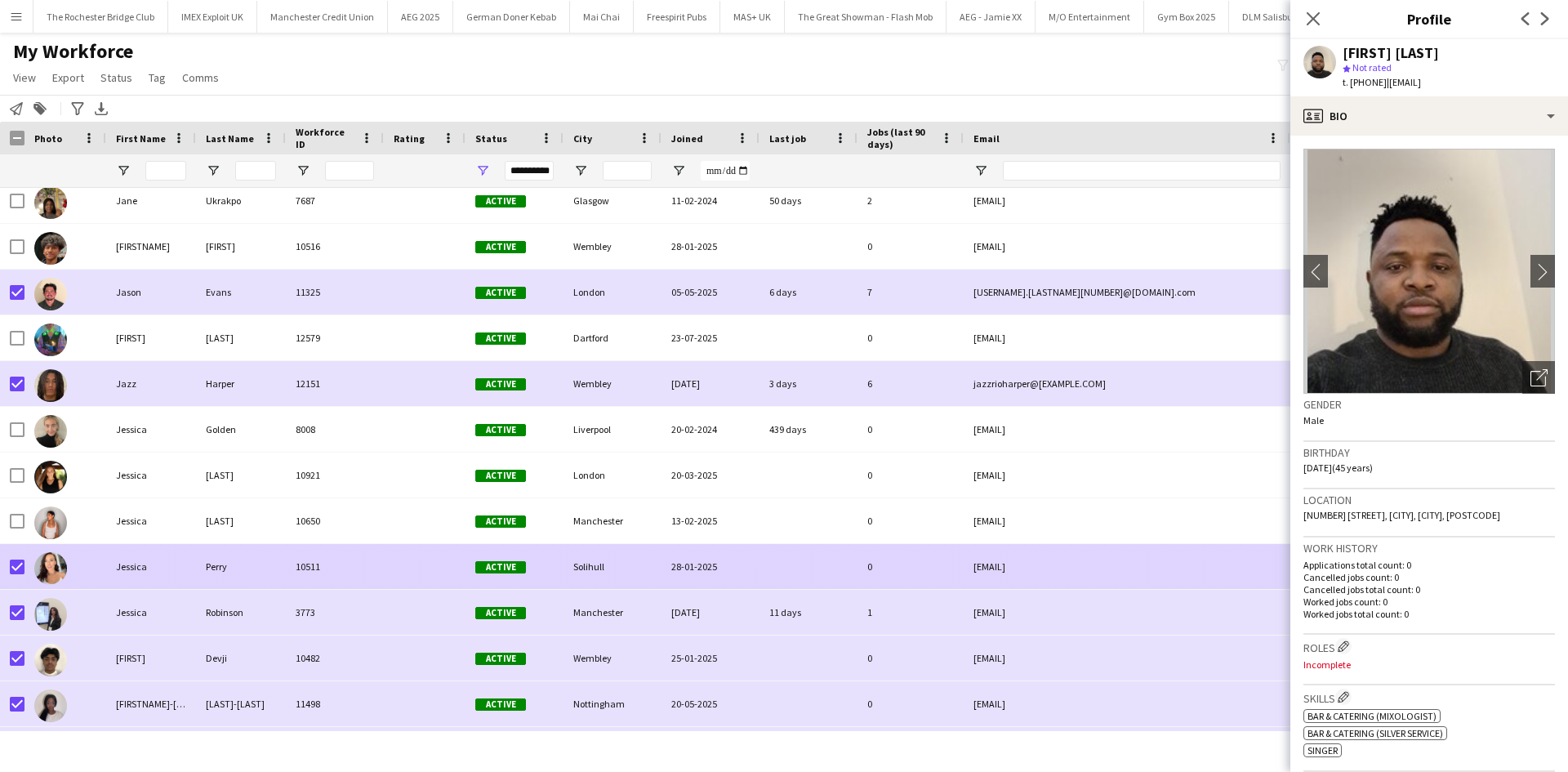 click at bounding box center (65, 566) 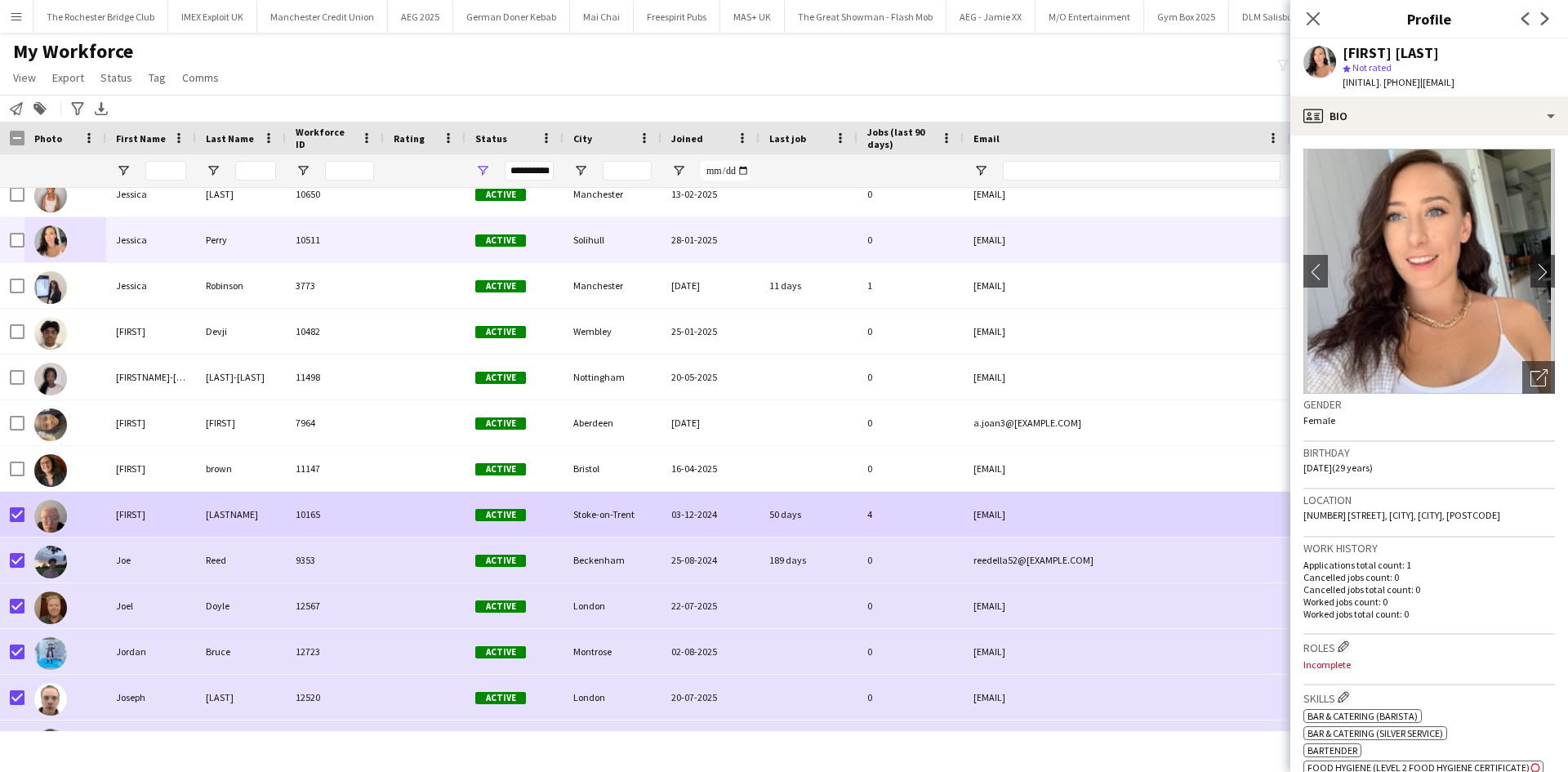 click at bounding box center [65, 514] 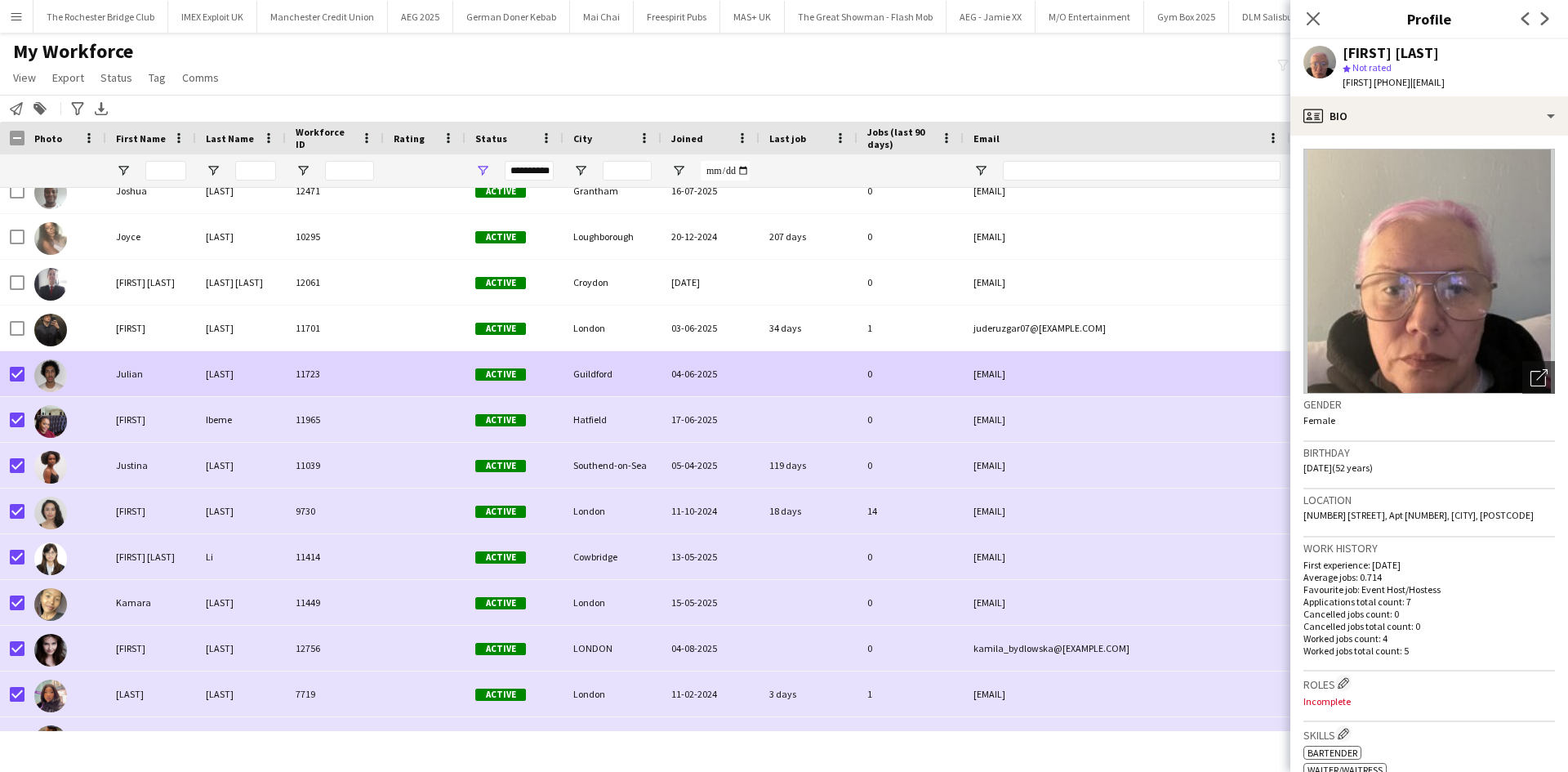 click at bounding box center [17, 374] 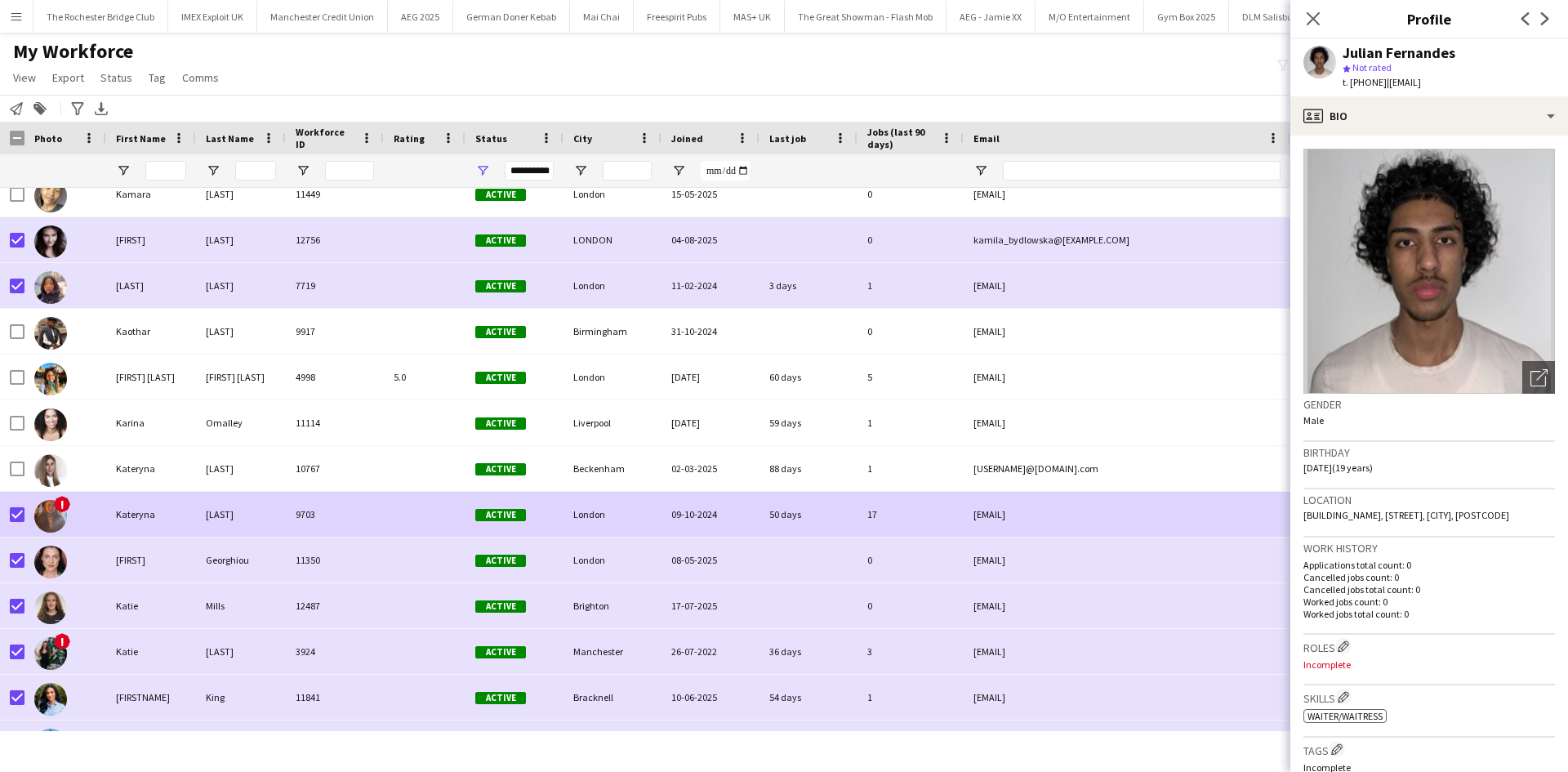 click at bounding box center [17, 515] 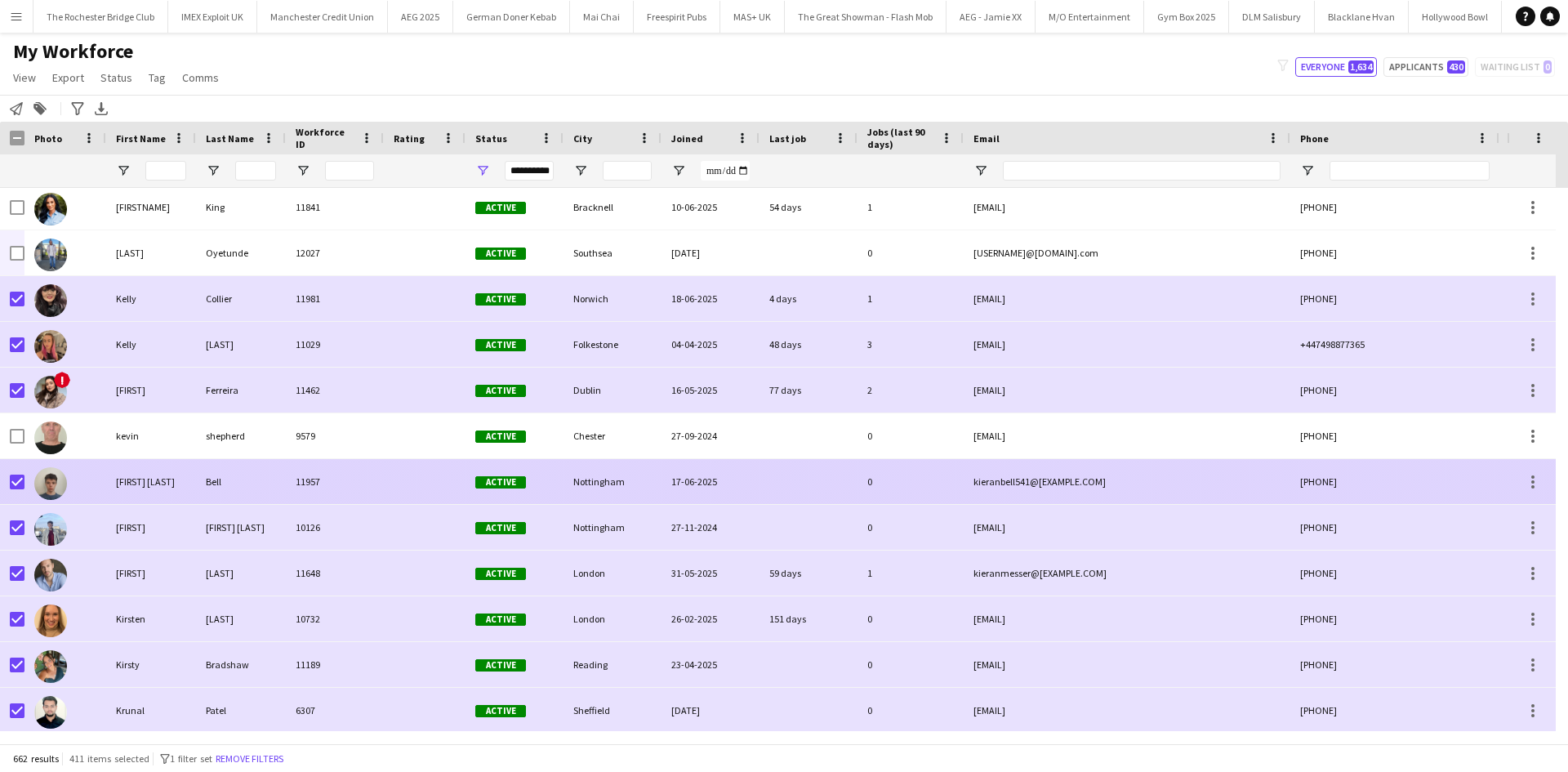 click at bounding box center (17, 482) 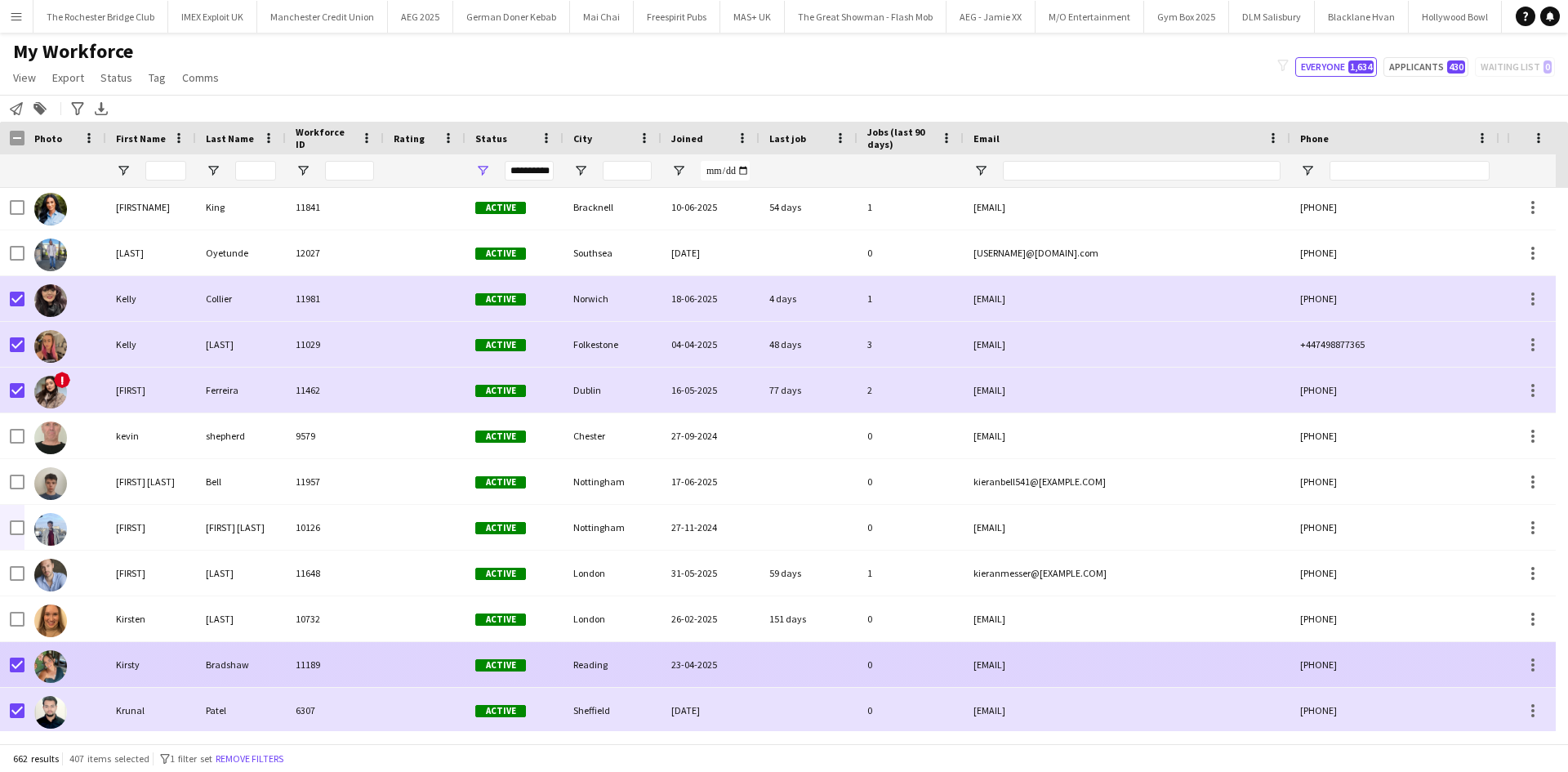 click at bounding box center [17, 665] 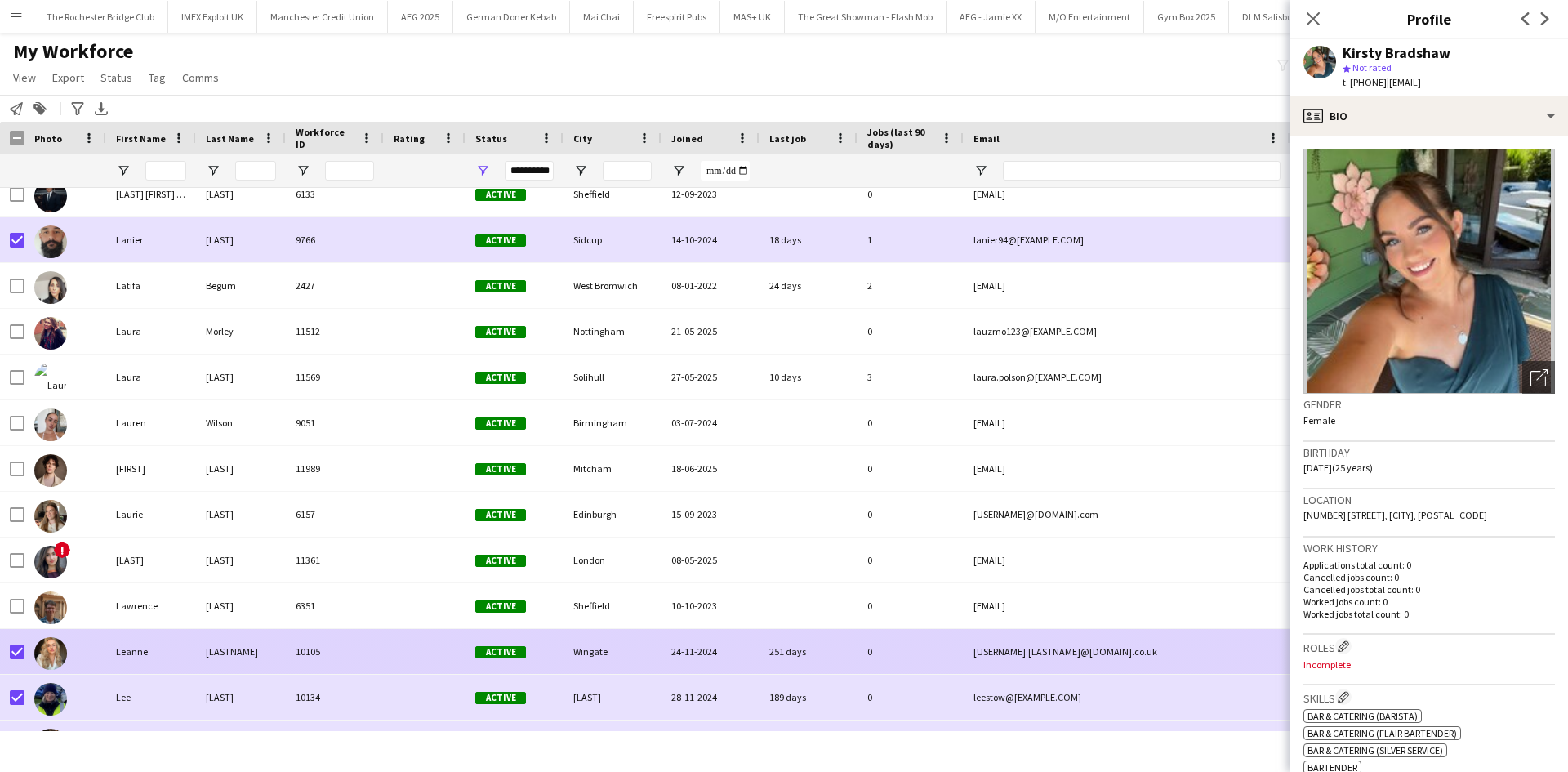 click at bounding box center [65, 651] 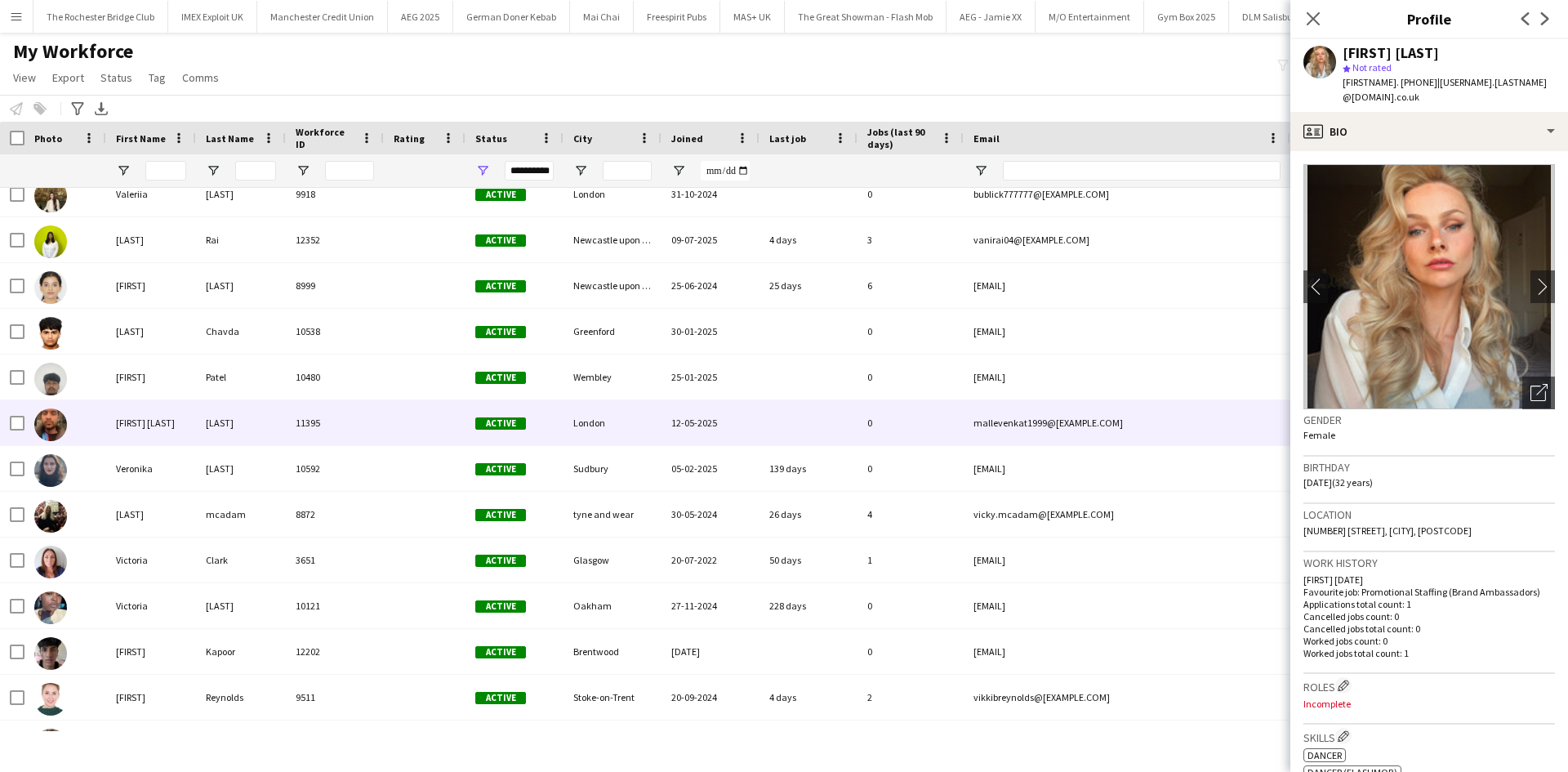 click on "venkat reddy" at bounding box center (151, 422) 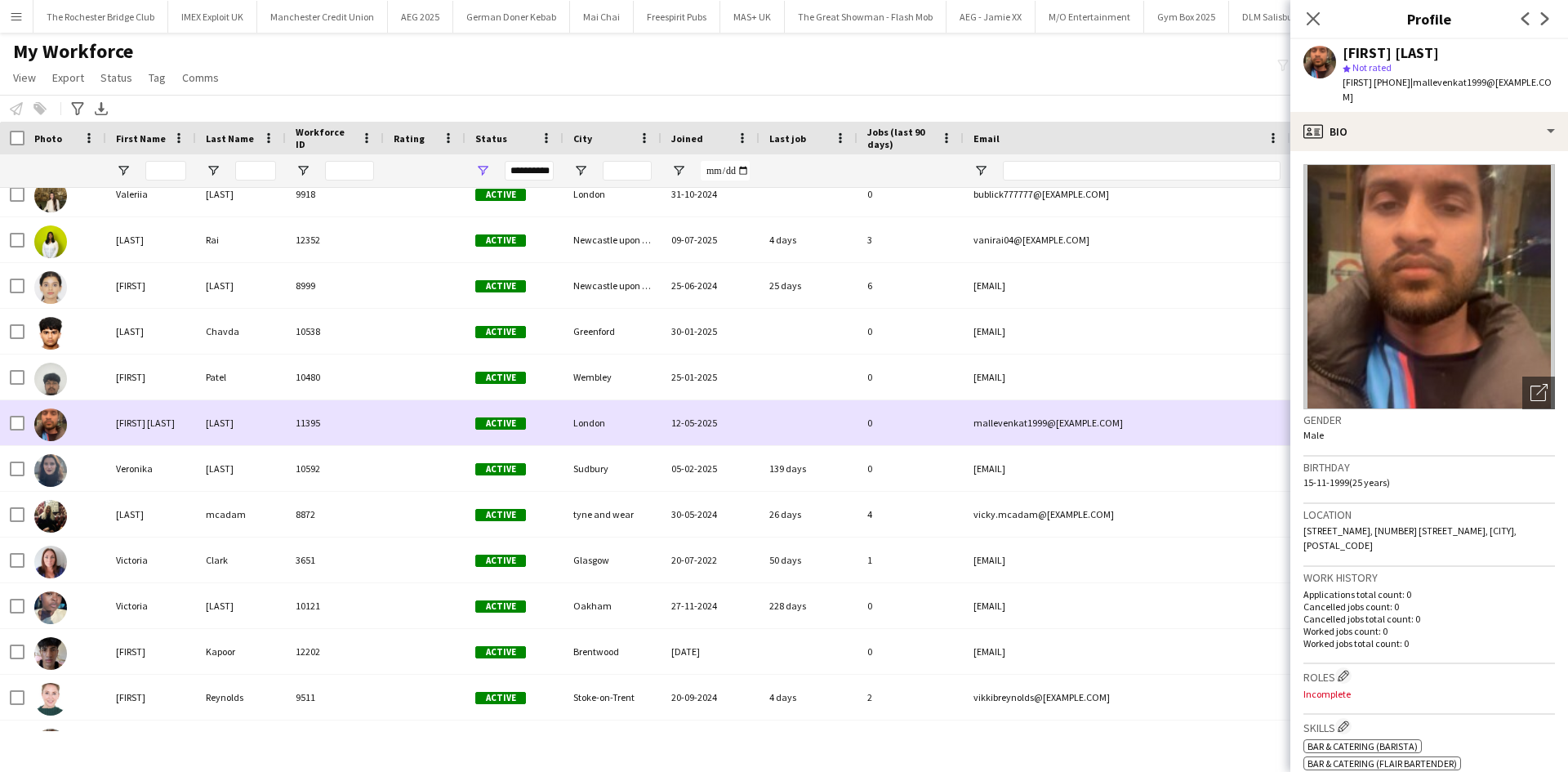 scroll, scrollTop: 28930, scrollLeft: 0, axis: vertical 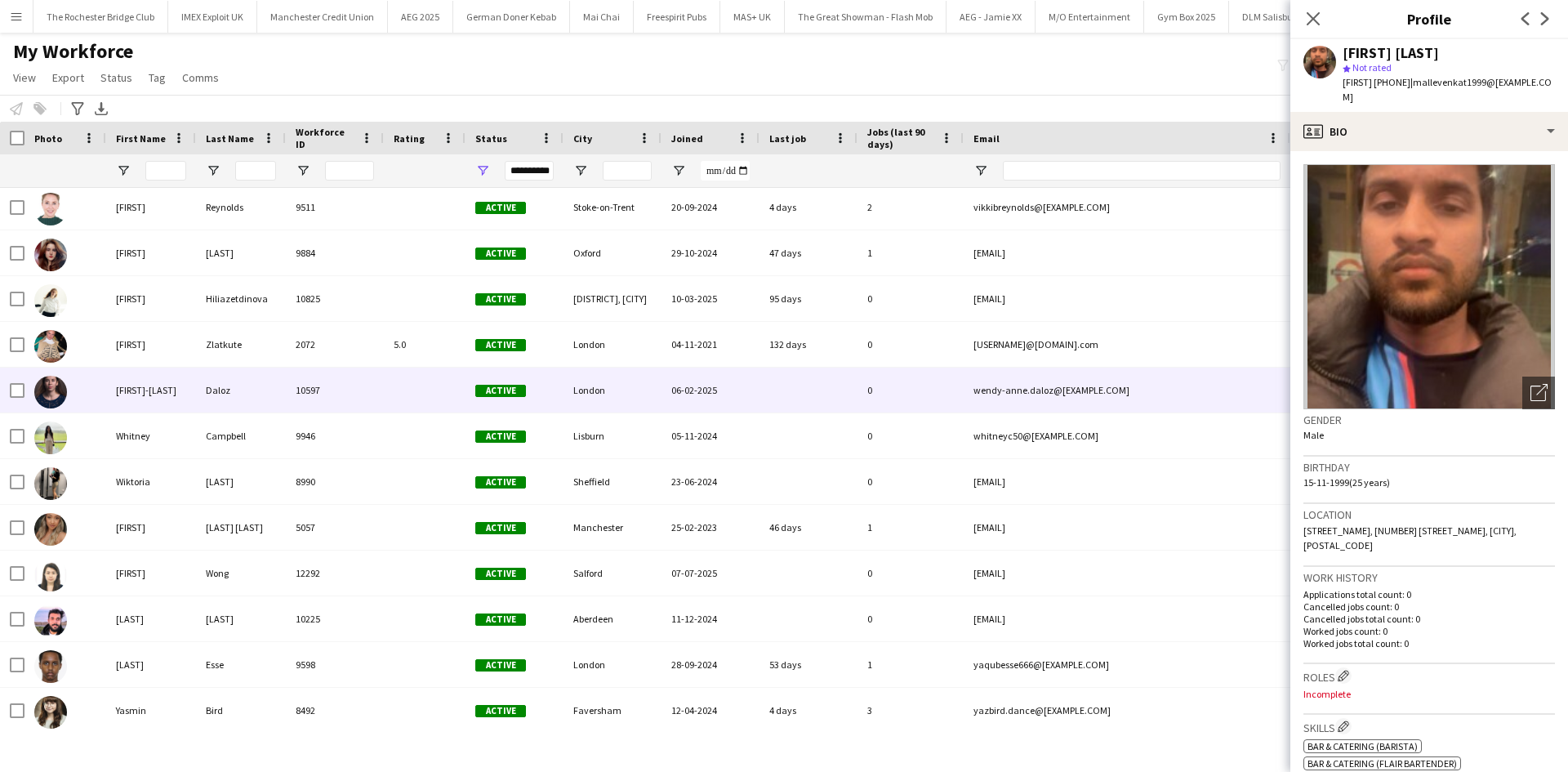 click on "Wendy-Anne" at bounding box center [151, 390] 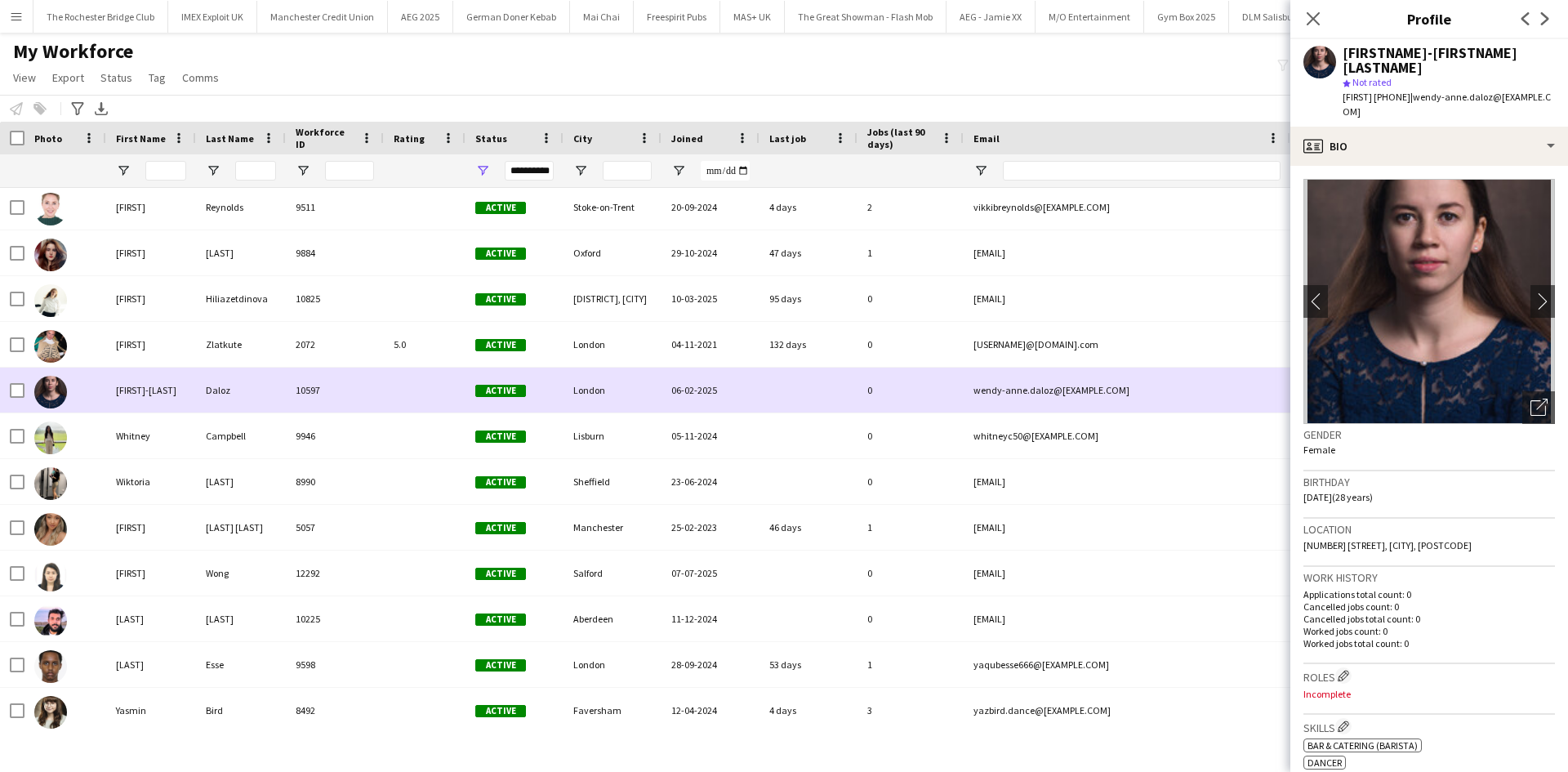 scroll, scrollTop: 29486, scrollLeft: 0, axis: vertical 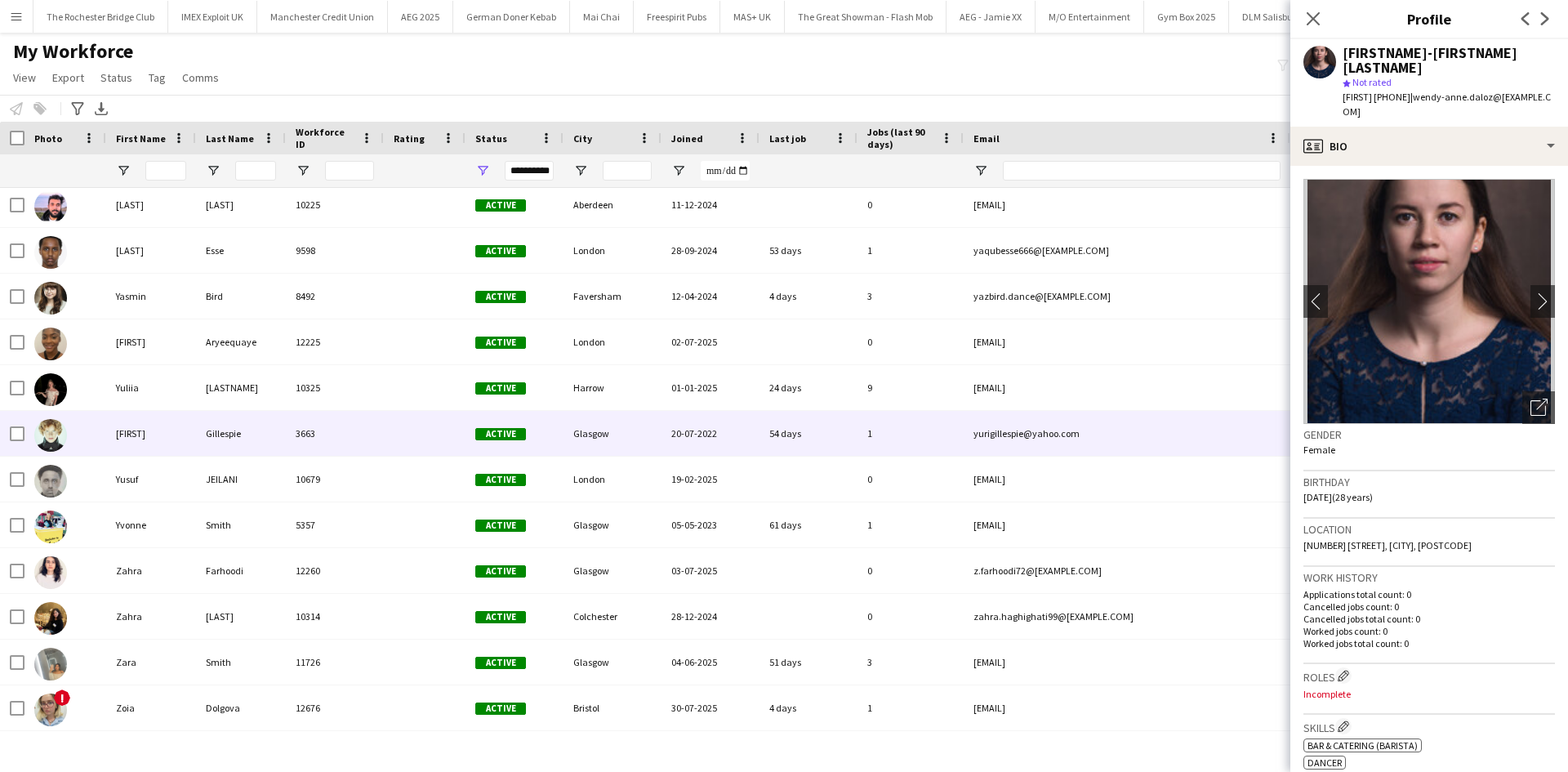 click on "Yuri" at bounding box center (151, 433) 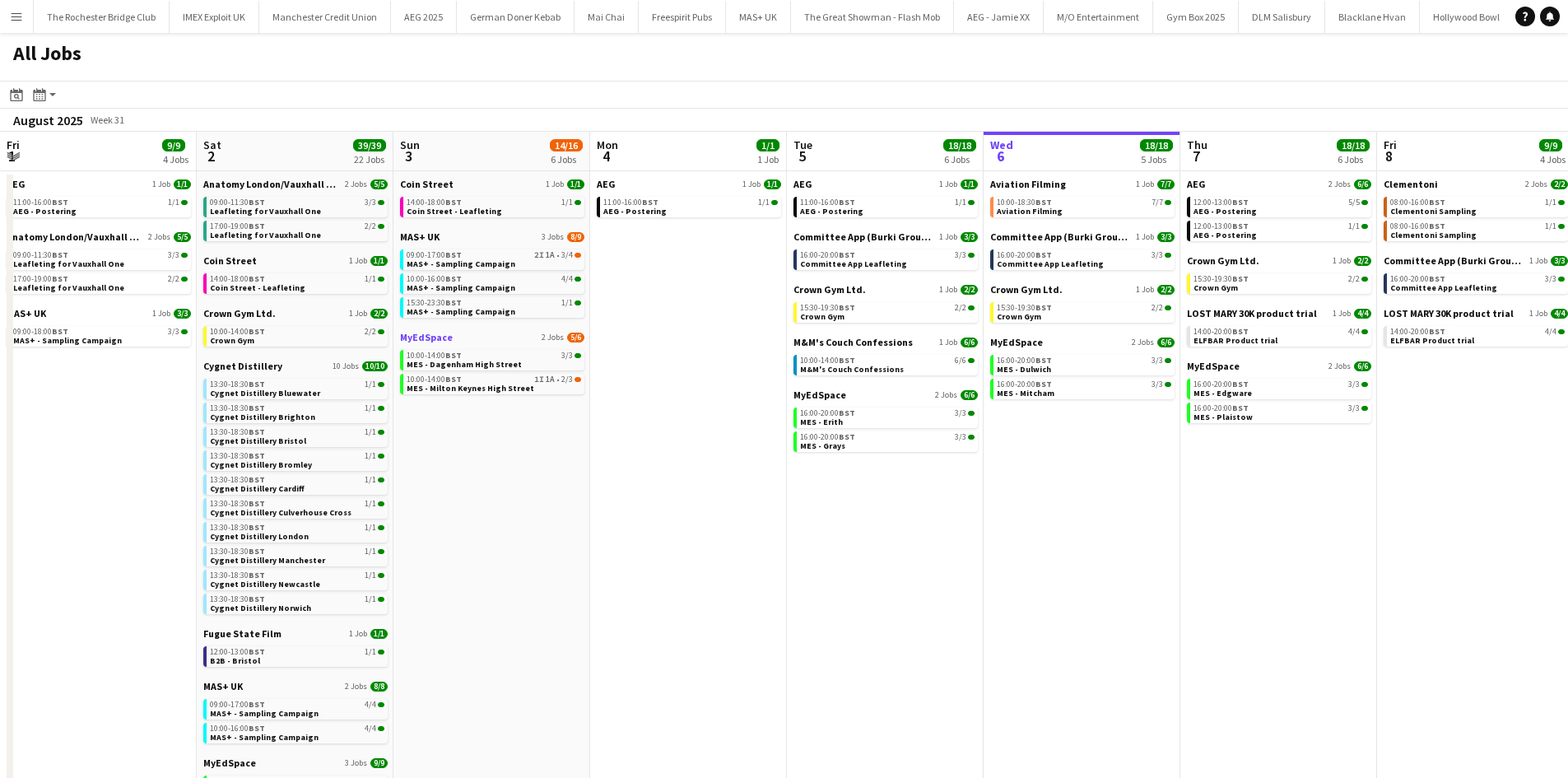 scroll, scrollTop: 0, scrollLeft: 0, axis: both 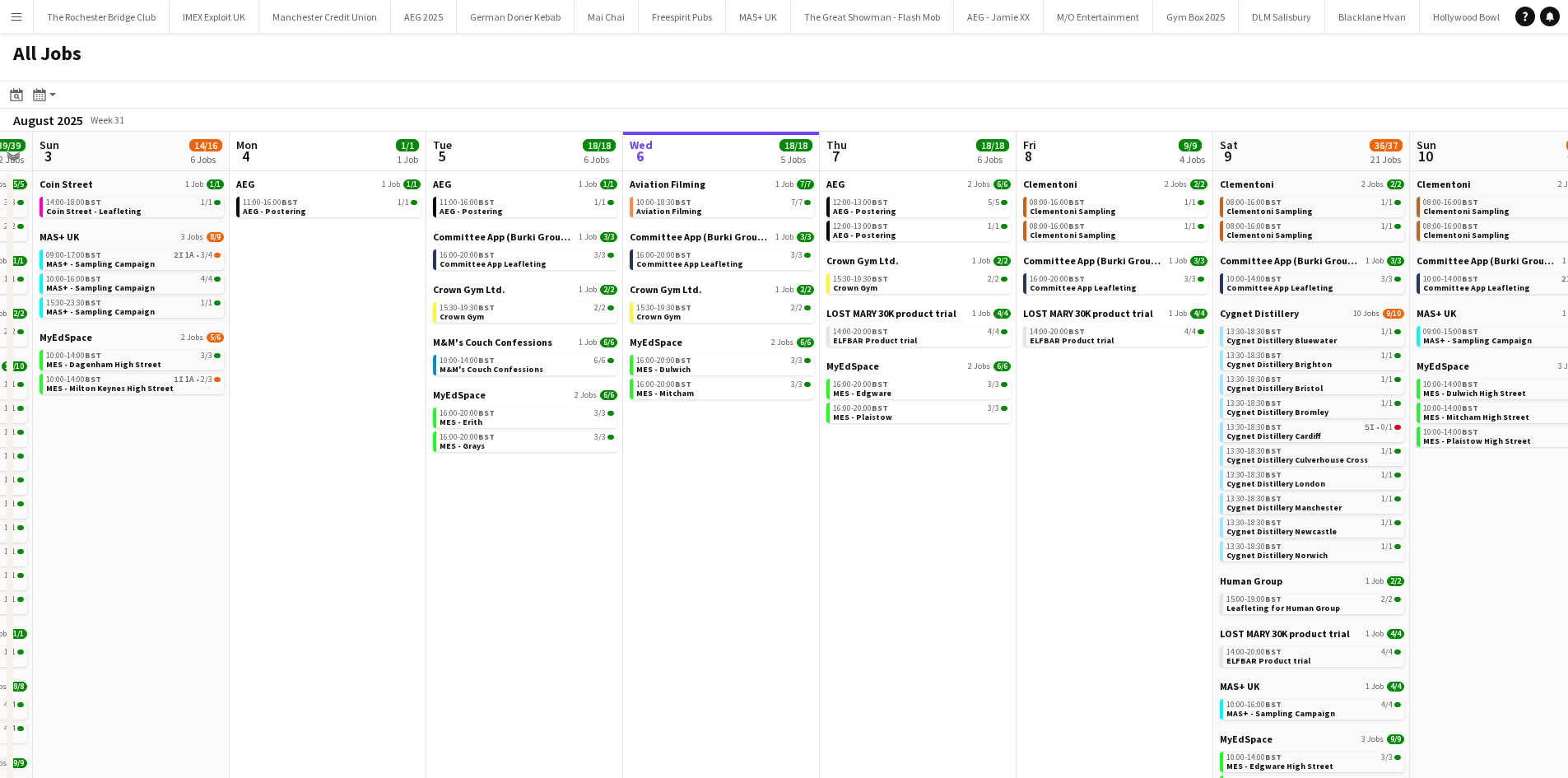 drag, startPoint x: 799, startPoint y: 554, endPoint x: 783, endPoint y: 544, distance: 18.867962 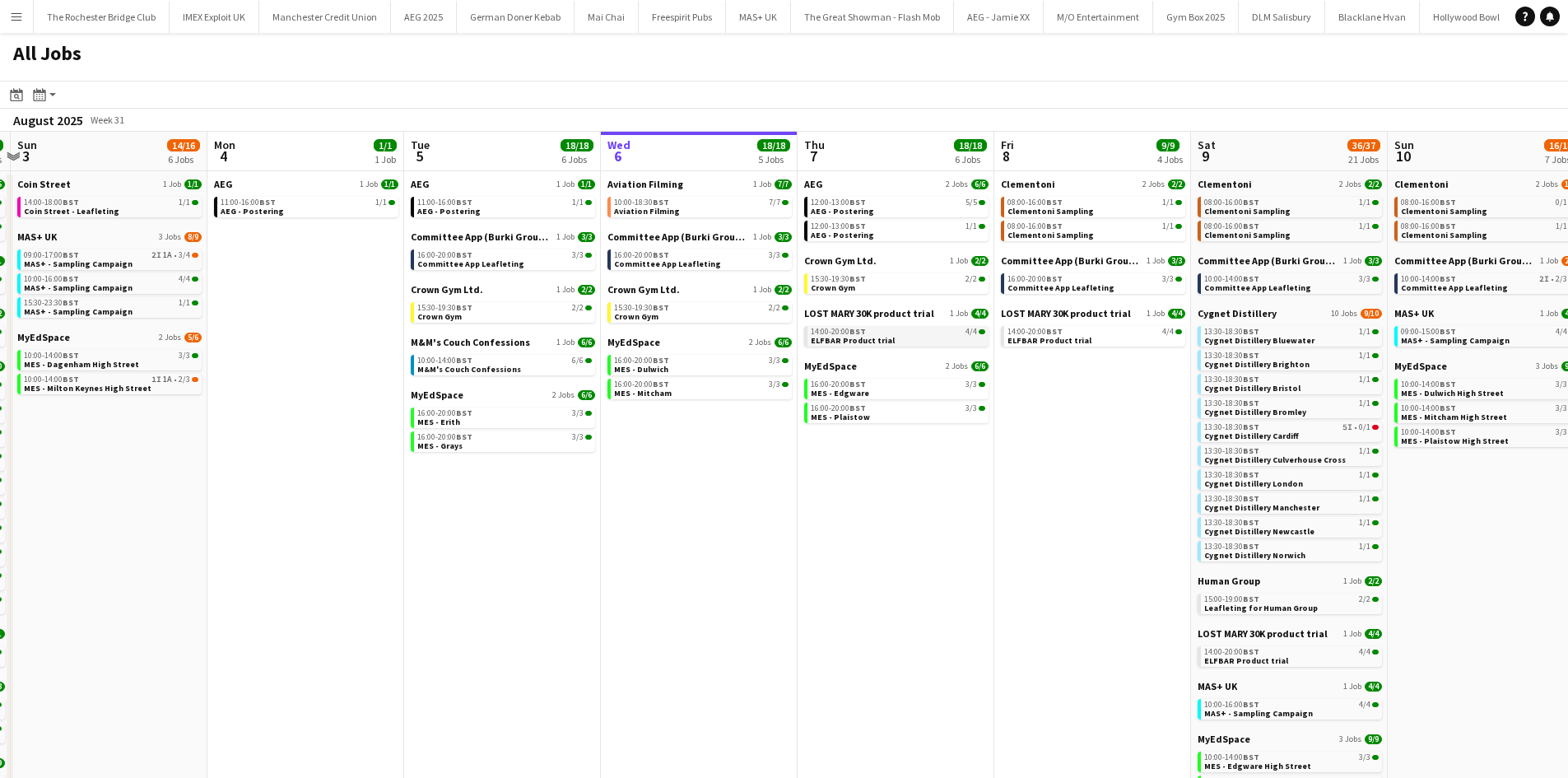 click on "14:00-20:00    BST   4/4   ELFBAR Product trial" 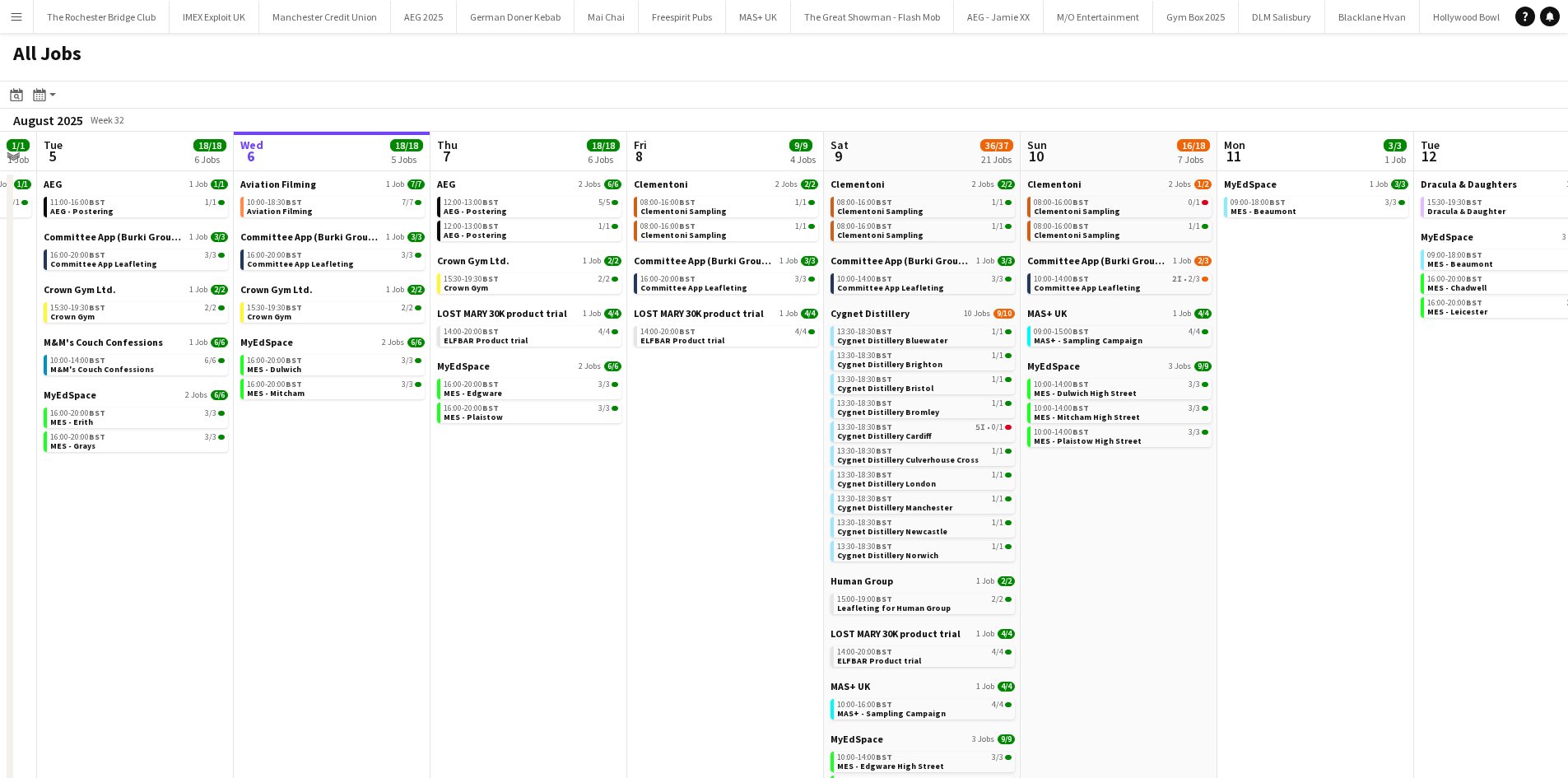 drag, startPoint x: 1156, startPoint y: 547, endPoint x: 770, endPoint y: 473, distance: 393.0293 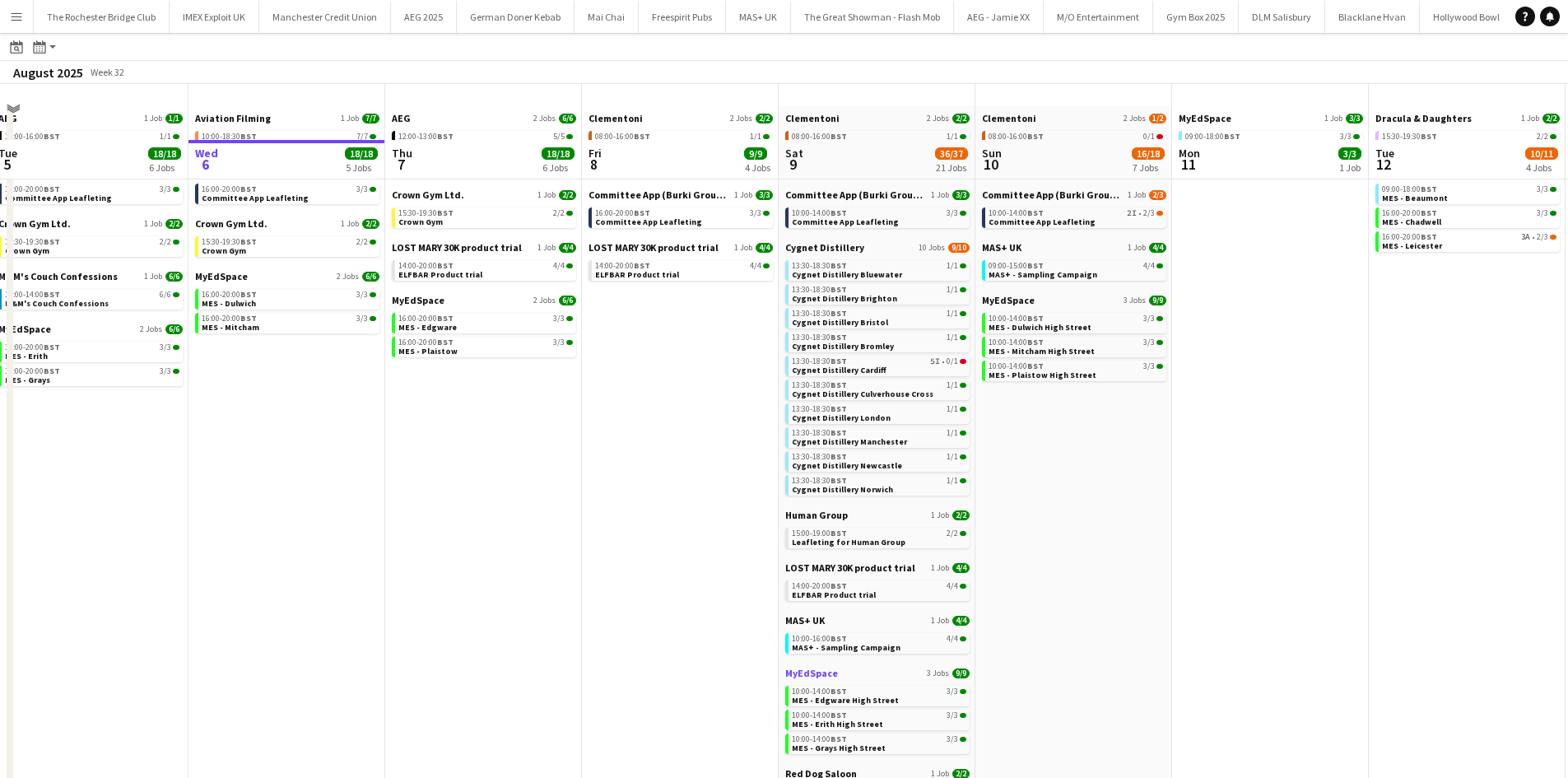 scroll, scrollTop: 165, scrollLeft: 0, axis: vertical 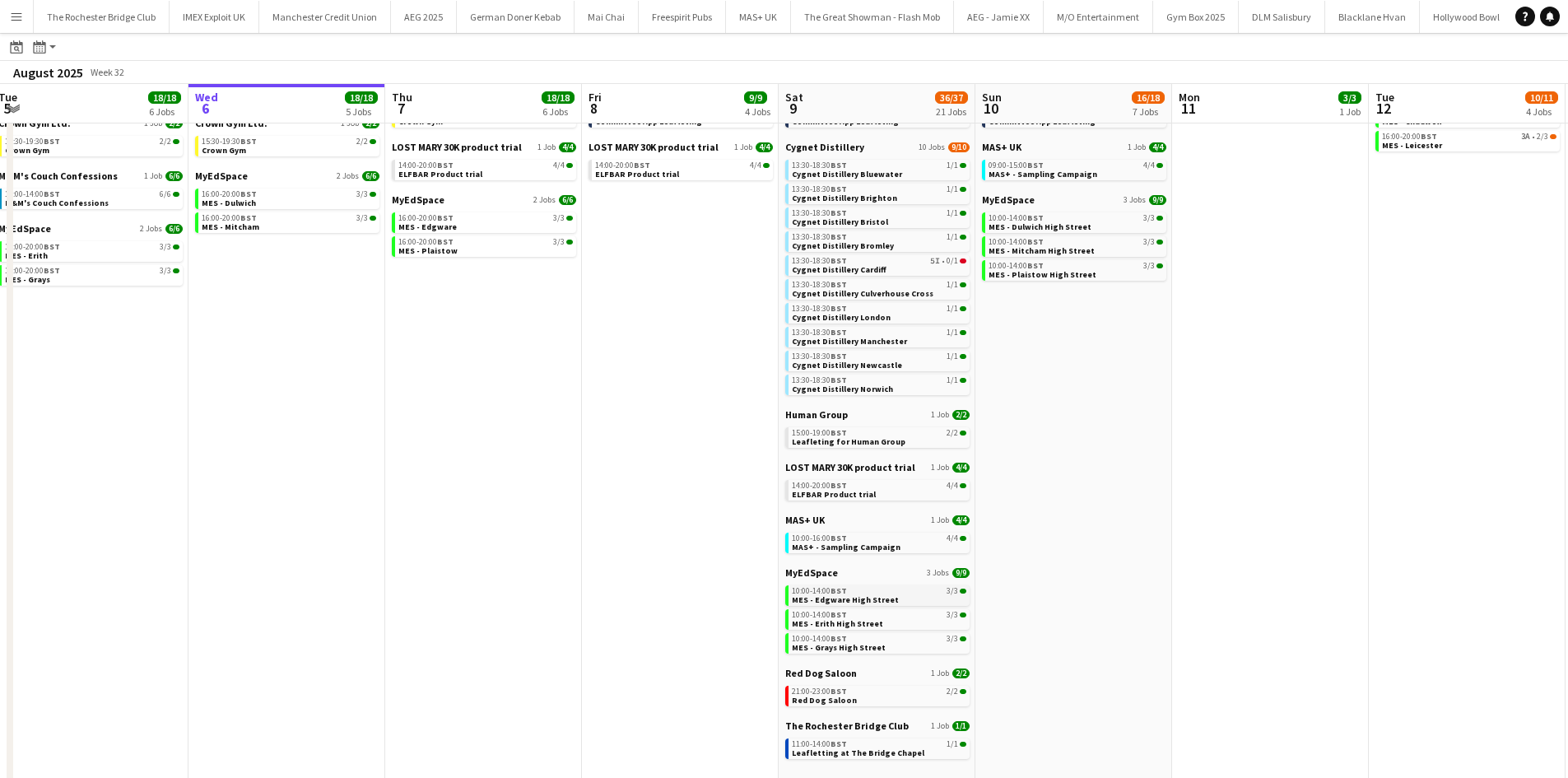 click on "10:00-14:00    BST   3/3   MES - Edgware High Street" 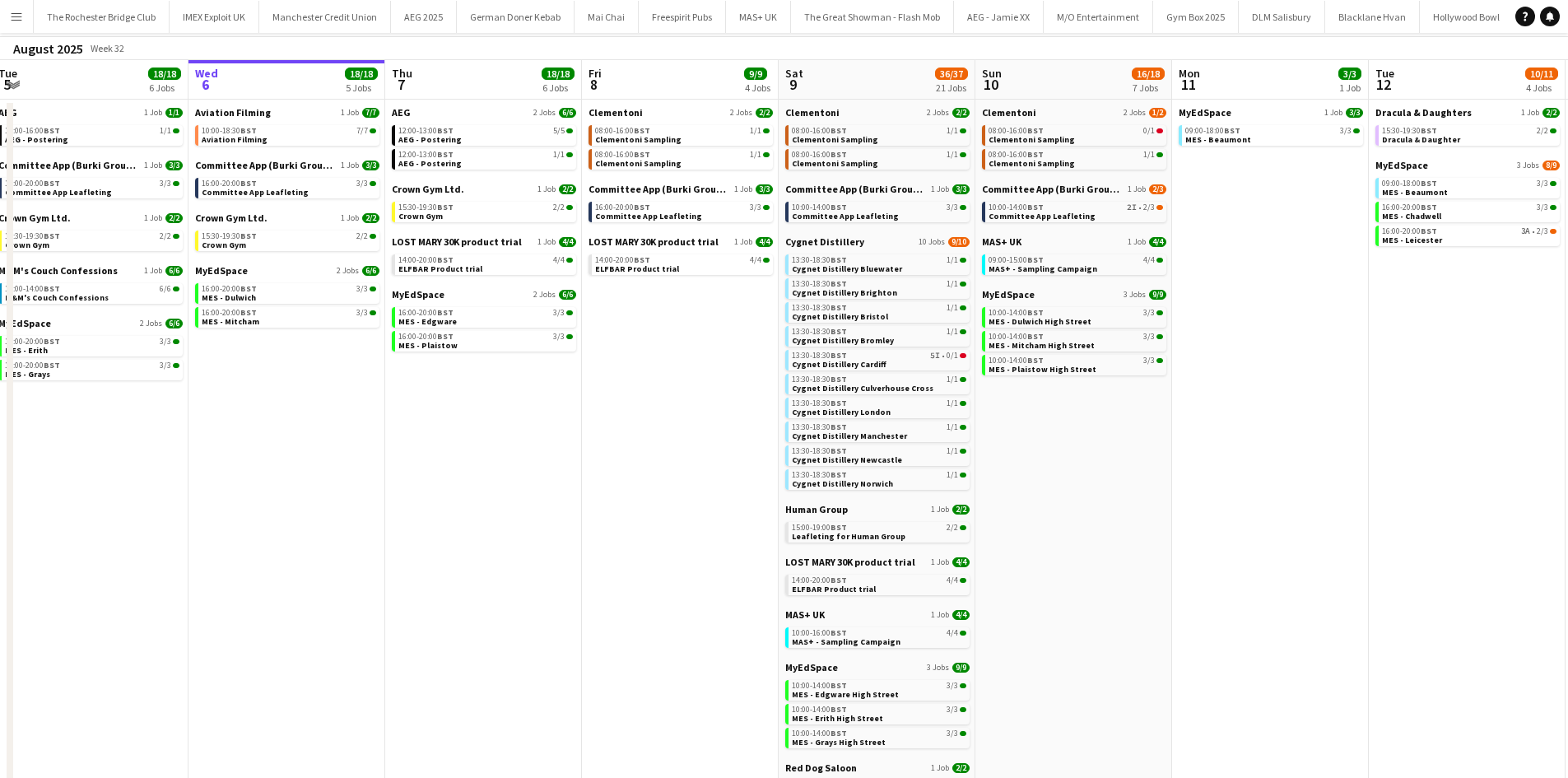 scroll, scrollTop: 0, scrollLeft: 0, axis: both 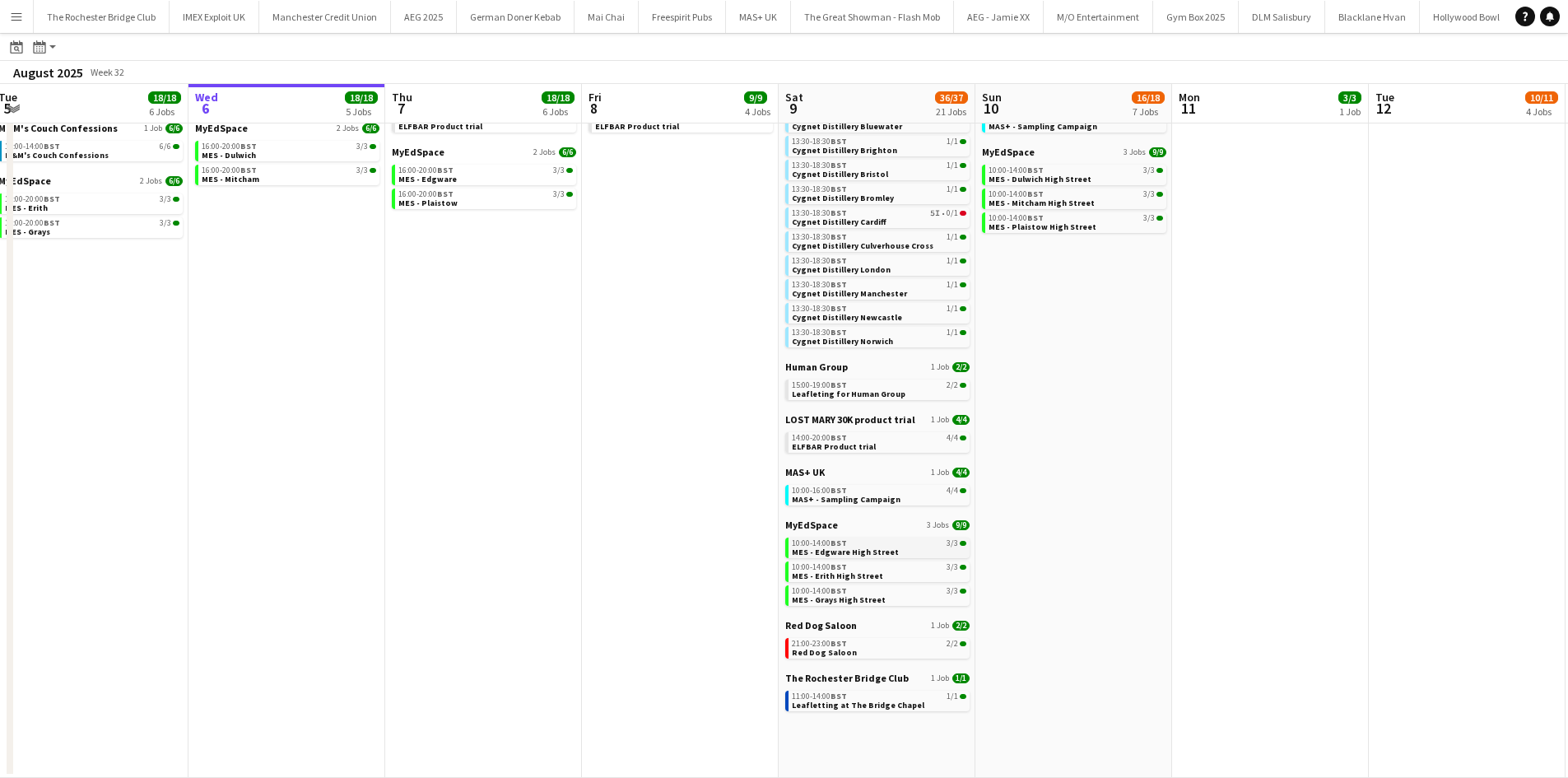 click on "10:00-14:00    BST   3/3" 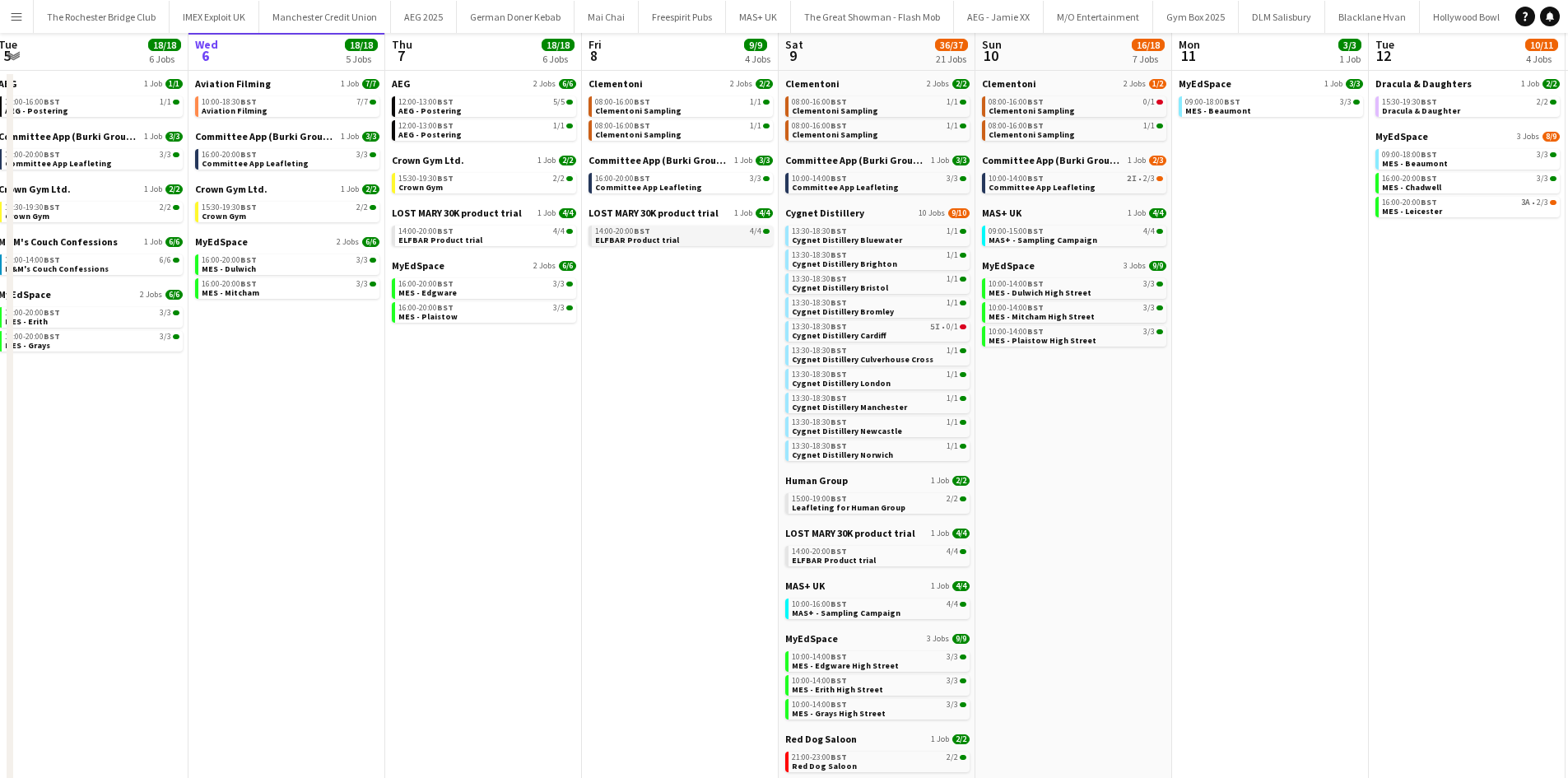 scroll, scrollTop: 0, scrollLeft: 0, axis: both 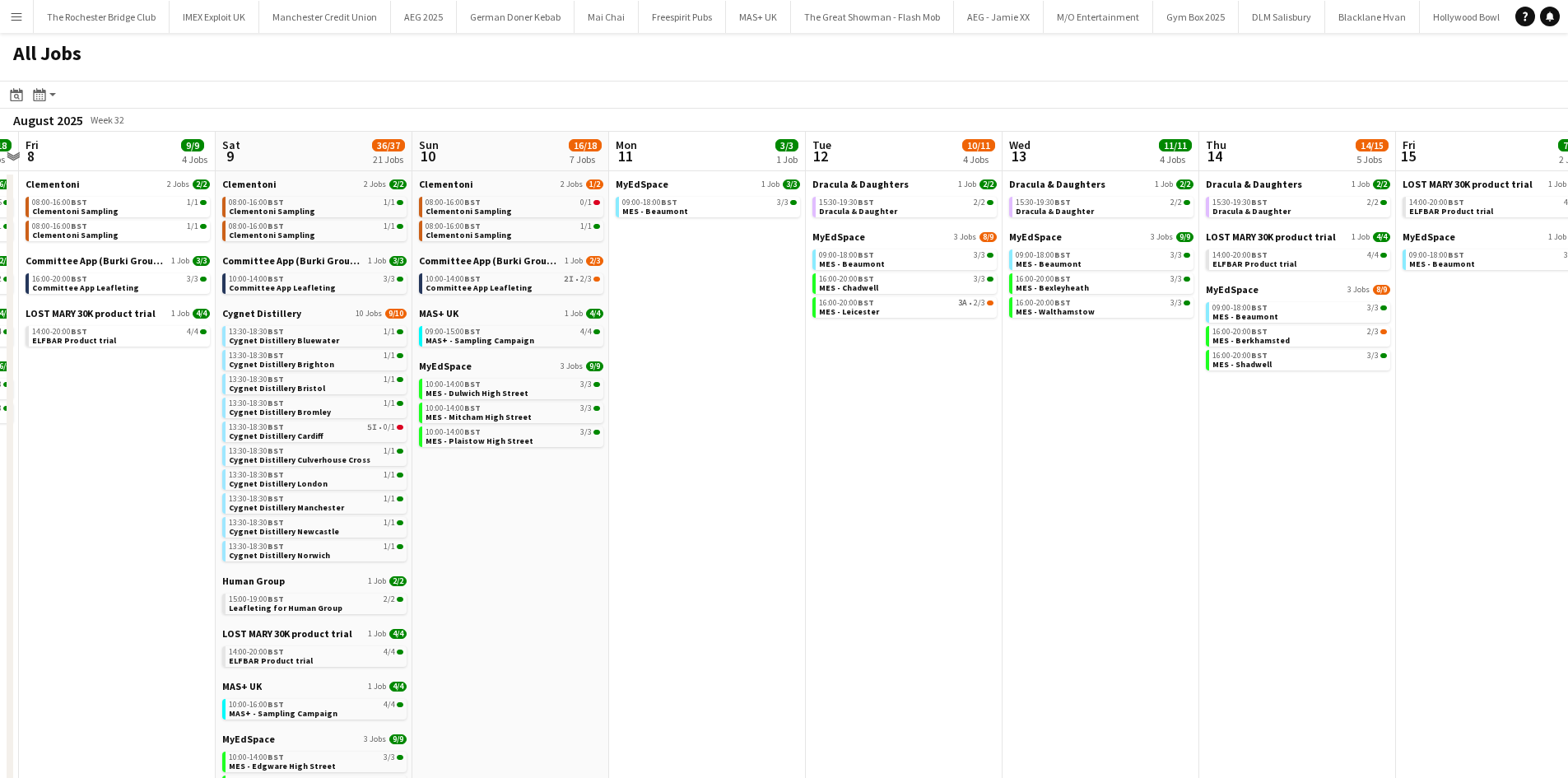 drag, startPoint x: 1127, startPoint y: 487, endPoint x: 705, endPoint y: 399, distance: 431.07772 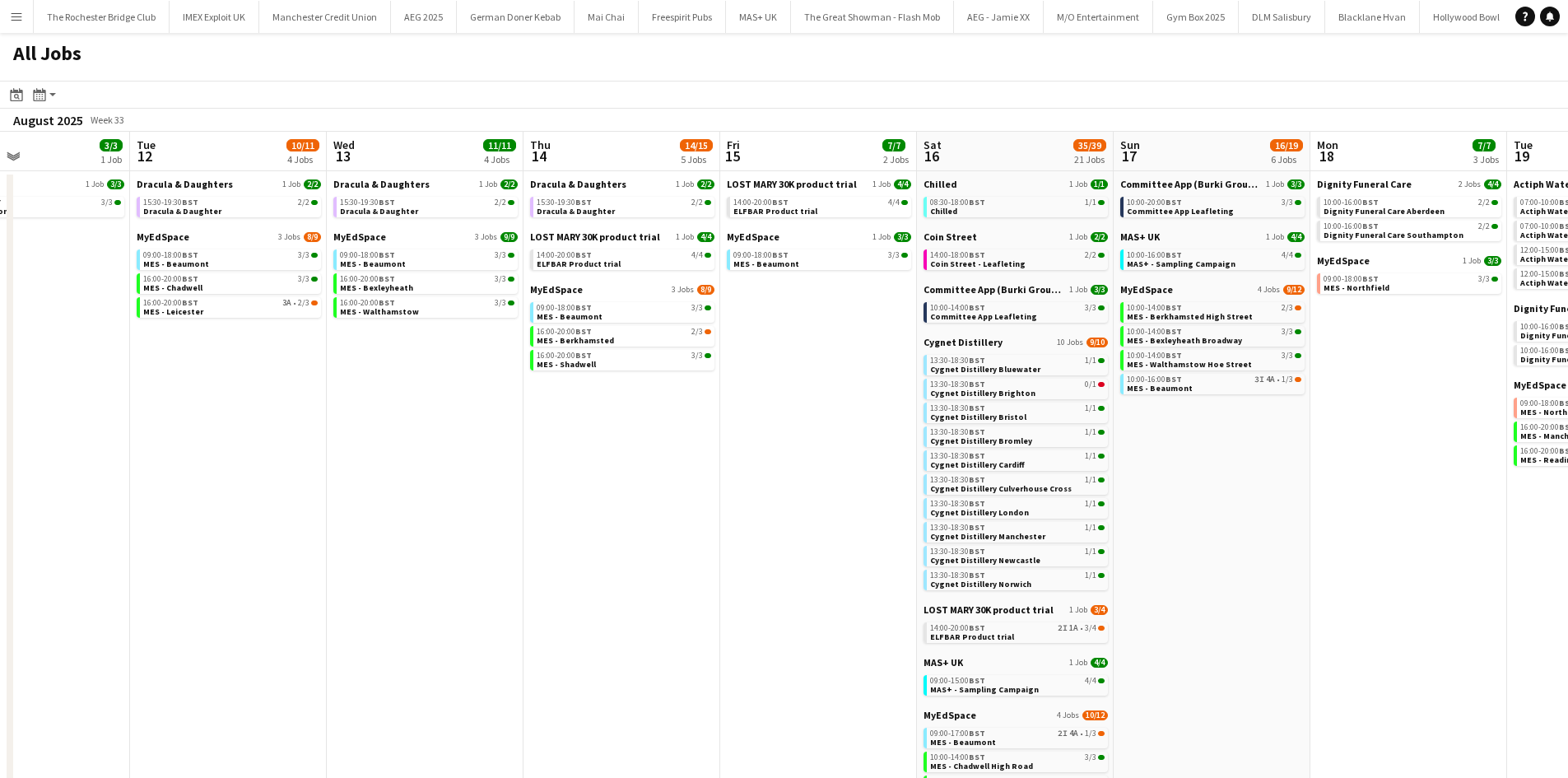 drag, startPoint x: 989, startPoint y: 443, endPoint x: 619, endPoint y: 396, distance: 372.97319 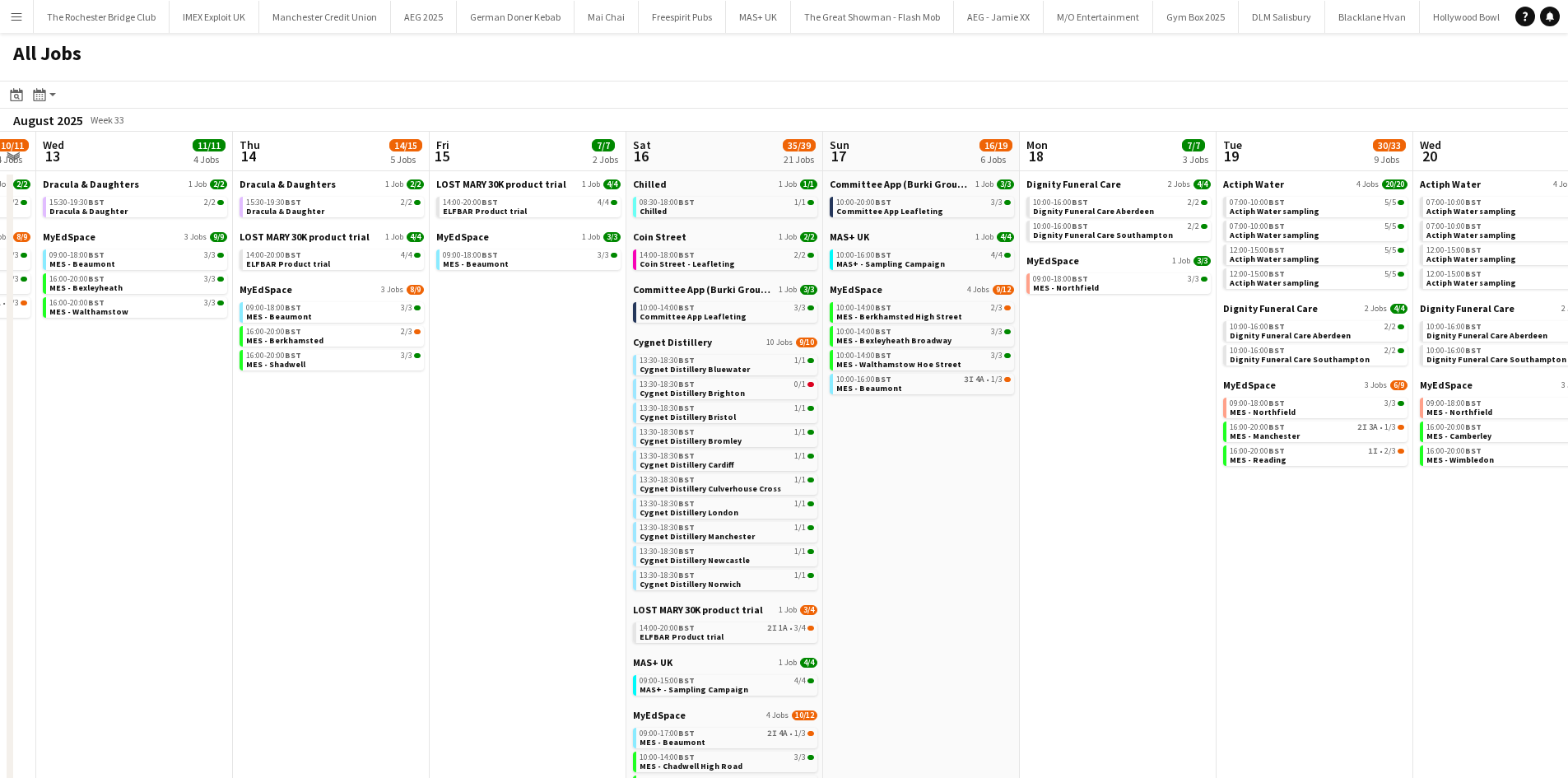 scroll, scrollTop: 0, scrollLeft: 650, axis: horizontal 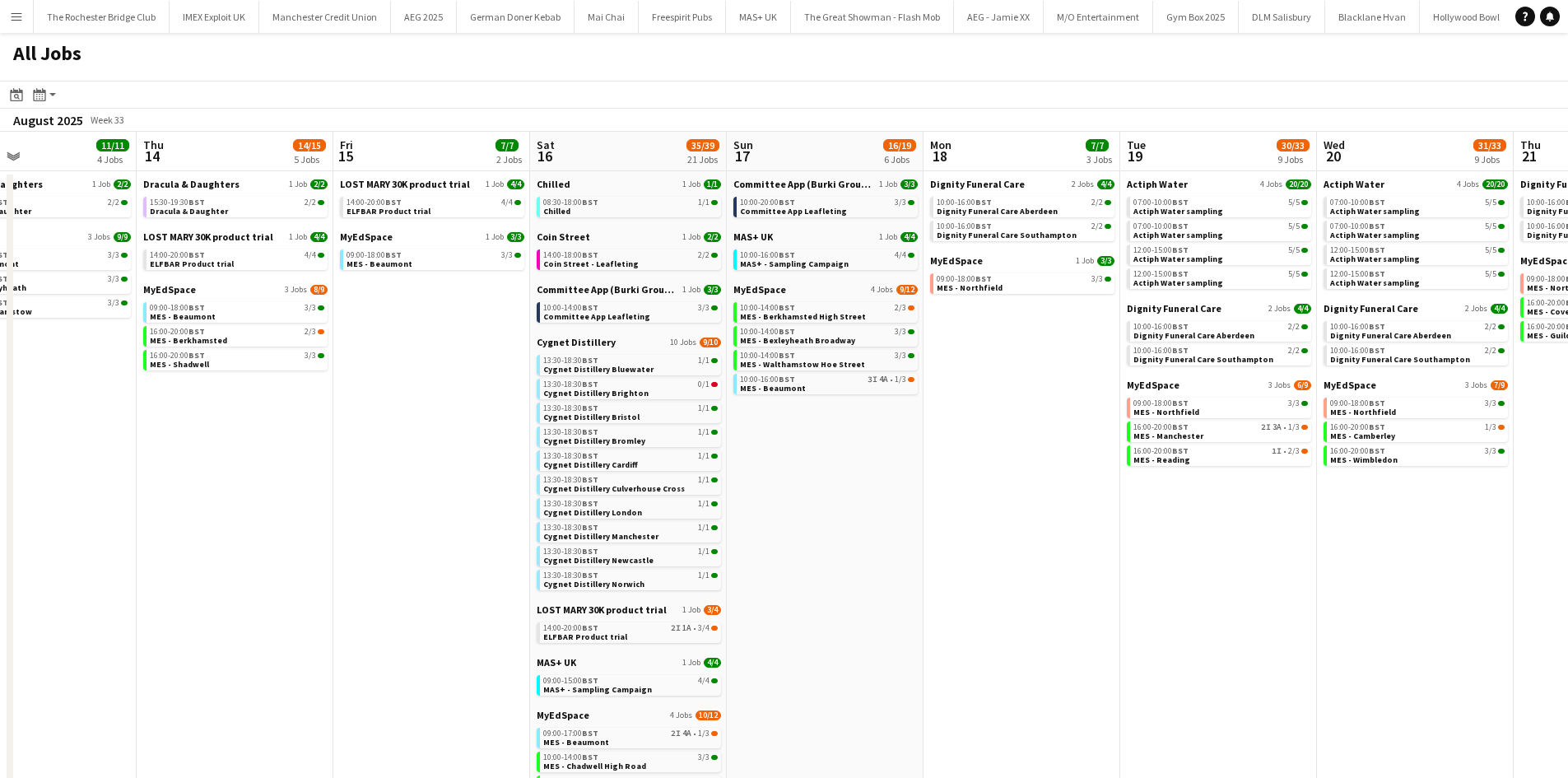 drag, startPoint x: 1338, startPoint y: 472, endPoint x: 952, endPoint y: 446, distance: 386.87466 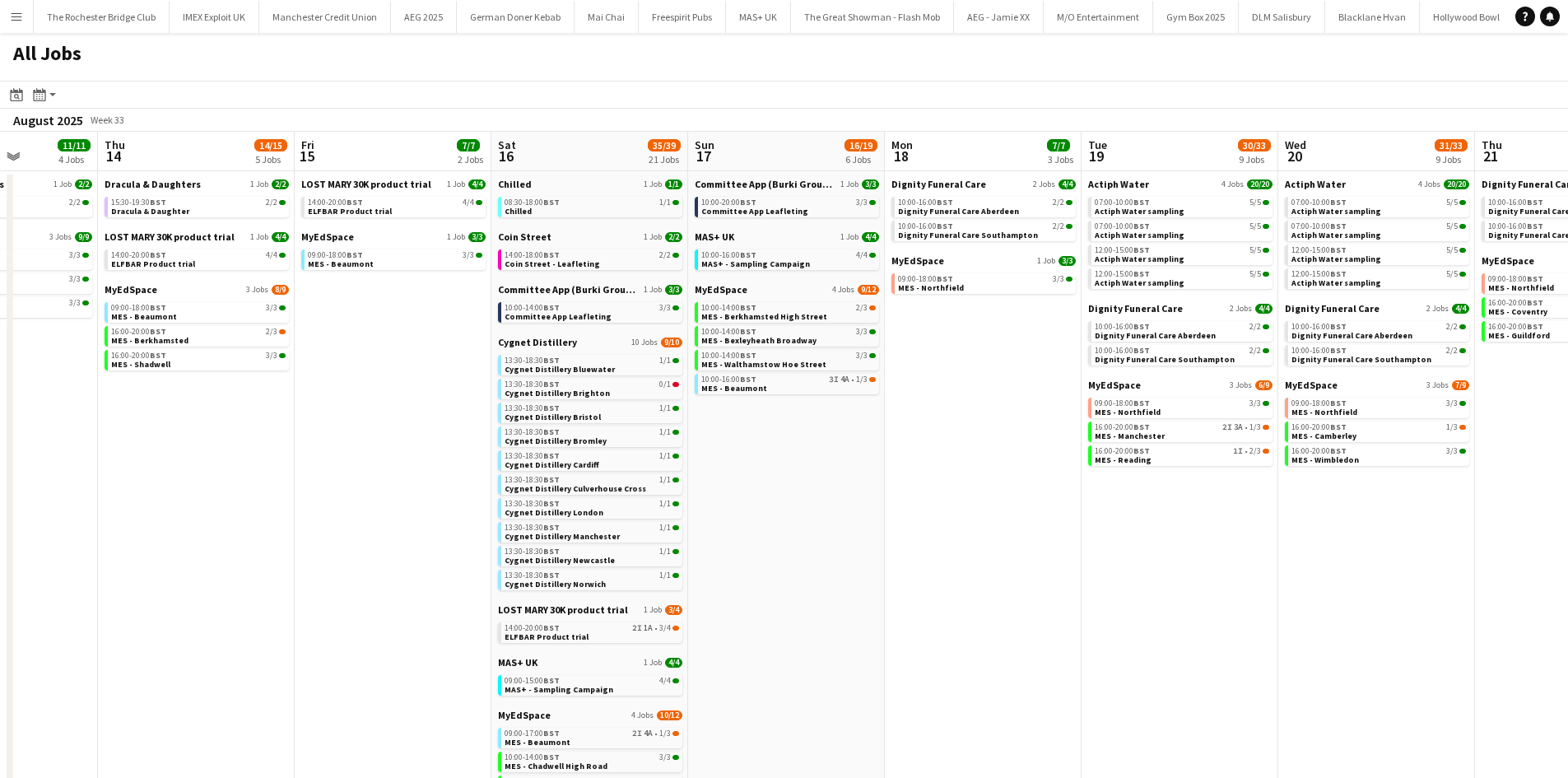 drag, startPoint x: 1418, startPoint y: 509, endPoint x: 1174, endPoint y: 500, distance: 244.16593 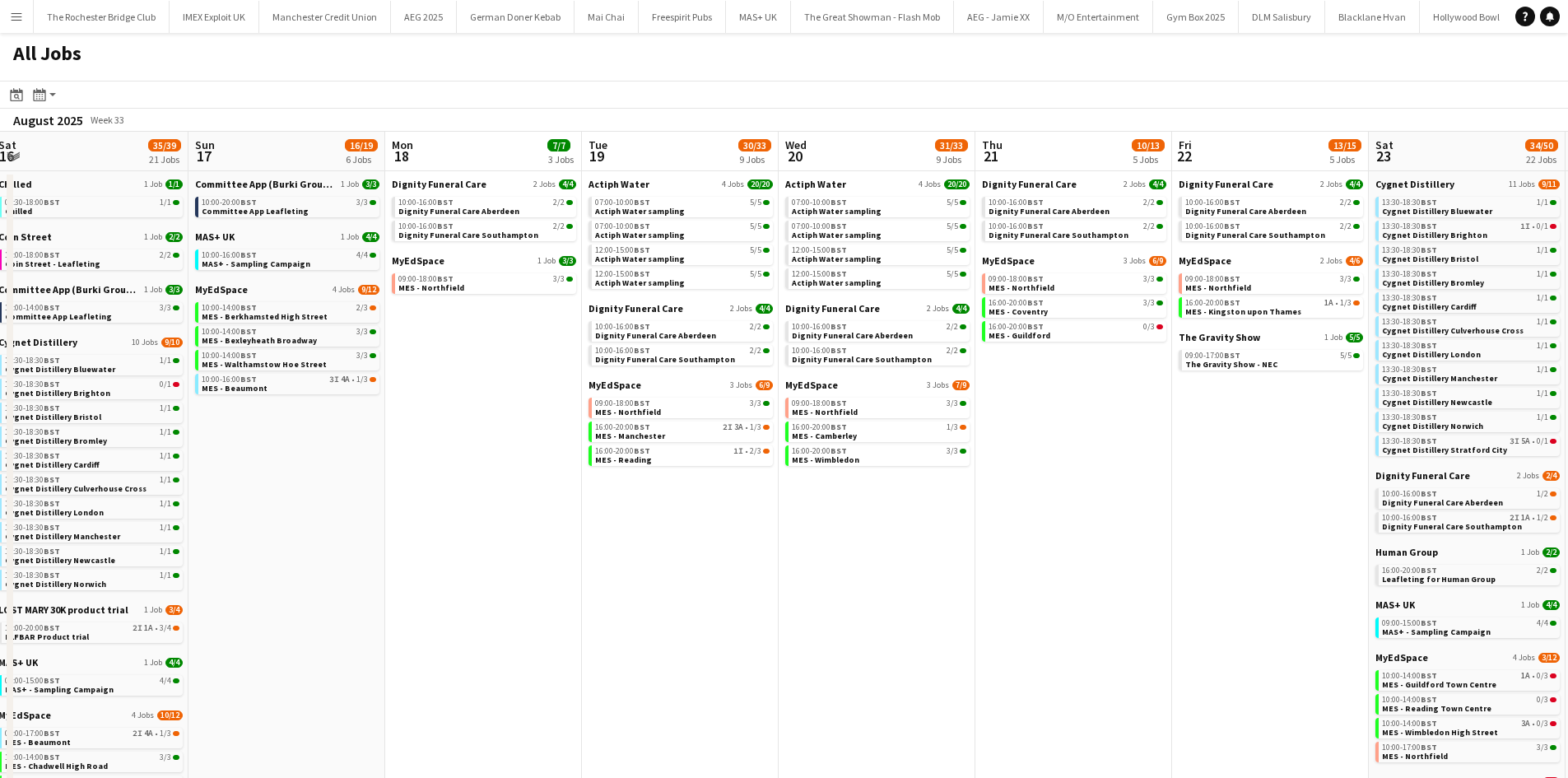 drag, startPoint x: 1135, startPoint y: 488, endPoint x: 1082, endPoint y: 486, distance: 53.03772 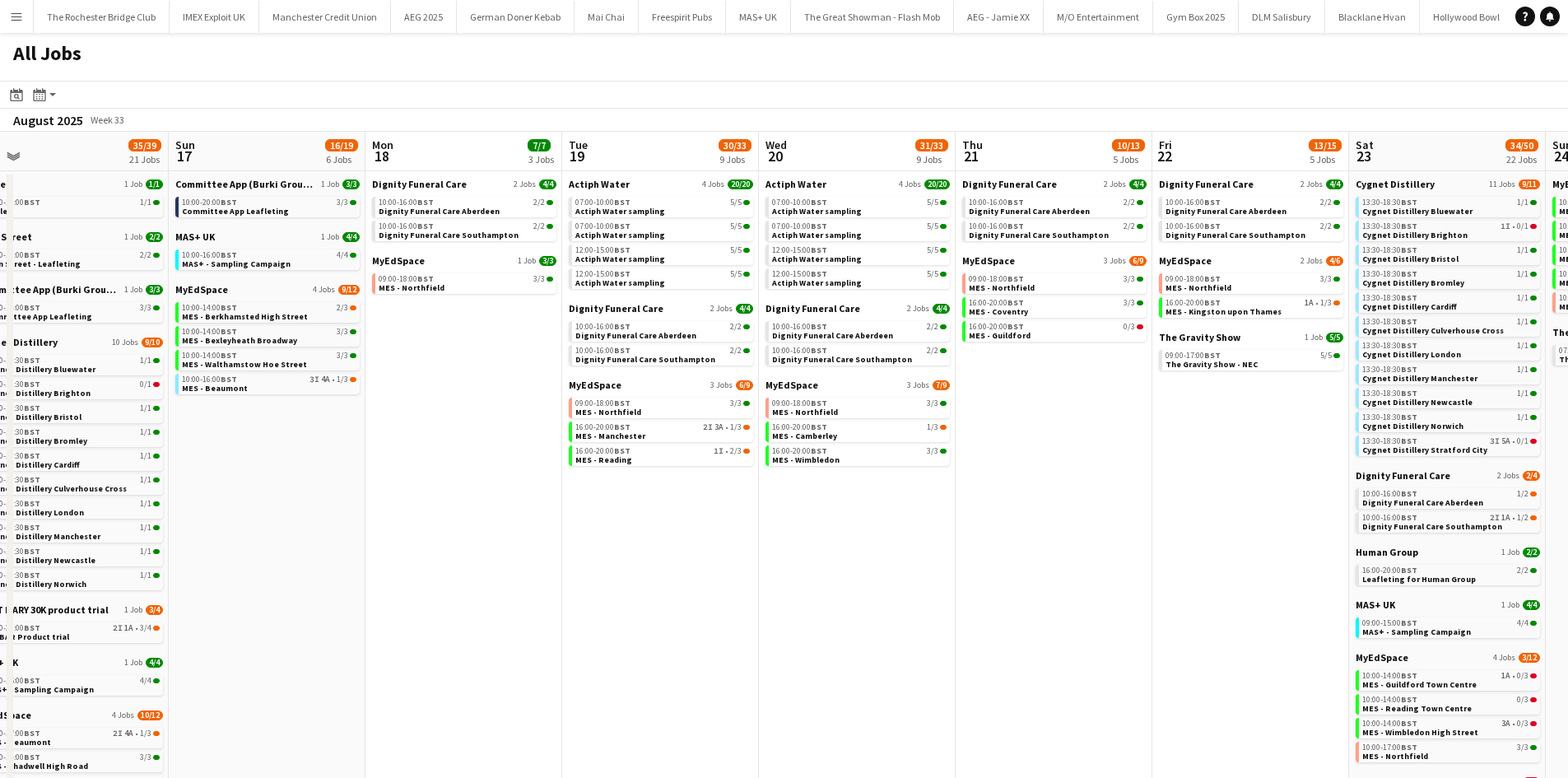 scroll, scrollTop: 0, scrollLeft: 488, axis: horizontal 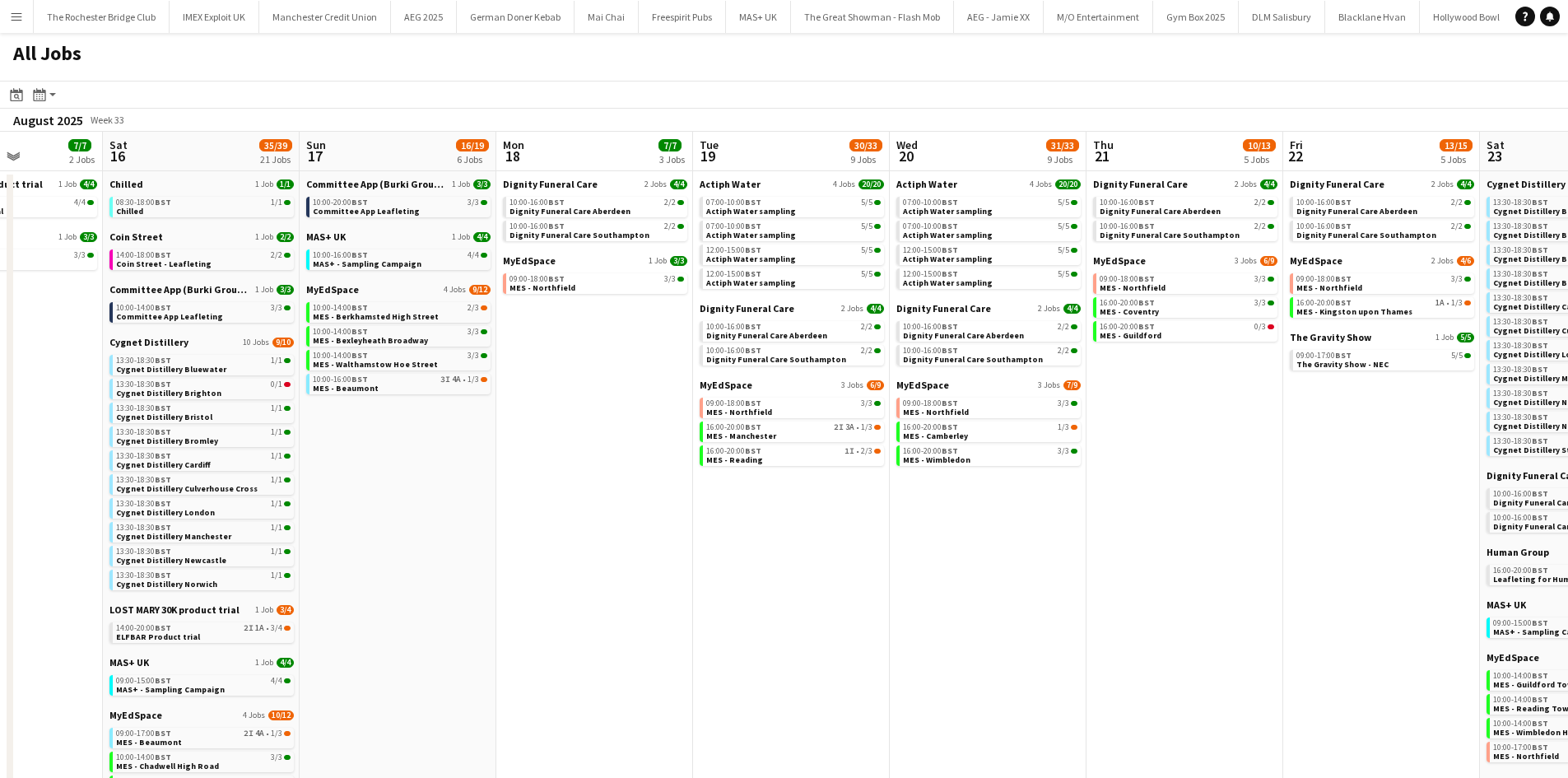drag, startPoint x: 1217, startPoint y: 478, endPoint x: 1134, endPoint y: 471, distance: 83.29466 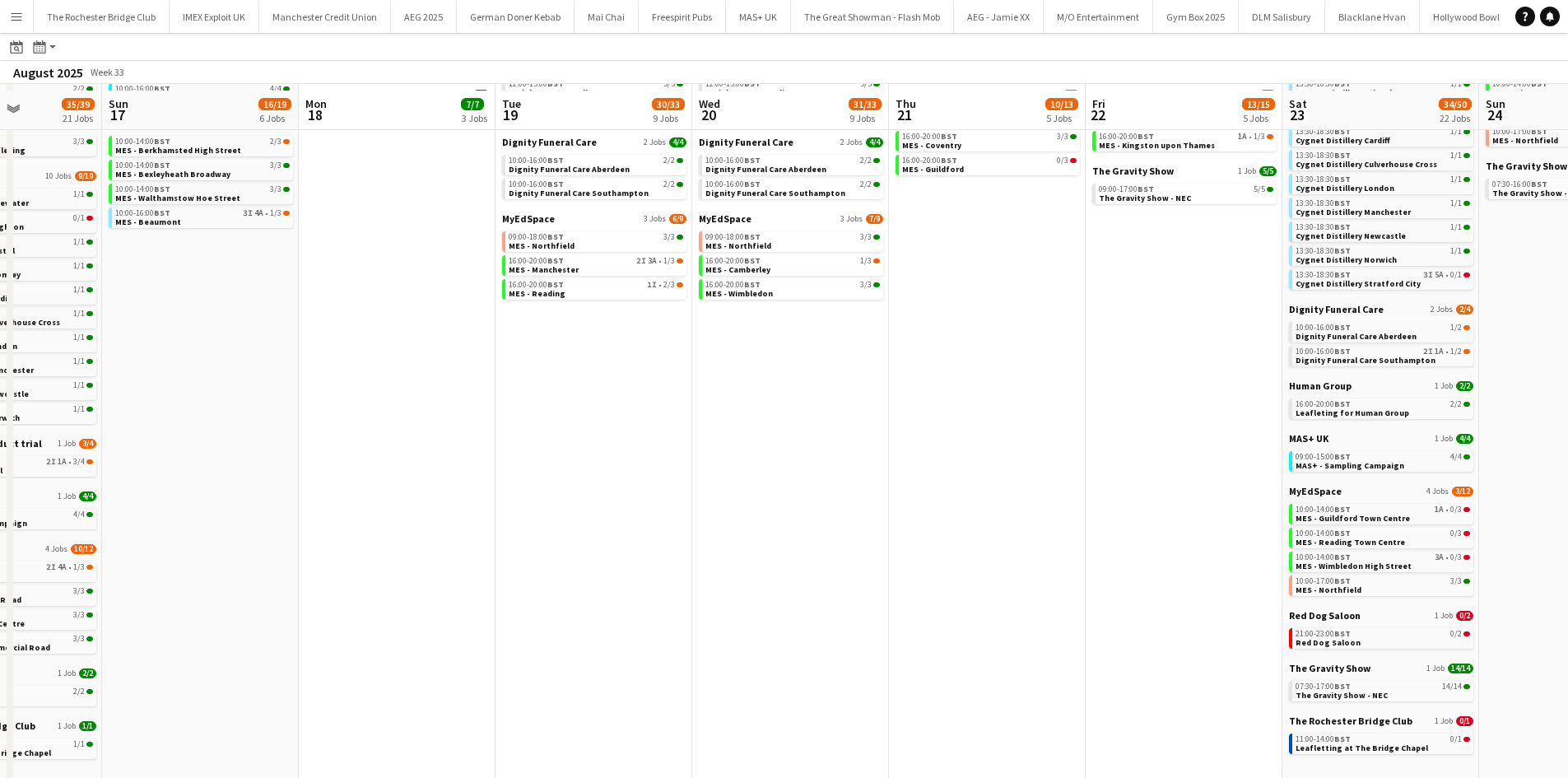 scroll, scrollTop: 212, scrollLeft: 0, axis: vertical 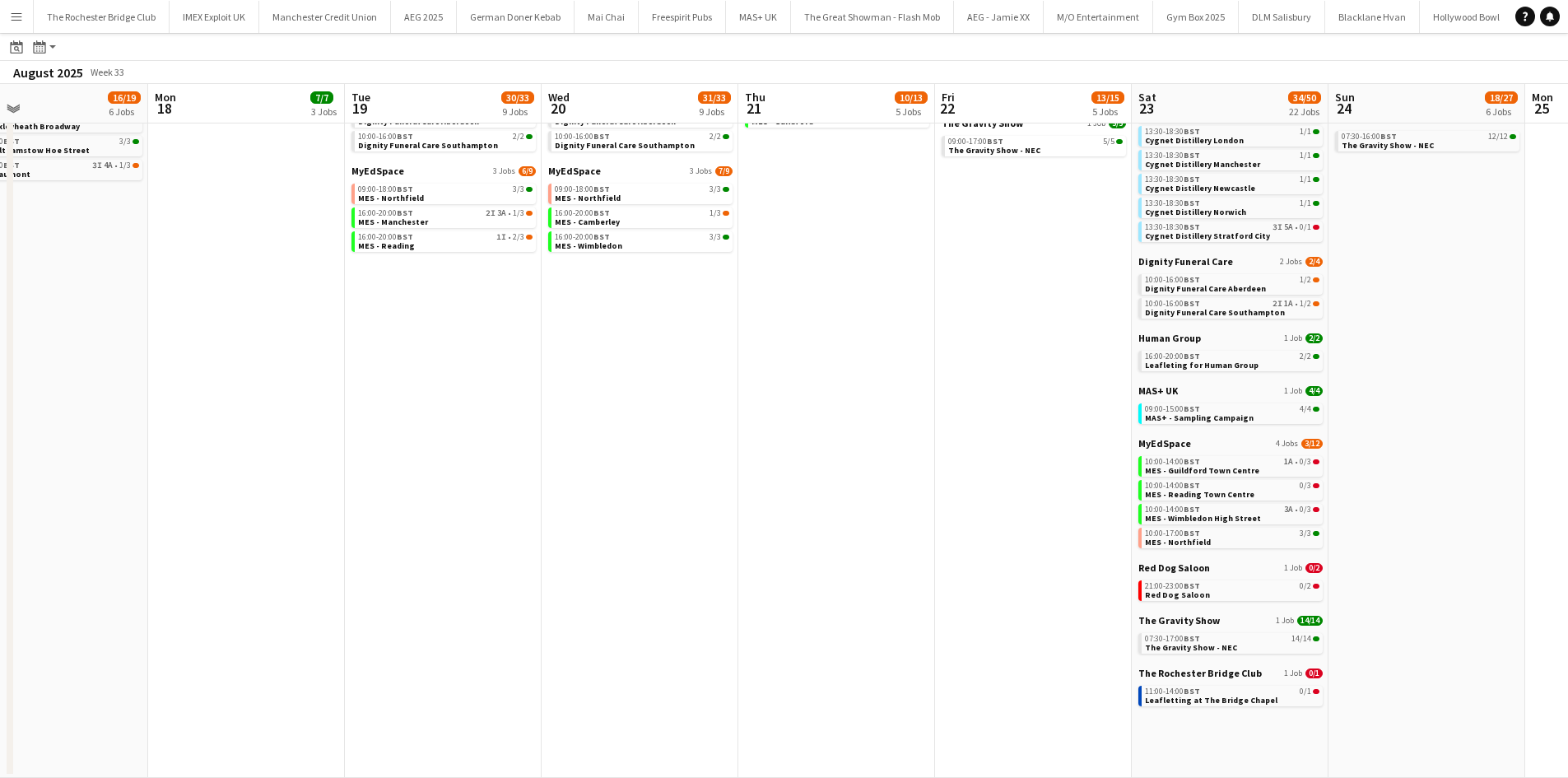 drag, startPoint x: 1504, startPoint y: 482, endPoint x: 1350, endPoint y: 473, distance: 154.26276 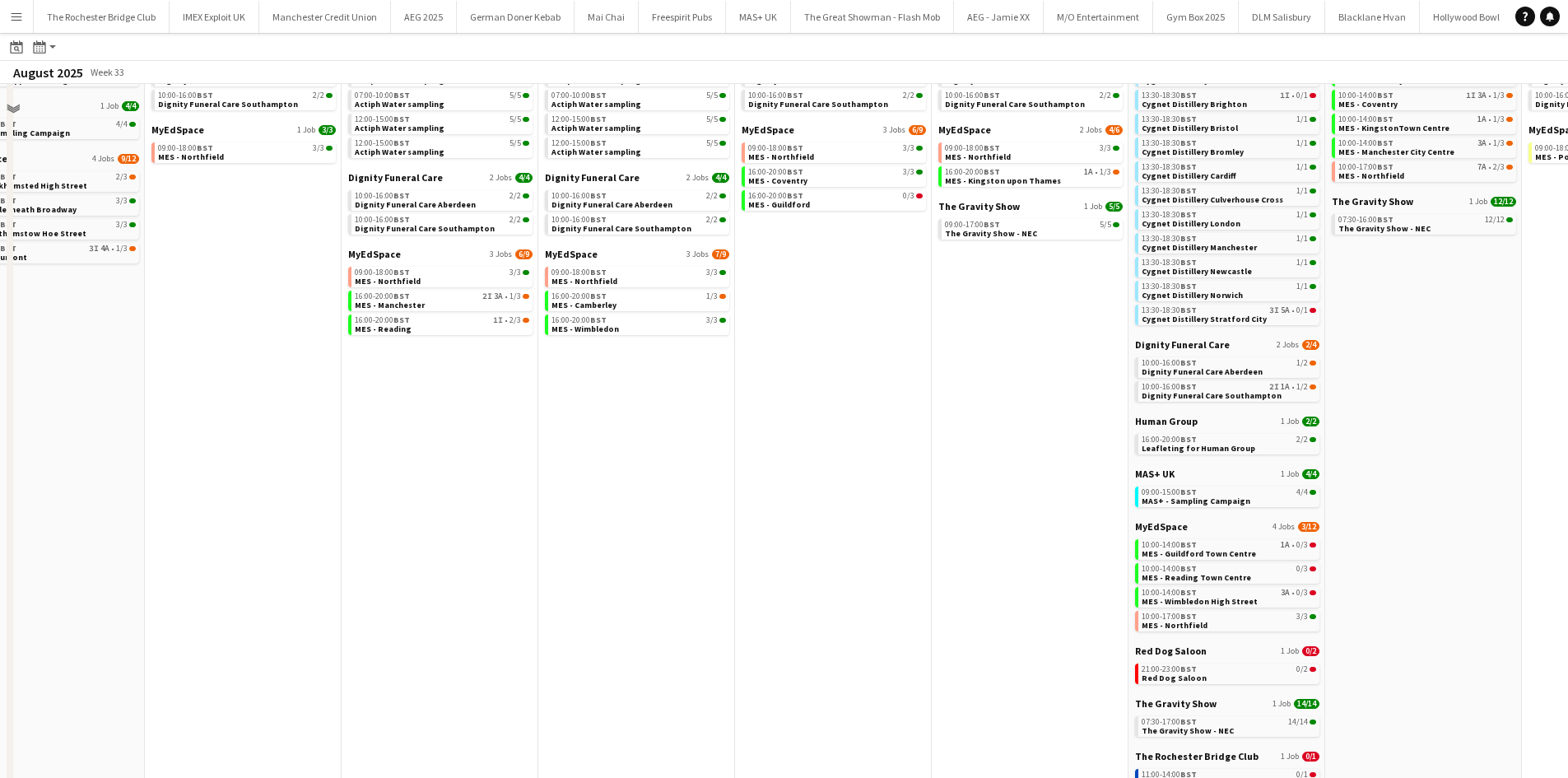scroll, scrollTop: 0, scrollLeft: 0, axis: both 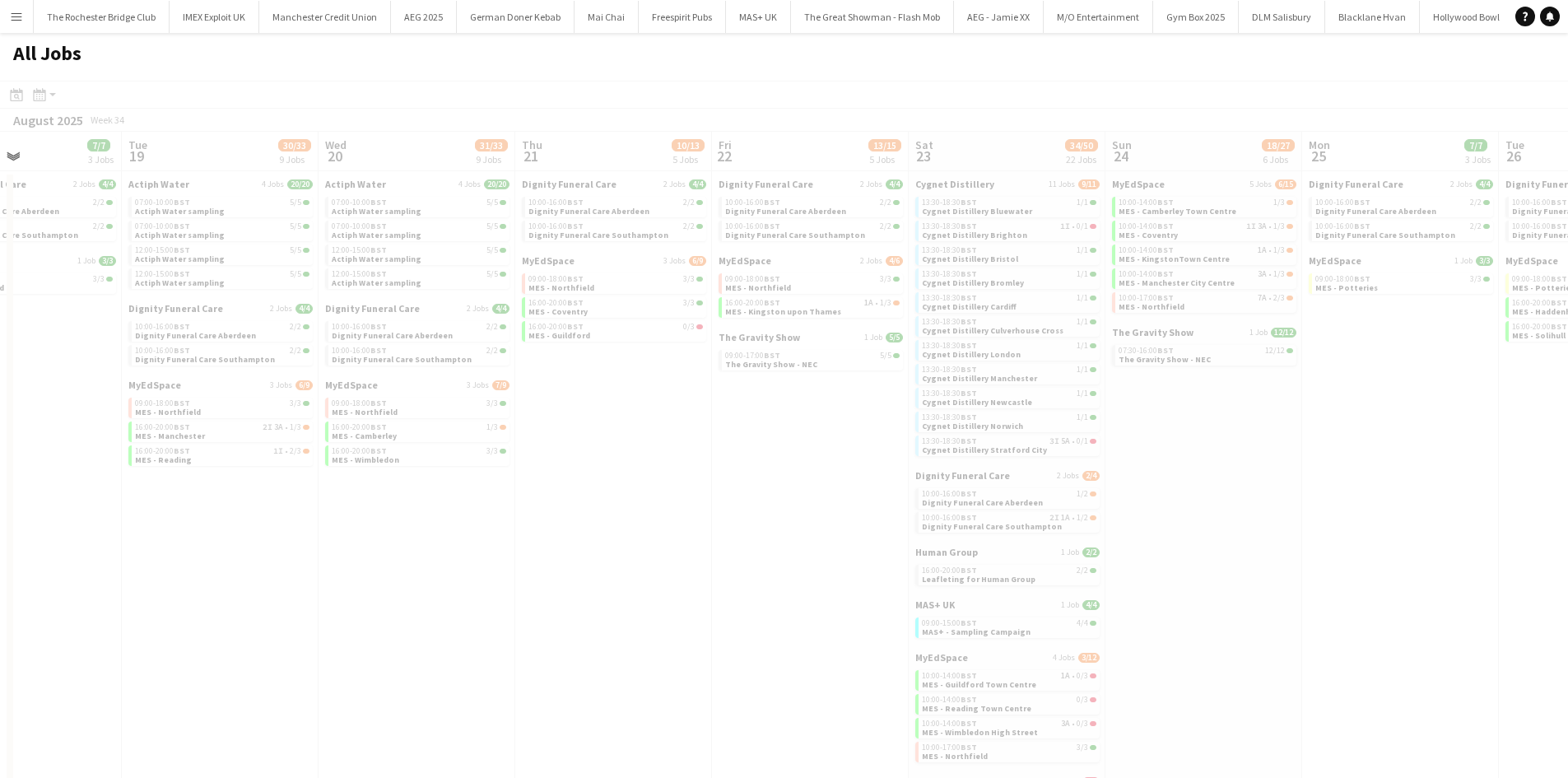 drag, startPoint x: 1356, startPoint y: 455, endPoint x: 1103, endPoint y: 455, distance: 253 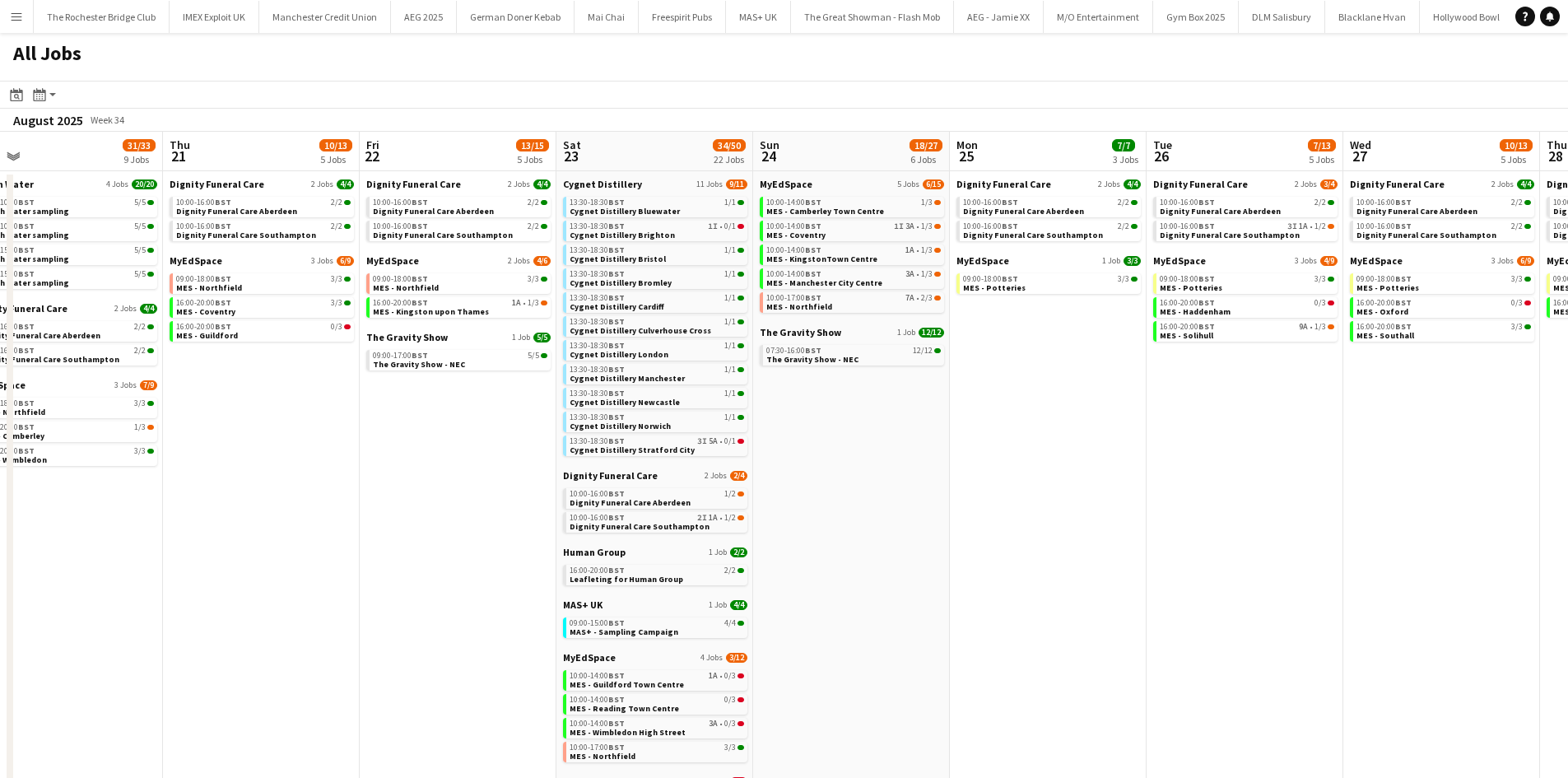 drag, startPoint x: 1309, startPoint y: 490, endPoint x: 956, endPoint y: 463, distance: 354.03107 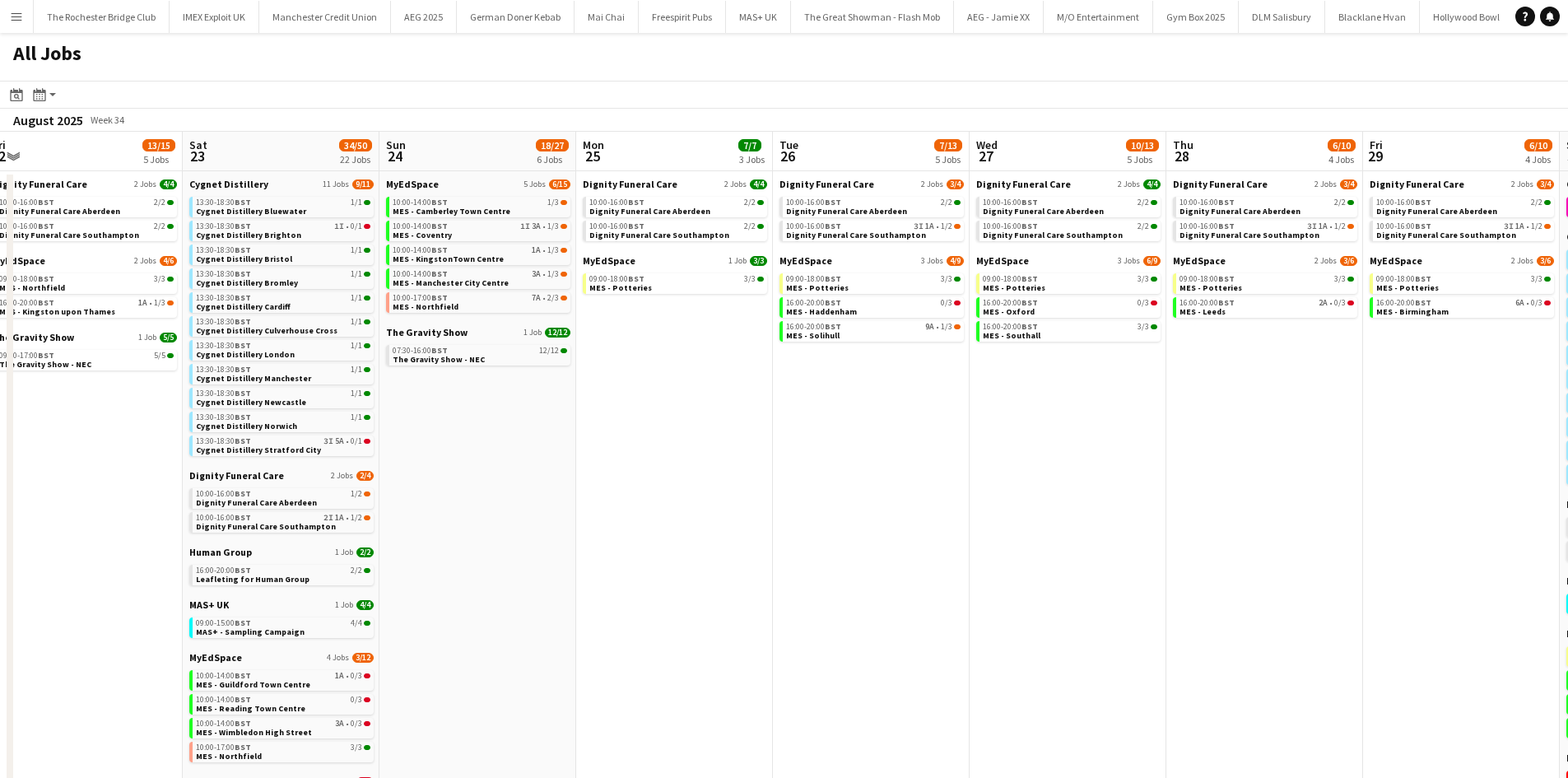 drag, startPoint x: 1407, startPoint y: 501, endPoint x: 1021, endPoint y: 472, distance: 387.0878 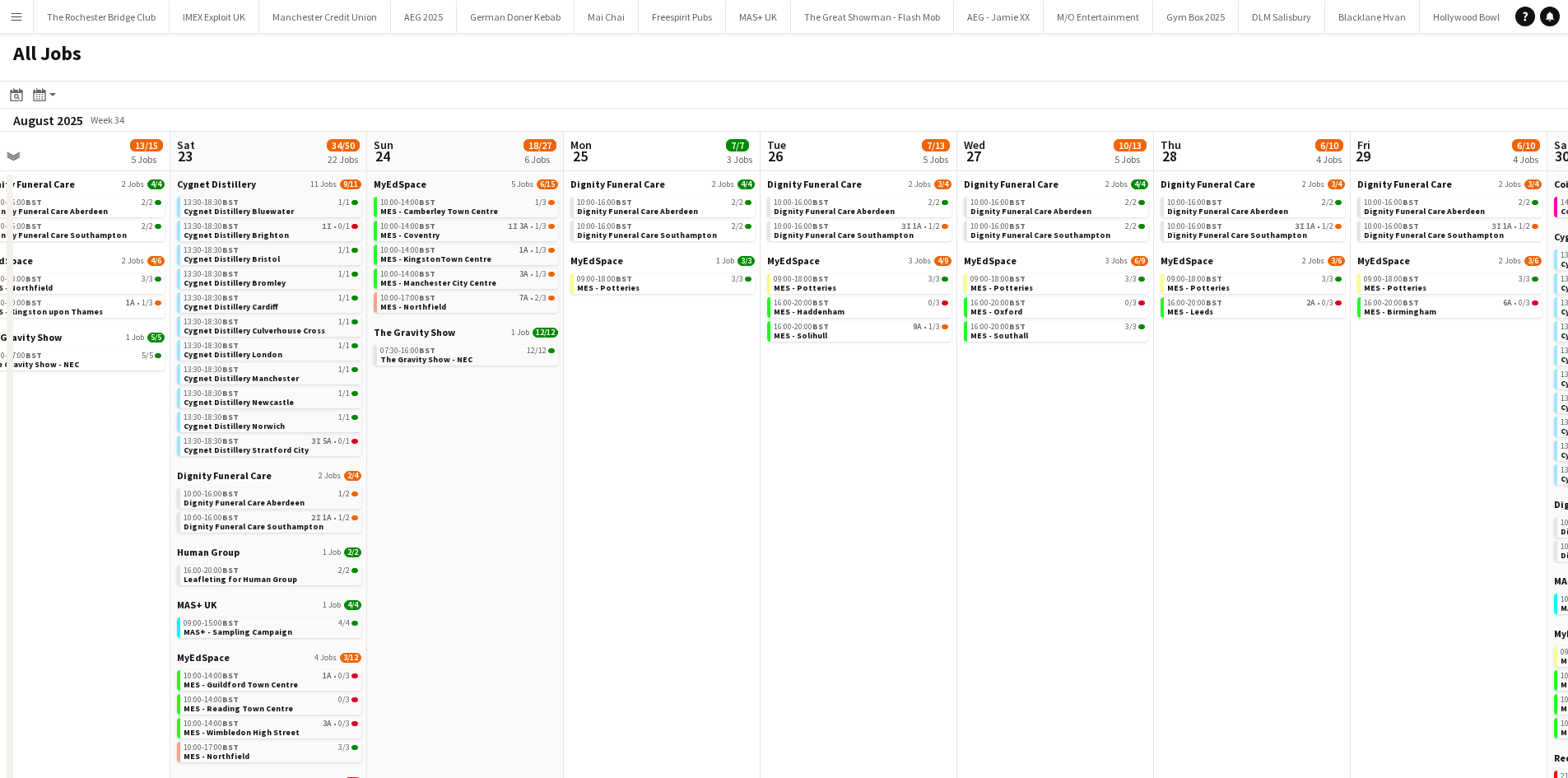 scroll, scrollTop: 0, scrollLeft: 471, axis: horizontal 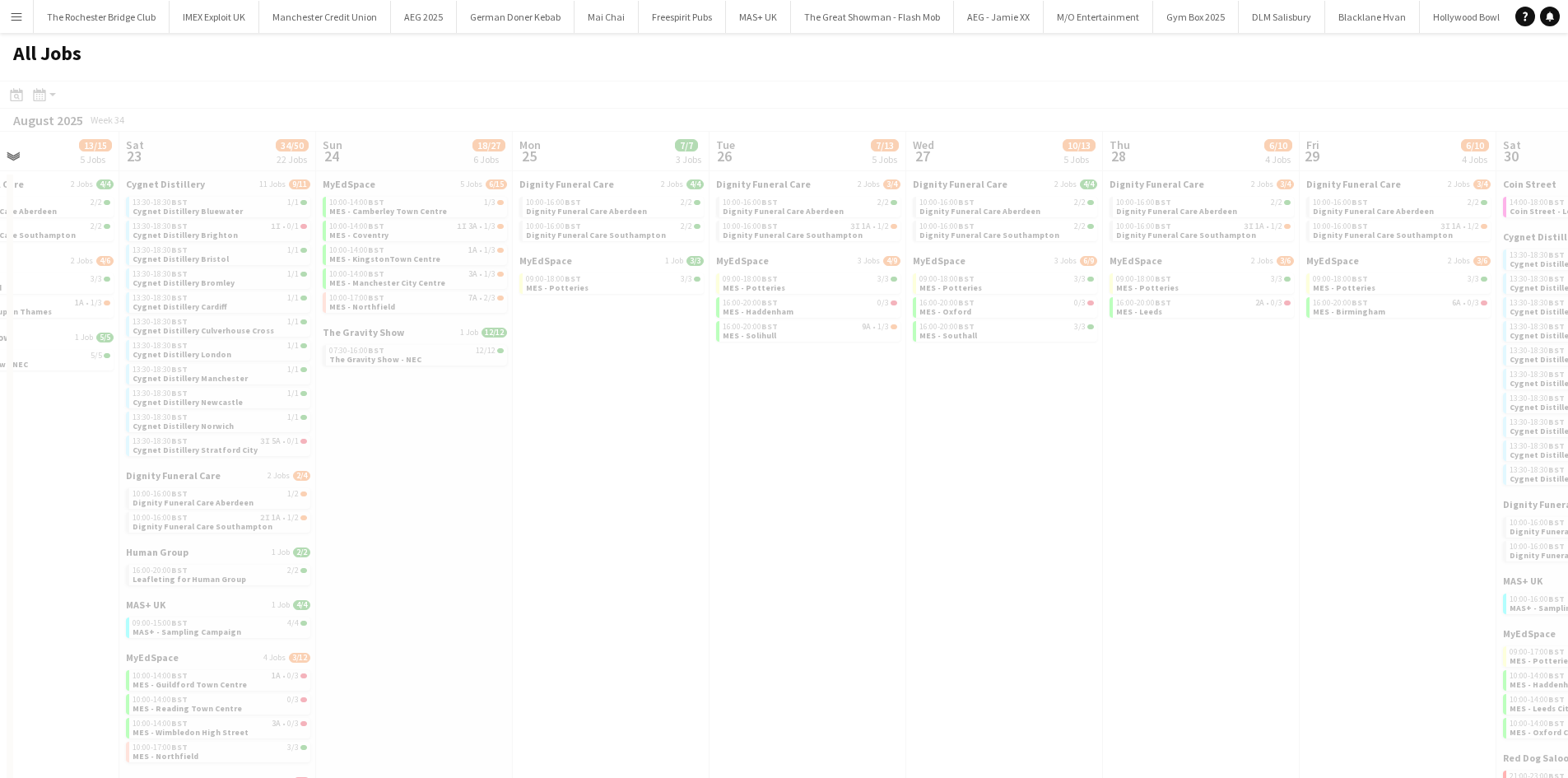drag, startPoint x: 1445, startPoint y: 415, endPoint x: 1067, endPoint y: 385, distance: 379.18861 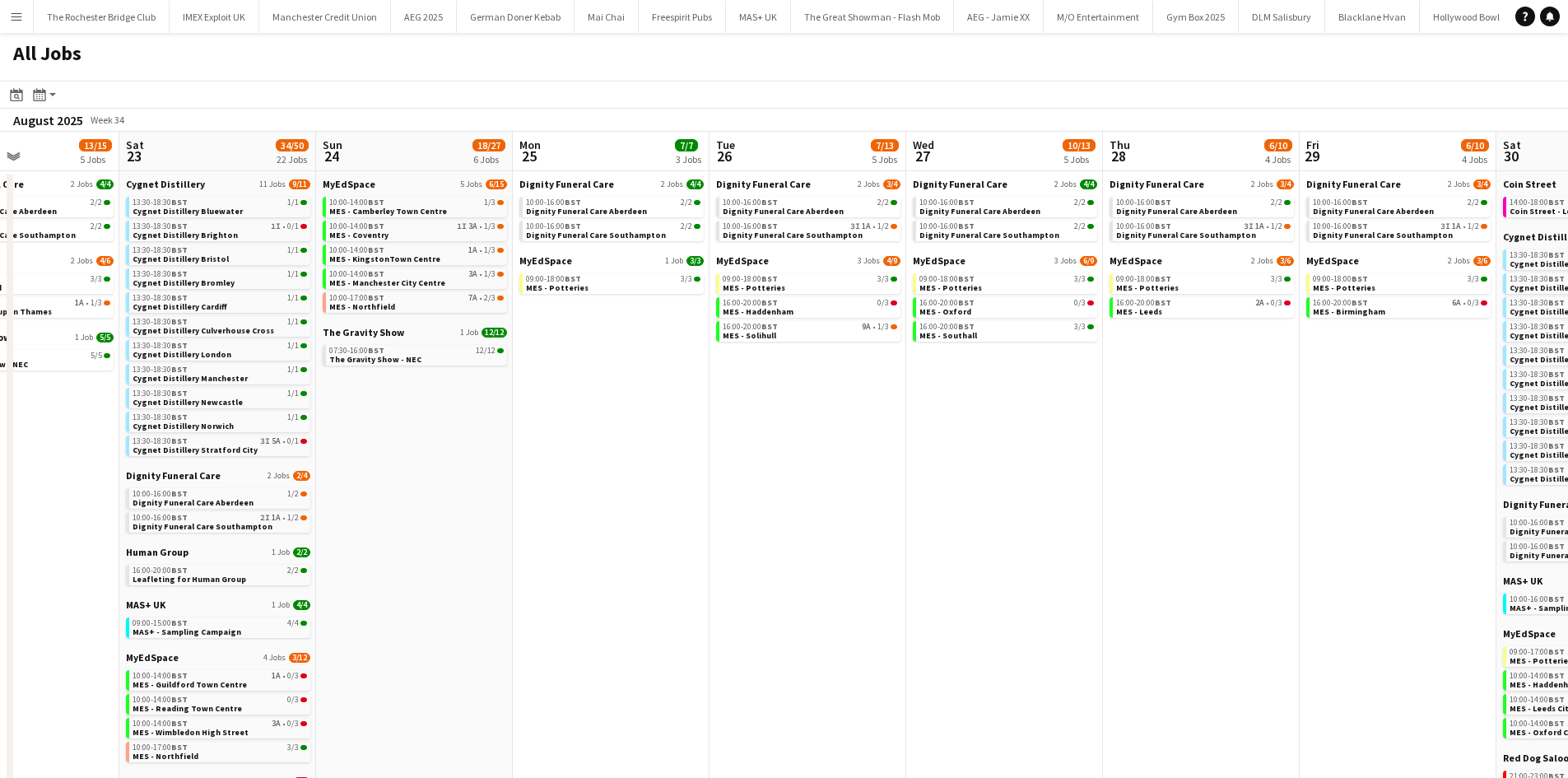 scroll, scrollTop: 0, scrollLeft: 535, axis: horizontal 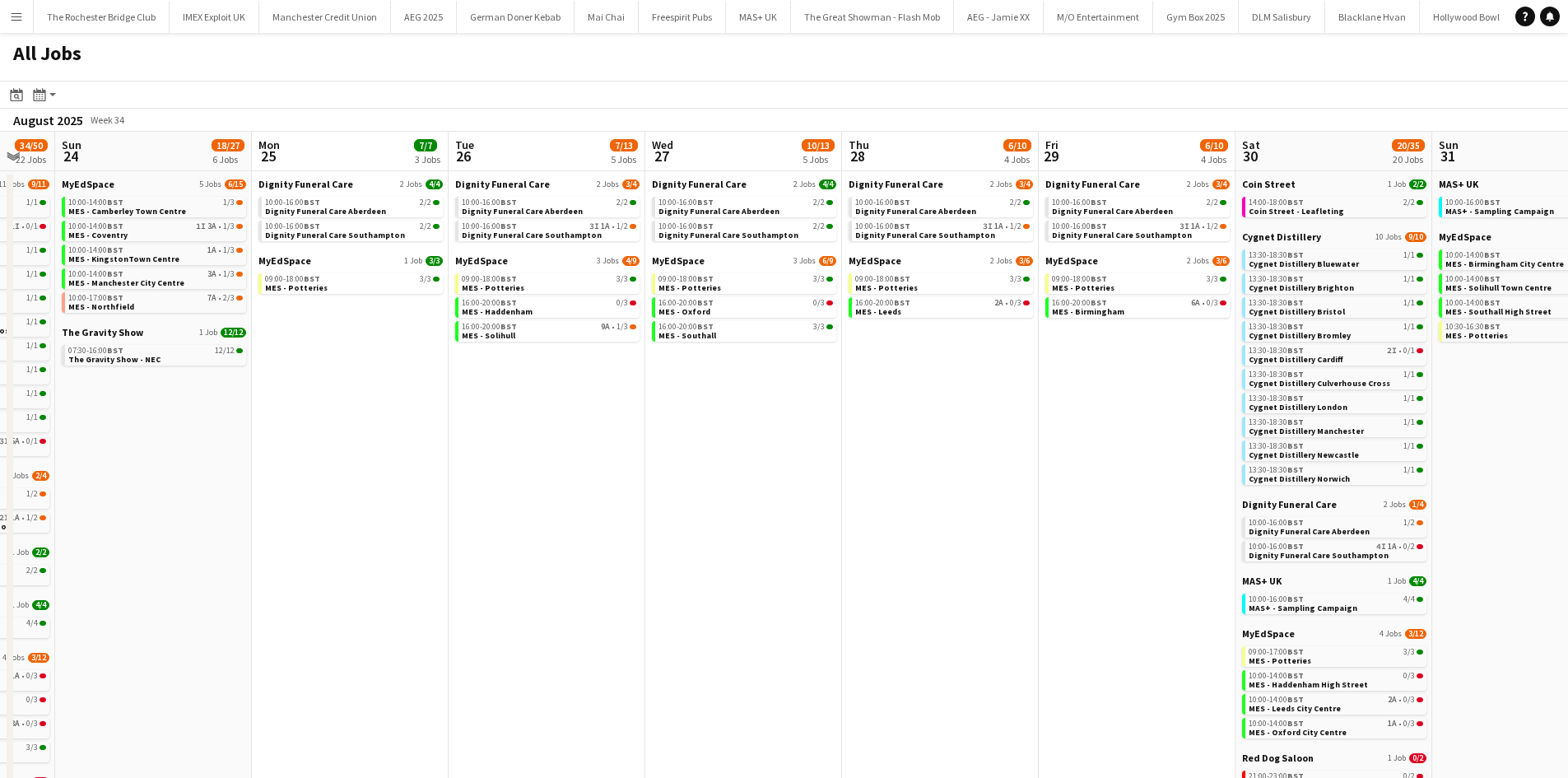 drag, startPoint x: 1348, startPoint y: 410, endPoint x: 1158, endPoint y: 391, distance: 190.9476 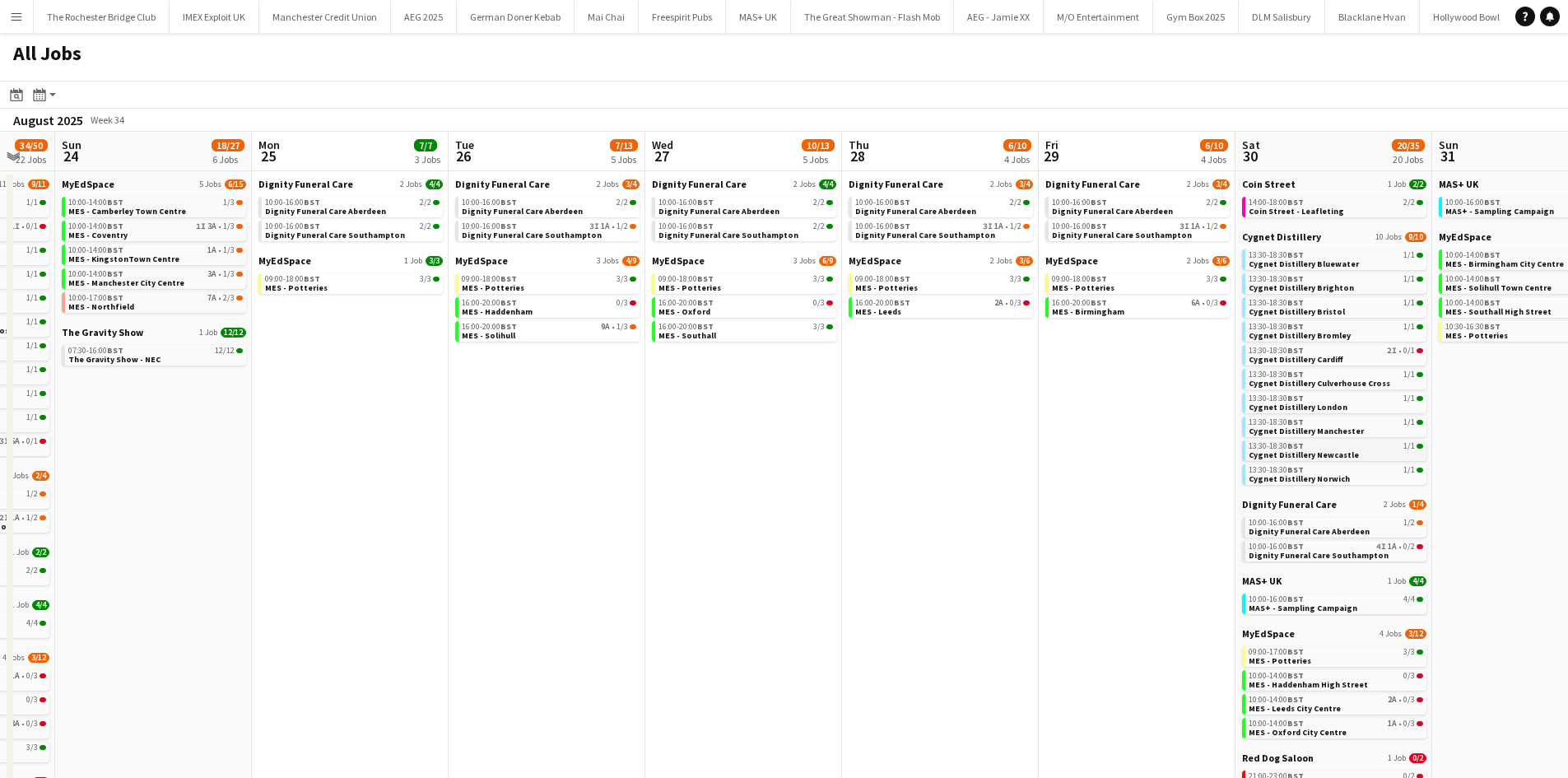 scroll, scrollTop: 82, scrollLeft: 0, axis: vertical 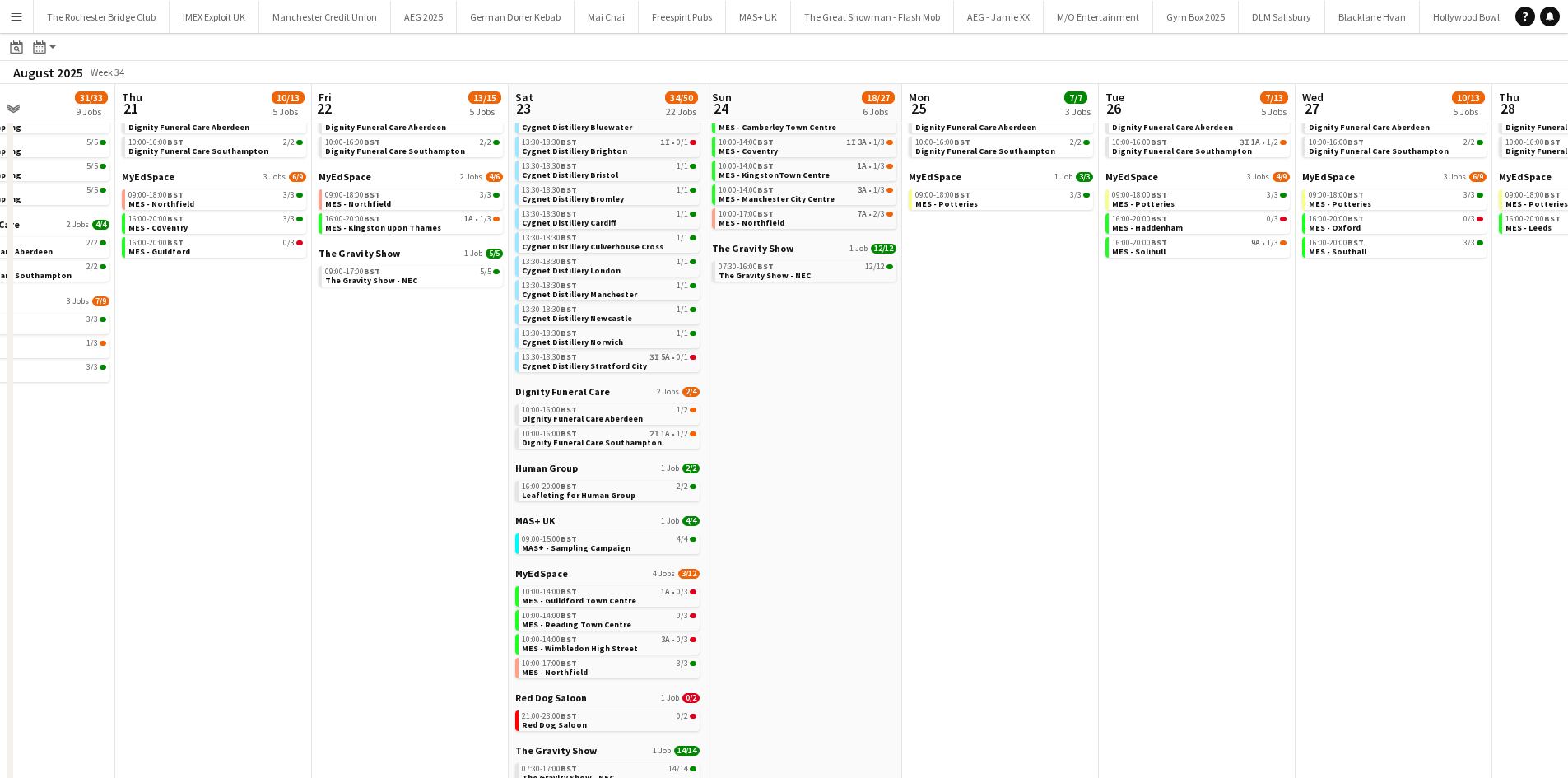 drag, startPoint x: 521, startPoint y: 393, endPoint x: 1030, endPoint y: 414, distance: 509.433 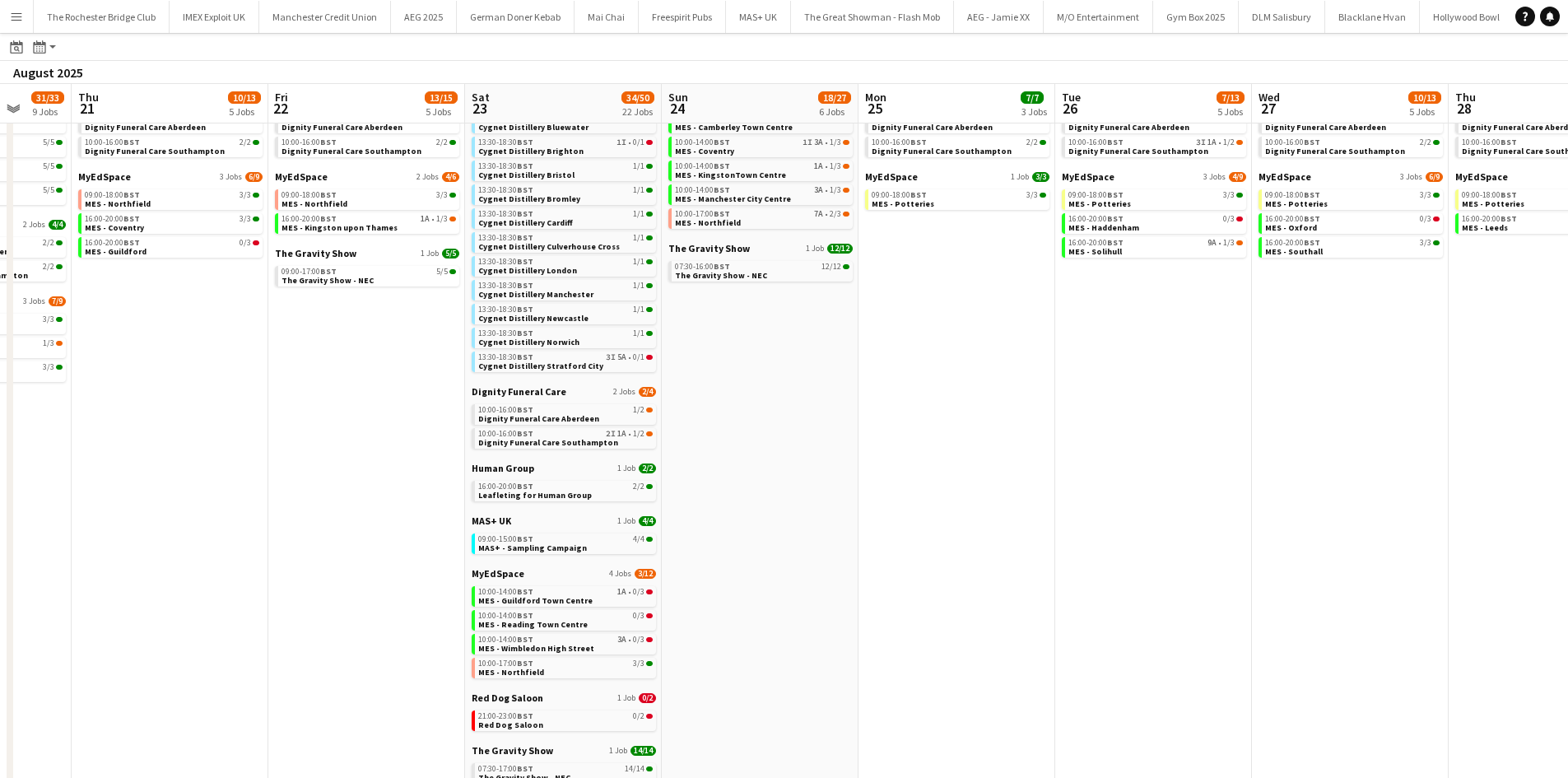 scroll, scrollTop: 0, scrollLeft: 353, axis: horizontal 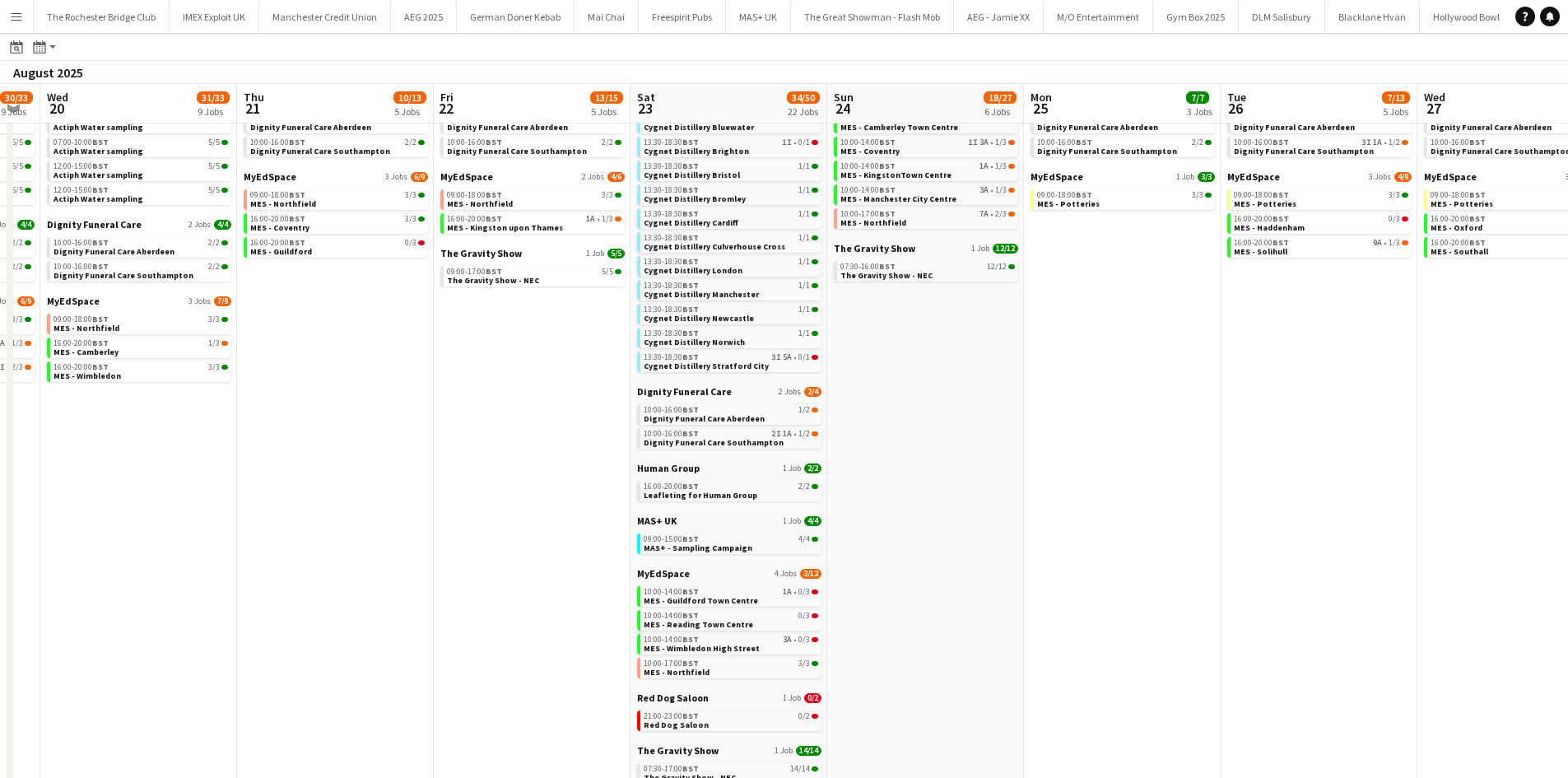 drag, startPoint x: 371, startPoint y: 398, endPoint x: 1127, endPoint y: 490, distance: 761.577 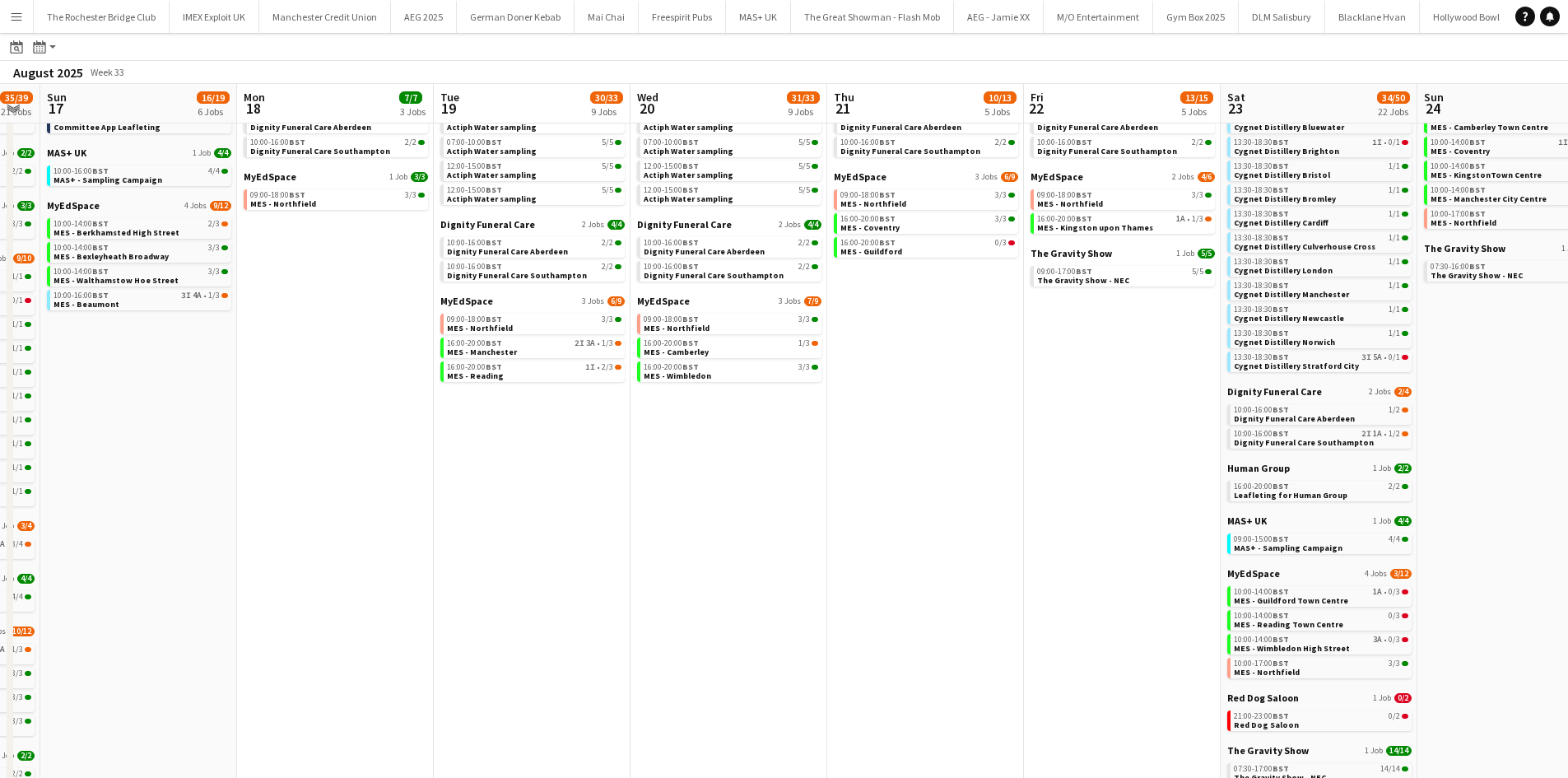 scroll, scrollTop: 0, scrollLeft: 0, axis: both 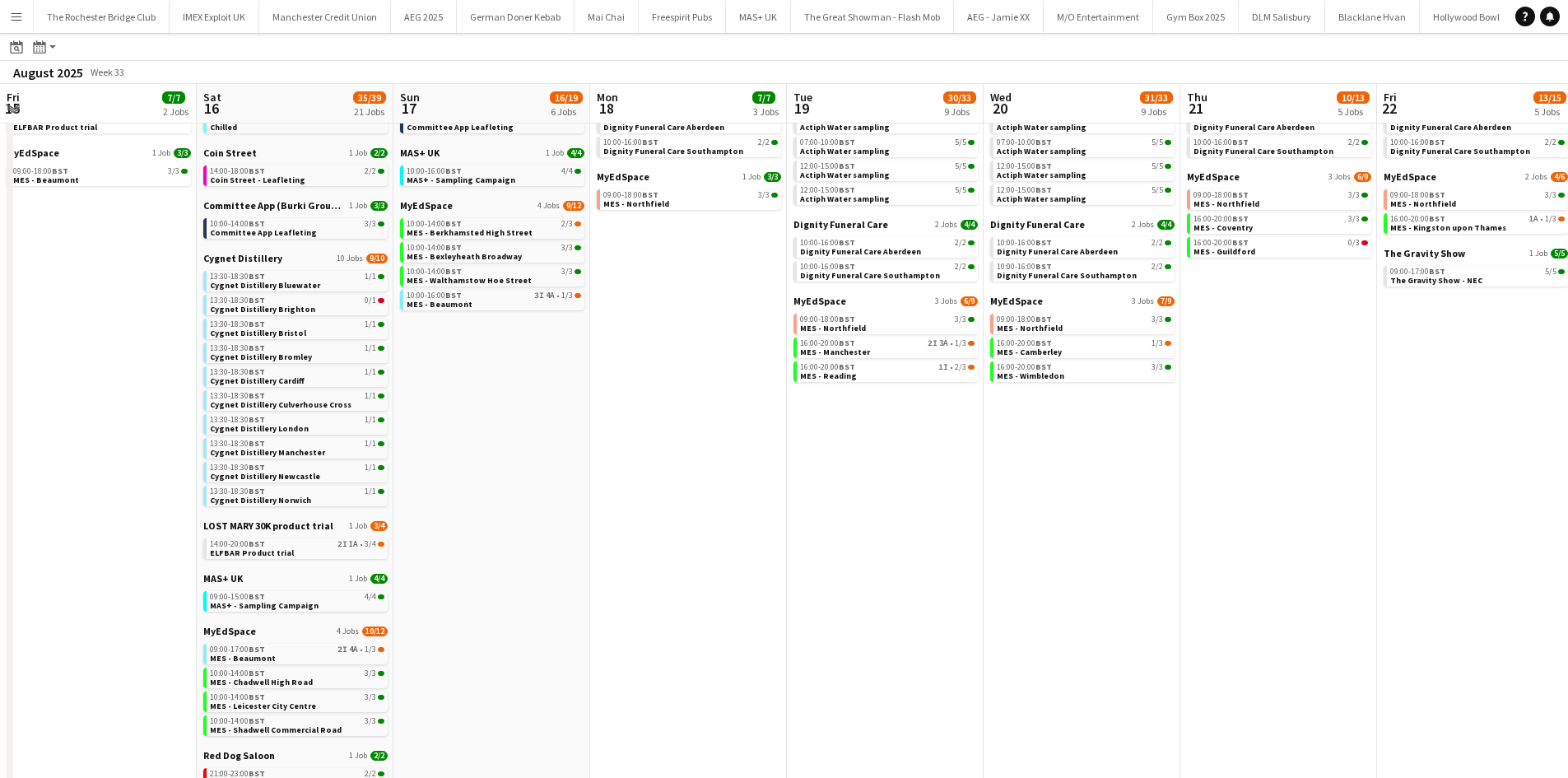 drag, startPoint x: 257, startPoint y: 495, endPoint x: 1113, endPoint y: 492, distance: 856.0053 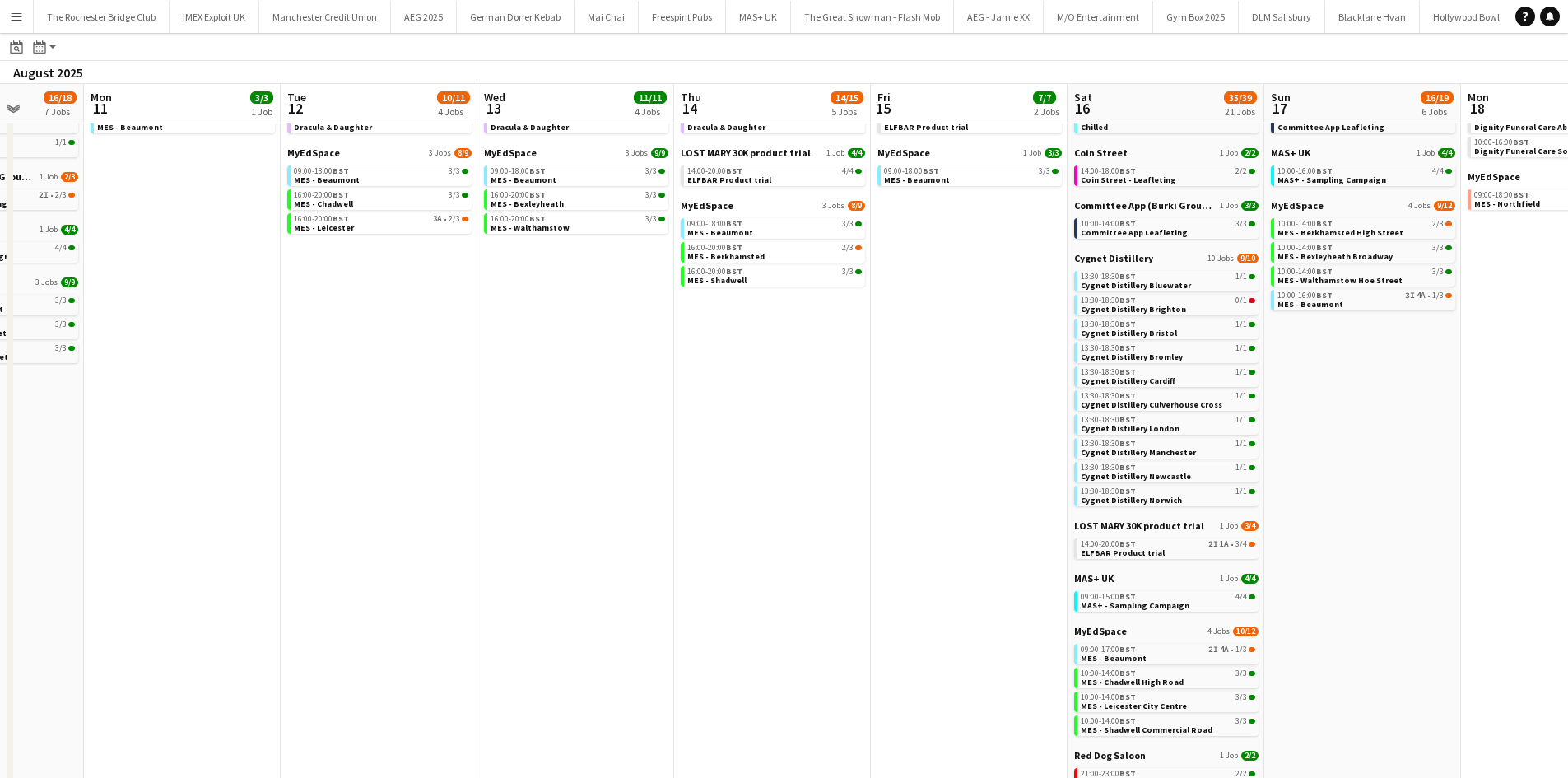 drag, startPoint x: 393, startPoint y: 452, endPoint x: 728, endPoint y: 454, distance: 335.006 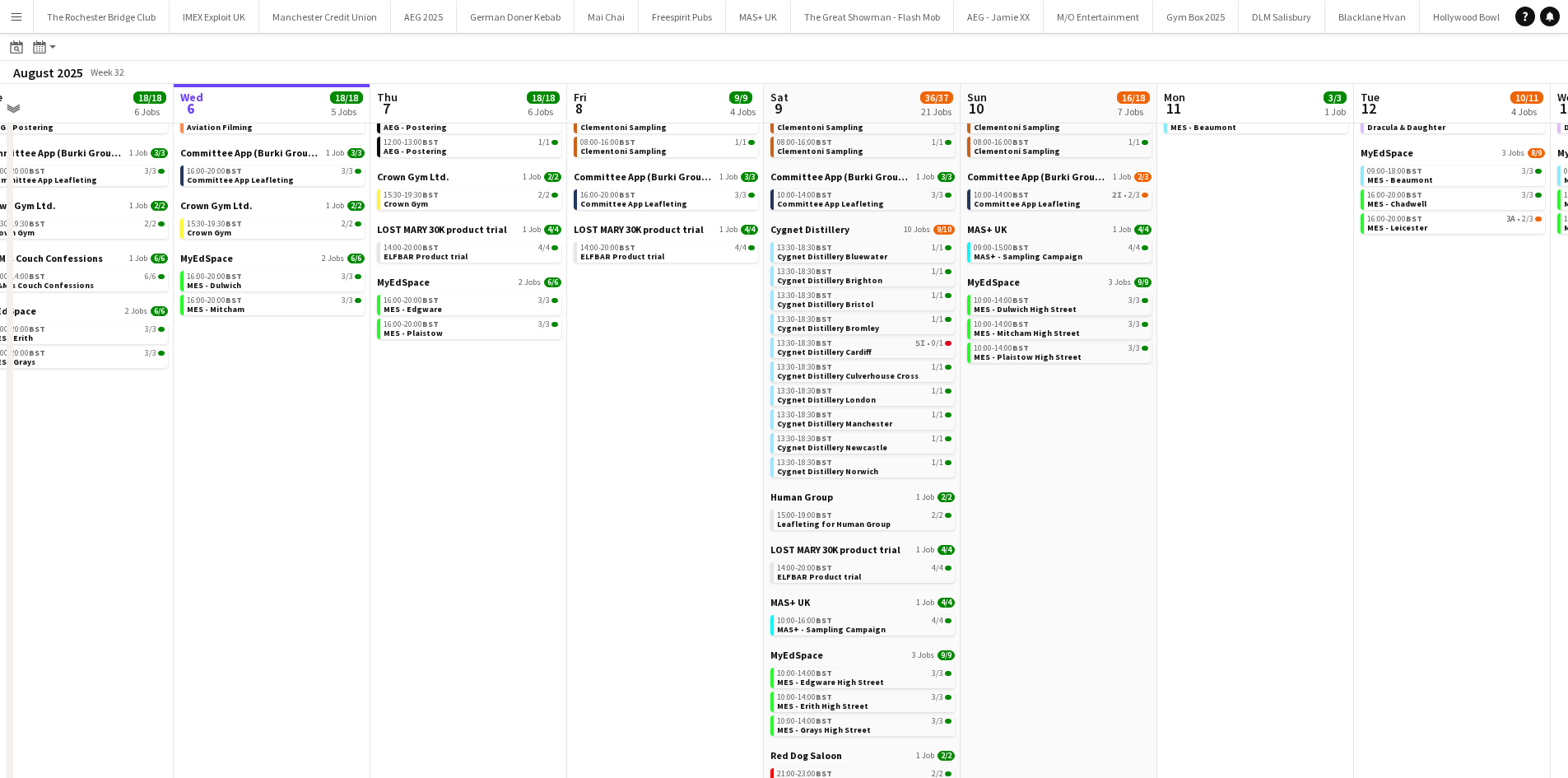 drag, startPoint x: 1156, startPoint y: 497, endPoint x: 1217, endPoint y: 502, distance: 61.20457 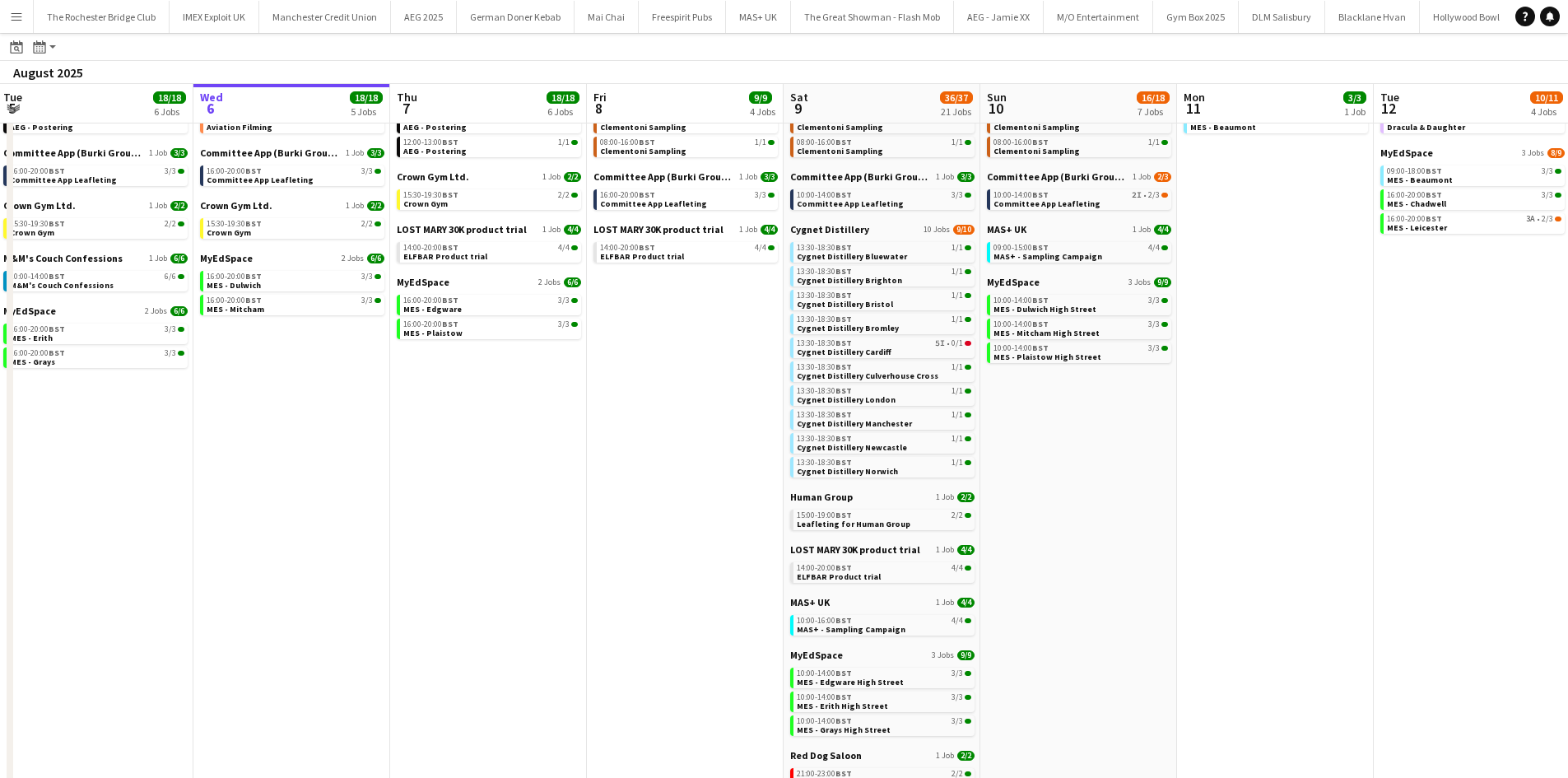 drag, startPoint x: 892, startPoint y: 475, endPoint x: 908, endPoint y: 475, distance: 16 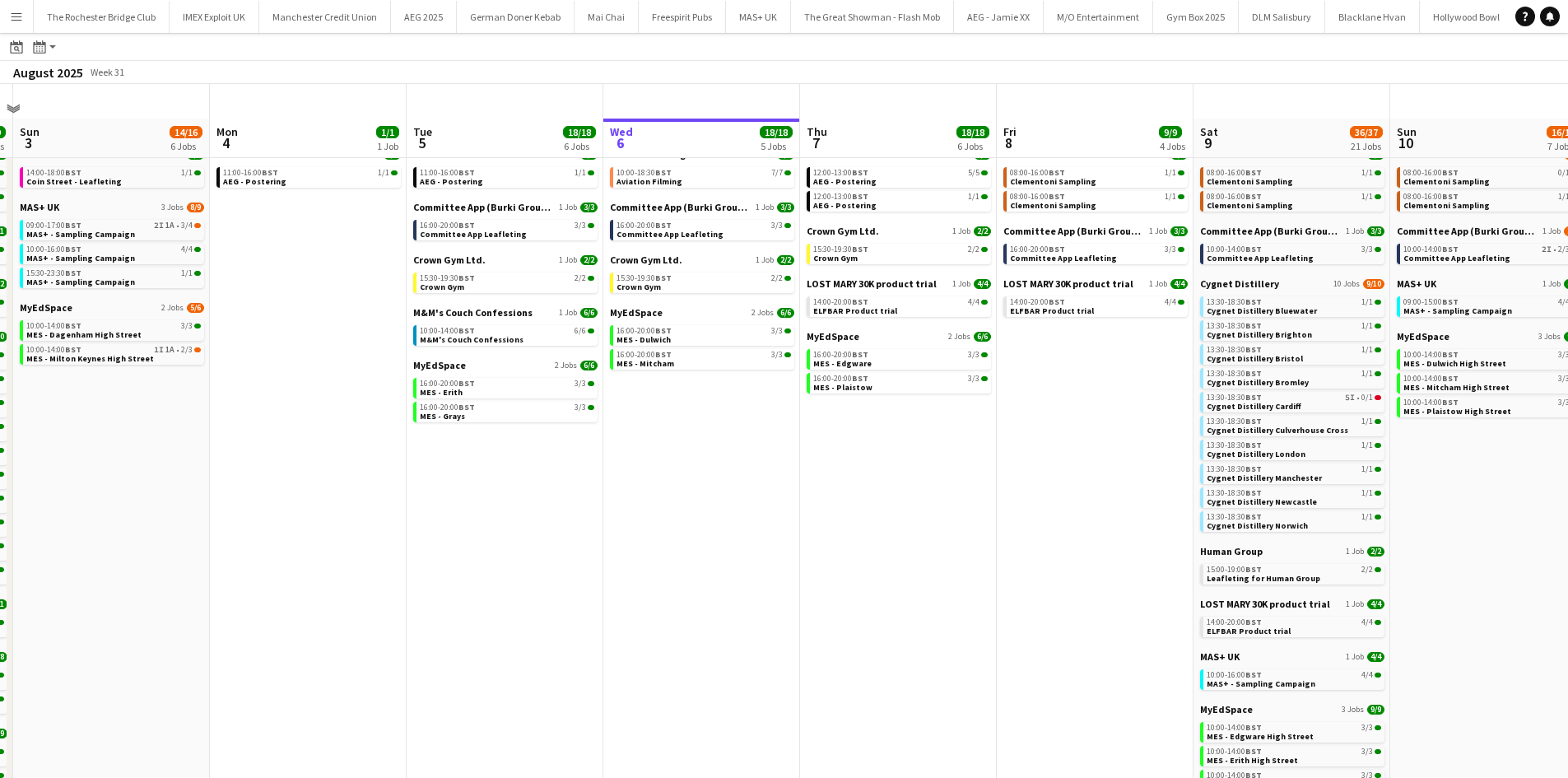 scroll, scrollTop: 0, scrollLeft: 0, axis: both 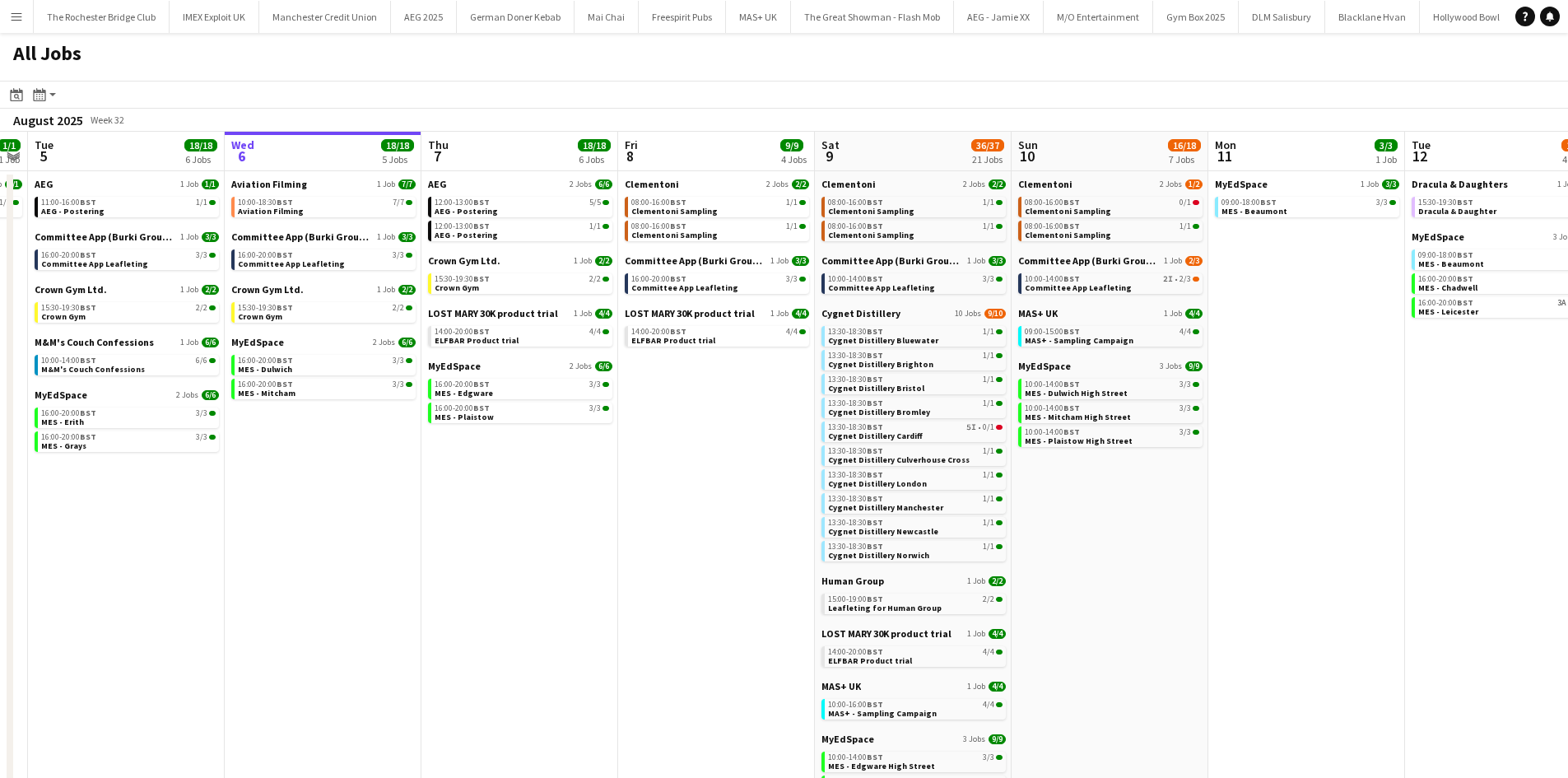 drag, startPoint x: 959, startPoint y: 535, endPoint x: 580, endPoint y: 559, distance: 379.75913 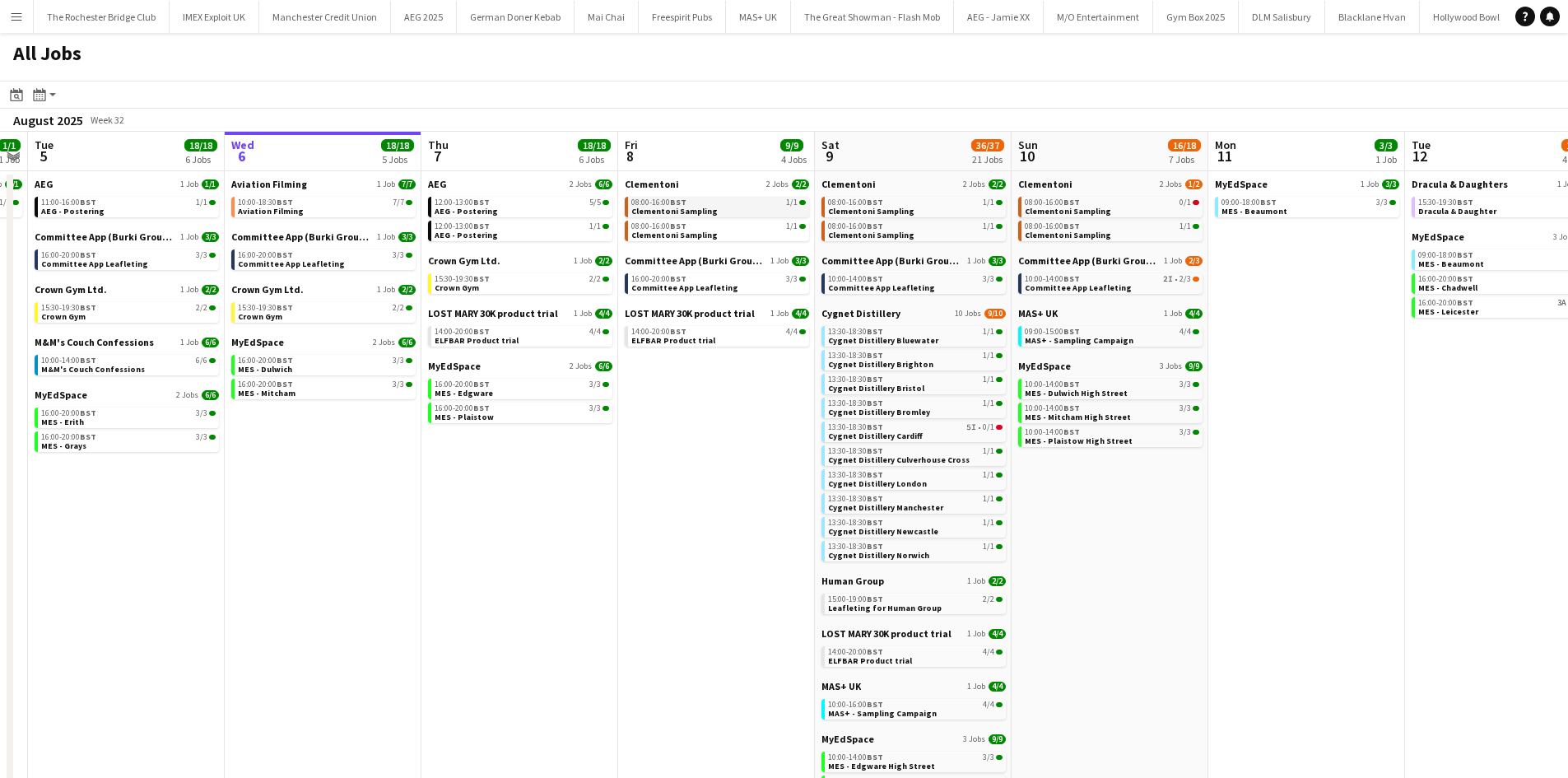 click on "1/1" 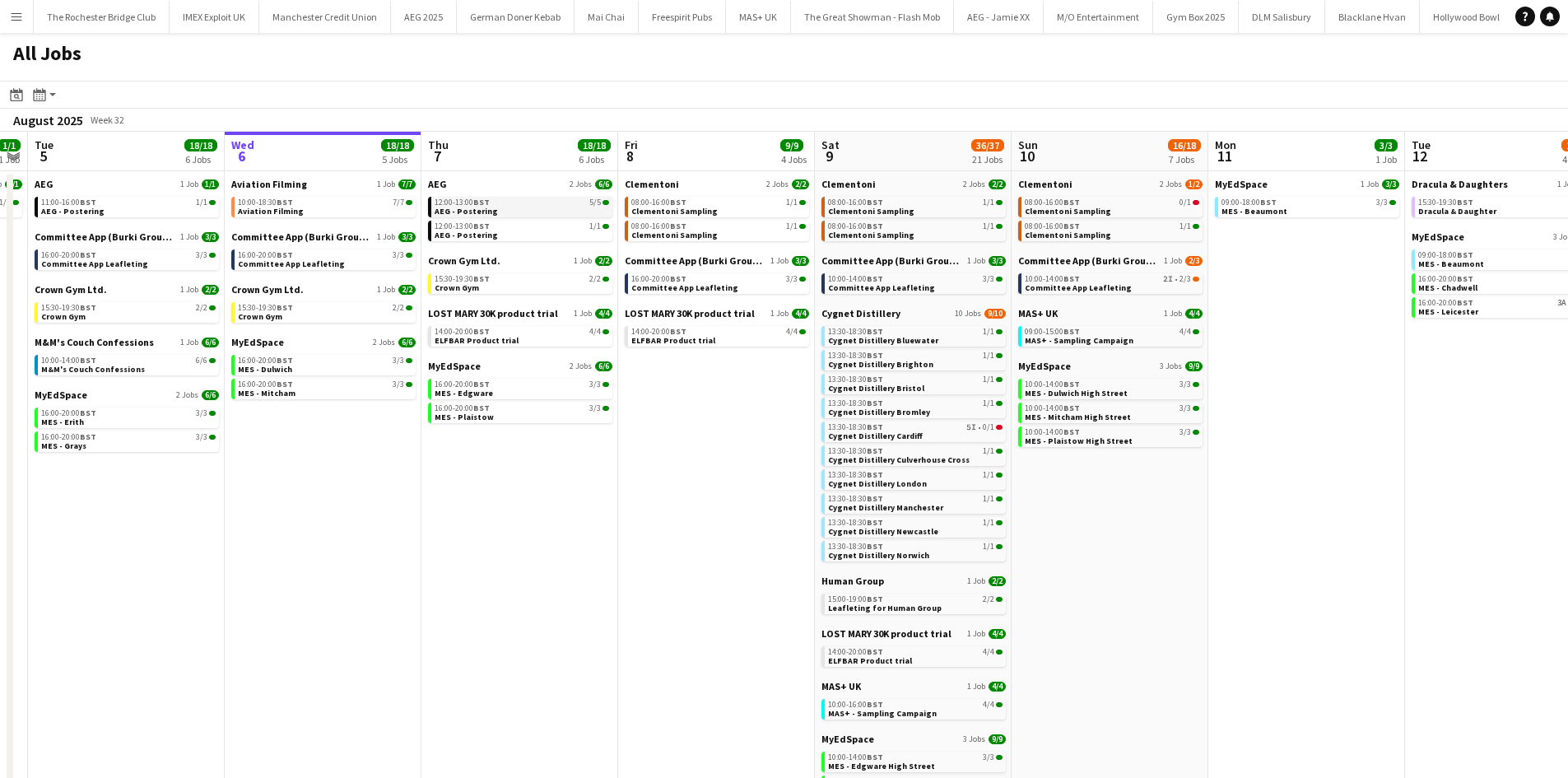 click on "12:00-13:00    BST   5/5   AEG - Postering" 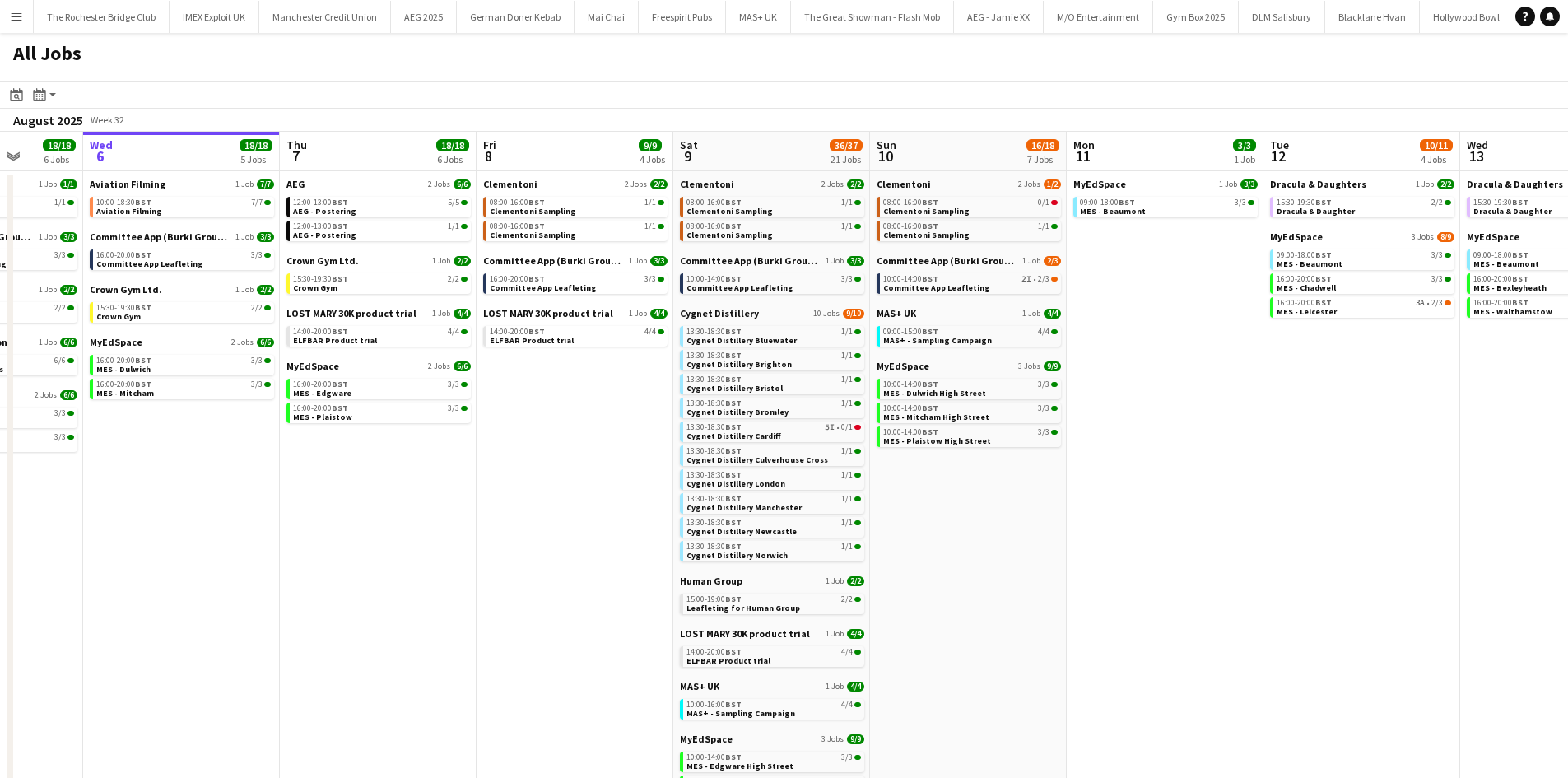 drag, startPoint x: 1370, startPoint y: 523, endPoint x: 1014, endPoint y: 529, distance: 356.0506 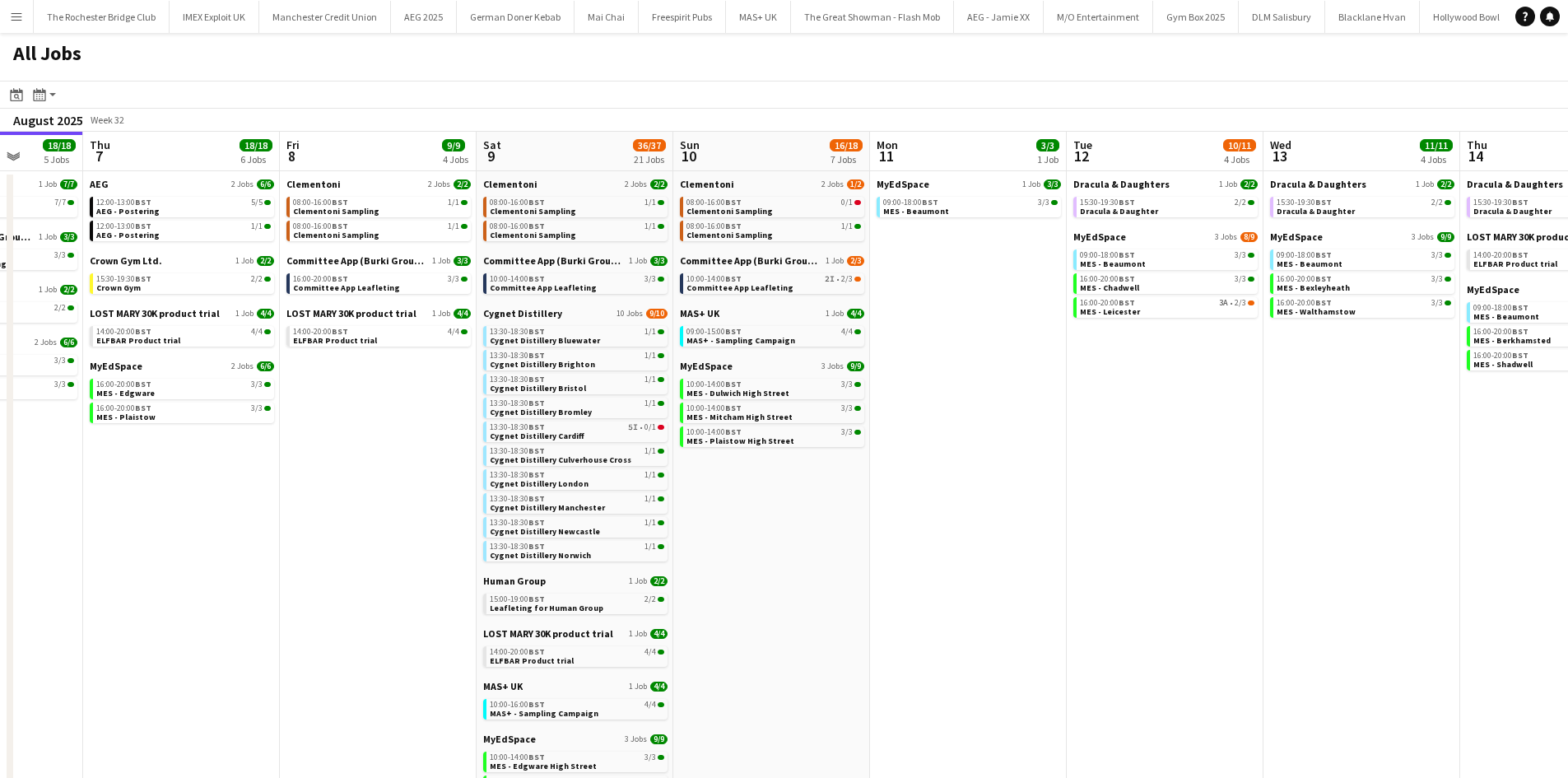 scroll, scrollTop: 0, scrollLeft: 524, axis: horizontal 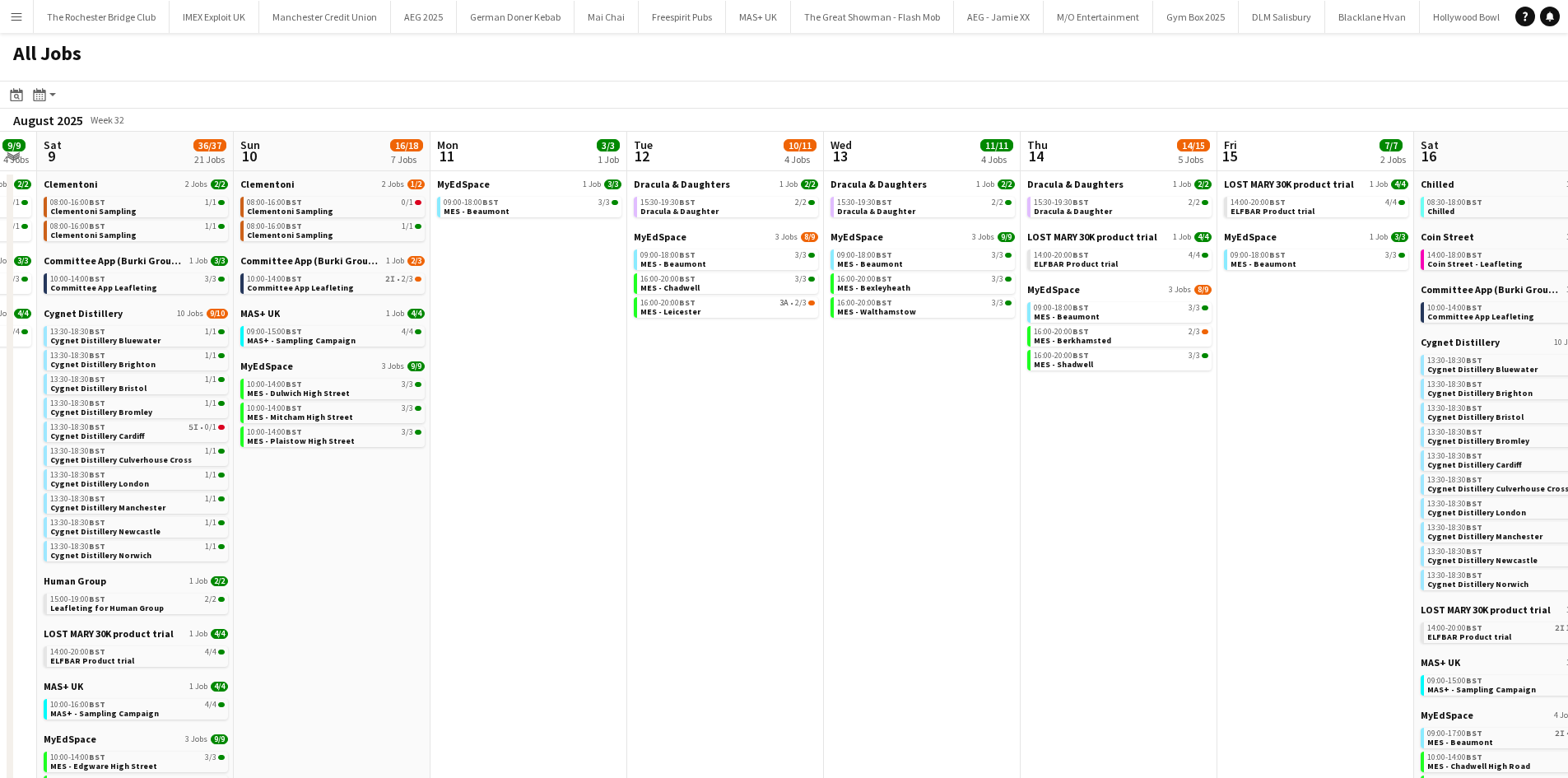 drag, startPoint x: 1269, startPoint y: 498, endPoint x: 714, endPoint y: 478, distance: 555.3602 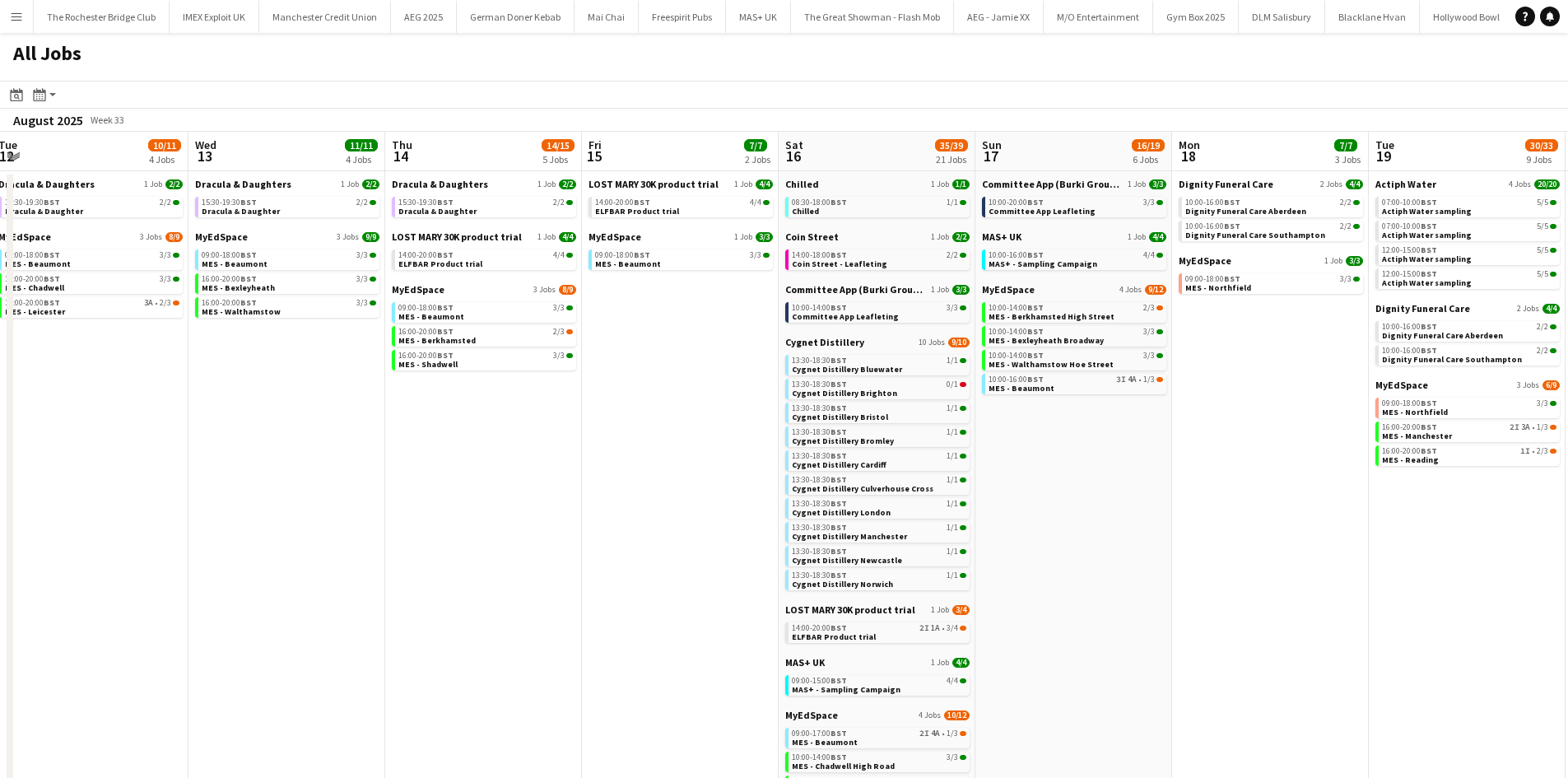 drag, startPoint x: 868, startPoint y: 490, endPoint x: 646, endPoint y: 491, distance: 222.00225 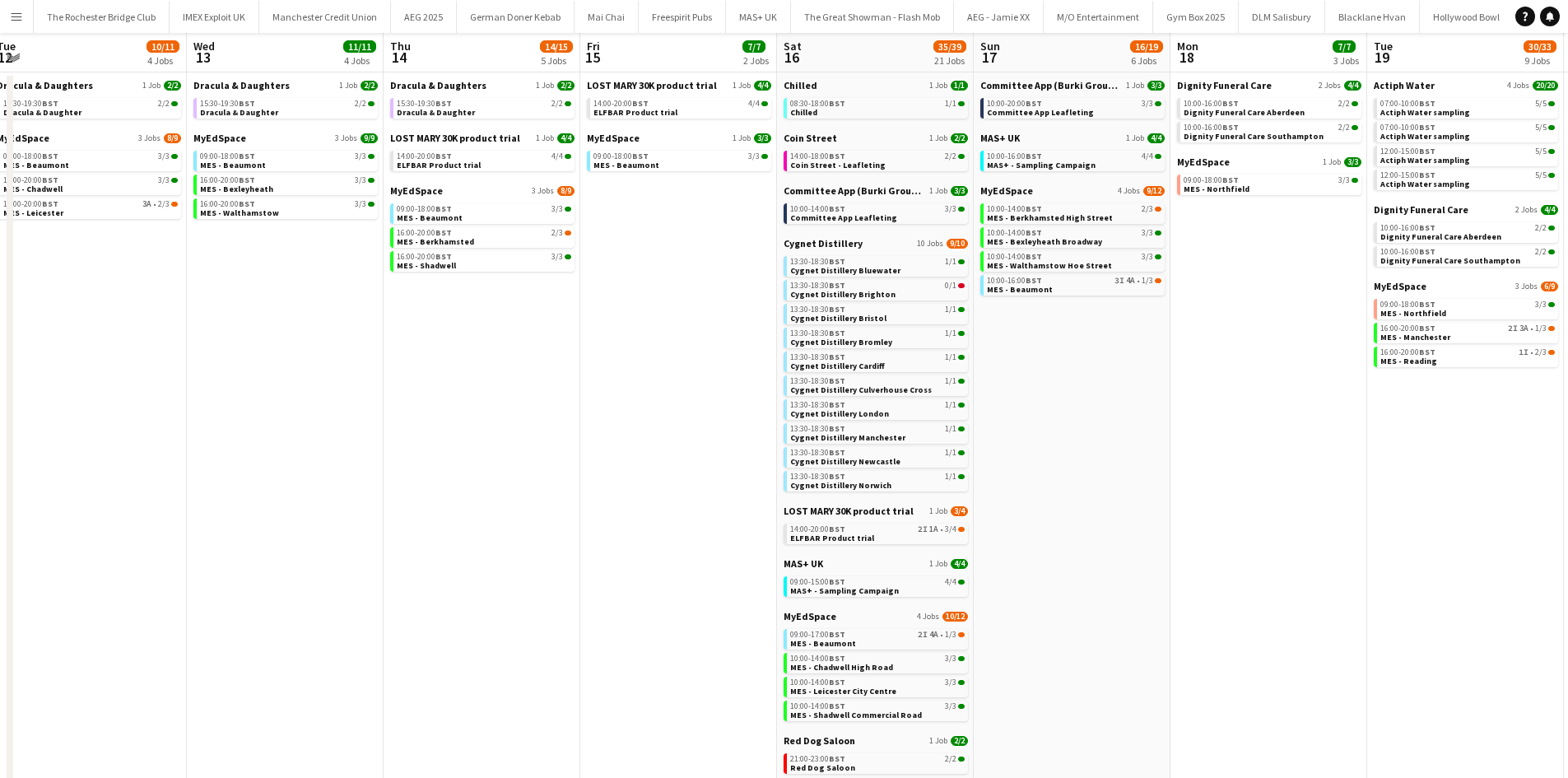 scroll, scrollTop: 0, scrollLeft: 0, axis: both 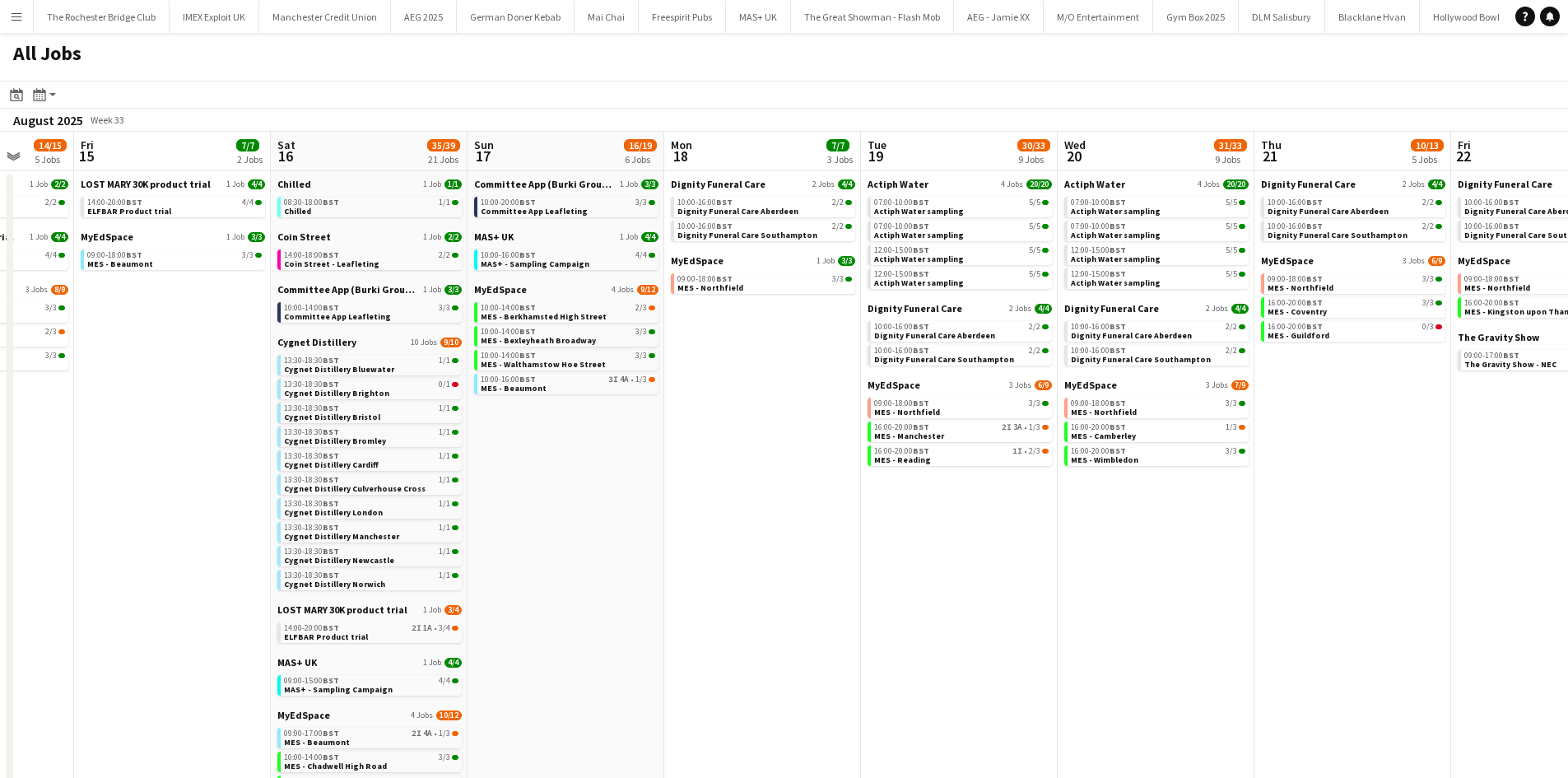 drag, startPoint x: 1286, startPoint y: 460, endPoint x: 599, endPoint y: 524, distance: 689.9746 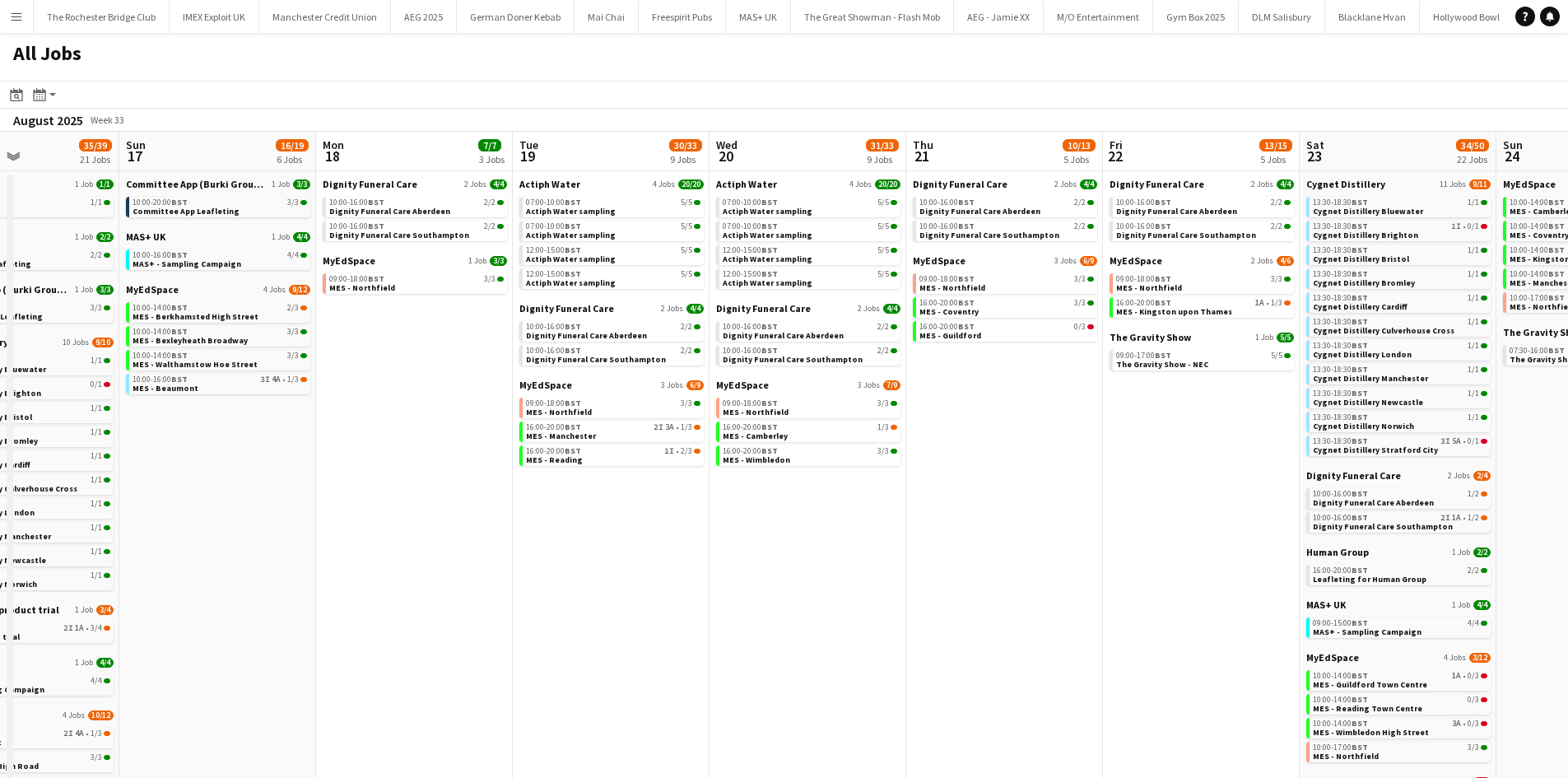 drag, startPoint x: 1127, startPoint y: 544, endPoint x: 826, endPoint y: 557, distance: 301.2806 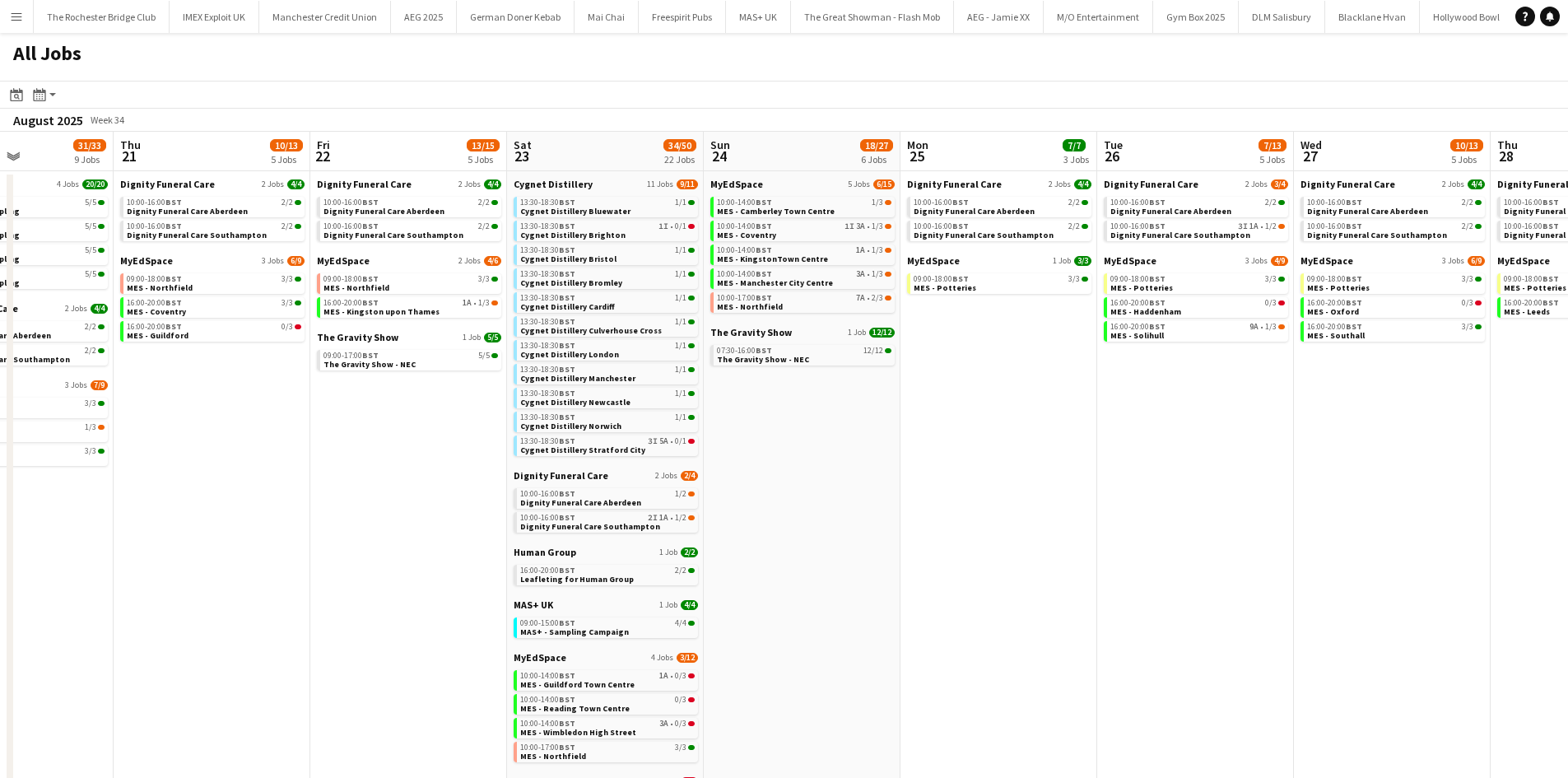 drag, startPoint x: 940, startPoint y: 536, endPoint x: 343, endPoint y: 552, distance: 597.2144 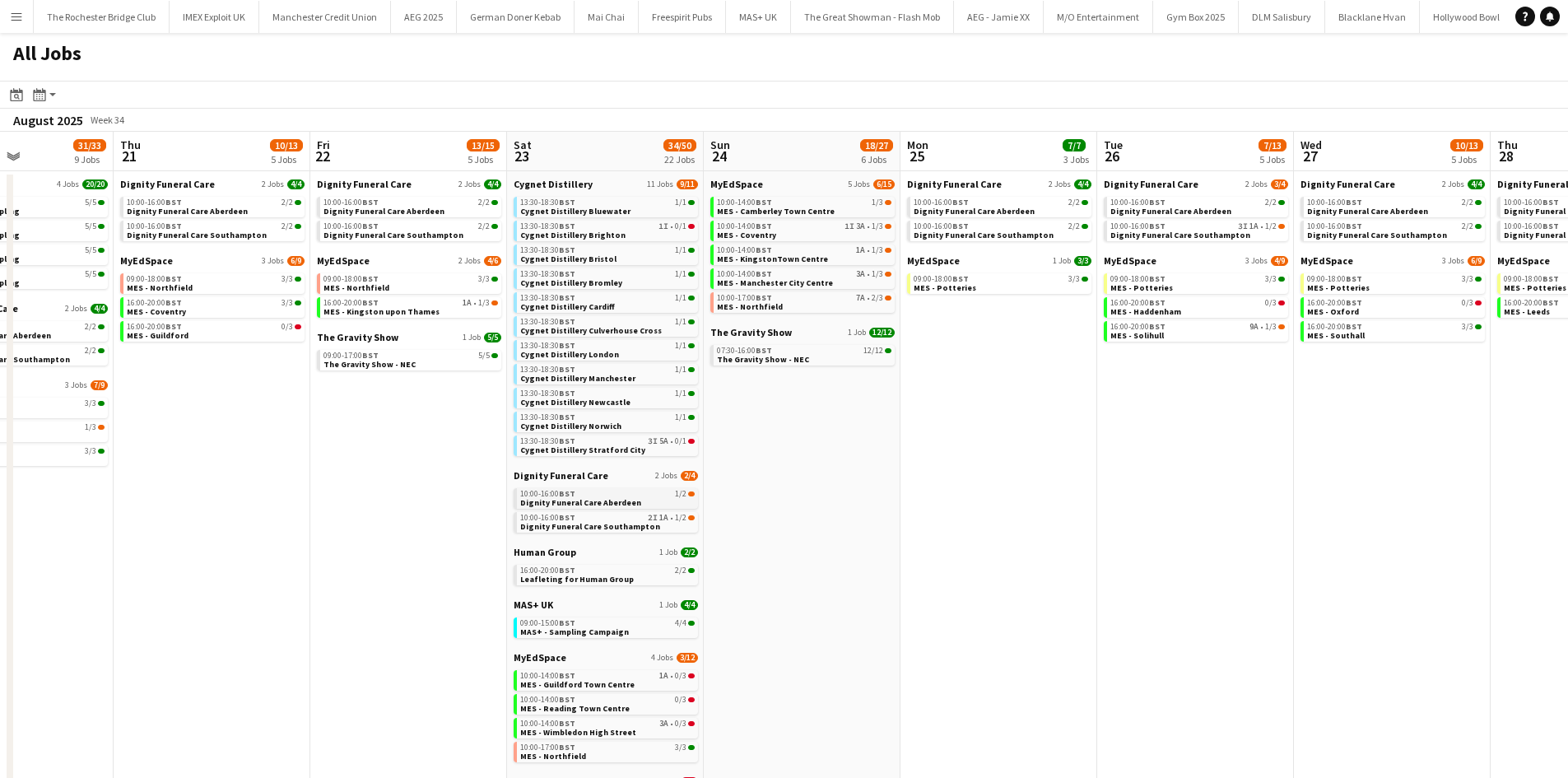 scroll, scrollTop: 0, scrollLeft: 482, axis: horizontal 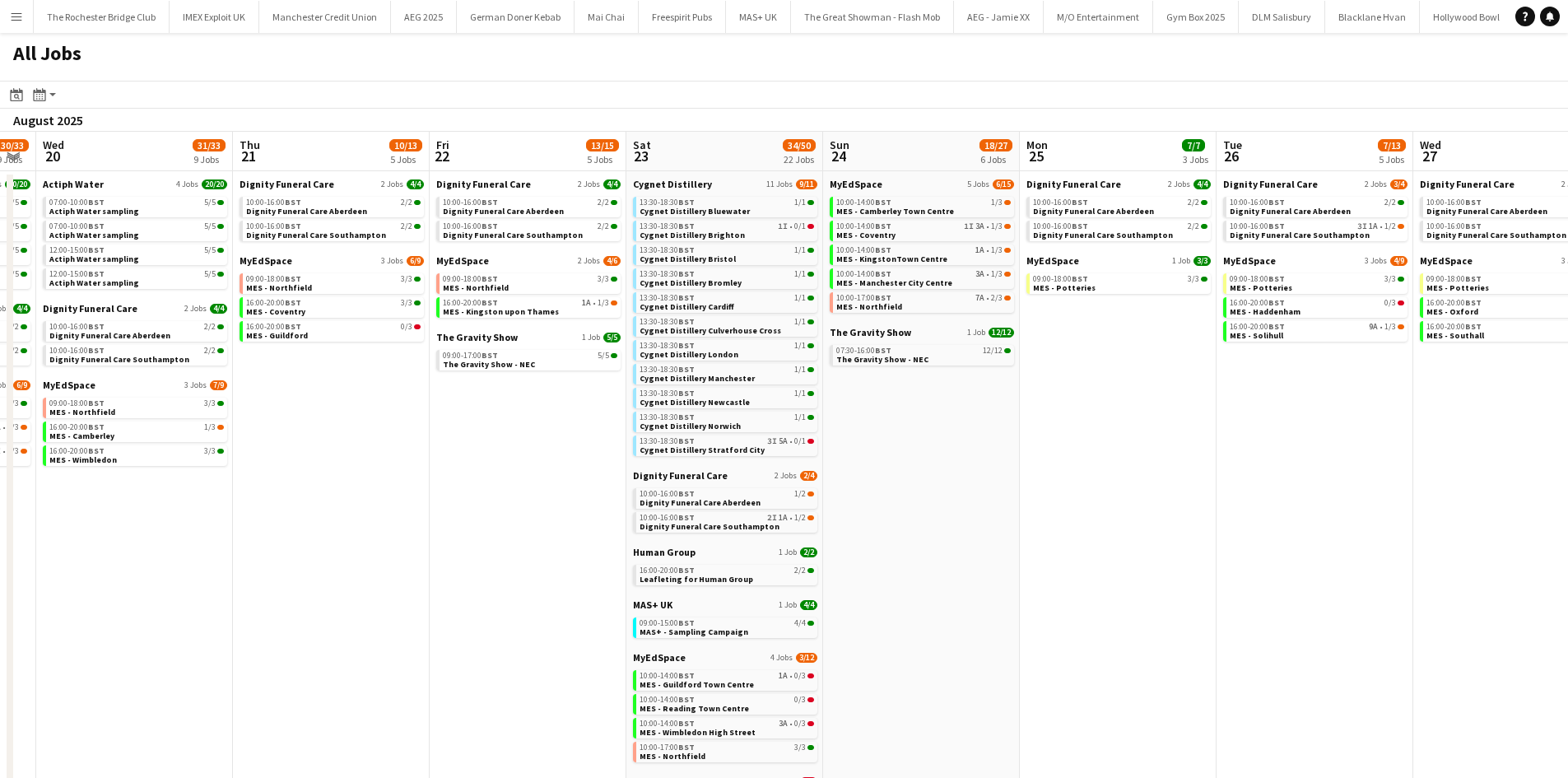 drag, startPoint x: 227, startPoint y: 489, endPoint x: 825, endPoint y: 506, distance: 598.24159 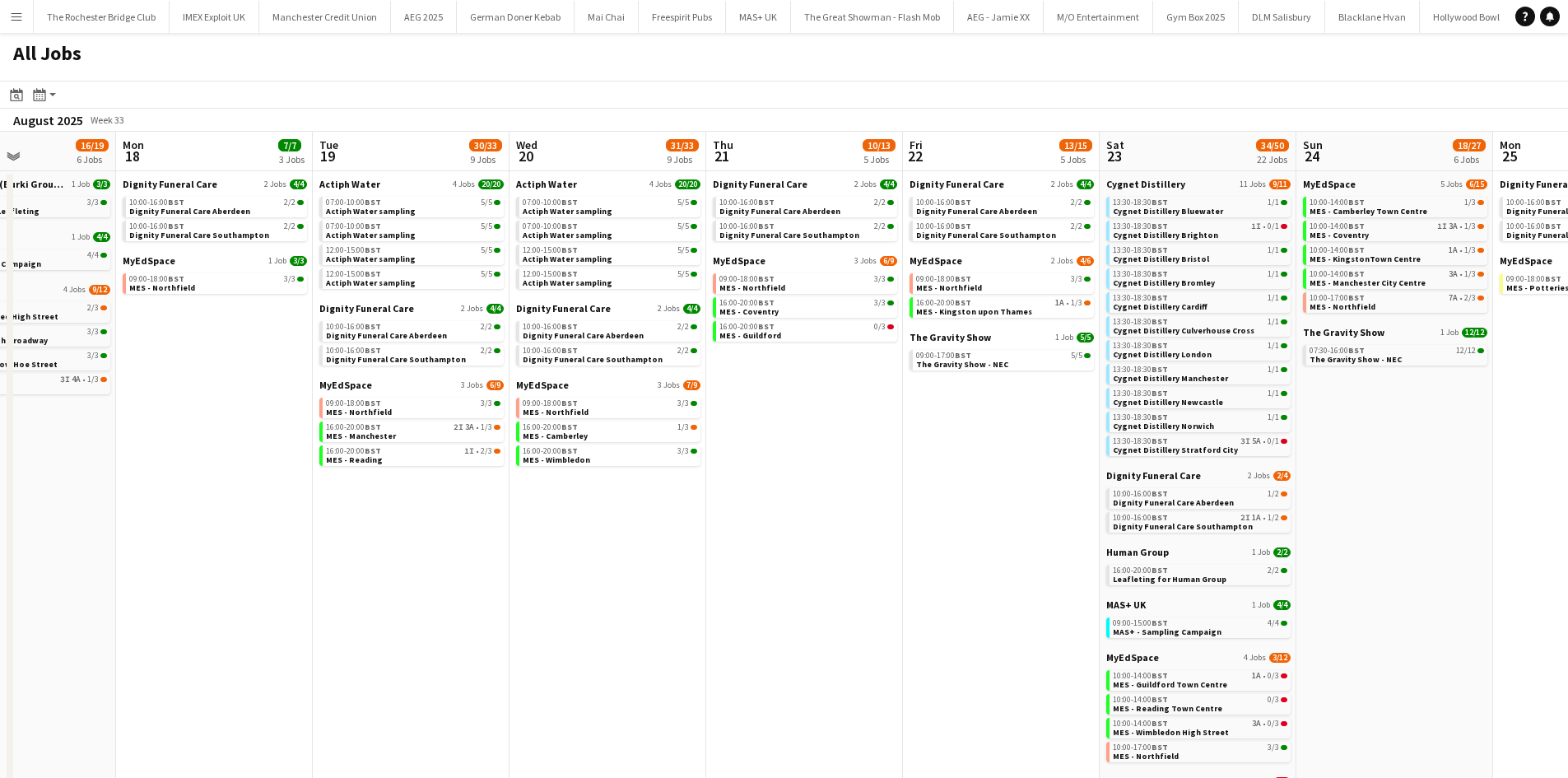 drag, startPoint x: 468, startPoint y: 535, endPoint x: 1182, endPoint y: 544, distance: 714.0567 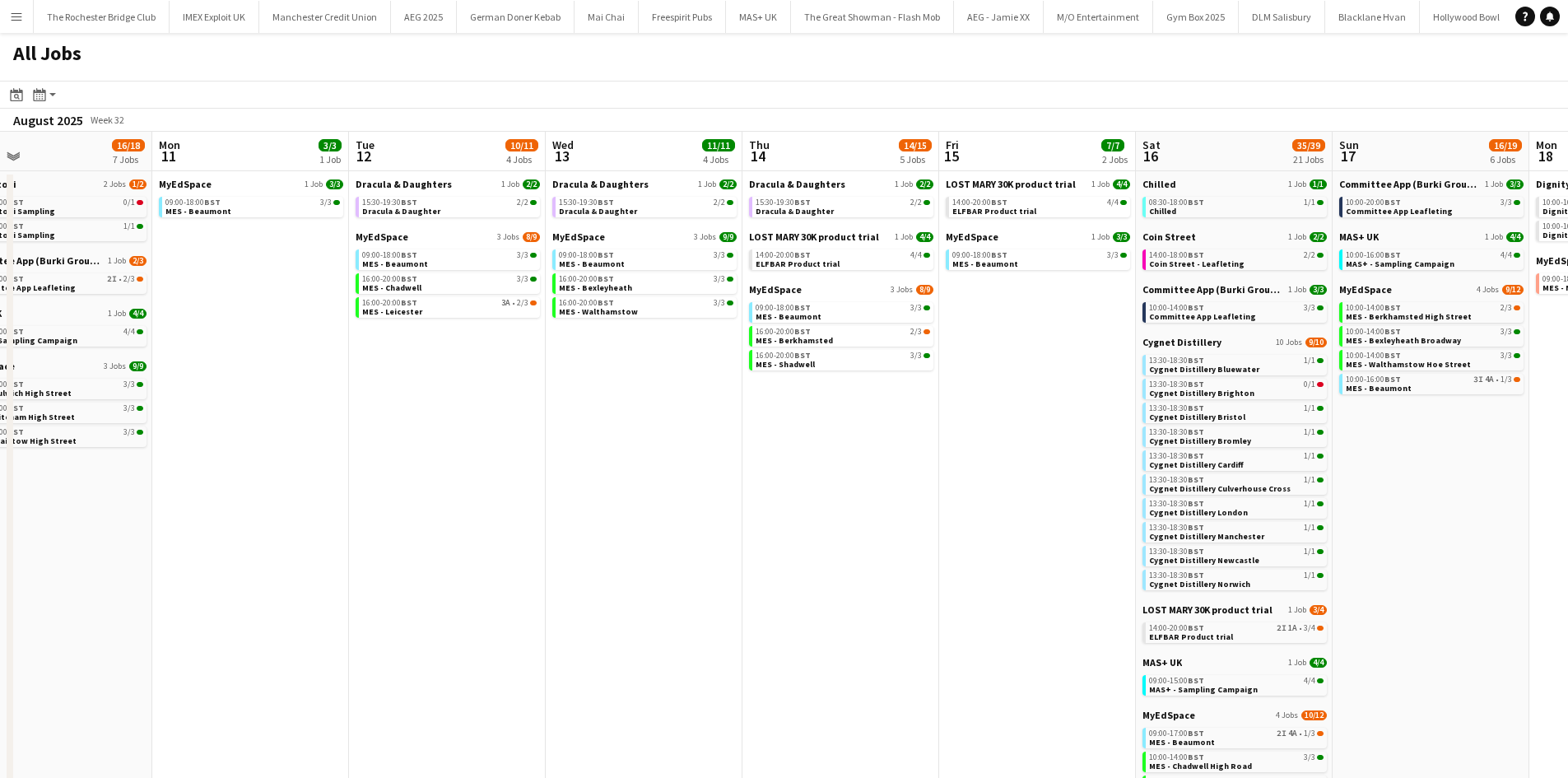 drag, startPoint x: 945, startPoint y: 516, endPoint x: 1012, endPoint y: 536, distance: 69.92138 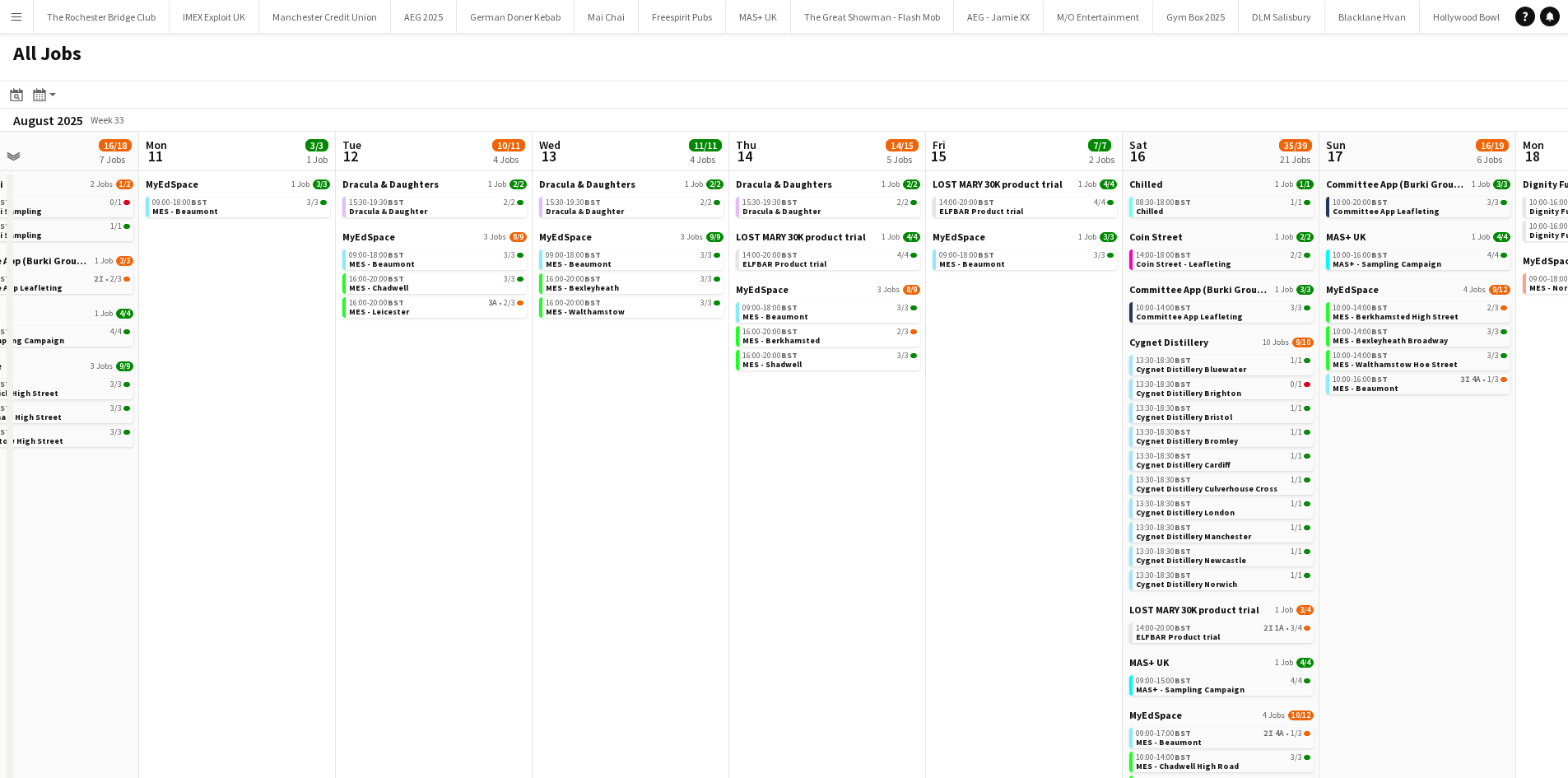 drag, startPoint x: 1198, startPoint y: 557, endPoint x: 1219, endPoint y: 561, distance: 21.377558 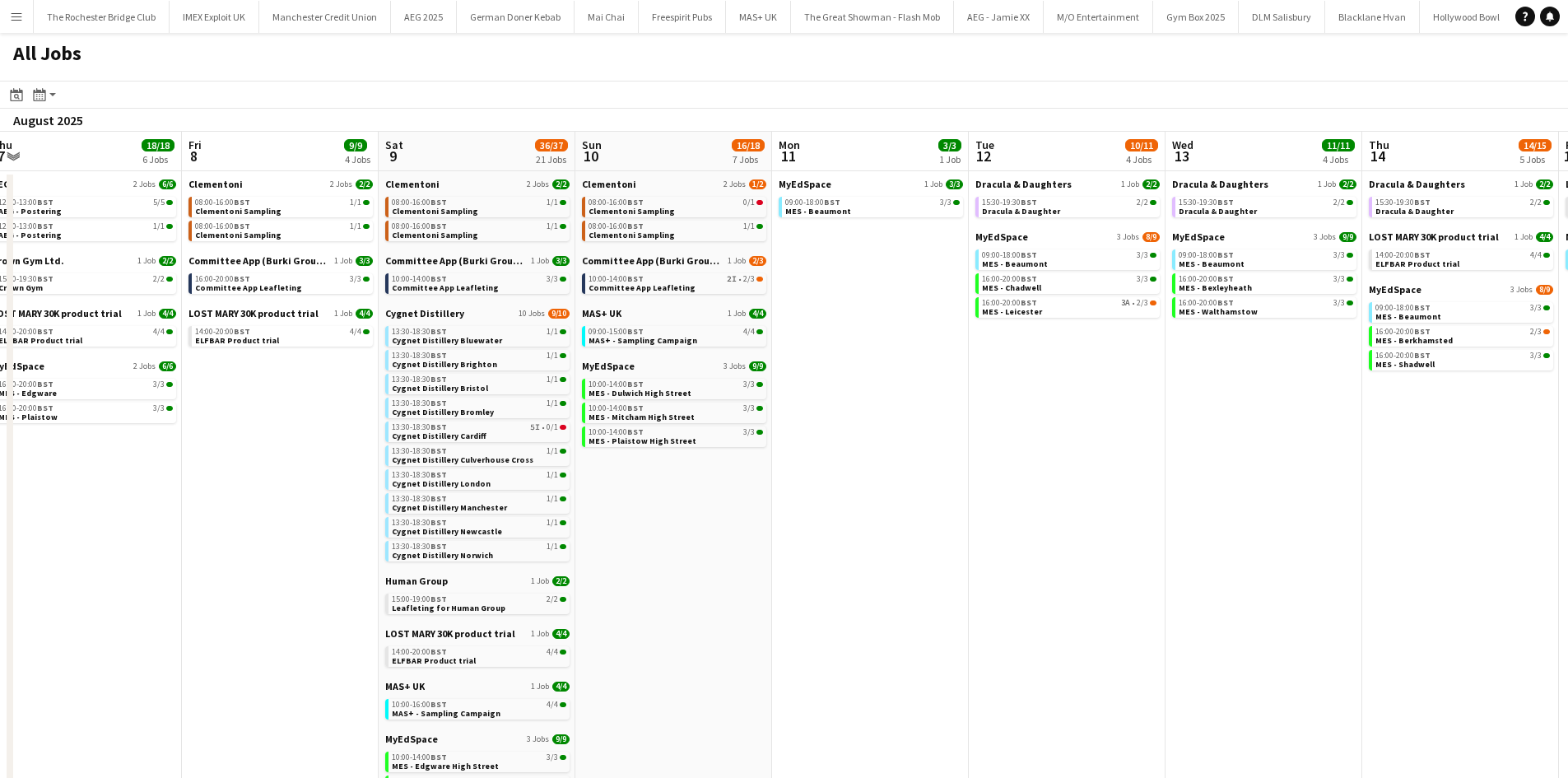 scroll, scrollTop: 0, scrollLeft: 438, axis: horizontal 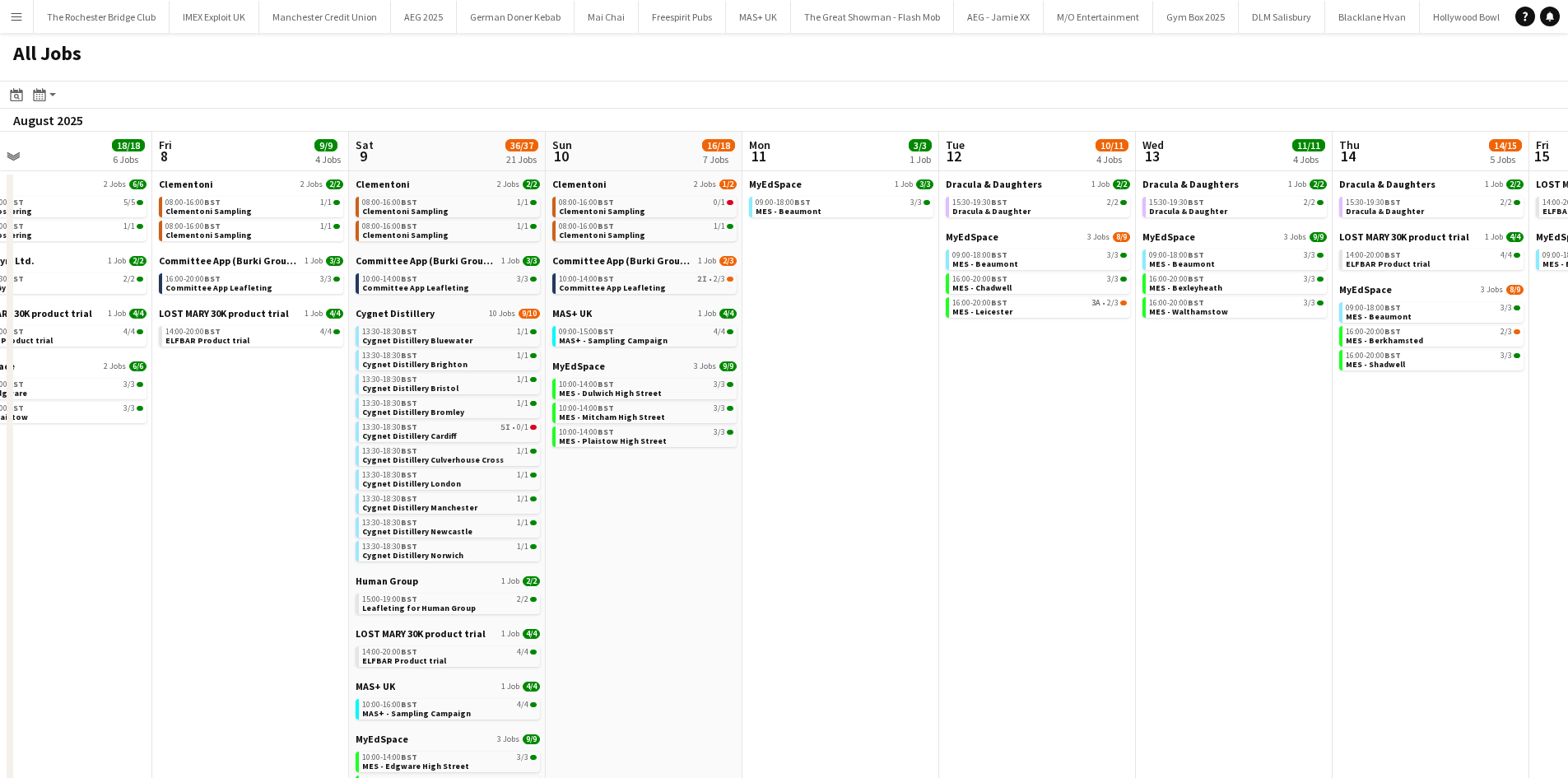 drag, startPoint x: 691, startPoint y: 561, endPoint x: 929, endPoint y: 579, distance: 238.6797 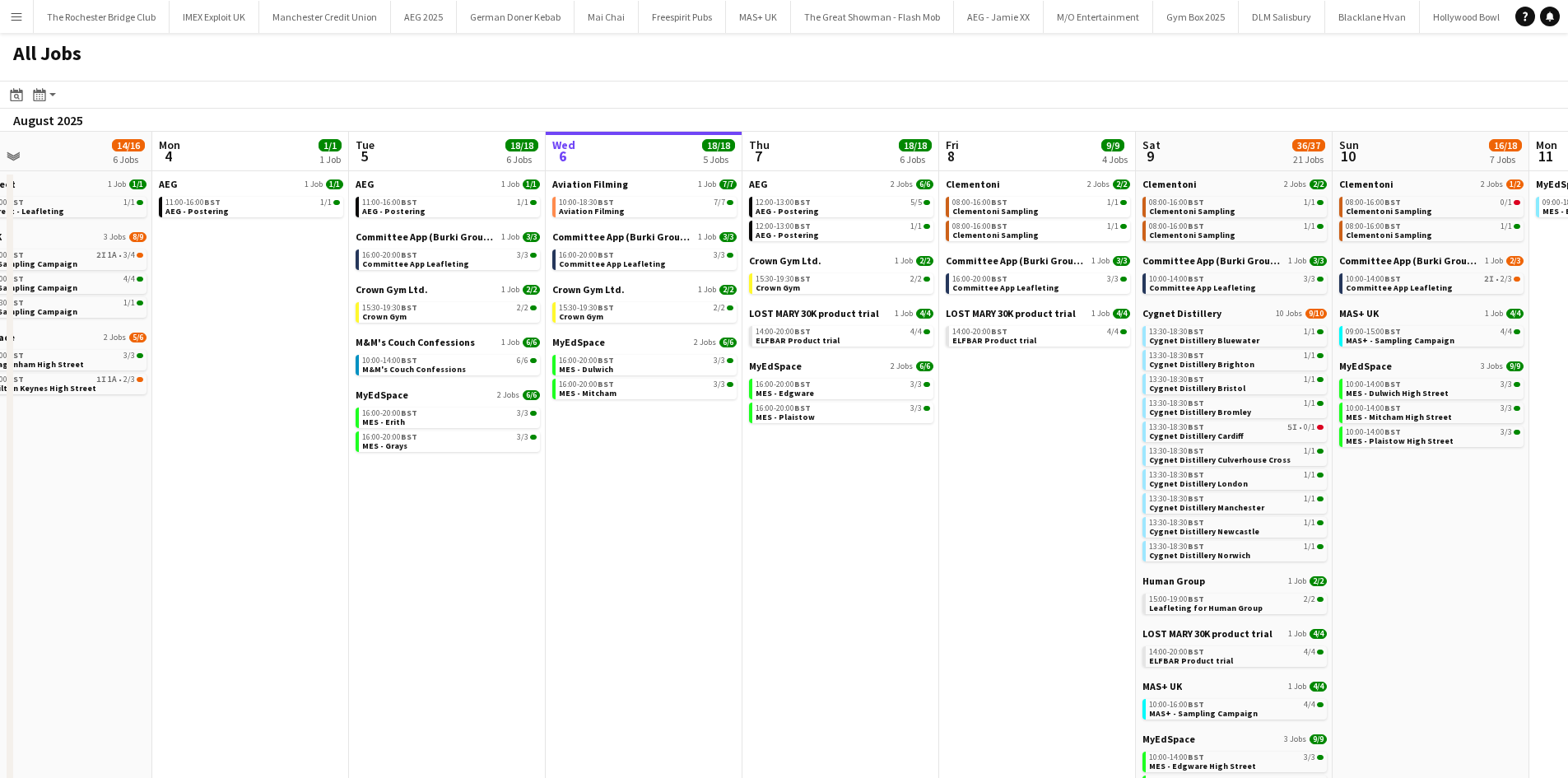scroll, scrollTop: 0, scrollLeft: 618, axis: horizontal 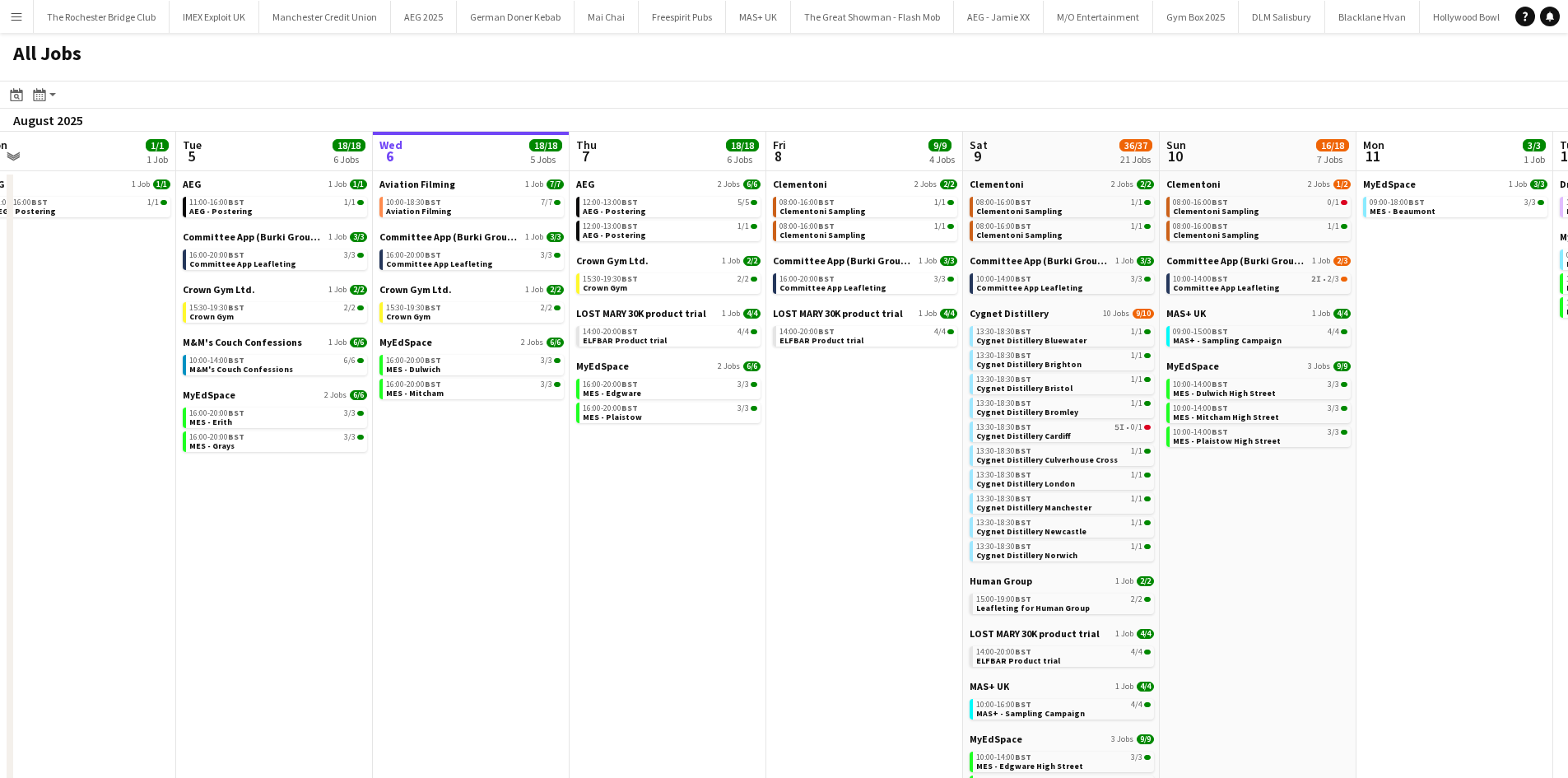 drag, startPoint x: 844, startPoint y: 507, endPoint x: 700, endPoint y: 475, distance: 147.51271 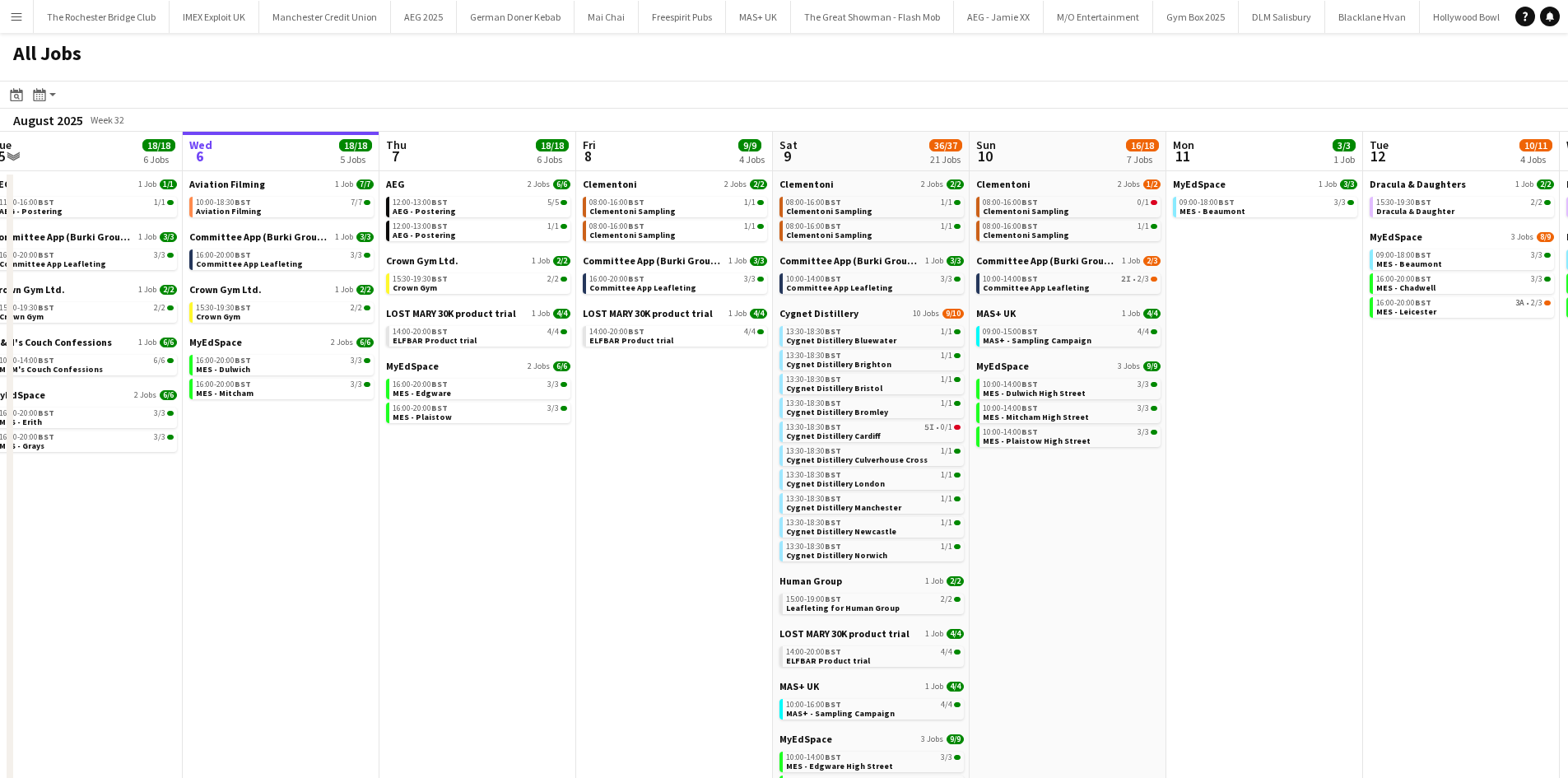 drag, startPoint x: 1291, startPoint y: 308, endPoint x: 1077, endPoint y: 337, distance: 215.95601 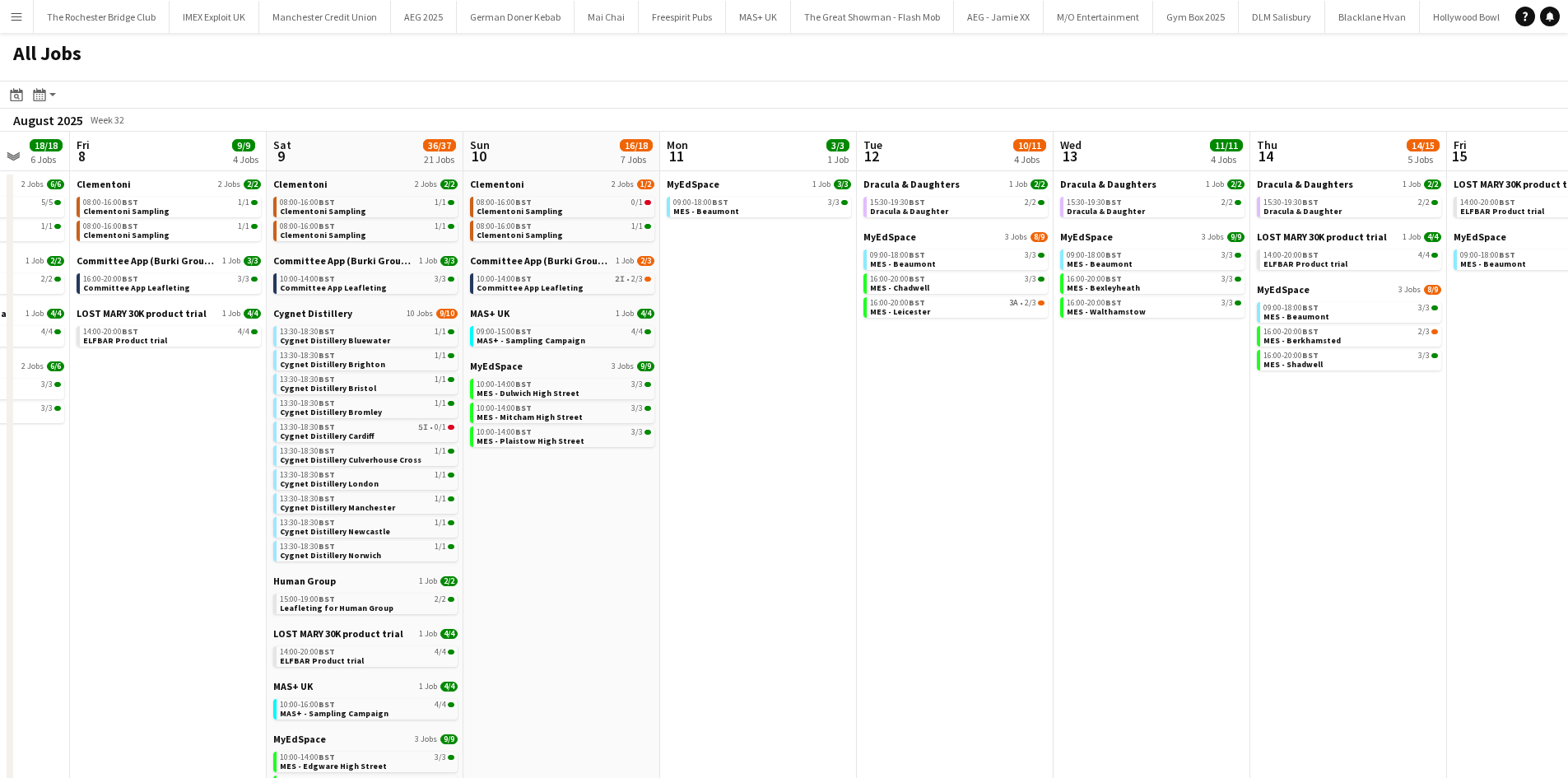 drag, startPoint x: 1184, startPoint y: 375, endPoint x: 890, endPoint y: 384, distance: 294.13772 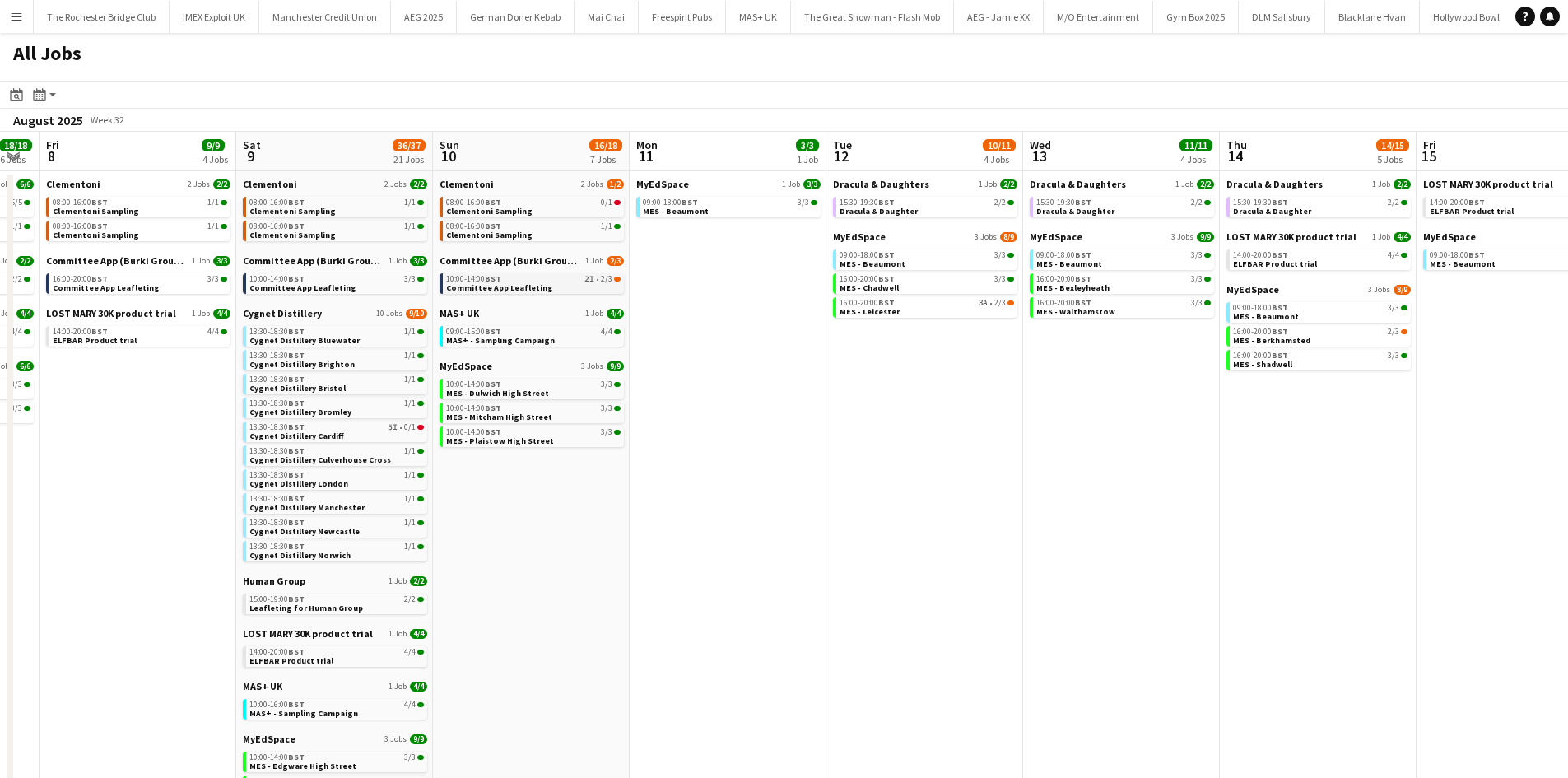 drag, startPoint x: 604, startPoint y: 285, endPoint x: 614, endPoint y: 287, distance: 10.198039 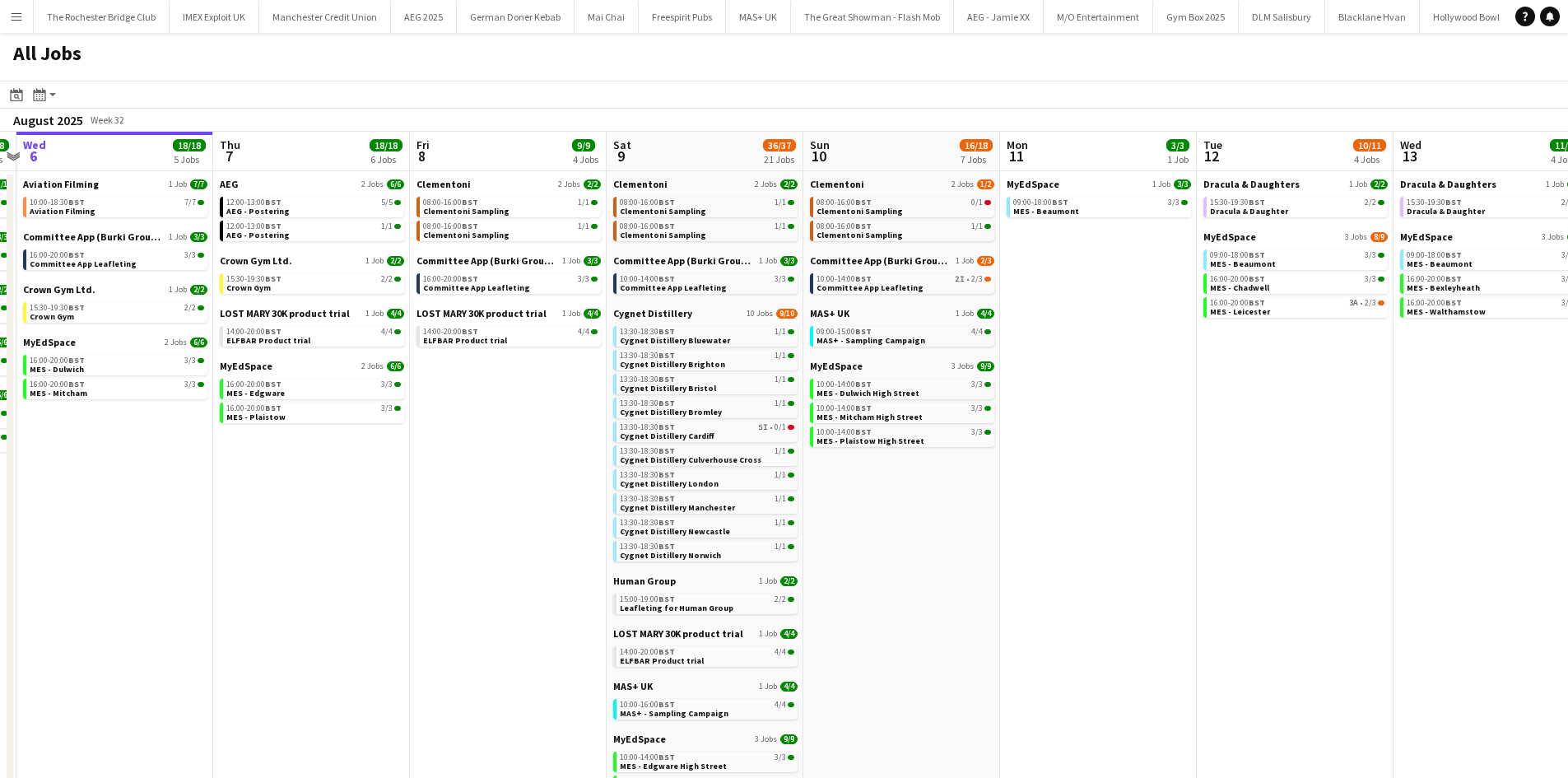 scroll, scrollTop: 0, scrollLeft: 453, axis: horizontal 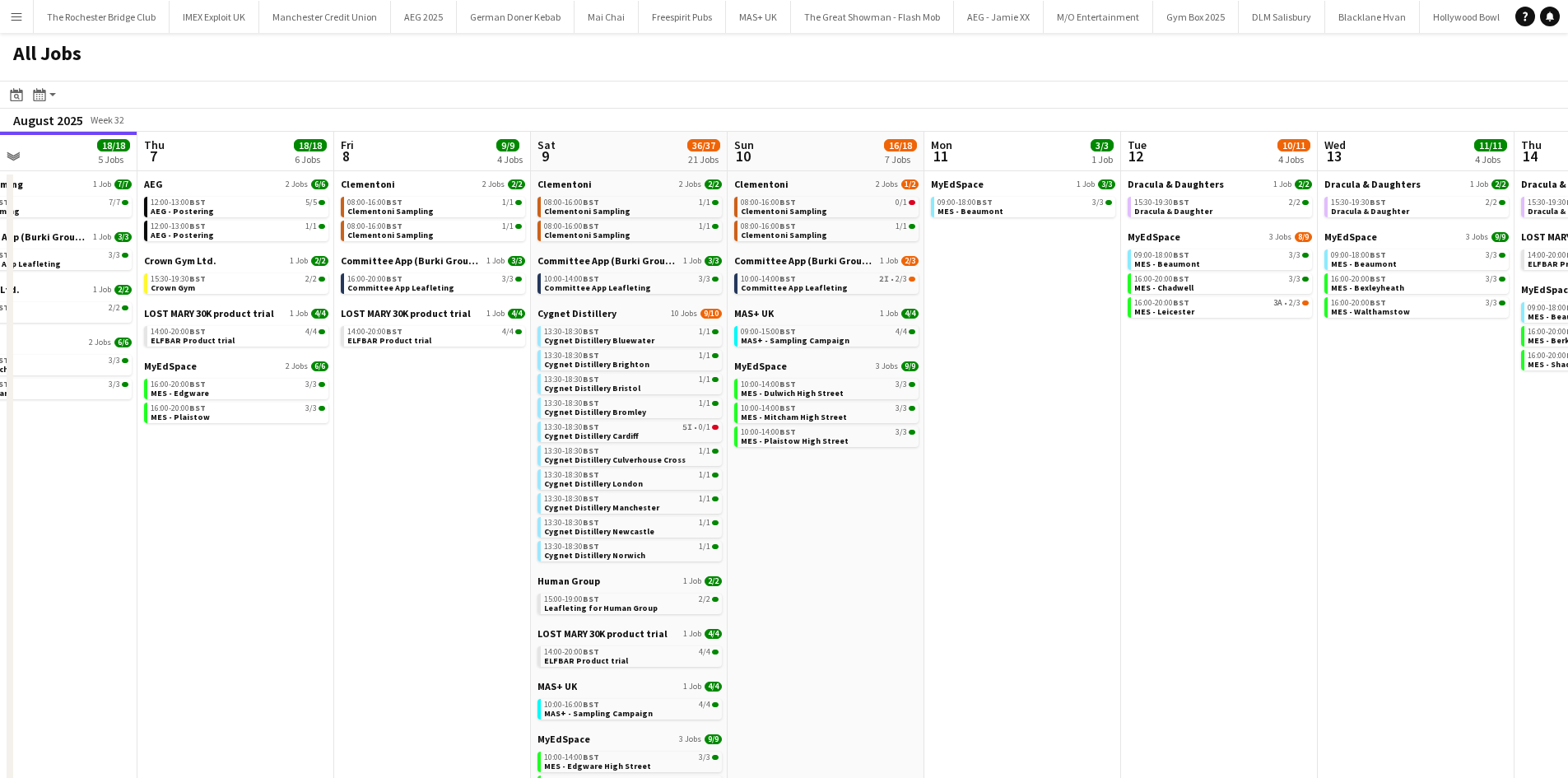 drag, startPoint x: 790, startPoint y: 505, endPoint x: 953, endPoint y: 522, distance: 163.88411 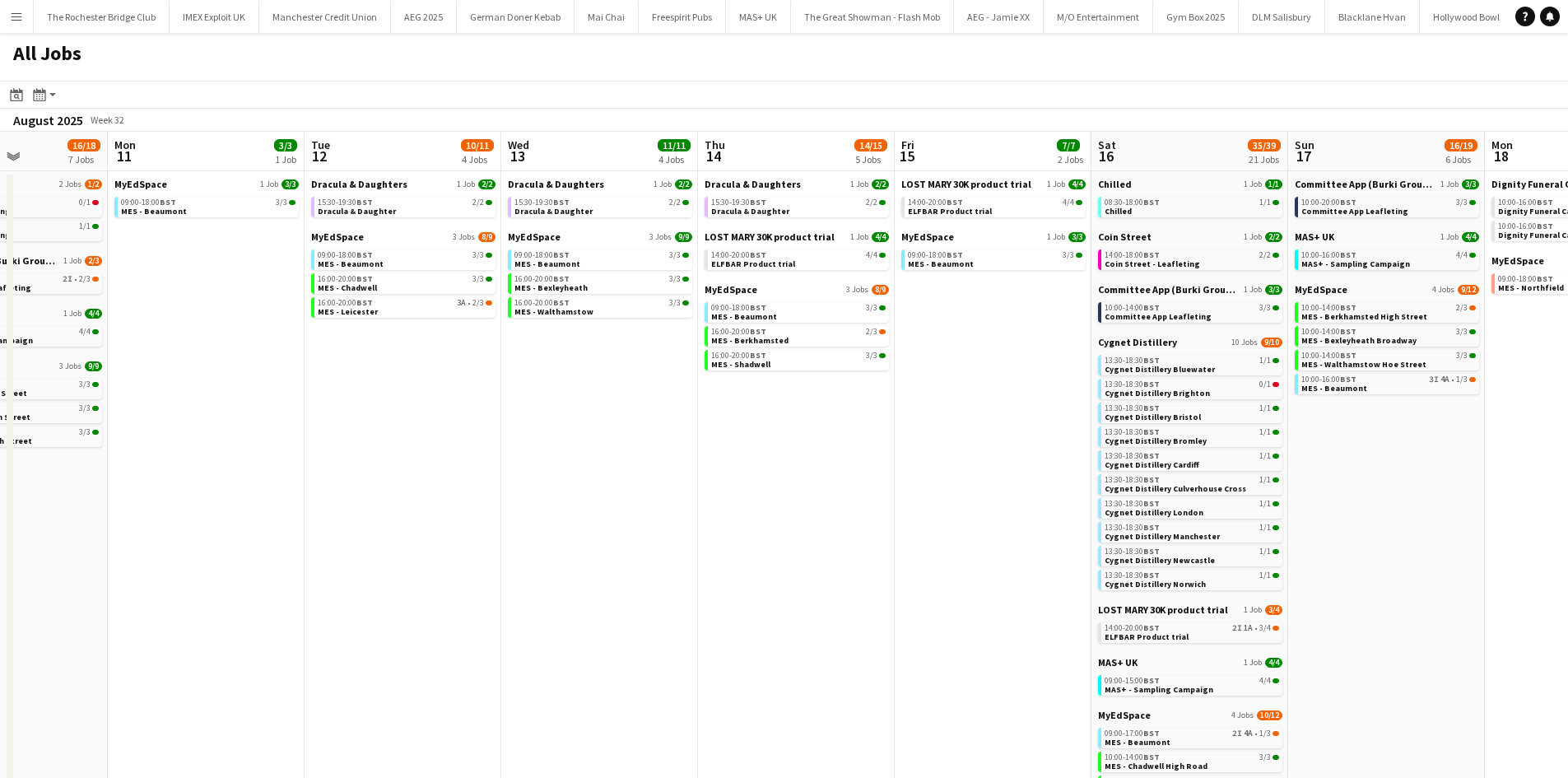 scroll, scrollTop: 0, scrollLeft: 581, axis: horizontal 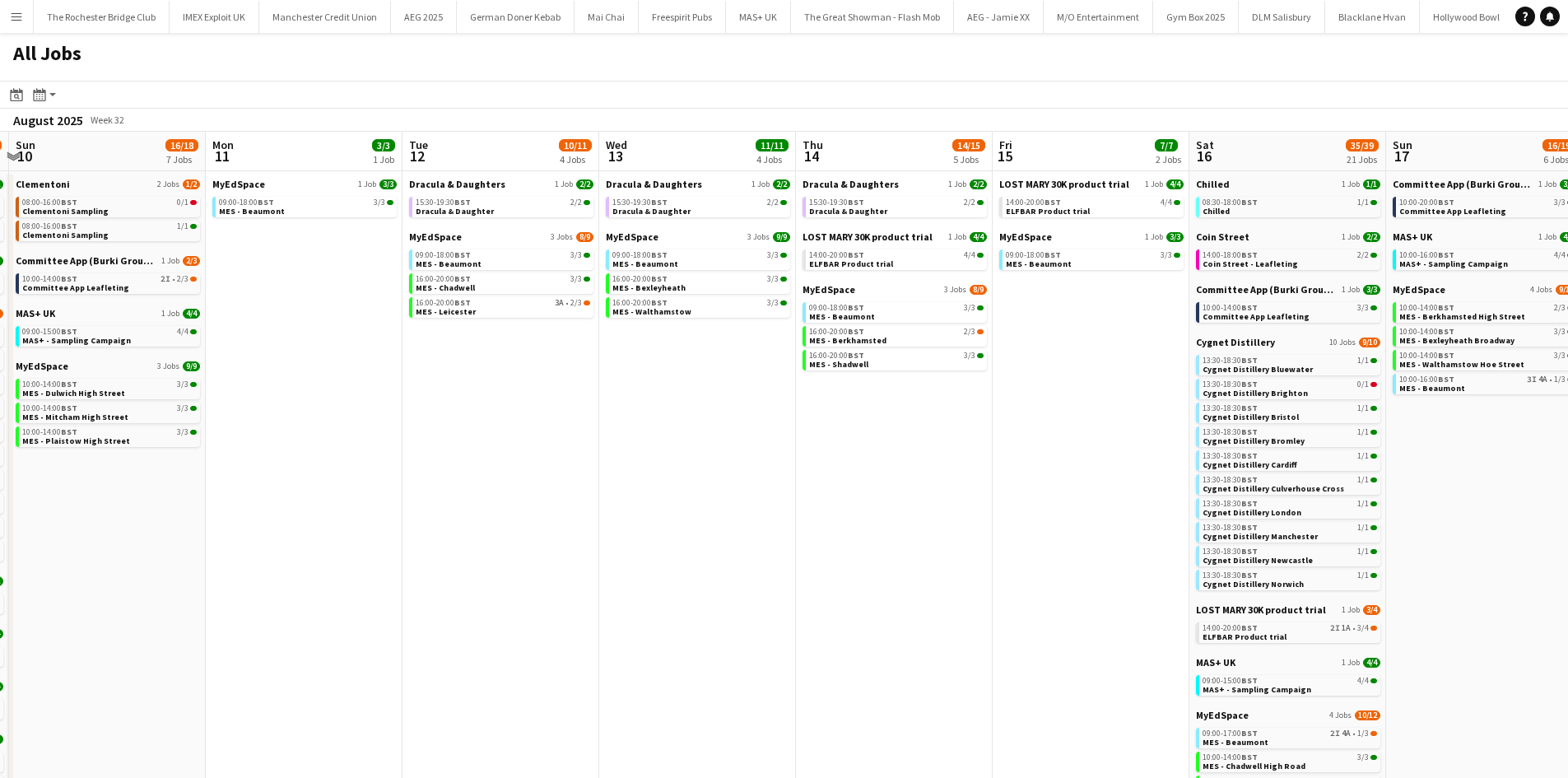 drag, startPoint x: 953, startPoint y: 364, endPoint x: 685, endPoint y: 364, distance: 268 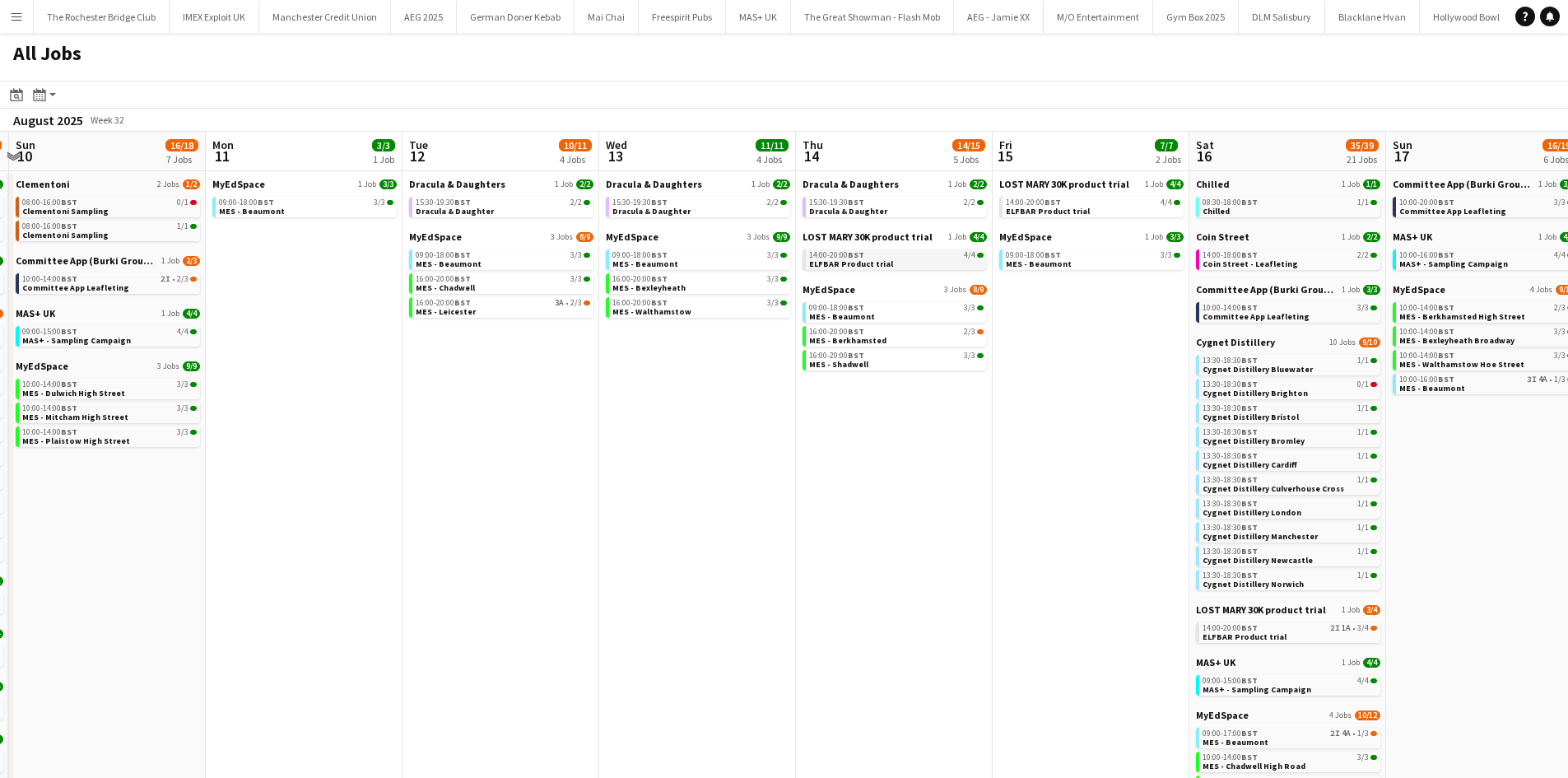 click on "14:00-20:00    BST   4/4   ELFBAR Product trial" 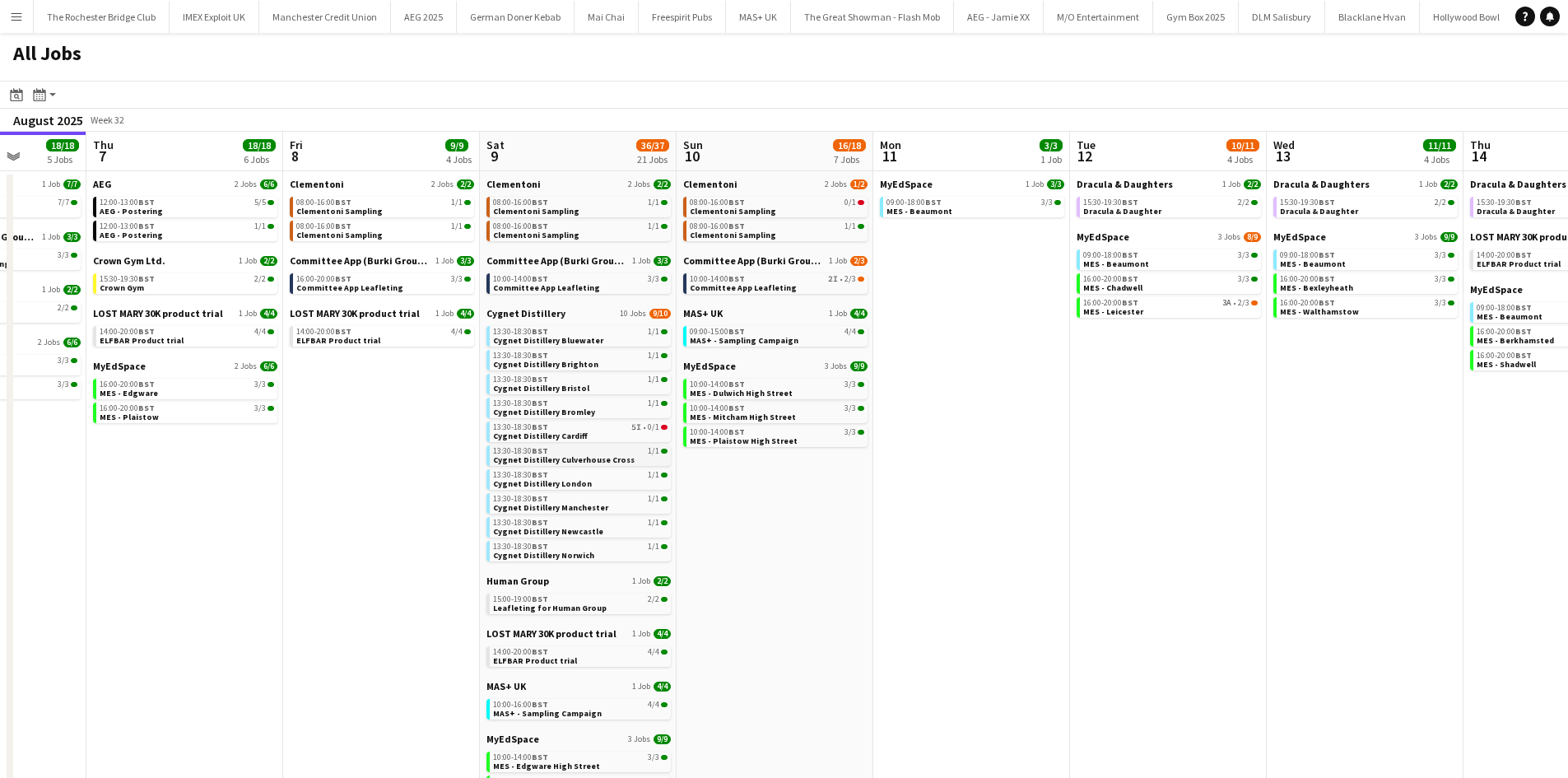 drag, startPoint x: 656, startPoint y: 389, endPoint x: 486, endPoint y: 451, distance: 180.95303 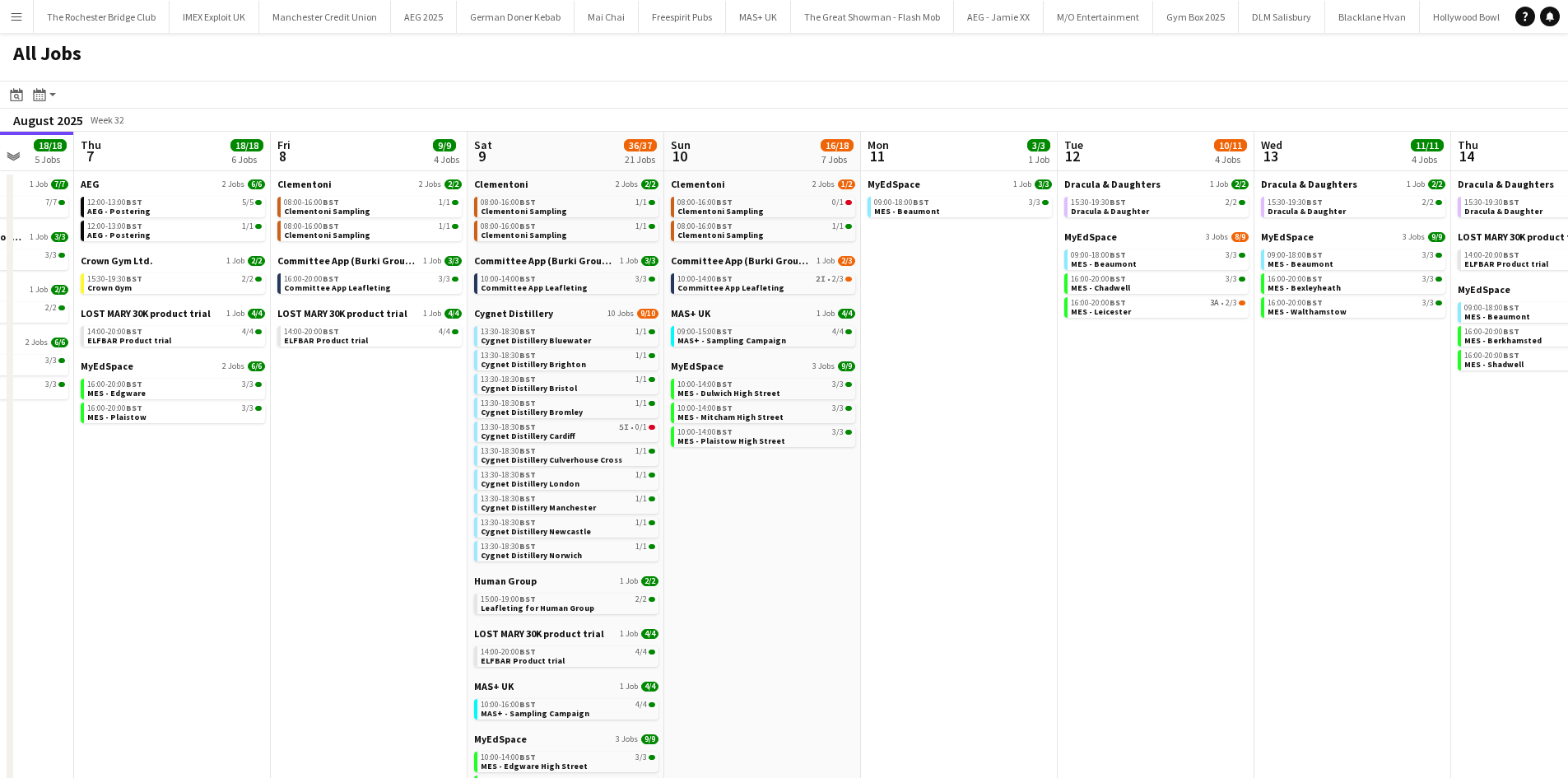 scroll, scrollTop: 0, scrollLeft: 436, axis: horizontal 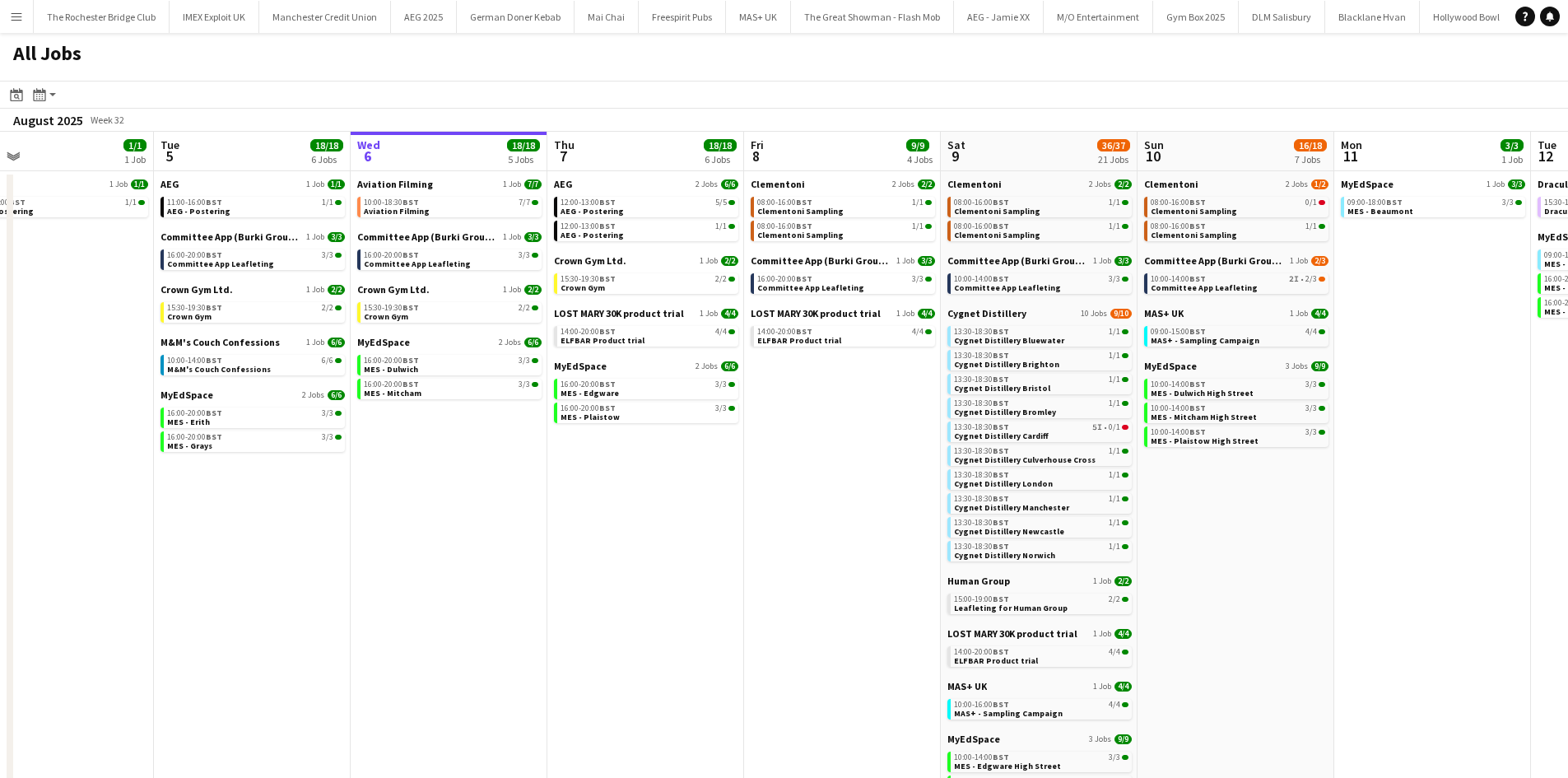 click on "Sat   2   39/39   22 Jobs   Sun   3   14/16   6 Jobs   Mon   4   1/1   1 Job   Tue   5   18/18   6 Jobs   Wed   6   18/18   5 Jobs   Thu   7   18/18   6 Jobs   Fri   8   9/9   4 Jobs   Sat   9   36/37   21 Jobs   Sun   10   16/18   7 Jobs   Mon   11   3/3   1 Job   Tue   12   10/11   4 Jobs   Wed   13   11/11   4 Jobs   Thu   14   14/15   5 Jobs   Anatomy London/Vauxhall One    2 Jobs   5/5   09:00-11:30    BST   3/3   Leafleting for Vauxhall One   17:00-19:00    BST   2/2   Leafleting for Vauxhall One   Coin Street    1 Job   1/1   14:00-18:00    BST   1/1   Coin Street - Leafleting   Crown Gym Ltd.   1 Job   2/2   10:00-14:00    BST   2/2   Crown Gym   Cygnet Distillery   10 Jobs   10/10   13:30-18:30    BST   1/1   Cygnet Distillery Bluewater   13:30-18:30    BST   1/1   Cygnet Distillery Brighton   13:30-18:30    BST   1/1   Cygnet Distillery Bristol   13:30-18:30    BST   1/1   Cygnet Distillery Bromley   13:30-18:30    BST   1/1   Cygnet Distillery Cardiff   13:30-18:30    BST   1/1   13:30-18:30" 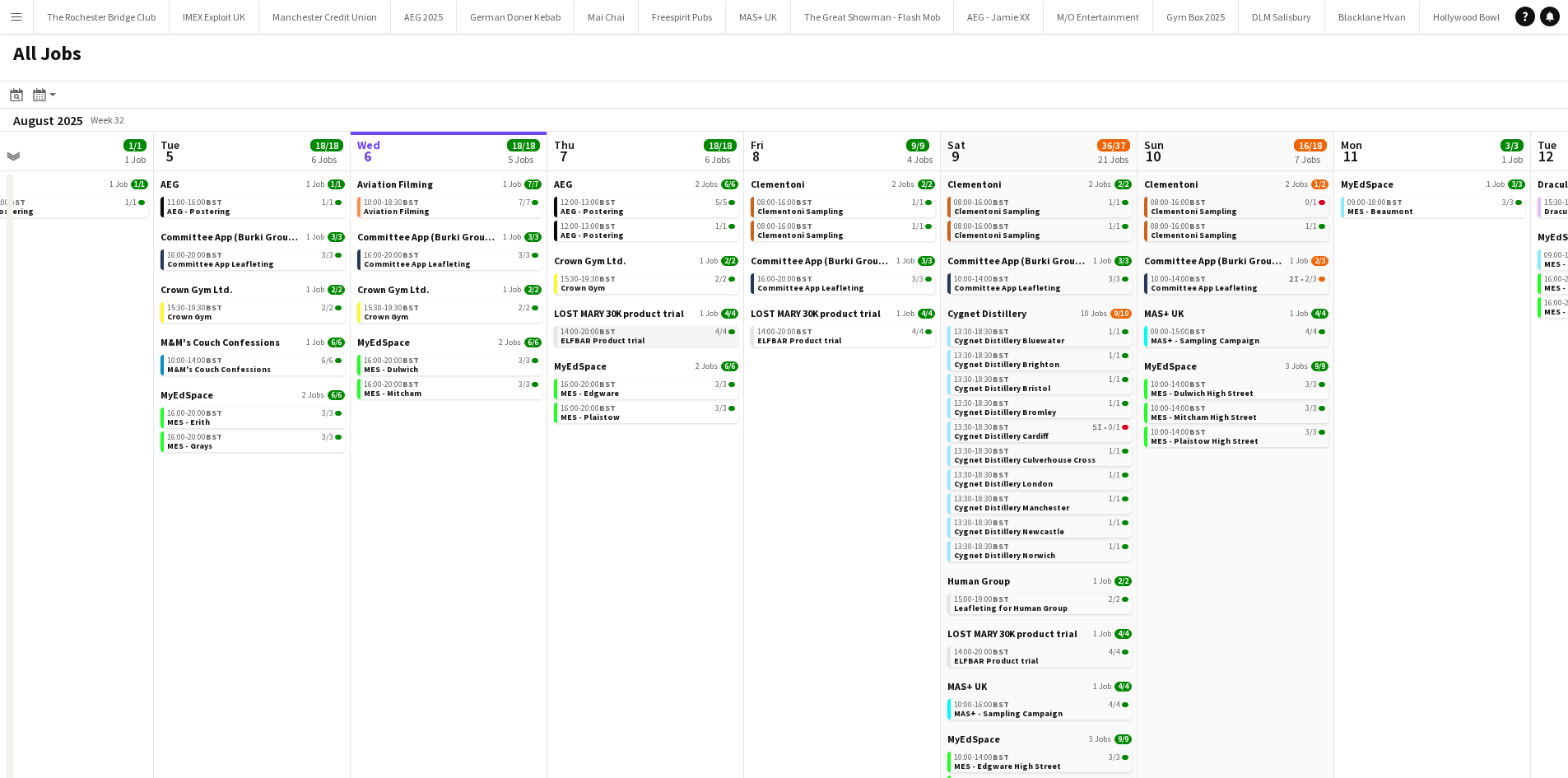 click on "14:00-20:00    BST   4/4" 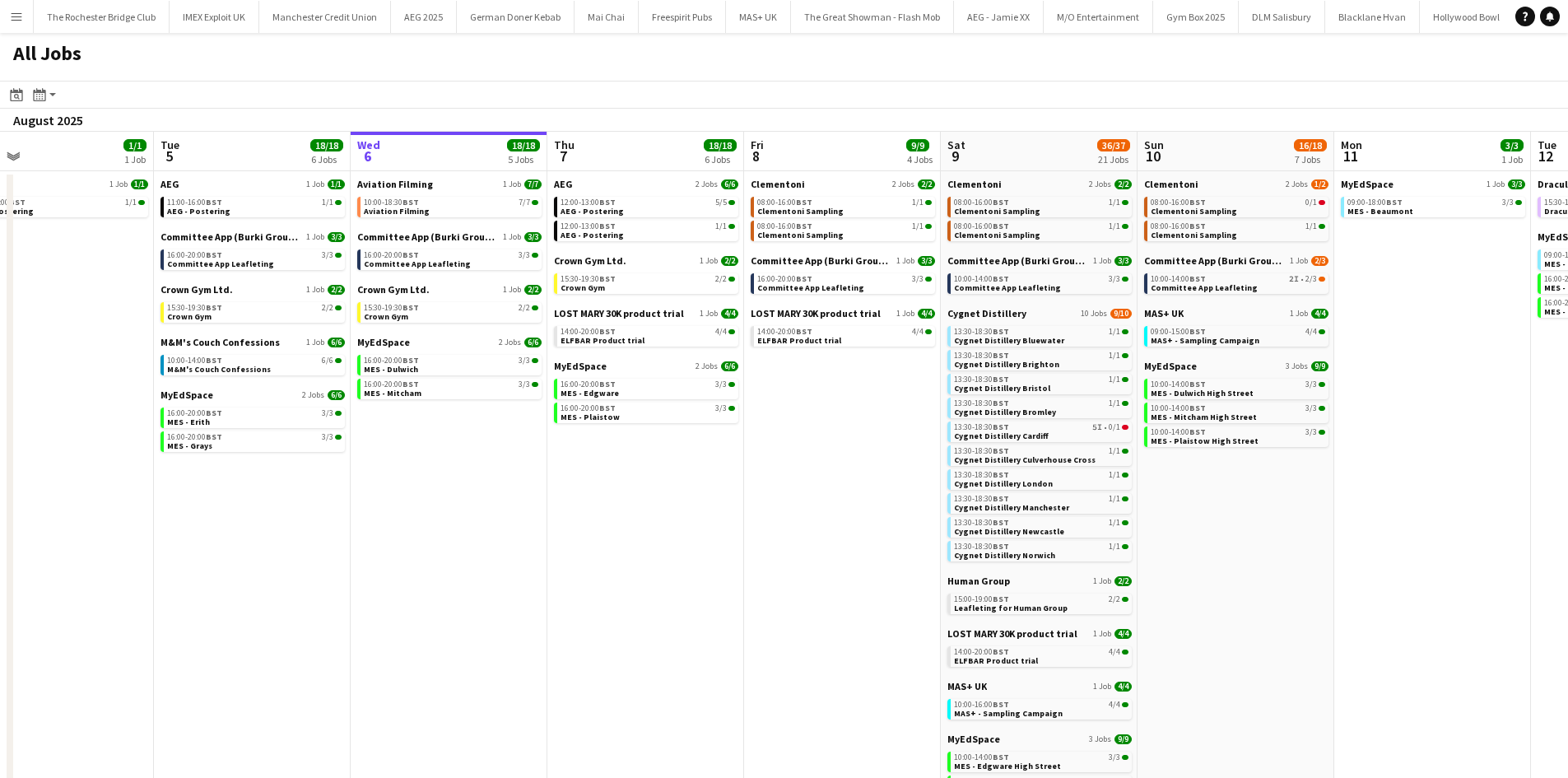 drag, startPoint x: 241, startPoint y: 513, endPoint x: 779, endPoint y: 504, distance: 538.0753 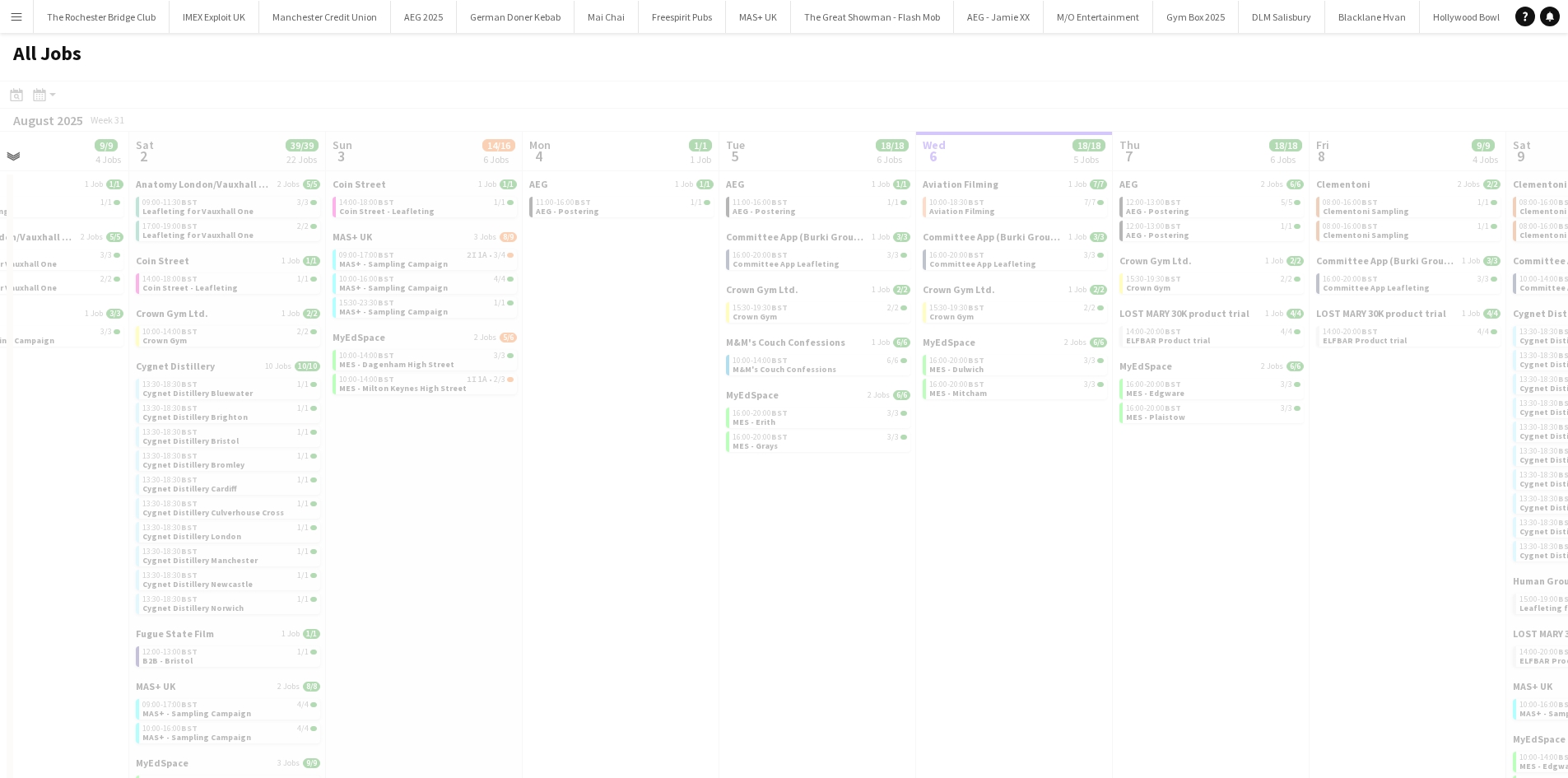 click 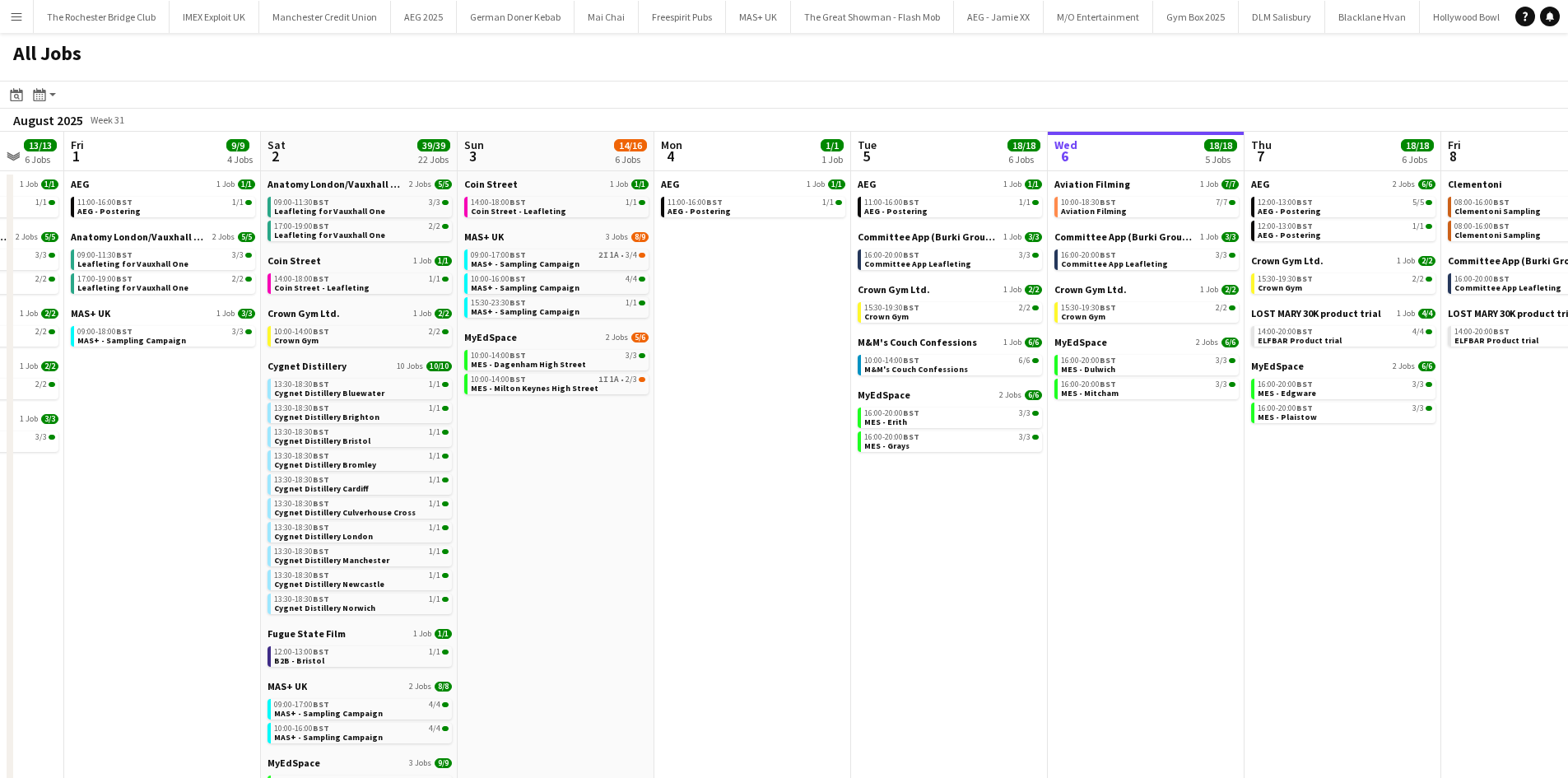 drag, startPoint x: 792, startPoint y: 505, endPoint x: 734, endPoint y: 505, distance: 58 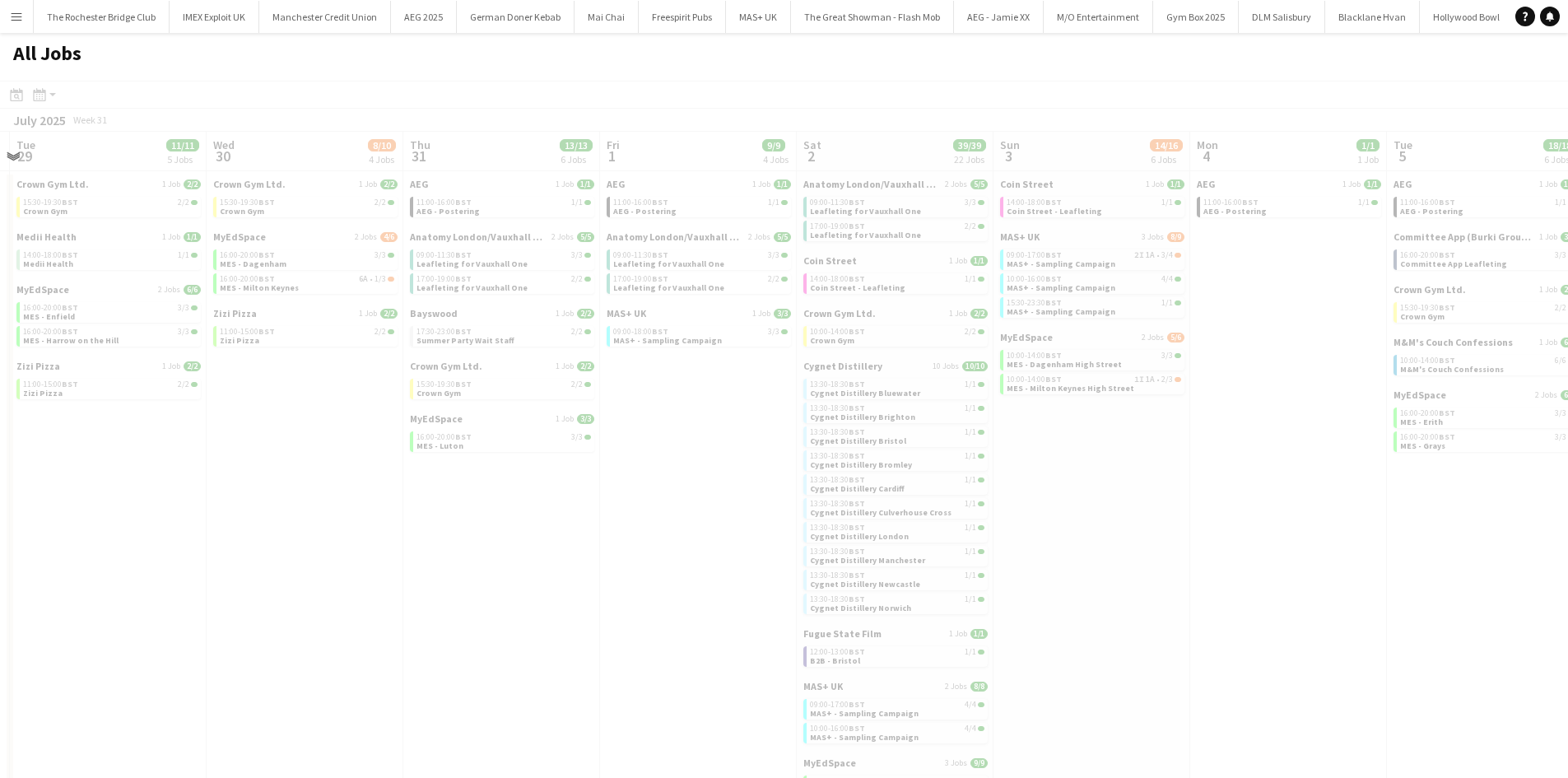 drag, startPoint x: 561, startPoint y: 513, endPoint x: 361, endPoint y: 513, distance: 200 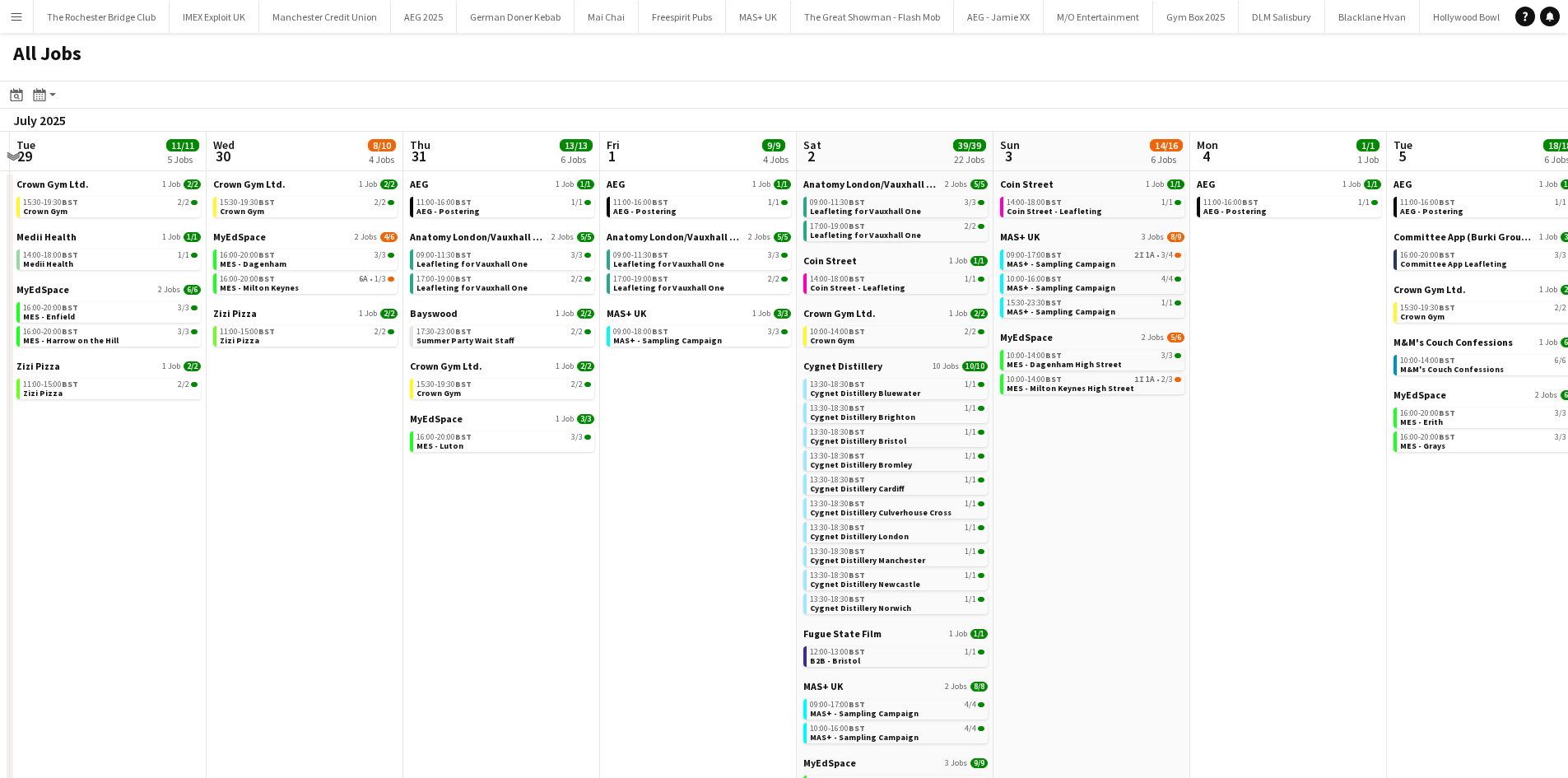drag, startPoint x: 759, startPoint y: 536, endPoint x: 323, endPoint y: 529, distance: 436.05619 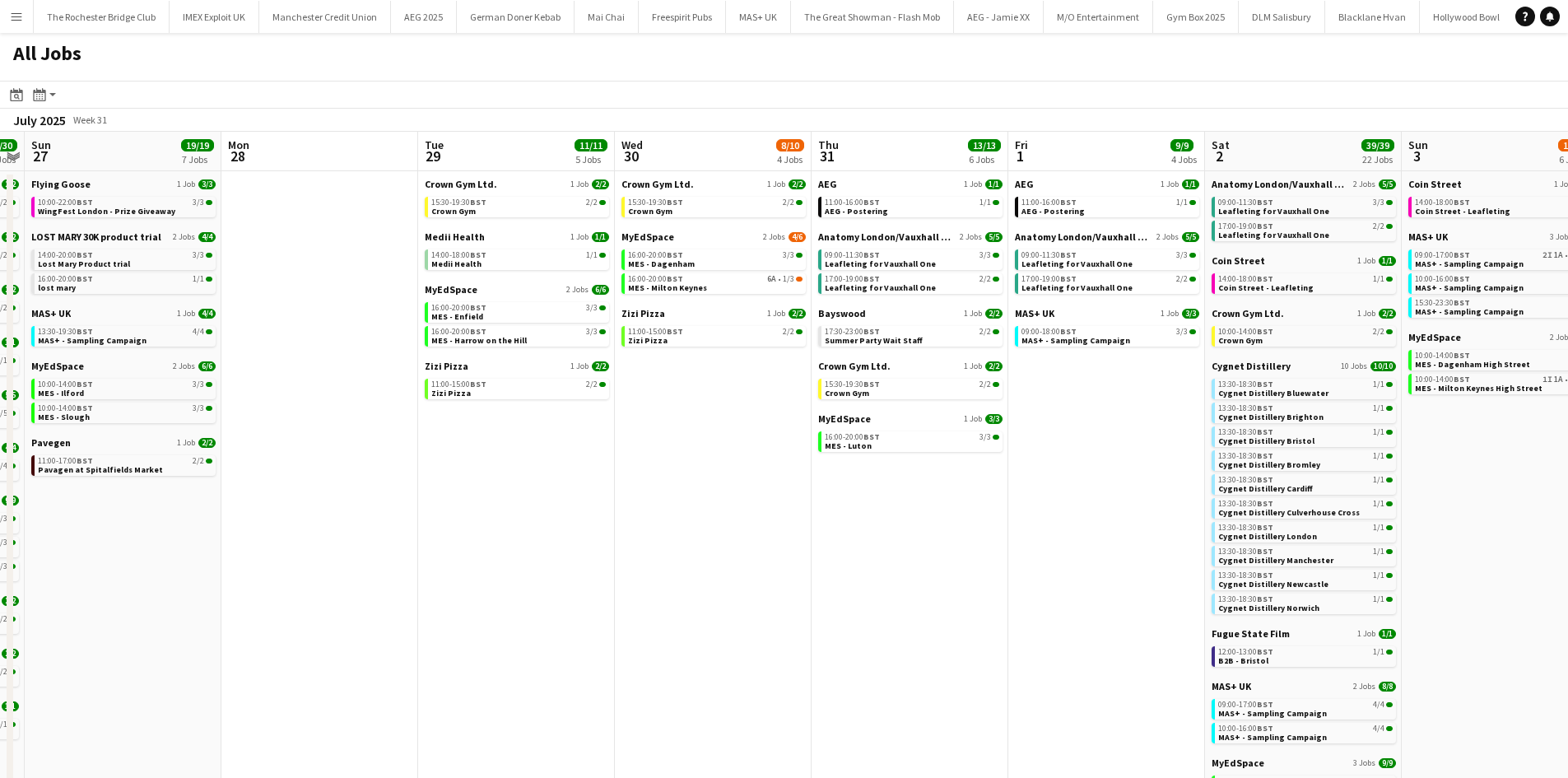 click on "All Jobs
Date picker
AUG 2025 AUG 2025 Monday M Tuesday T Wednesday W Thursday T Friday F Saturday S Sunday S  AUG   1   2   3   4   5   6   7   8   9   10   11   12   13   14   15   16   17   18   19   20   21   22   23   24   25   26   27   28   29   30   31
Comparison range
Comparison range
Today
Month view / Day view
Day view by Board Day view by Job Month view  July 2025   Week 31
Expand/collapse
Thu   24   19/19   7 Jobs   Fri   25   15/15   6 Jobs   Sat   26   30/30   12 Jobs   Sun   27   19/19   7 Jobs   Mon   28   Tue   29   11/11   5 Jobs   Wed   30   8/10   4 Jobs   Thu   31   13/13   6 Jobs   Fri   1   9/9   4 Jobs   Sat   2   39/39   22 Jobs   Sun   3   14/16   6 Jobs   Mon   4   1/1   1 Job   Tue   5   18/18   6 Jobs   MyEdSpace   2 Jobs   6/6   16:00-20:00    BST   3/3   MES East Ham   16:00-20:00    BST   3/3   Pavegen" 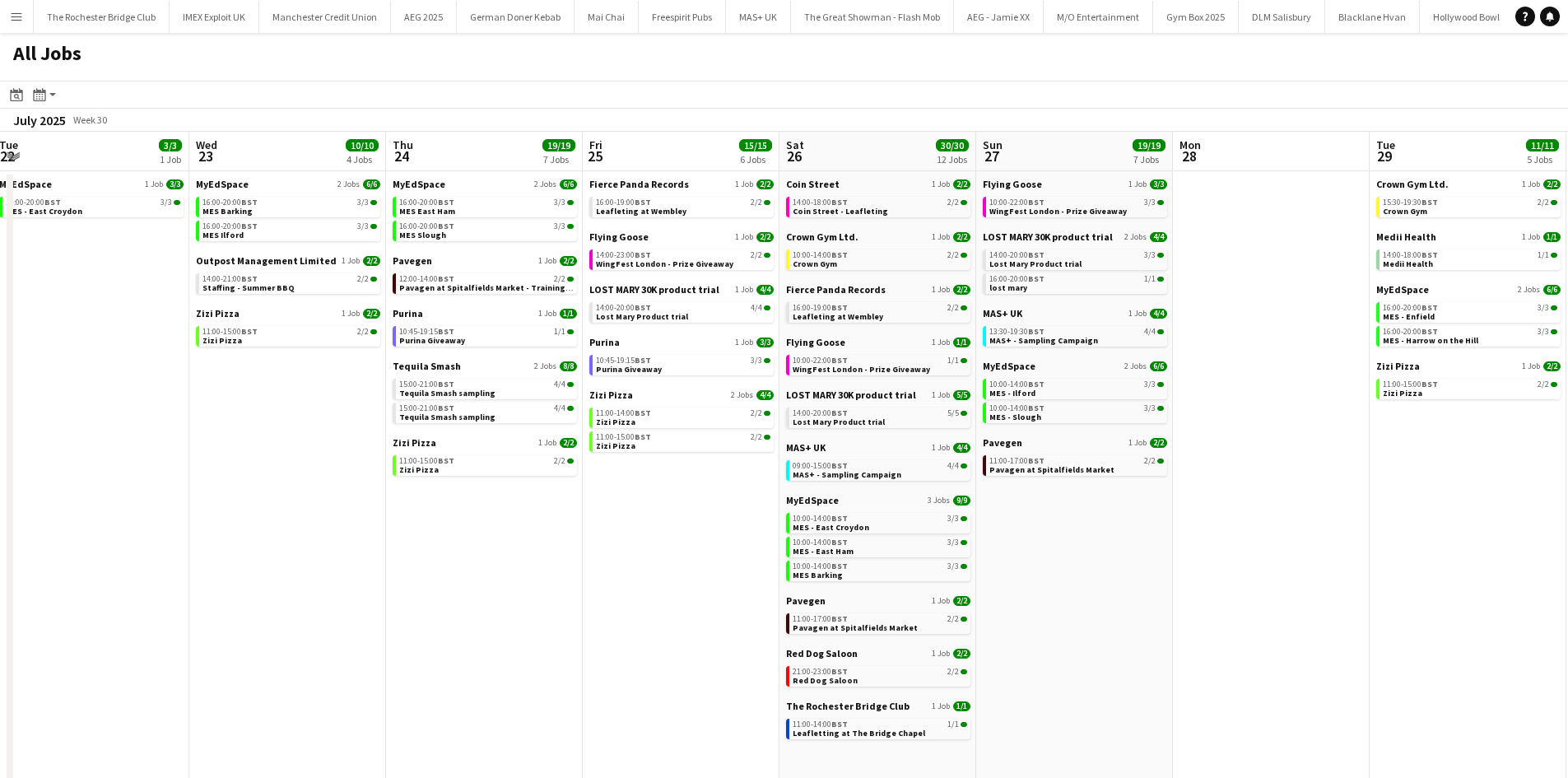 drag, startPoint x: 840, startPoint y: 532, endPoint x: 405, endPoint y: 522, distance: 435.11493 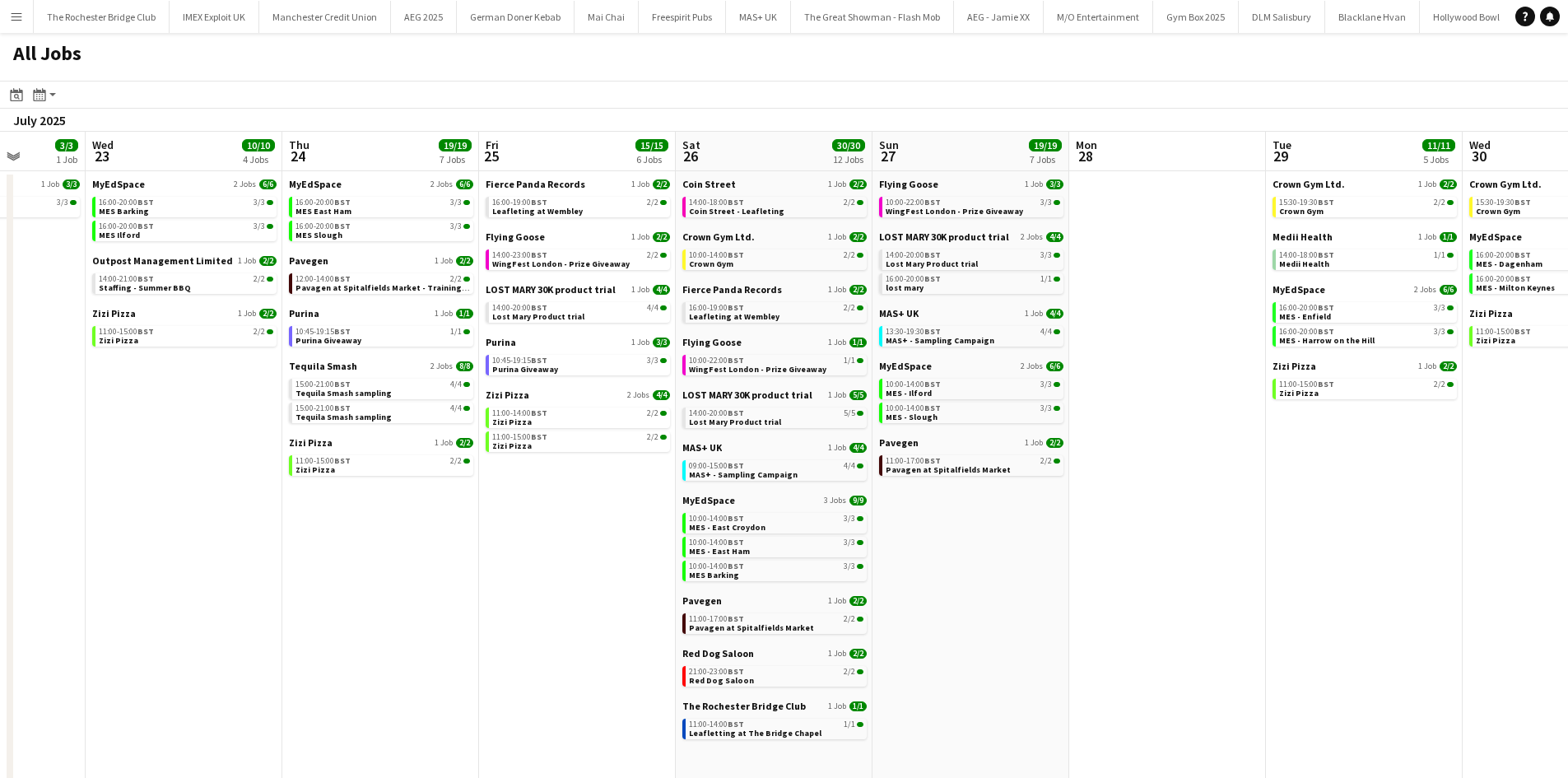 click on "All Jobs
Date picker
AUG 2025 AUG 2025 Monday M Tuesday T Wednesday W Thursday T Friday F Saturday S Sunday S  AUG   1   2   3   4   5   6   7   8   9   10   11   12   13   14   15   16   17   18   19   20   21   22   23   24   25   26   27   28   29   30   31
Comparison range
Comparison range
Today
Month view / Day view
Day view by Board Day view by Job Month view  July 2025   Week 30
Expand/collapse
Sun   20   7/8   2 Jobs   Mon   21   2/2   1 Job   Tue   22   3/3   1 Job   Wed   23   10/10   4 Jobs   Thu   24   19/19   7 Jobs   Fri   25   15/15   6 Jobs   Sat   26   30/30   12 Jobs   Sun   27   19/19   7 Jobs   Mon   28   Tue   29   11/11   5 Jobs   Wed   30   8/10   4 Jobs   Thu   31   13/13   6 Jobs   Fri   1   9/9   4 Jobs   LOST MARY 30K product trial   1 Job   3/4   14:00-20:00    BST   1I   11A   •   3/4   MAS+ UK   1 Job" 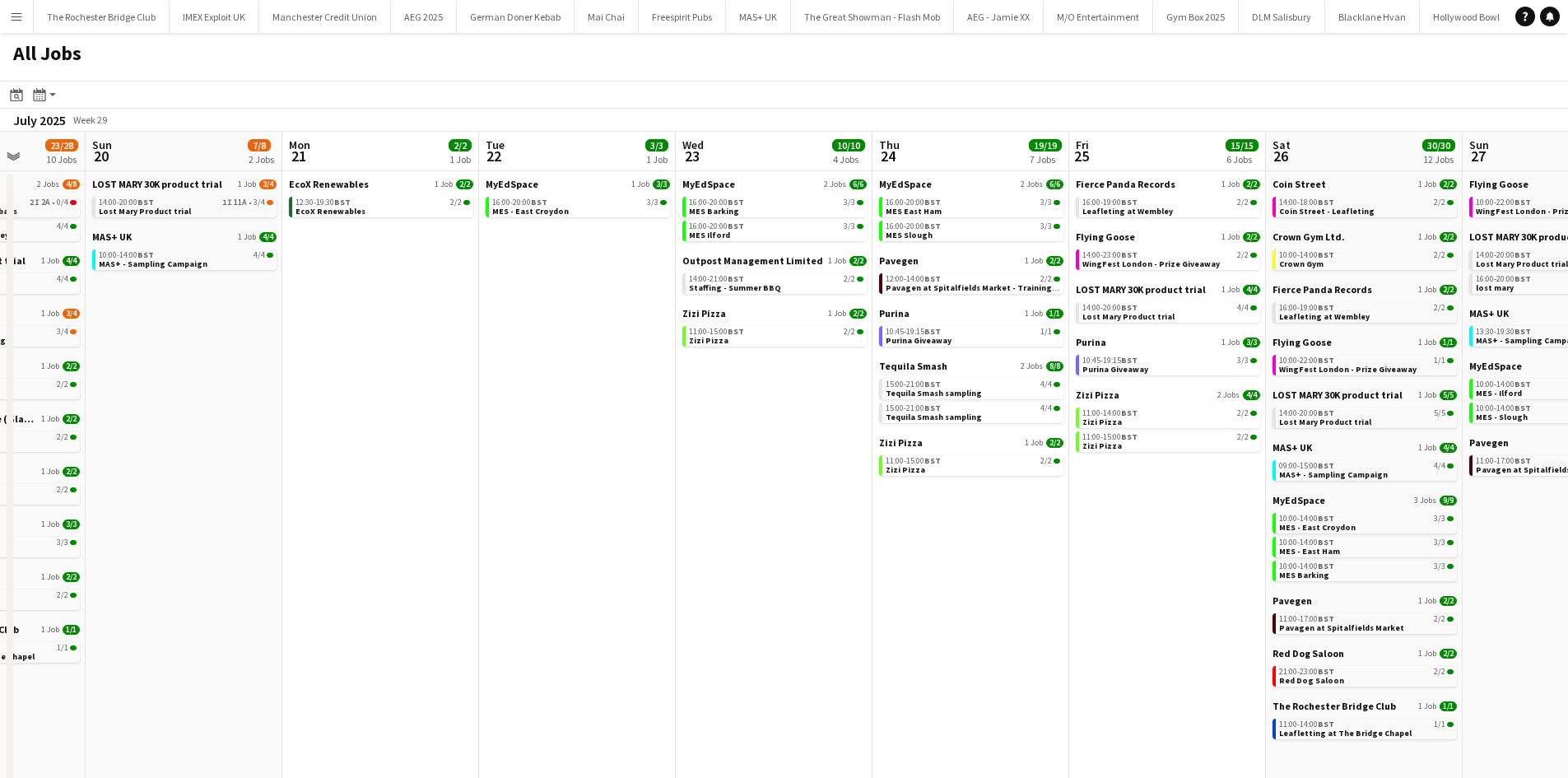 drag, startPoint x: 539, startPoint y: 561, endPoint x: 852, endPoint y: 561, distance: 313 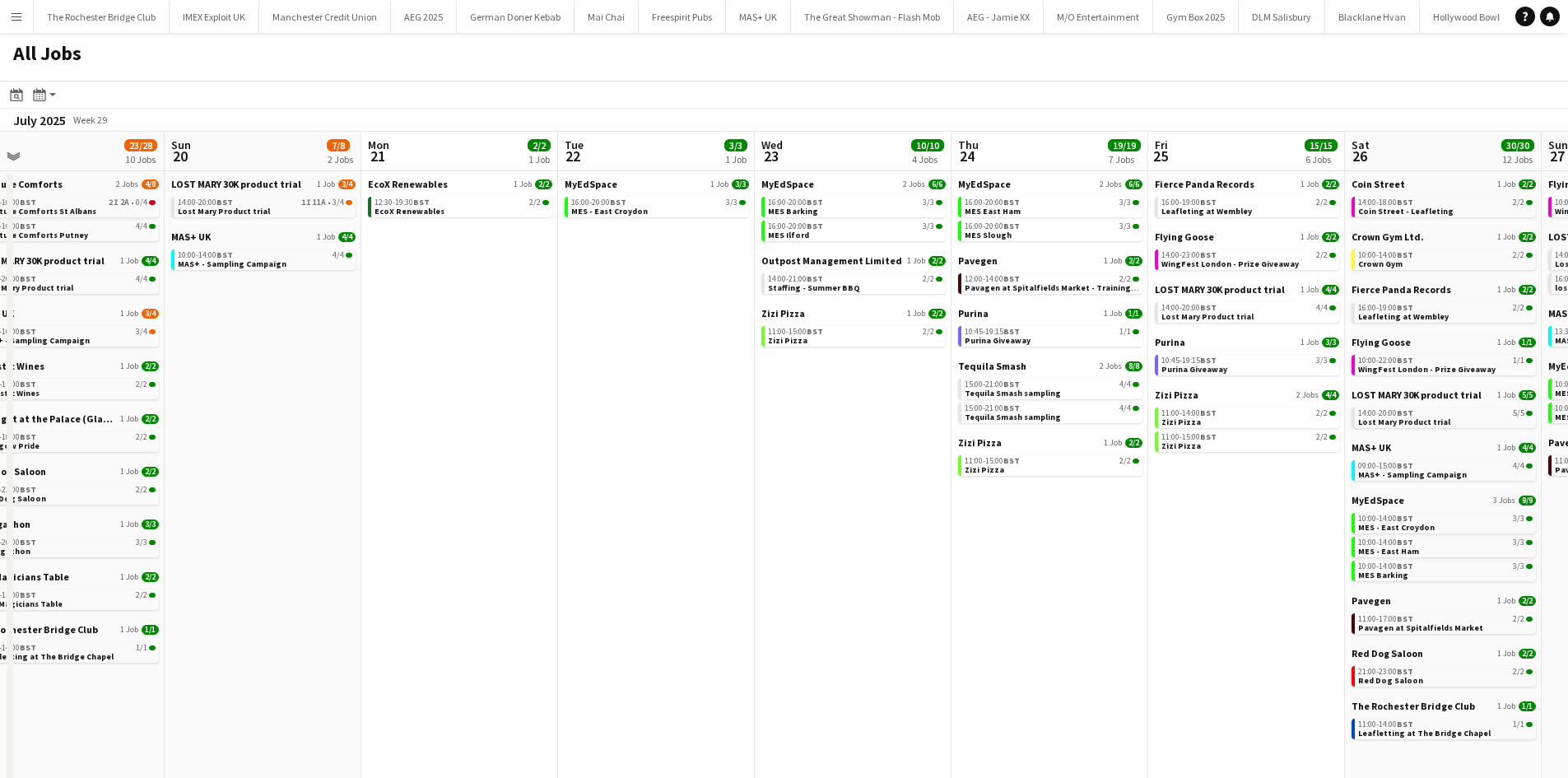 drag, startPoint x: 661, startPoint y: 561, endPoint x: 815, endPoint y: 556, distance: 154.08115 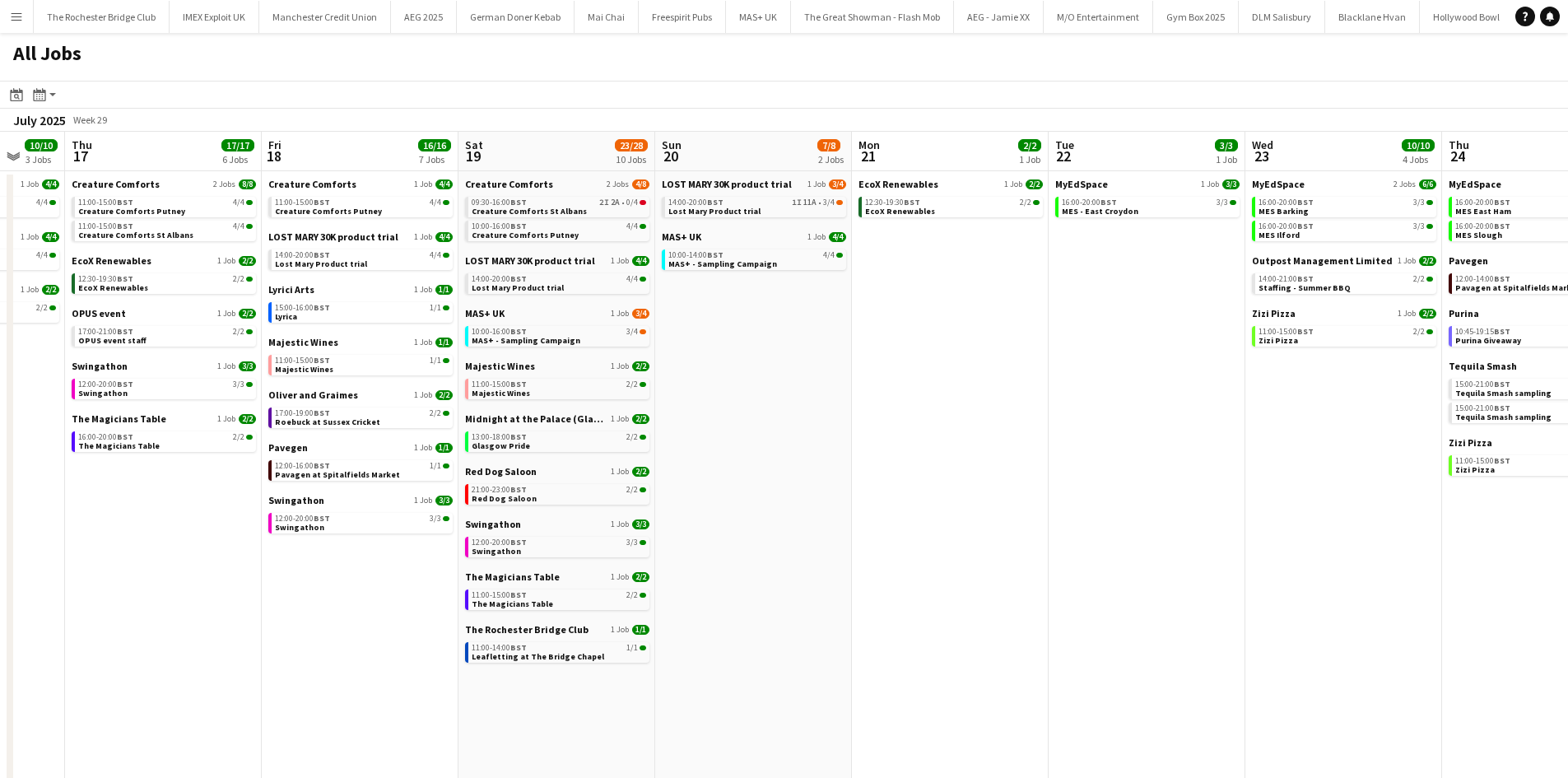 click on "All Jobs
Date picker
AUG 2025 AUG 2025 Monday M Tuesday T Wednesday W Thursday T Friday F Saturday S Sunday S  AUG   1   2   3   4   5   6   7   8   9   10   11   12   13   14   15   16   17   18   19   20   21   22   23   24   25   26   27   28   29   30   31
Comparison range
Comparison range
Today
Month view / Day view
Day view by Board Day view by Job Month view  July 2025   Week 29
Expand/collapse
Mon   14   Tue   15   1/1   1 Job   Wed   16   10/10   3 Jobs   Thu   17   17/17   6 Jobs   Fri   18   16/16   7 Jobs   Sat   19   23/28   10 Jobs   Sun   20   7/8   2 Jobs   Mon   21   2/2   1 Job   Tue   22   3/3   1 Job   Wed   23   10/10   4 Jobs   Thu   24   19/19   7 Jobs   Fri   25   15/15   6 Jobs   Sat   26   30/30   12 Jobs   Majestic Wines   1 Job   1/1   11:00-15:00    BST   1/1   Majestic Wines   Creature Comforts   1 Job   2I" 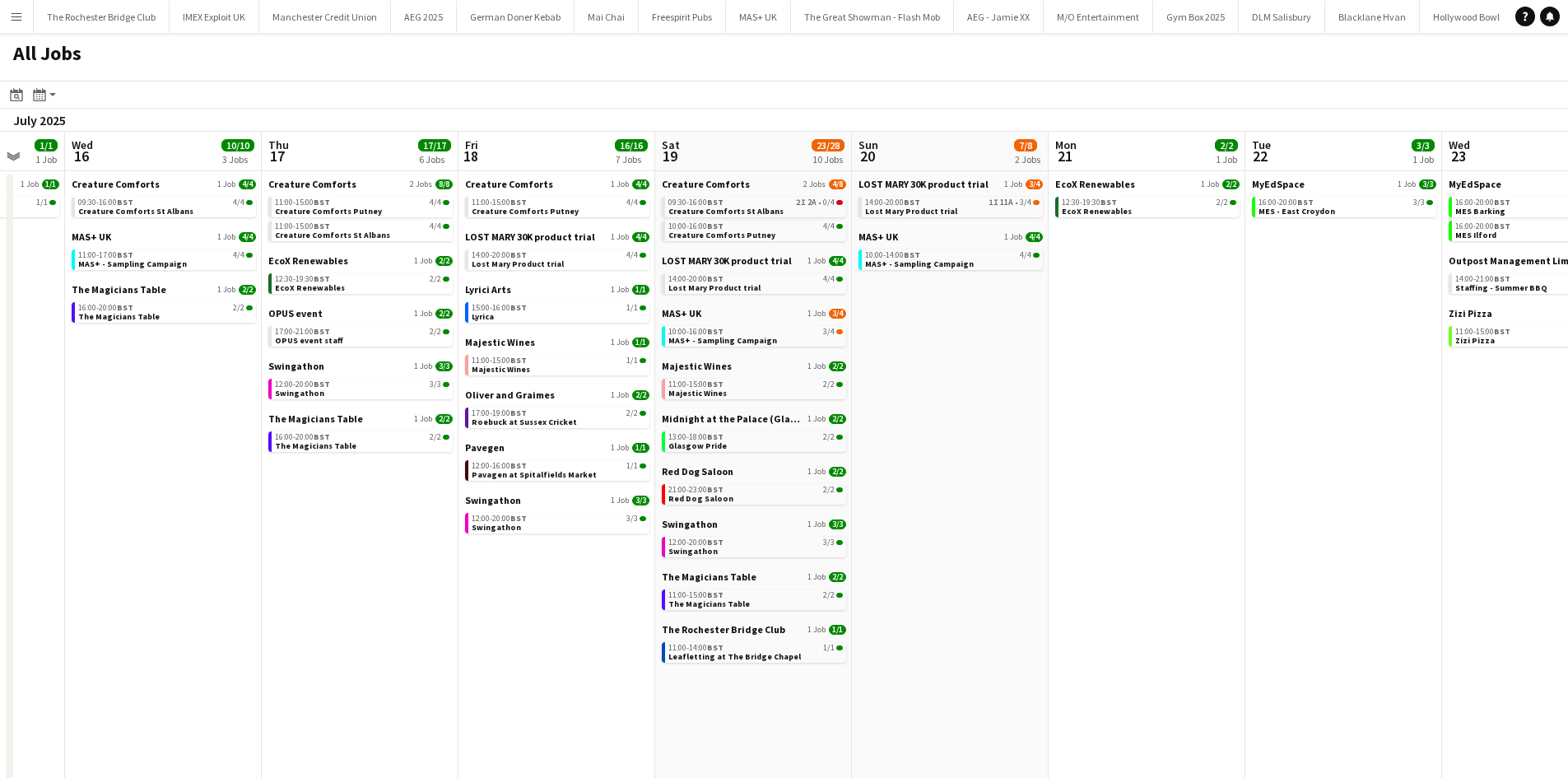 drag, startPoint x: 612, startPoint y: 529, endPoint x: 829, endPoint y: 528, distance: 217.0023 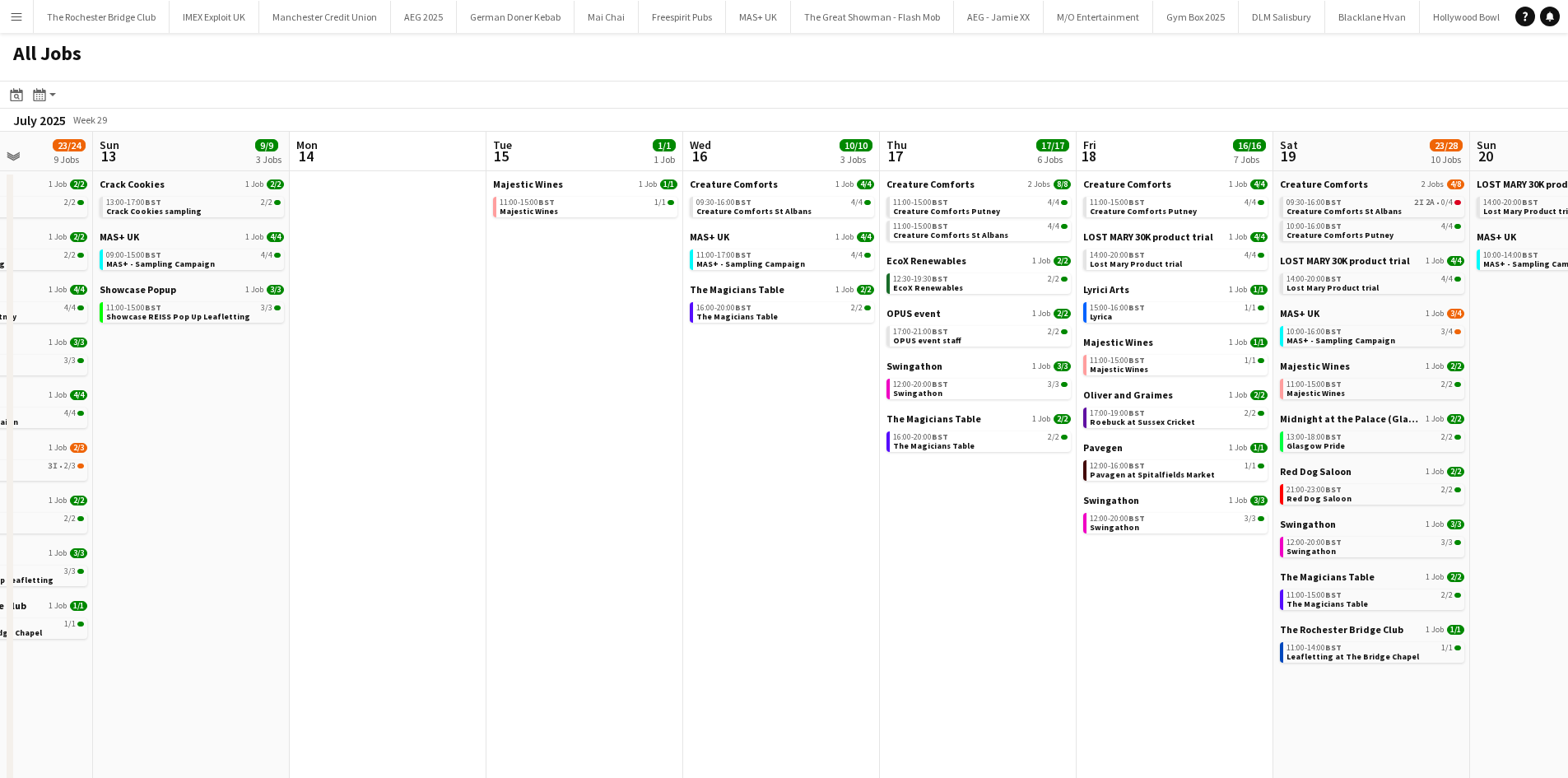 click on "All Jobs
Date picker
AUG 2025 AUG 2025 Monday M Tuesday T Wednesday W Thursday T Friday F Saturday S Sunday S  AUG   1   2   3   4   5   6   7   8   9   10   11   12   13   14   15   16   17   18   19   20   21   22   23   24   25   26   27   28   29   30   31
Comparison range
Comparison range
Today
Month view / Day view
Day view by Board Day view by Job Month view  July 2025   Week 29
Expand/collapse
Fri   11   14/14   6 Jobs   Sat   12   23/24   9 Jobs   Sun   13   9/9   3 Jobs   Mon   14   Tue   15   1/1   1 Job   Wed   16   10/10   3 Jobs   Thu   17   17/17   6 Jobs   Fri   18   16/16   7 Jobs   Sat   19   23/28   10 Jobs   Sun   20   7/8   2 Jobs   Mon   21   2/2   1 Job   Tue   22   3/3   1 Job   Wed   23   10/10   4 Jobs   Crack Cookies   1 Job   2/2   15:00-19:00    BST   2/2   Crack Cookies sampling   Creature Comforts   1 Job" 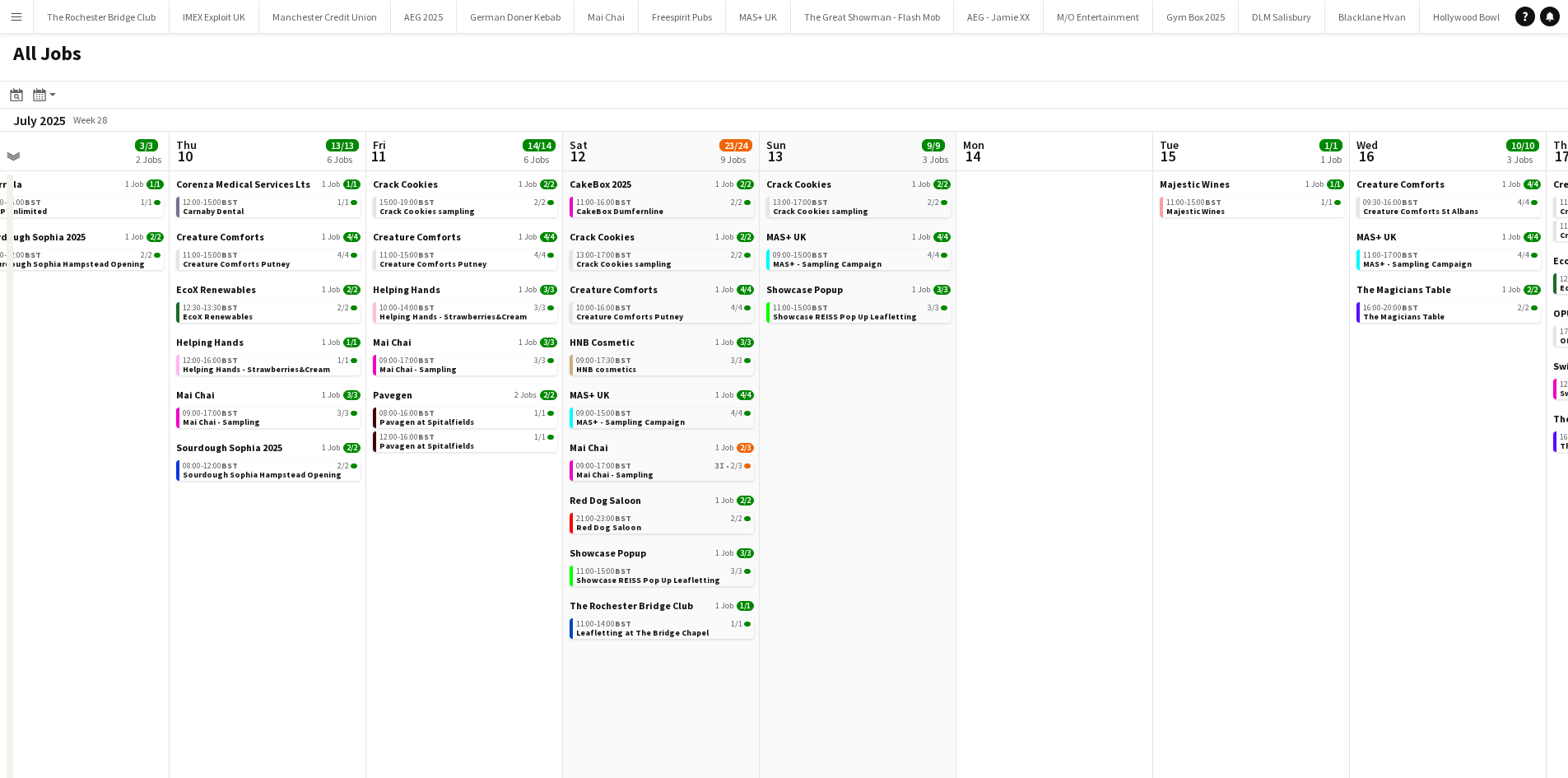 drag, startPoint x: 643, startPoint y: 535, endPoint x: 724, endPoint y: 534, distance: 81.00617 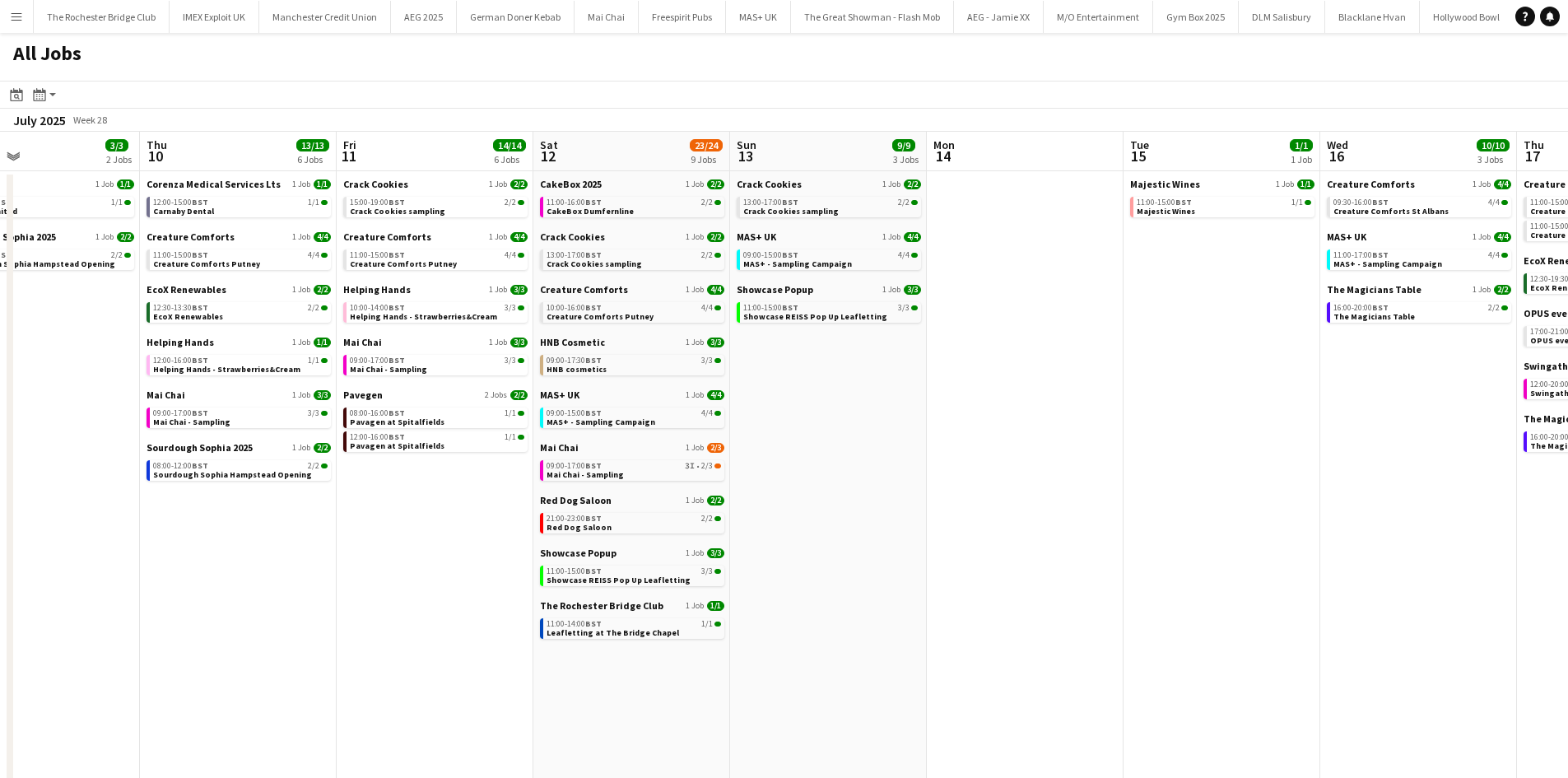 click on "All Jobs
Date picker
AUG 2025 AUG 2025 Monday M Tuesday T Wednesday W Thursday T Friday F Saturday S Sunday S  AUG   1   2   3   4   5   6   7   8   9   10   11   12   13   14   15   16   17   18   19   20   21   22   23   24   25   26   27   28   29   30   31
Comparison range
Comparison range
Today
Month view / Day view
Day view by Board Day view by Job Month view  July 2025   Week 28
Expand/collapse
Mon   7   Tue   8   1/2   2 Jobs   Wed   9   3/3   2 Jobs   Thu   10   13/13   6 Jobs   Fri   11   14/14   6 Jobs   Sat   12   23/24   9 Jobs   Sun   13   9/9   3 Jobs   Mon   14   Tue   15   1/1   1 Job   Wed   16   10/10   3 Jobs   Thu   17   17/17   6 Jobs   Fri   18   16/16   7 Jobs   Sat   19   23/28   10 Jobs   Majestic Wines   1 Job   0/1   11:00-15:00    BST   1I   •   0/1   Majestic Wines   Sourdough Sophia  2025   1 Job   1/1" 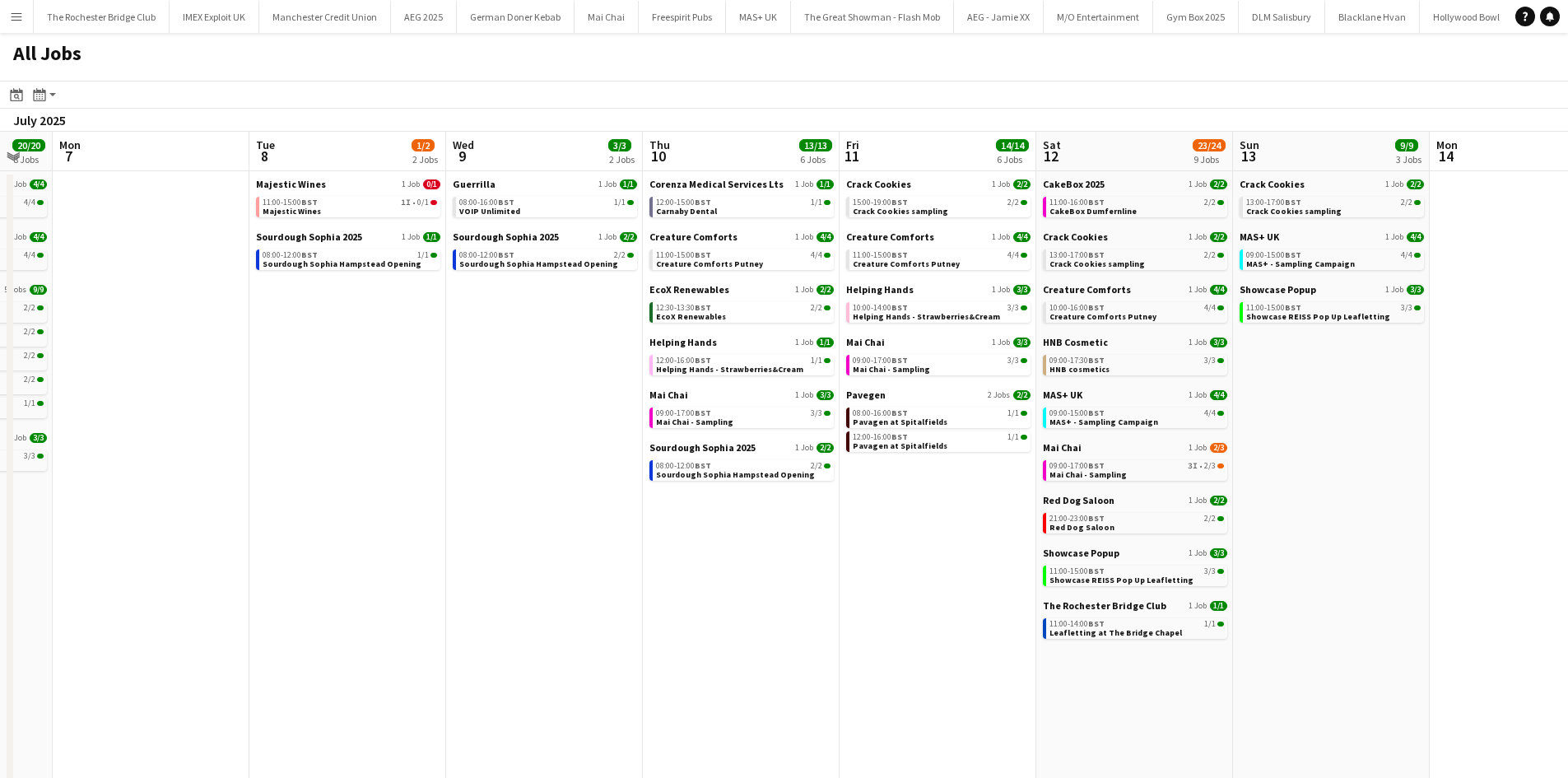 drag, startPoint x: 240, startPoint y: 529, endPoint x: 624, endPoint y: 525, distance: 384.02083 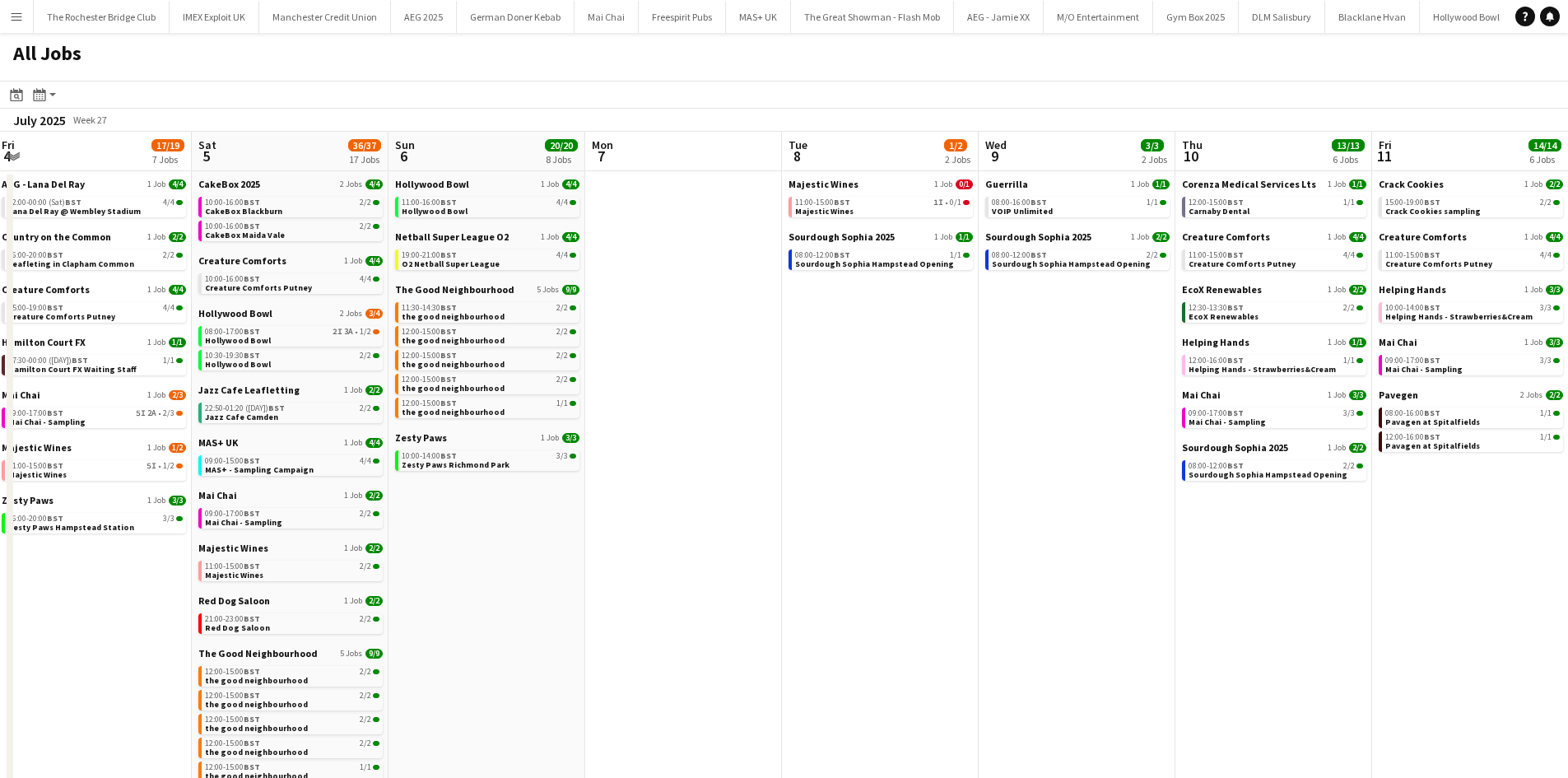 click on "All Jobs
Date picker
AUG 2025 AUG 2025 Monday M Tuesday T Wednesday W Thursday T Friday F Saturday S Sunday S  AUG   1   2   3   4   5   6   7   8   9   10   11   12   13   14   15   16   17   18   19   20   21   22   23   24   25   26   27   28   29   30   31
Comparison range
Comparison range
Today
Month view / Day view
Day view by Board Day view by Job Month view  July 2025   Week 27
Expand/collapse
Wed   2   8/8   3 Jobs   Thu   3   18/18   6 Jobs   Fri   4   17/19   7 Jobs   Sat   5   36/37   17 Jobs   Sun   6   20/20   8 Jobs   Mon   7   Tue   8   1/2   2 Jobs   Wed   9   3/3   2 Jobs   Thu   10   13/13   6 Jobs   Fri   11   14/14   6 Jobs   Sat   12   23/24   9 Jobs   Sun   13   9/9   3 Jobs   Mon   14   Home Wellness   1 Job   1/1   10:00-11:00    BST   1/1   Home Wellness B2B   Luxury Liquids   1 Job   4/4   15:30-22:30    BST" 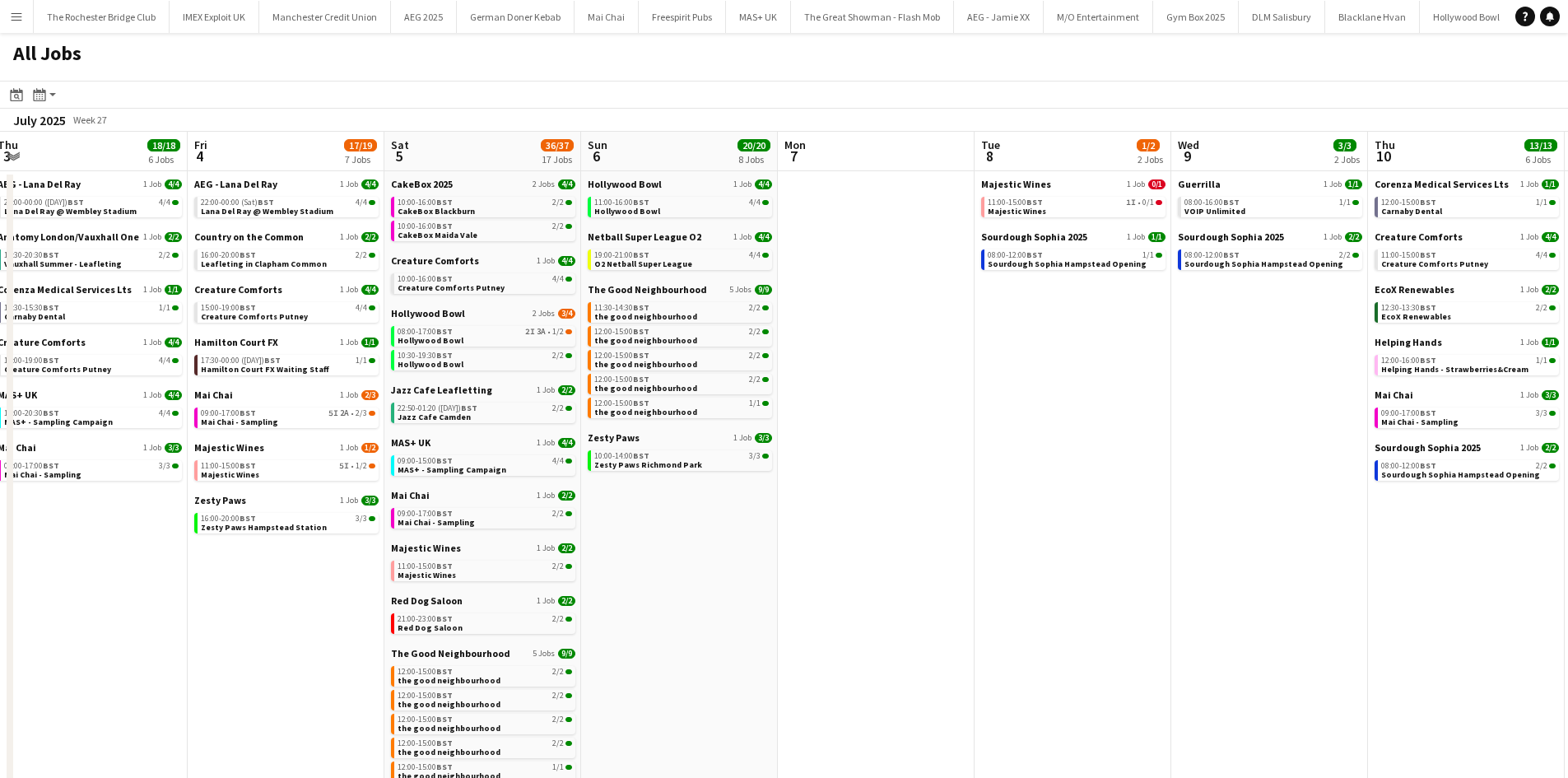 scroll, scrollTop: 0, scrollLeft: 384, axis: horizontal 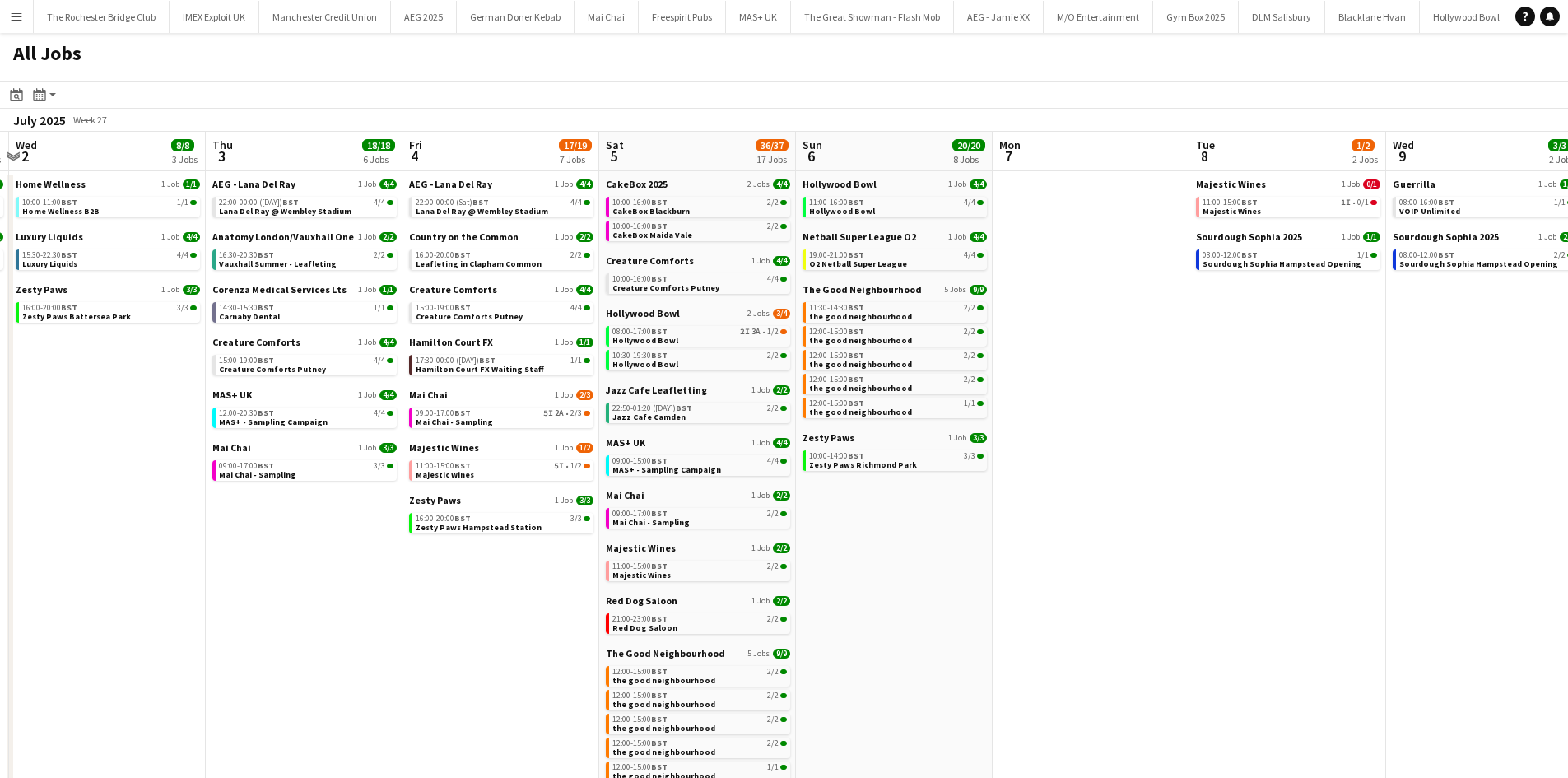 drag, startPoint x: 417, startPoint y: 550, endPoint x: 609, endPoint y: 557, distance: 192.1276 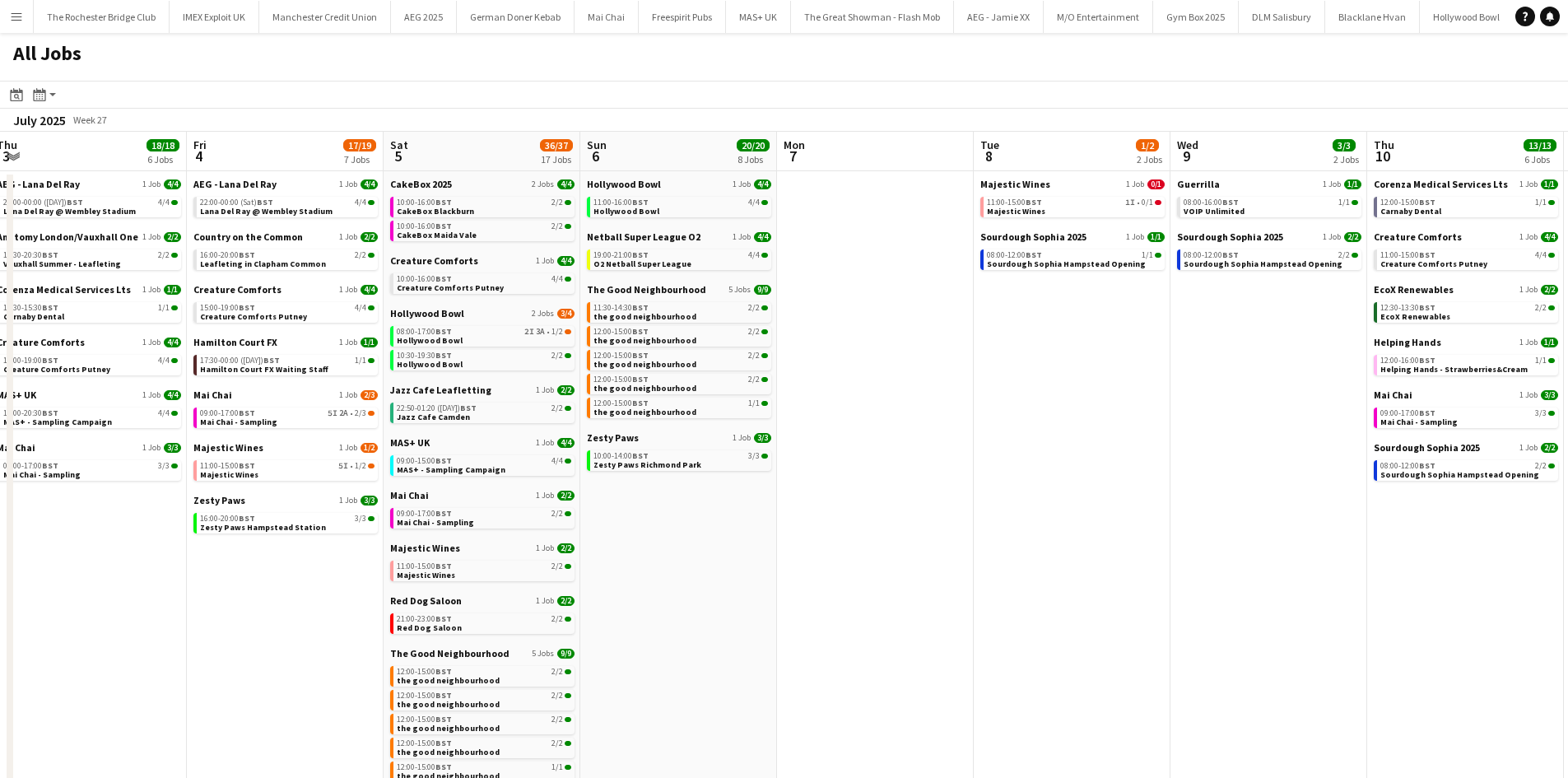 drag, startPoint x: 1252, startPoint y: 548, endPoint x: 818, endPoint y: 417, distance: 453.33983 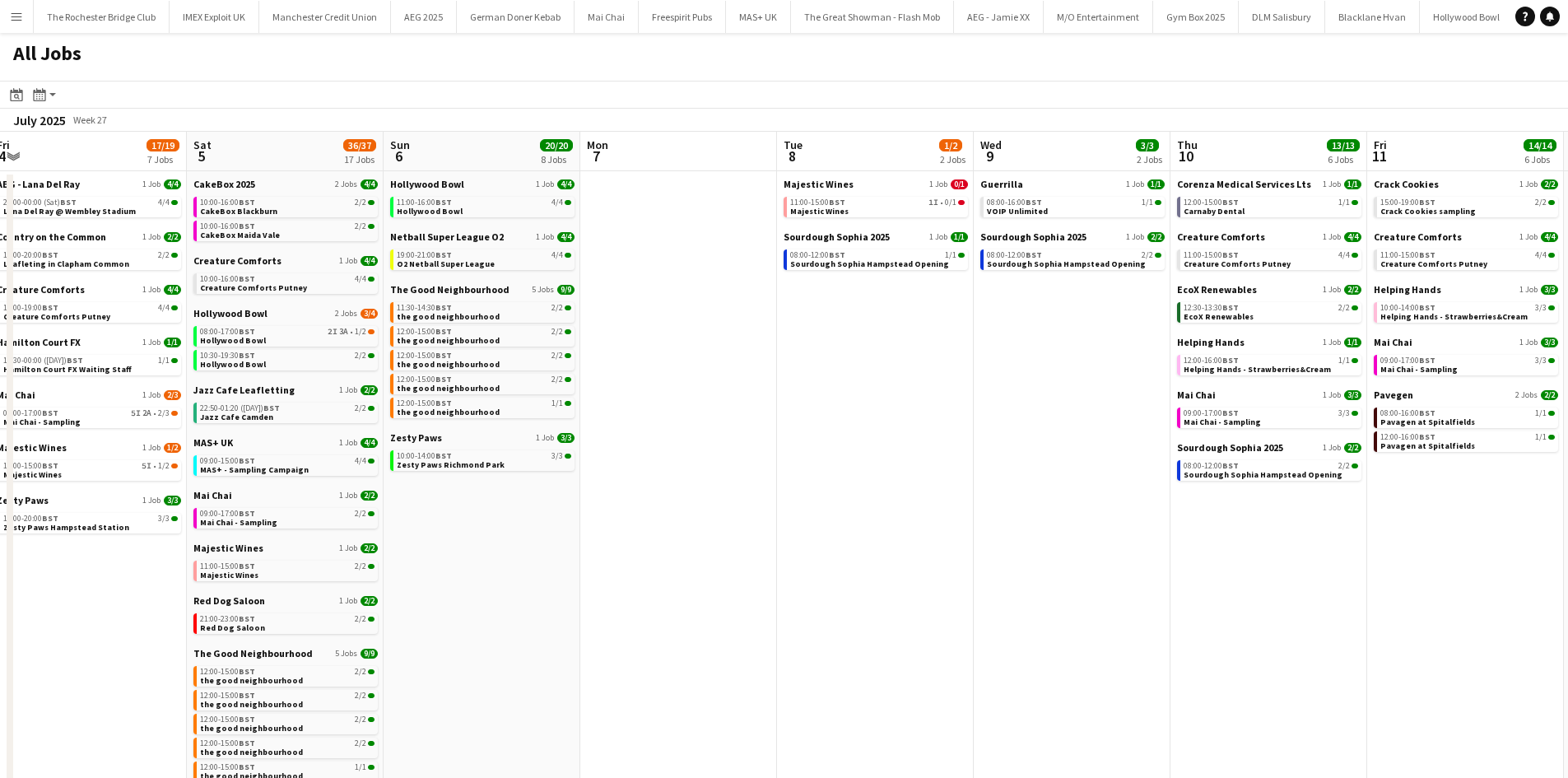 scroll, scrollTop: 0, scrollLeft: 603, axis: horizontal 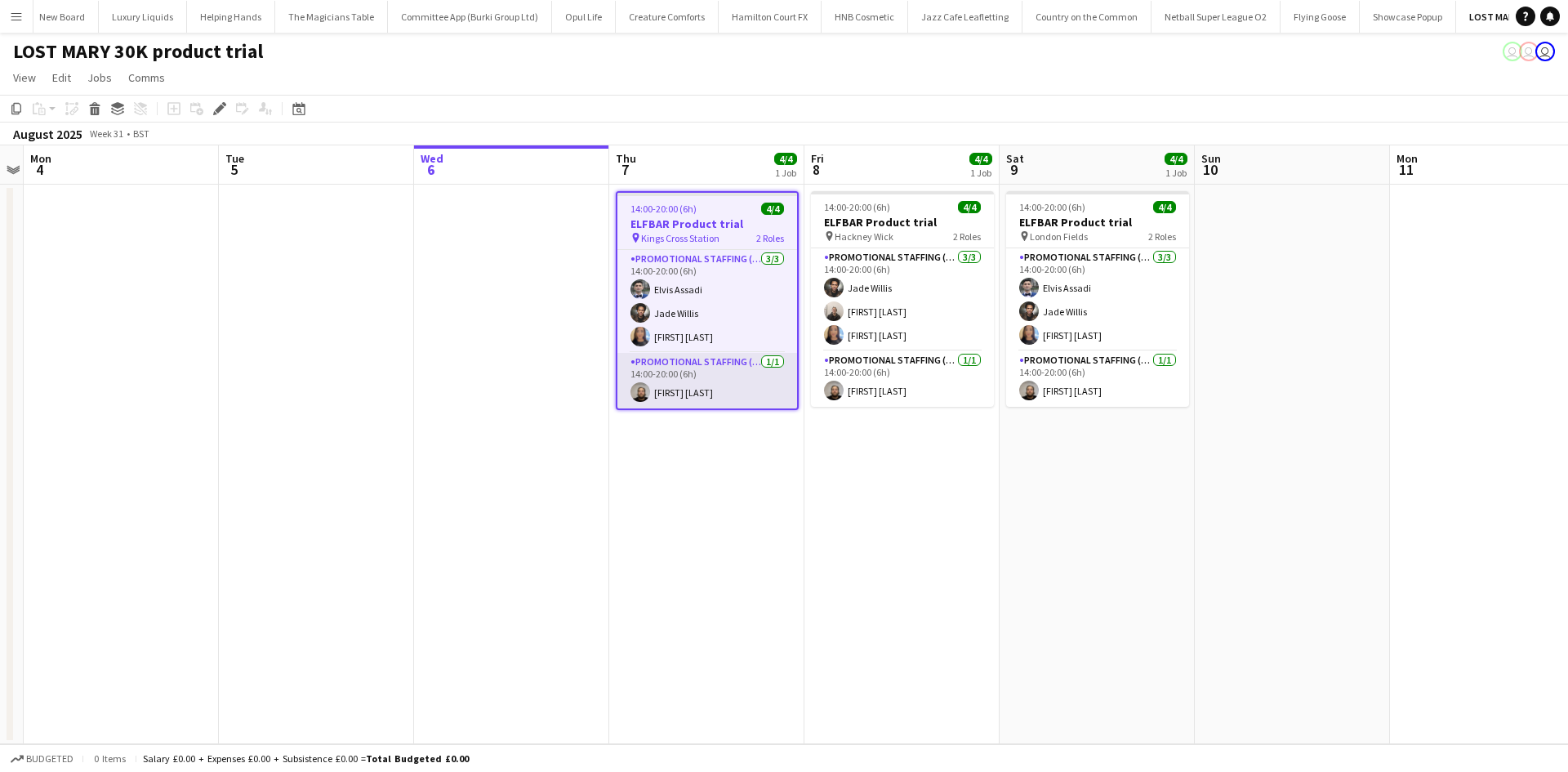 click on "Promotional Staffing (Team Leader)   1/1   14:00-20:00 (6h)
stephen harrison" at bounding box center [707, 381] 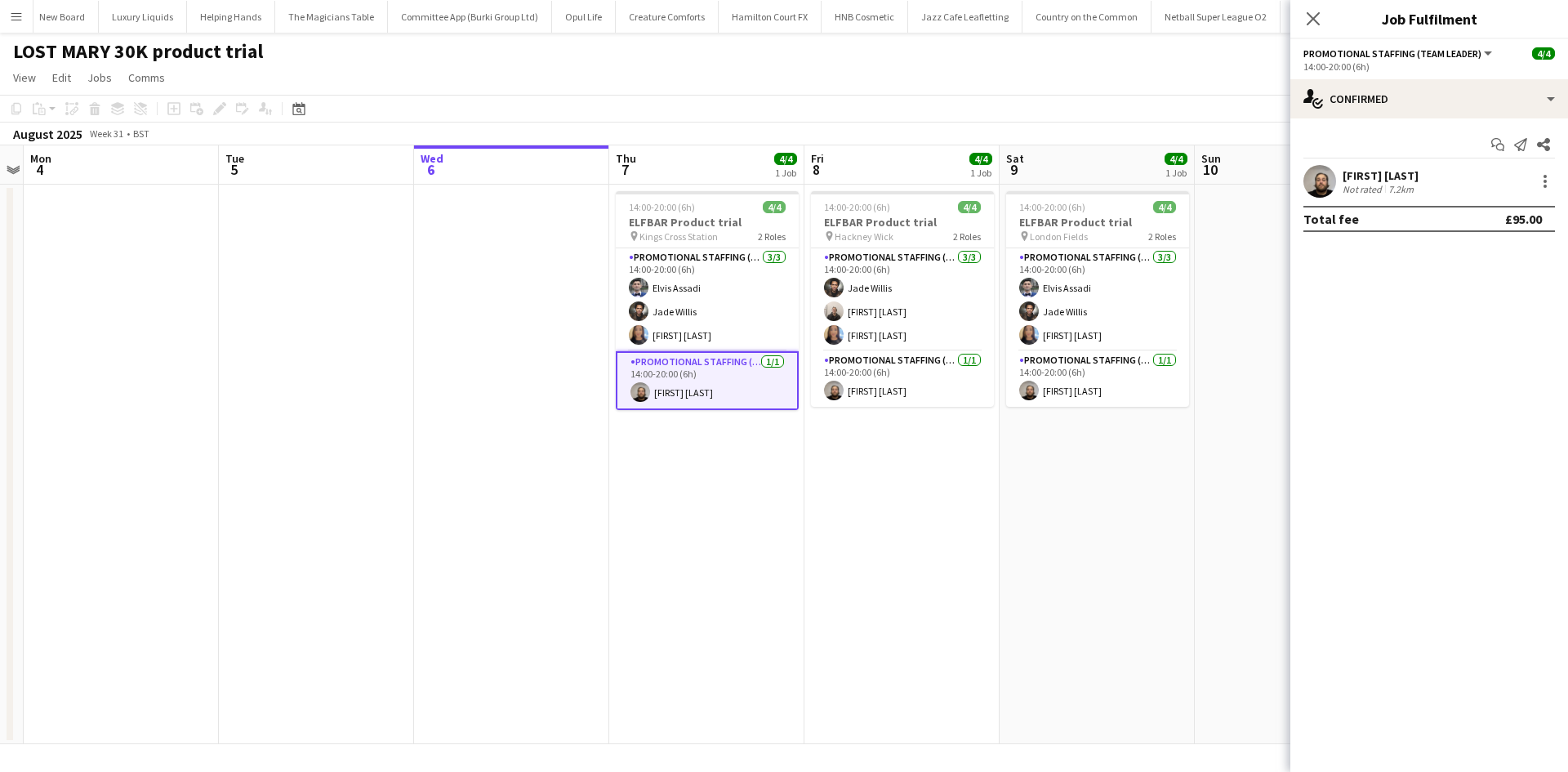 click on "stephen harrison   Not rated   7.2km" at bounding box center (1429, 181) 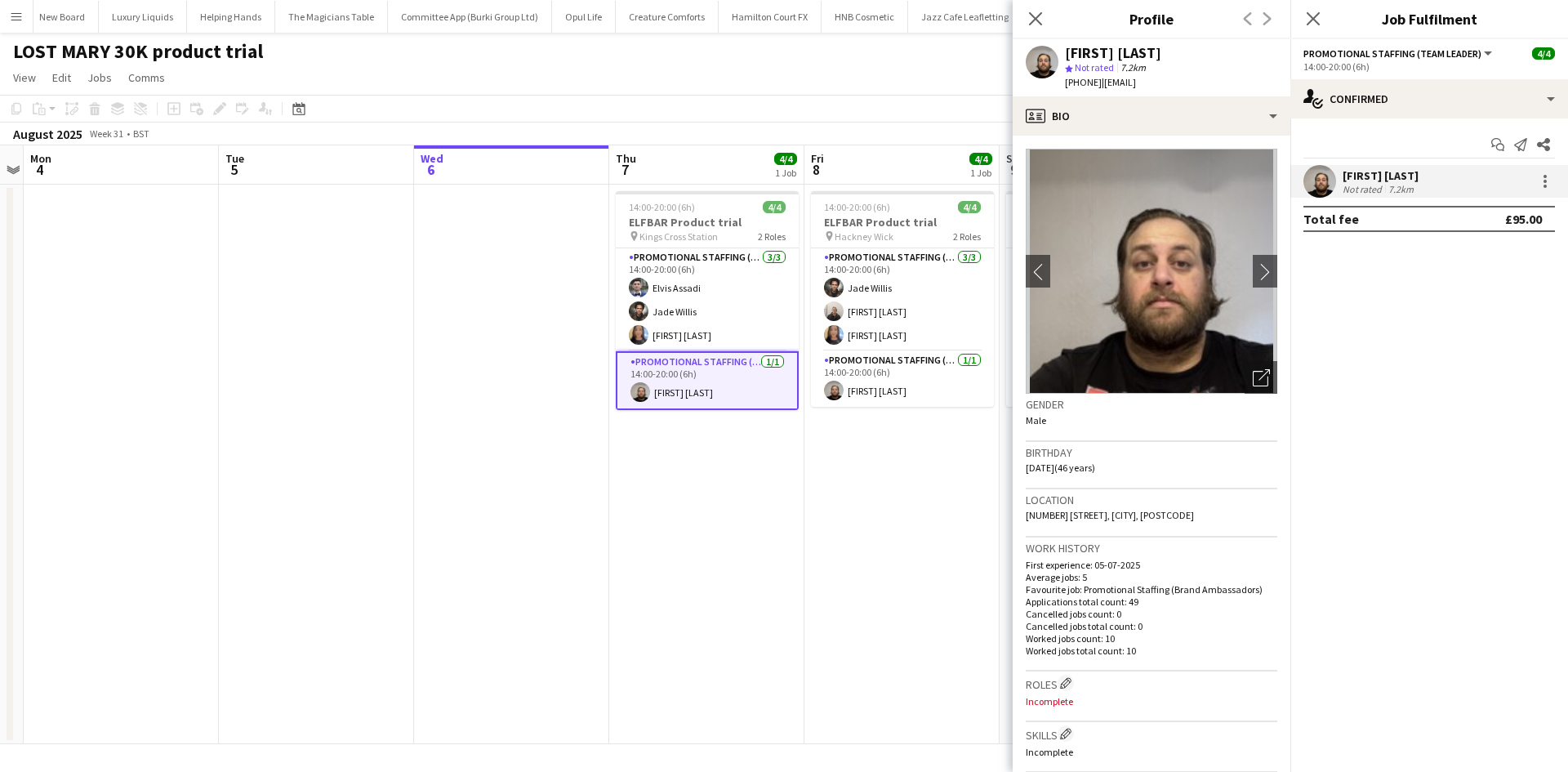 click on "14:00-20:00 (6h)    4/4   ELFBAR Product trial
pin
Kings Cross Station   2 Roles   Promotional Staffing (Brand Ambassadors)   3/3   14:00-20:00 (6h)
Elvis Assadi Jade Willis Natalie Sham  Promotional Staffing (Team Leader)   1/1   14:00-20:00 (6h)
stephen harrison" at bounding box center [706, 464] 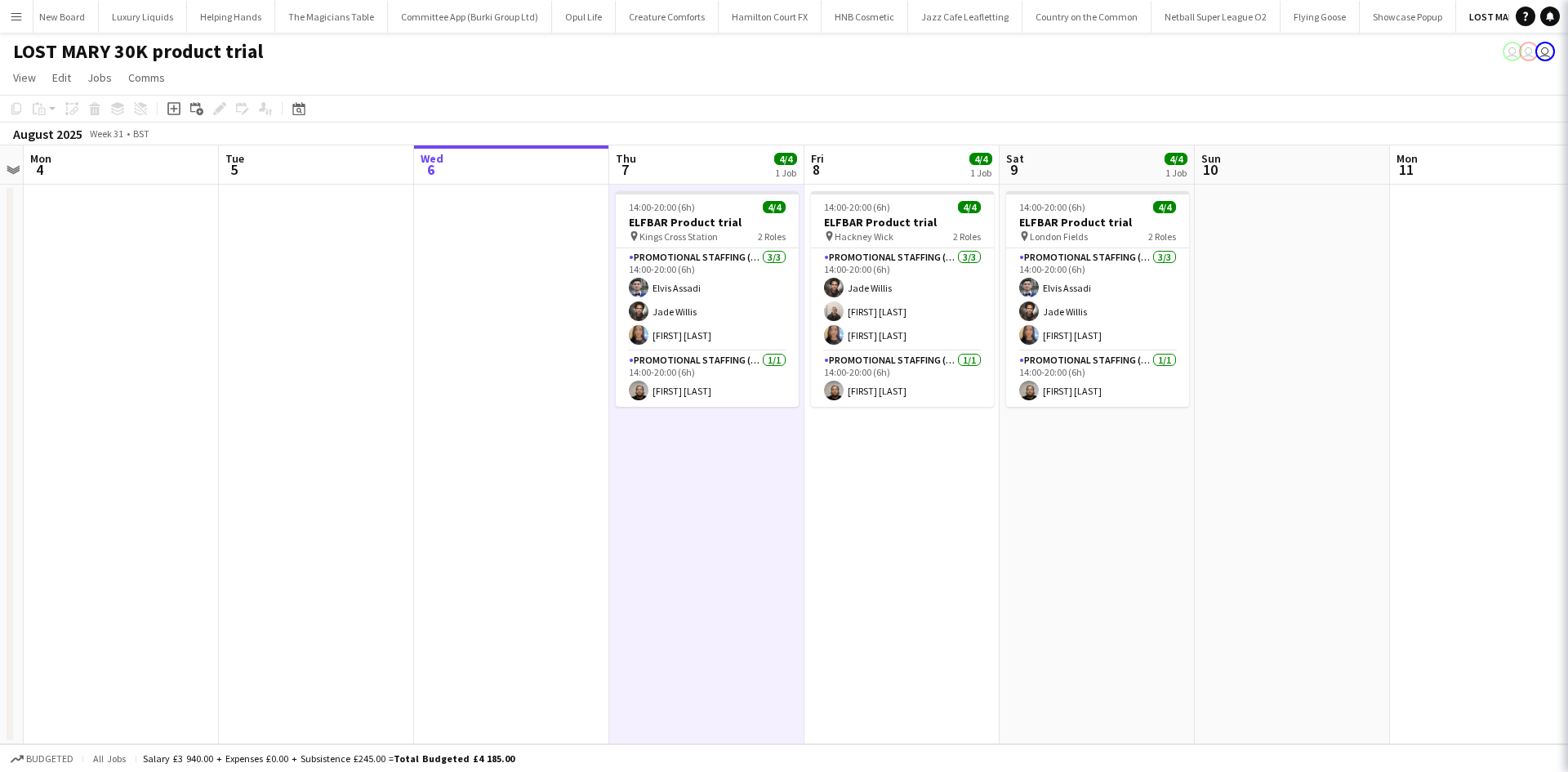 scroll, scrollTop: 0, scrollLeft: 564, axis: horizontal 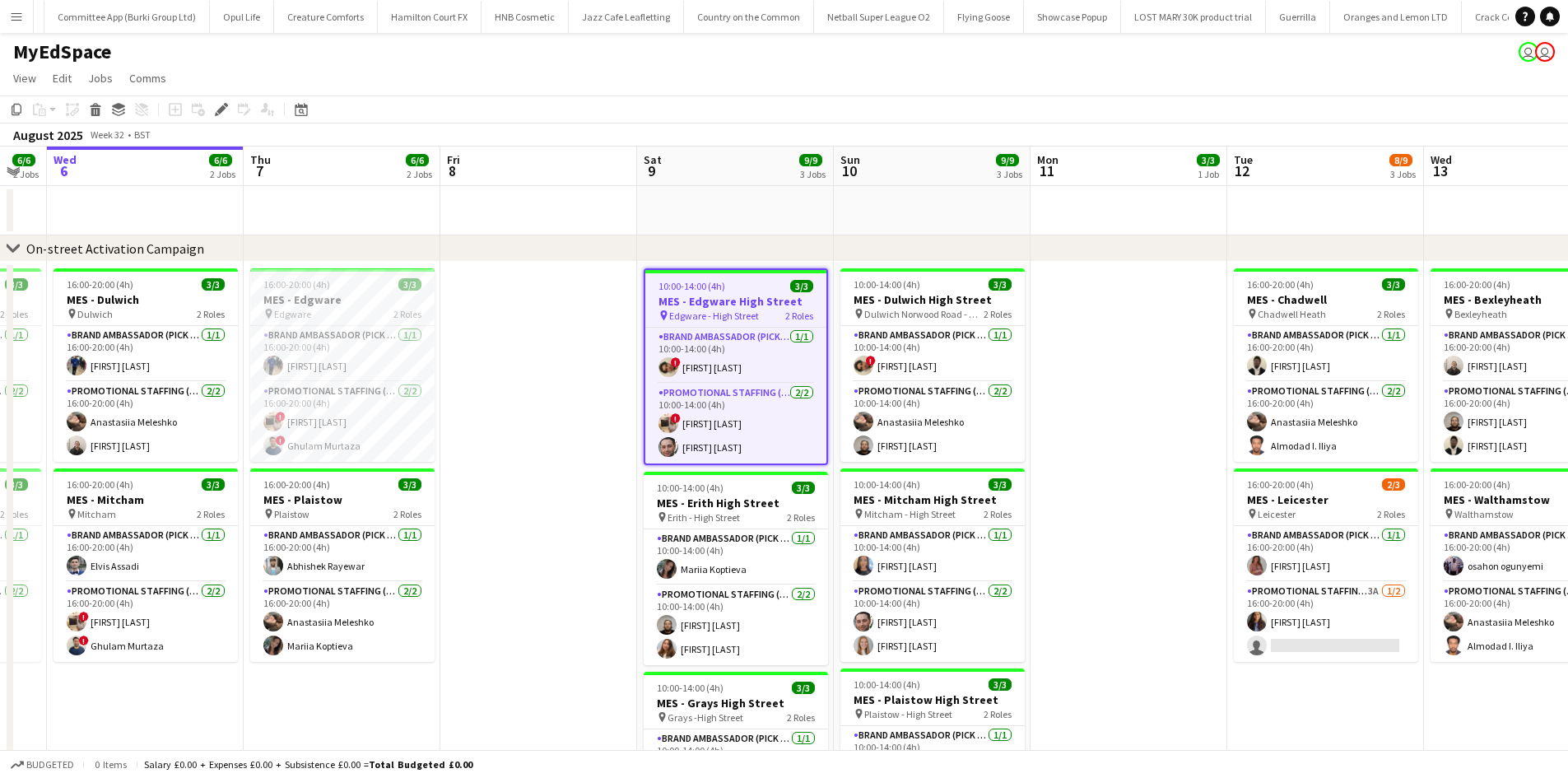 drag, startPoint x: 482, startPoint y: 394, endPoint x: 469, endPoint y: 385, distance: 15.811388 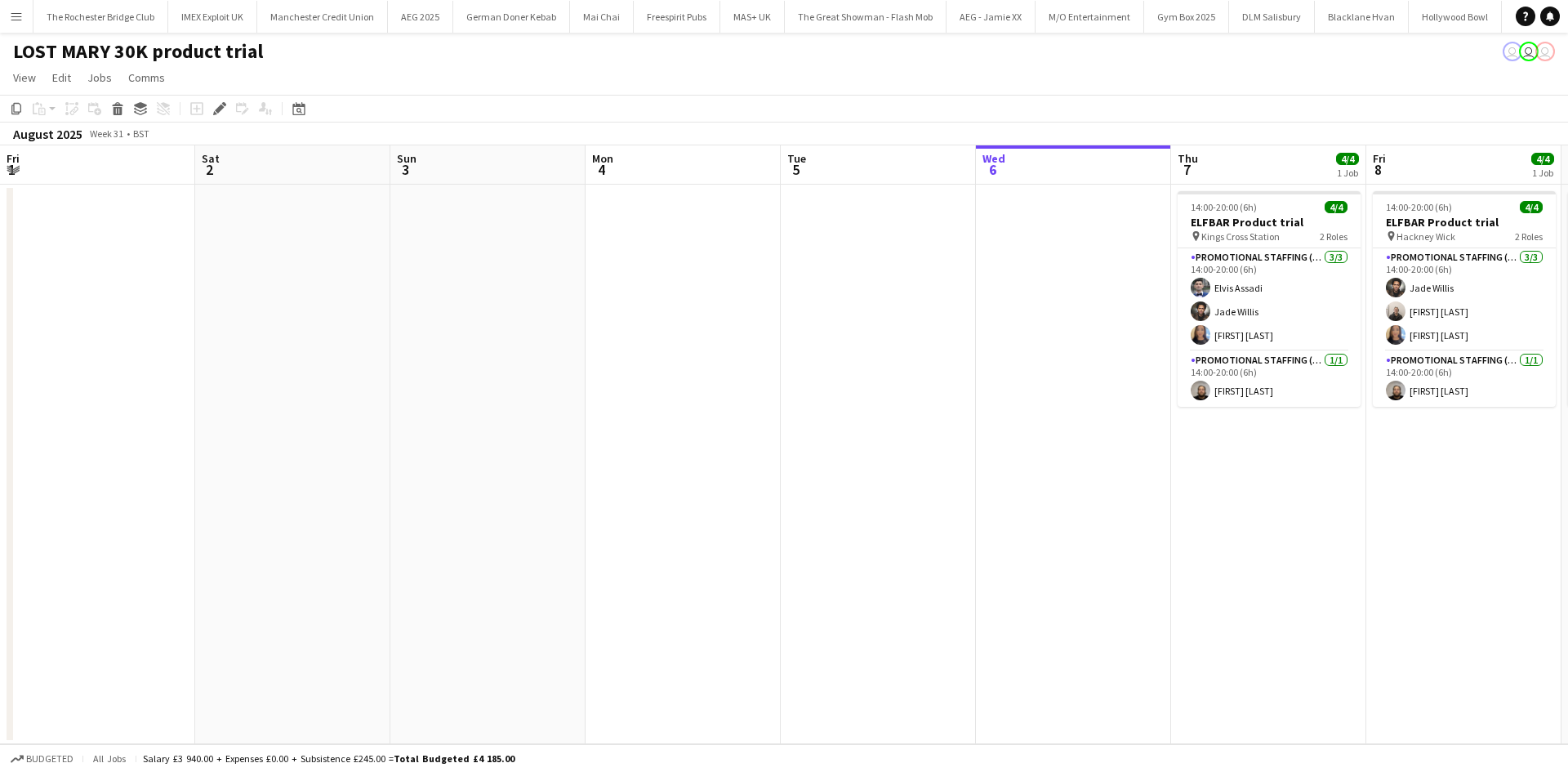 scroll, scrollTop: 0, scrollLeft: 0, axis: both 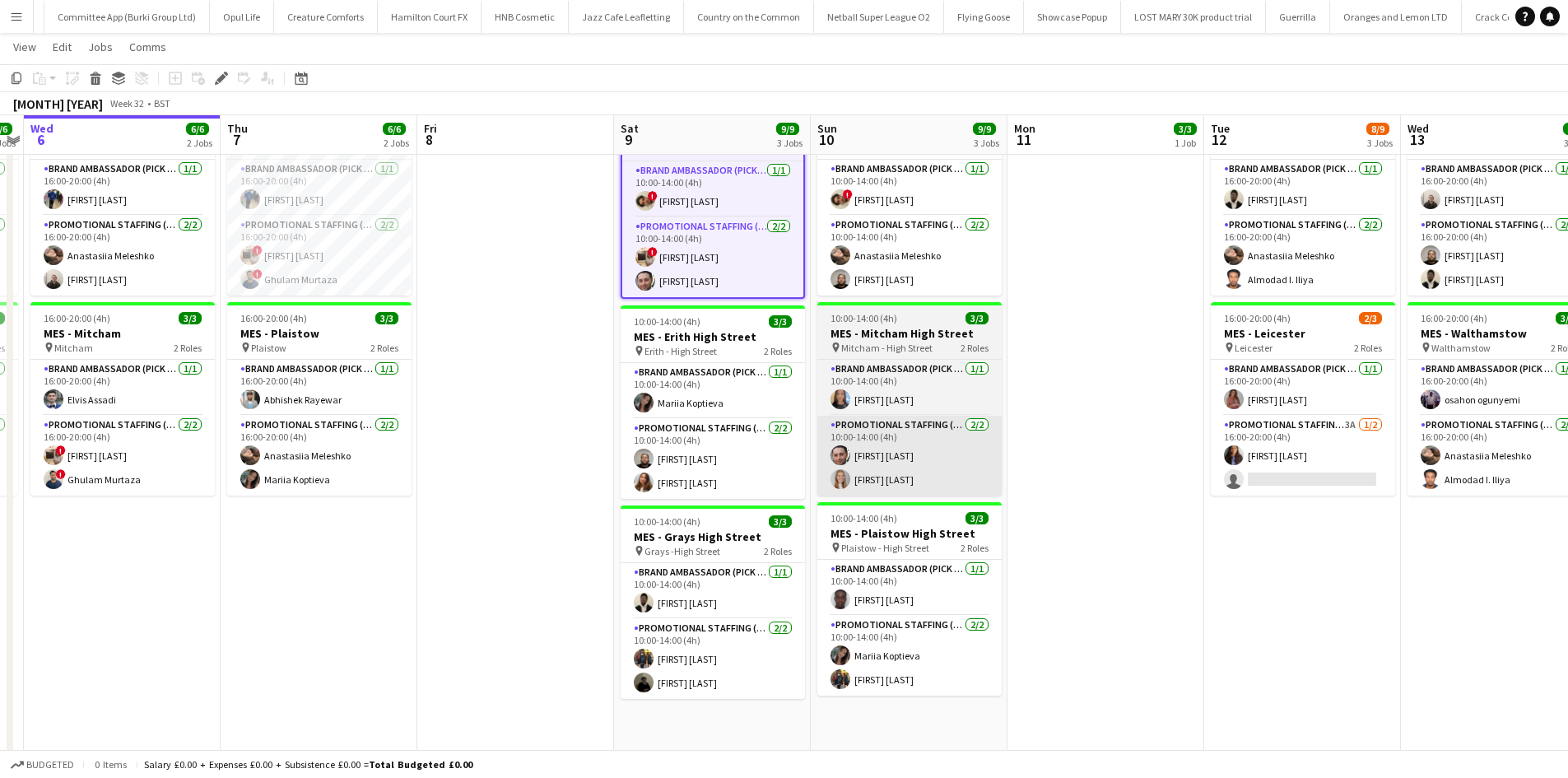 drag, startPoint x: 691, startPoint y: 458, endPoint x: 860, endPoint y: 445, distance: 169.49926 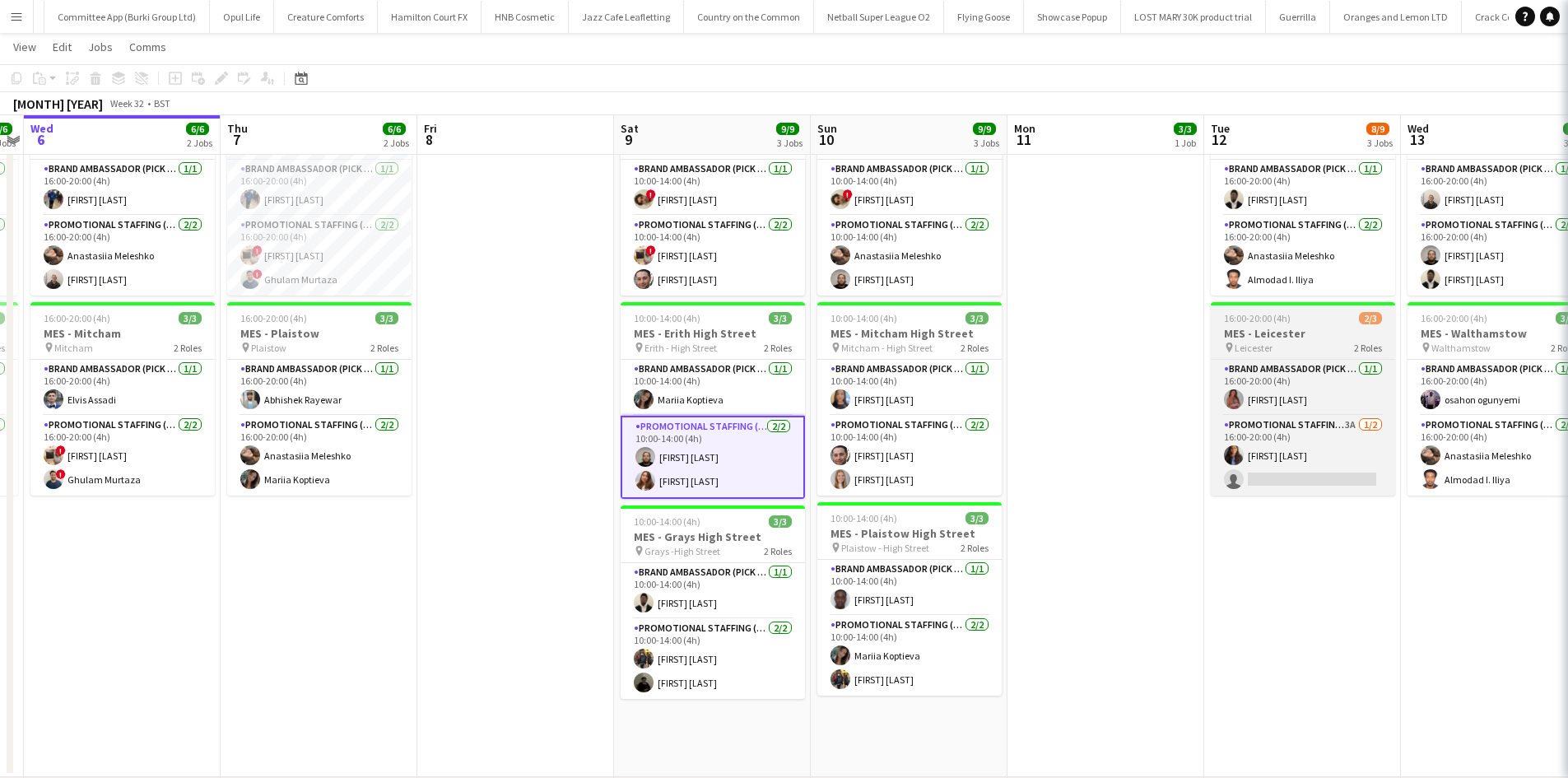 scroll, scrollTop: 0, scrollLeft: 565, axis: horizontal 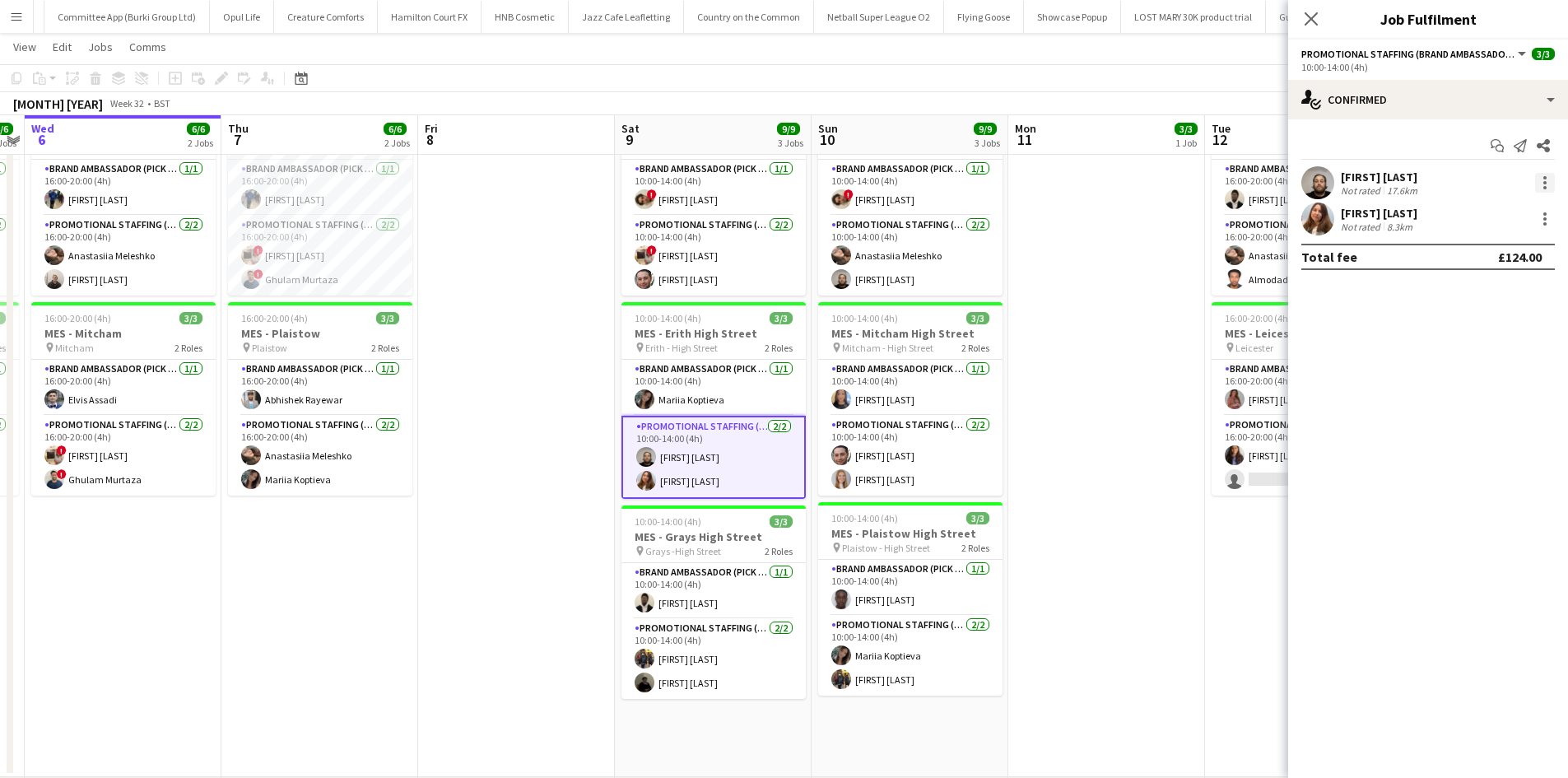click at bounding box center [1545, 183] 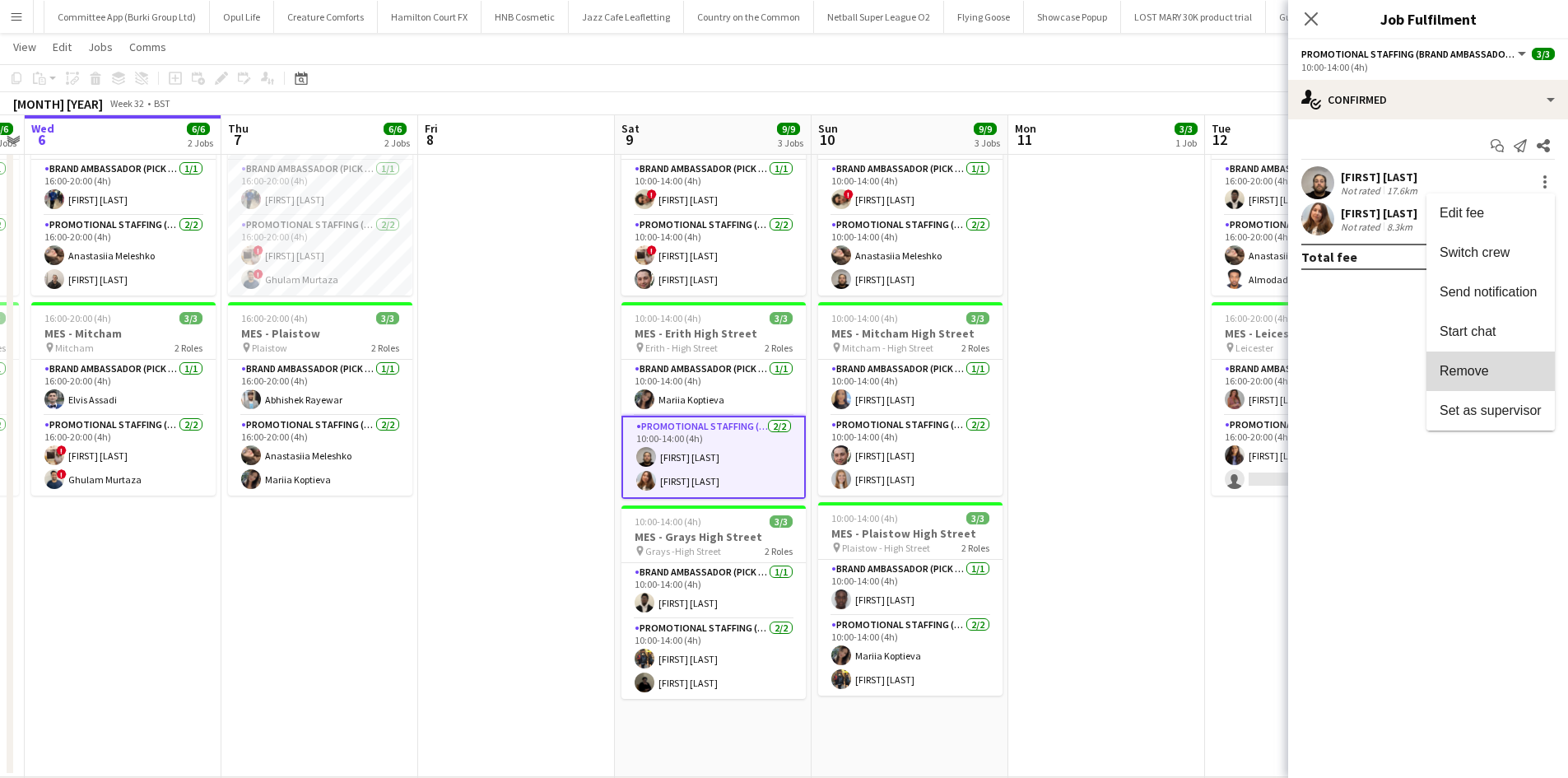 click on "Remove" at bounding box center (1491, 371) 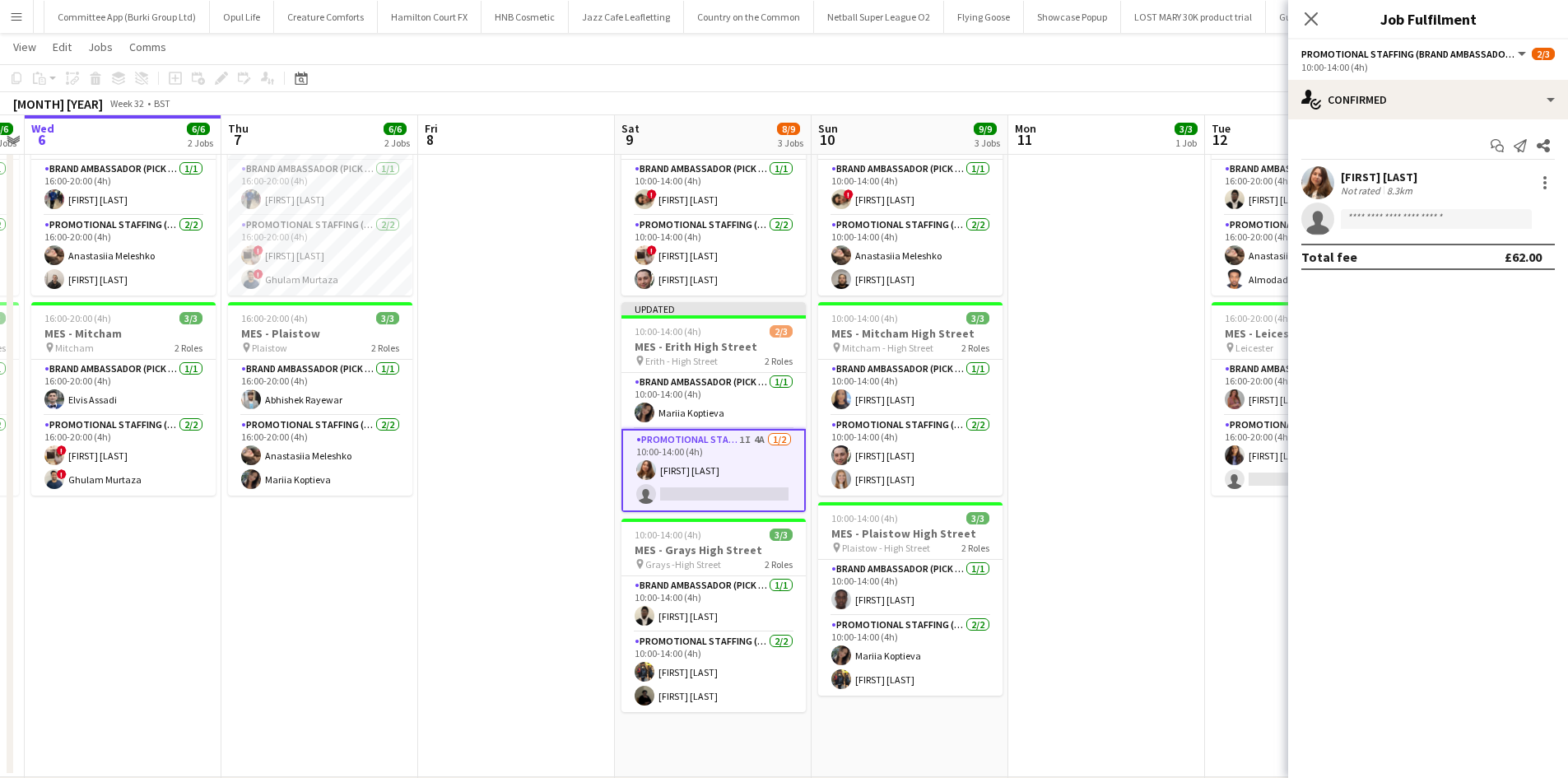 click at bounding box center [1106, 436] 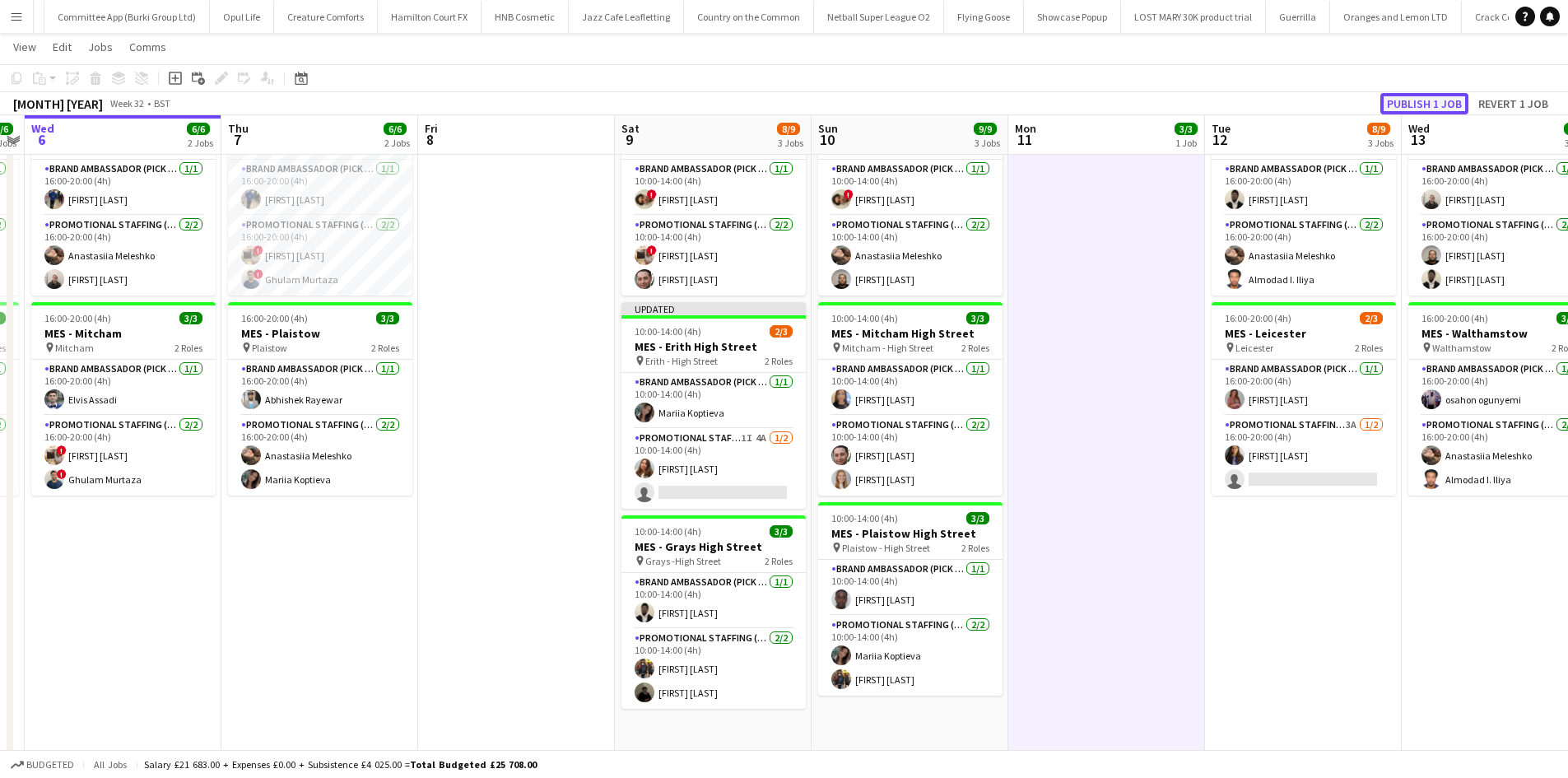 click on "Publish 1 job" 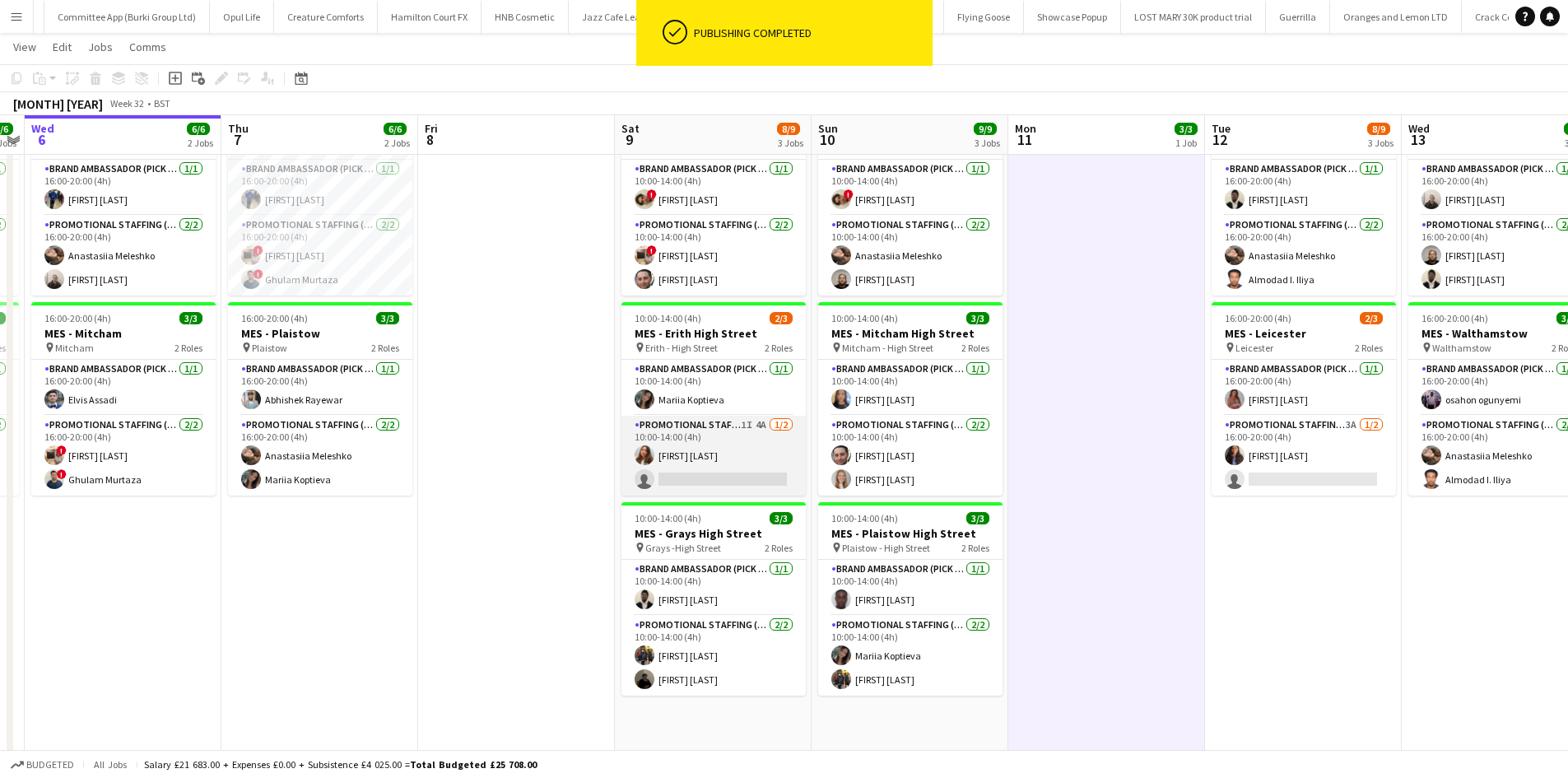 click on "Promotional Staffing (Brand Ambassadors)   1I   4A   1/2   10:00-14:00 (4h)
Tetiana Gerus
single-neutral-actions" at bounding box center (714, 455) 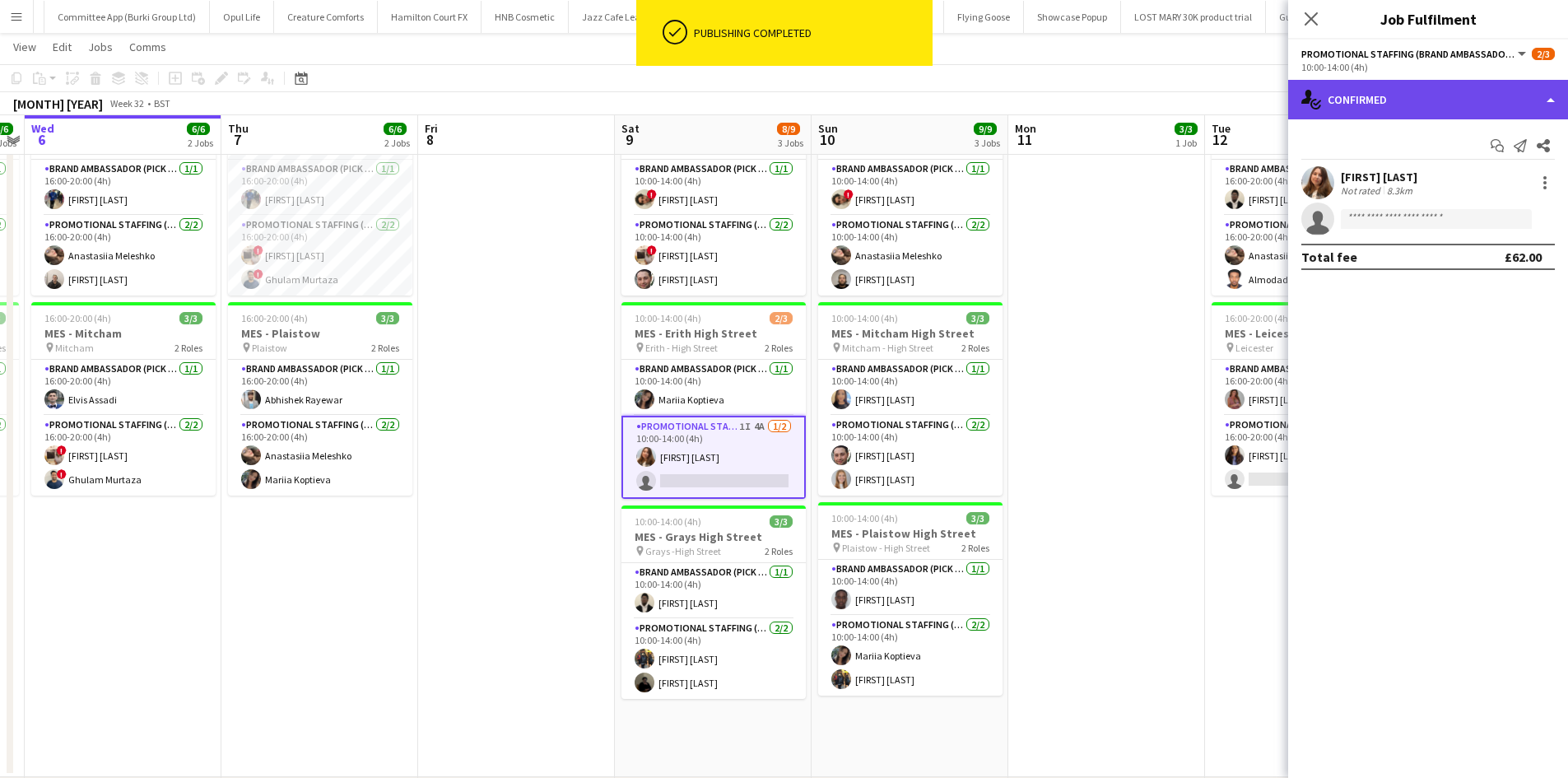 click on "single-neutral-actions-check-2
Confirmed" 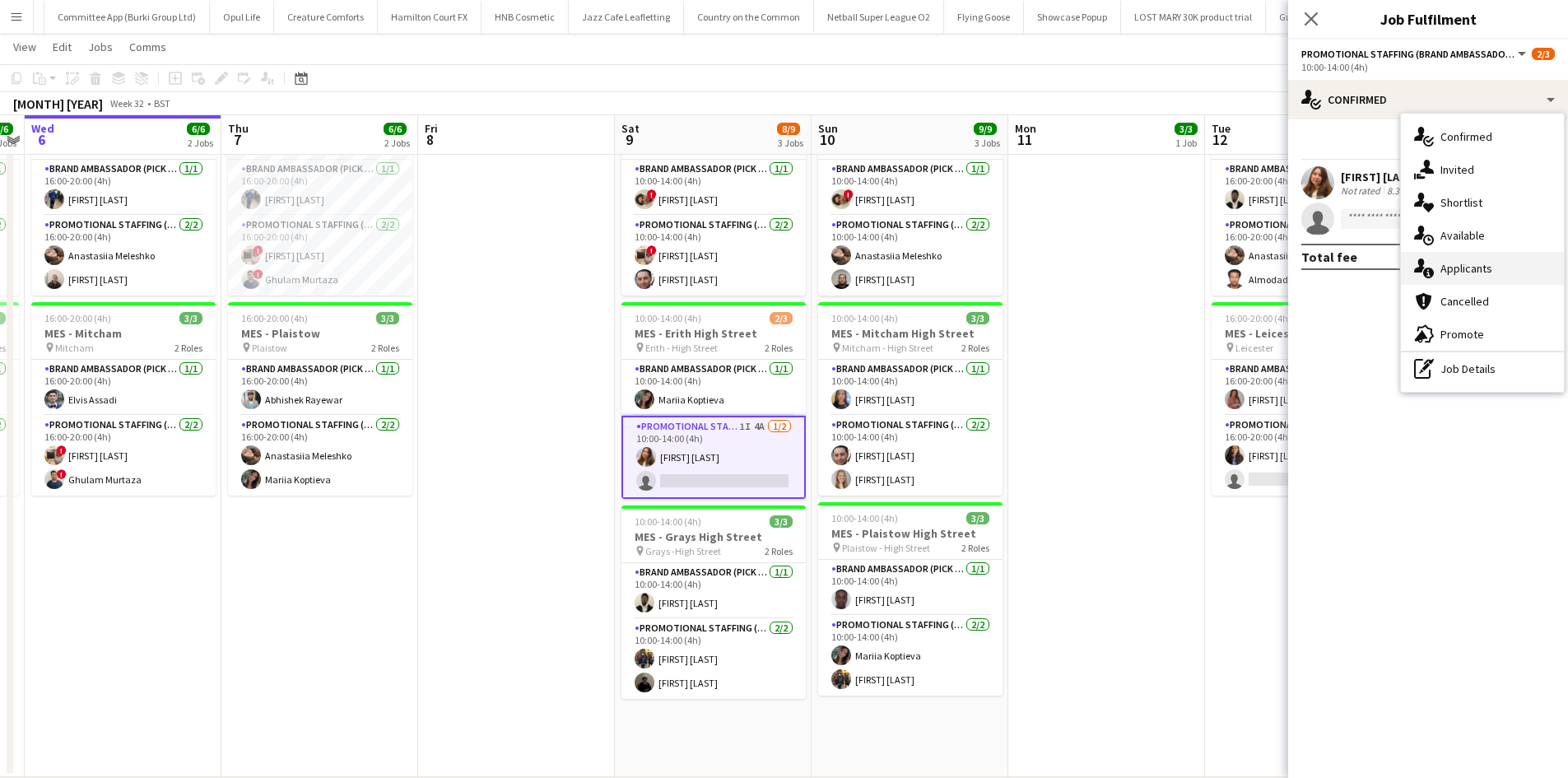 click on "single-neutral-actions-information
Applicants" at bounding box center [1482, 268] 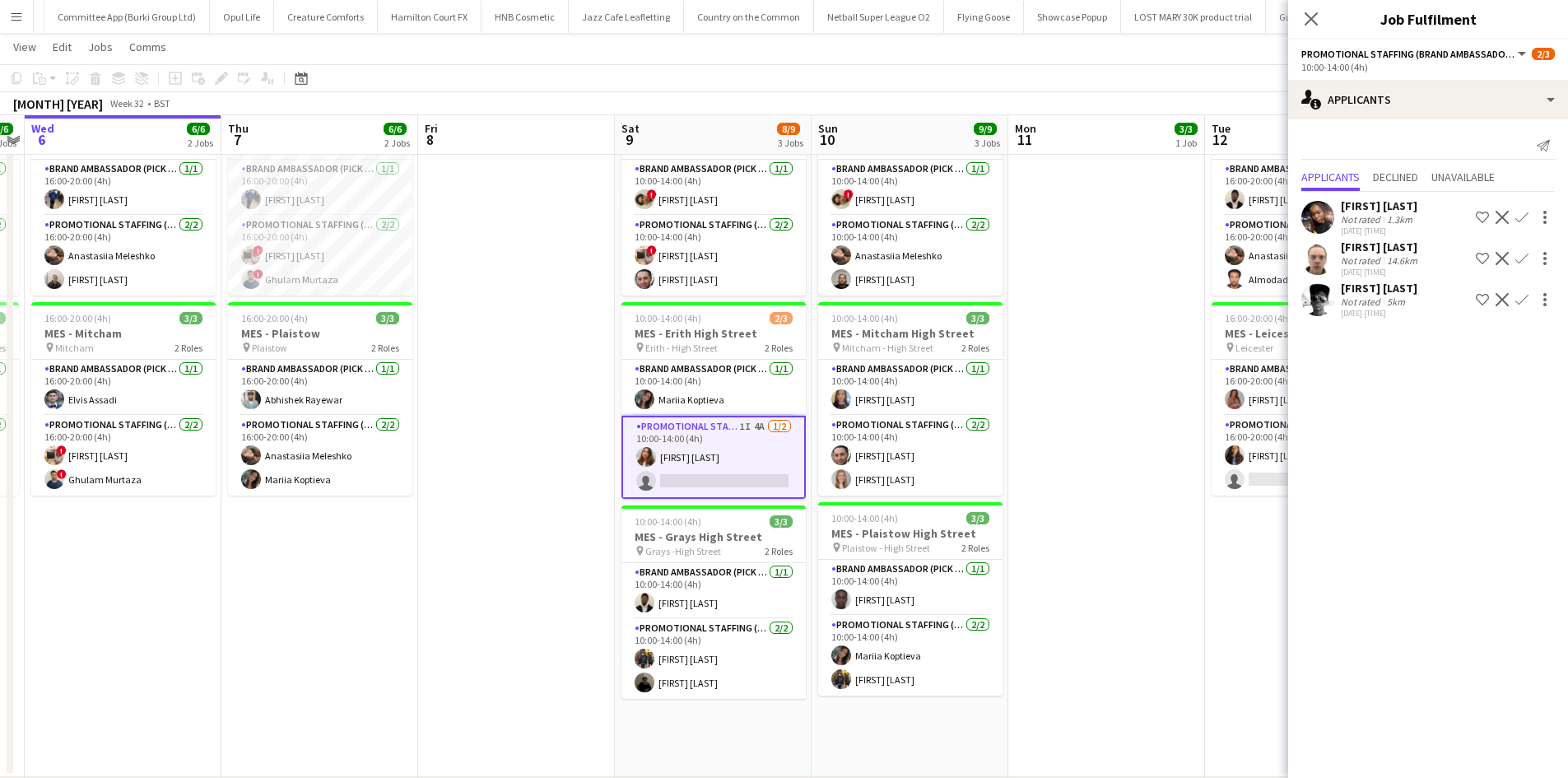 click on "sophie Omoata Ayemere" at bounding box center [1380, 247] 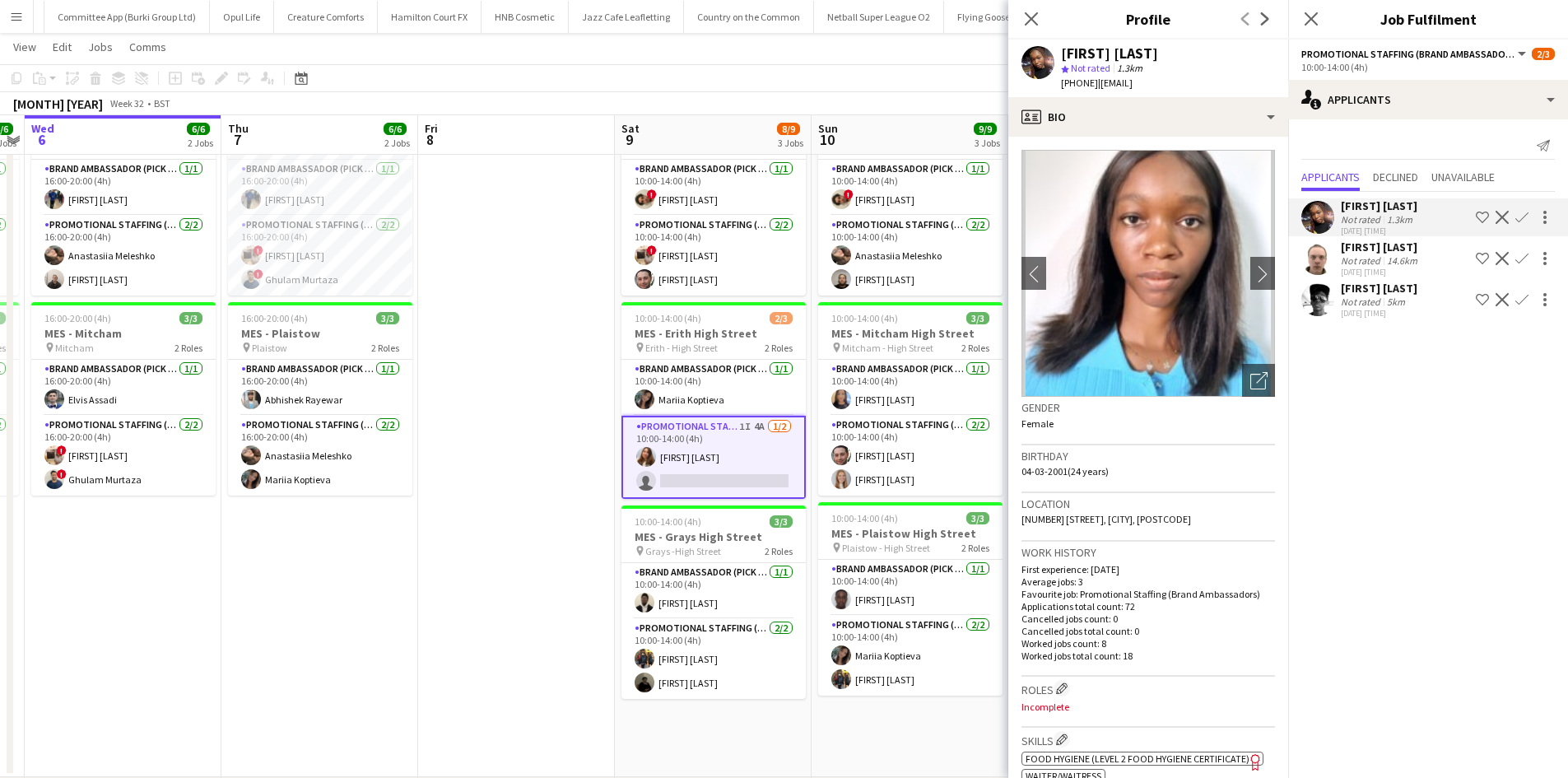 drag, startPoint x: 1384, startPoint y: 271, endPoint x: 1383, endPoint y: 306, distance: 35.014283 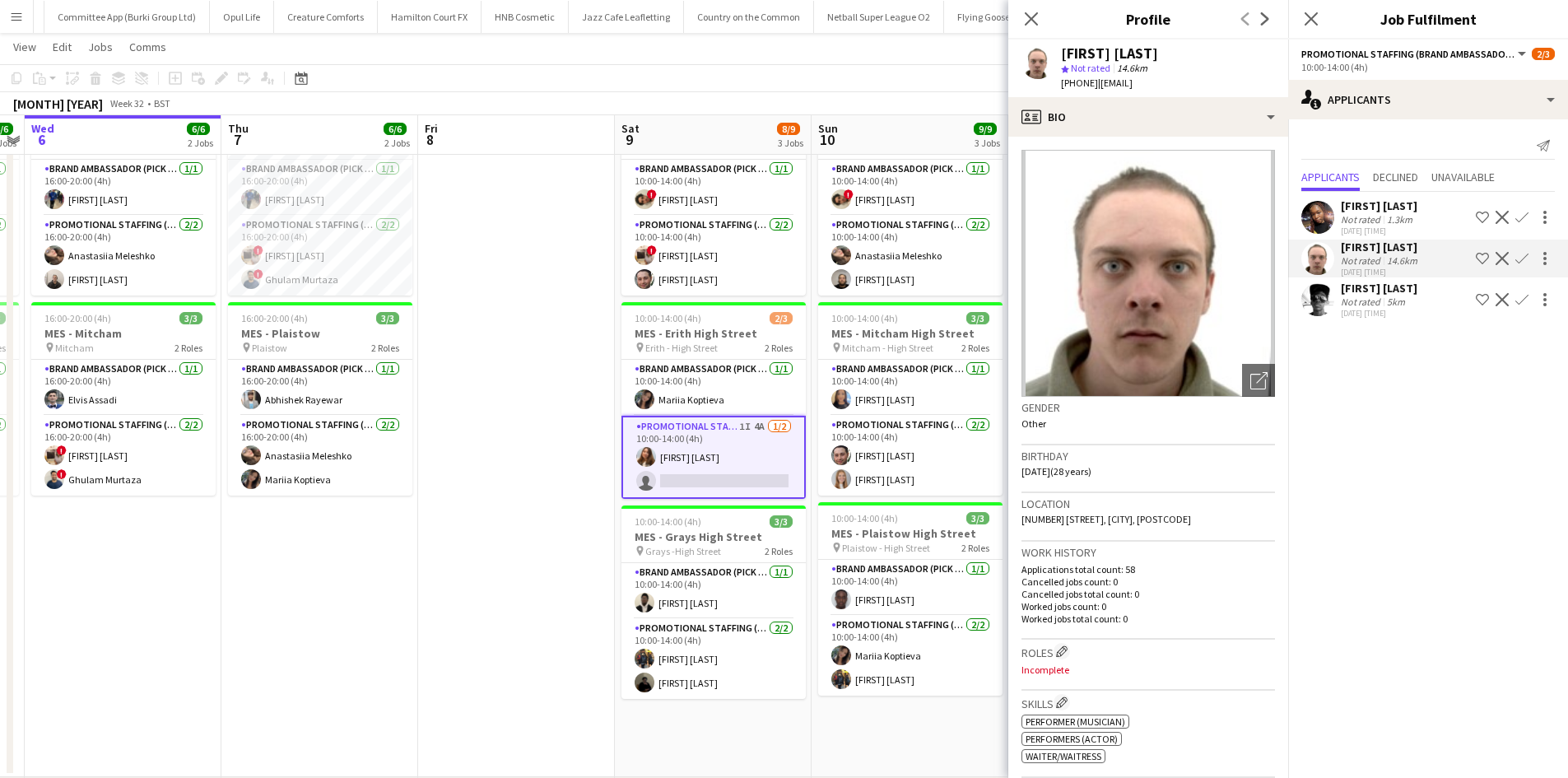 click on "Daniel Williams   Not rated   5km   29-07-2025 12:54" 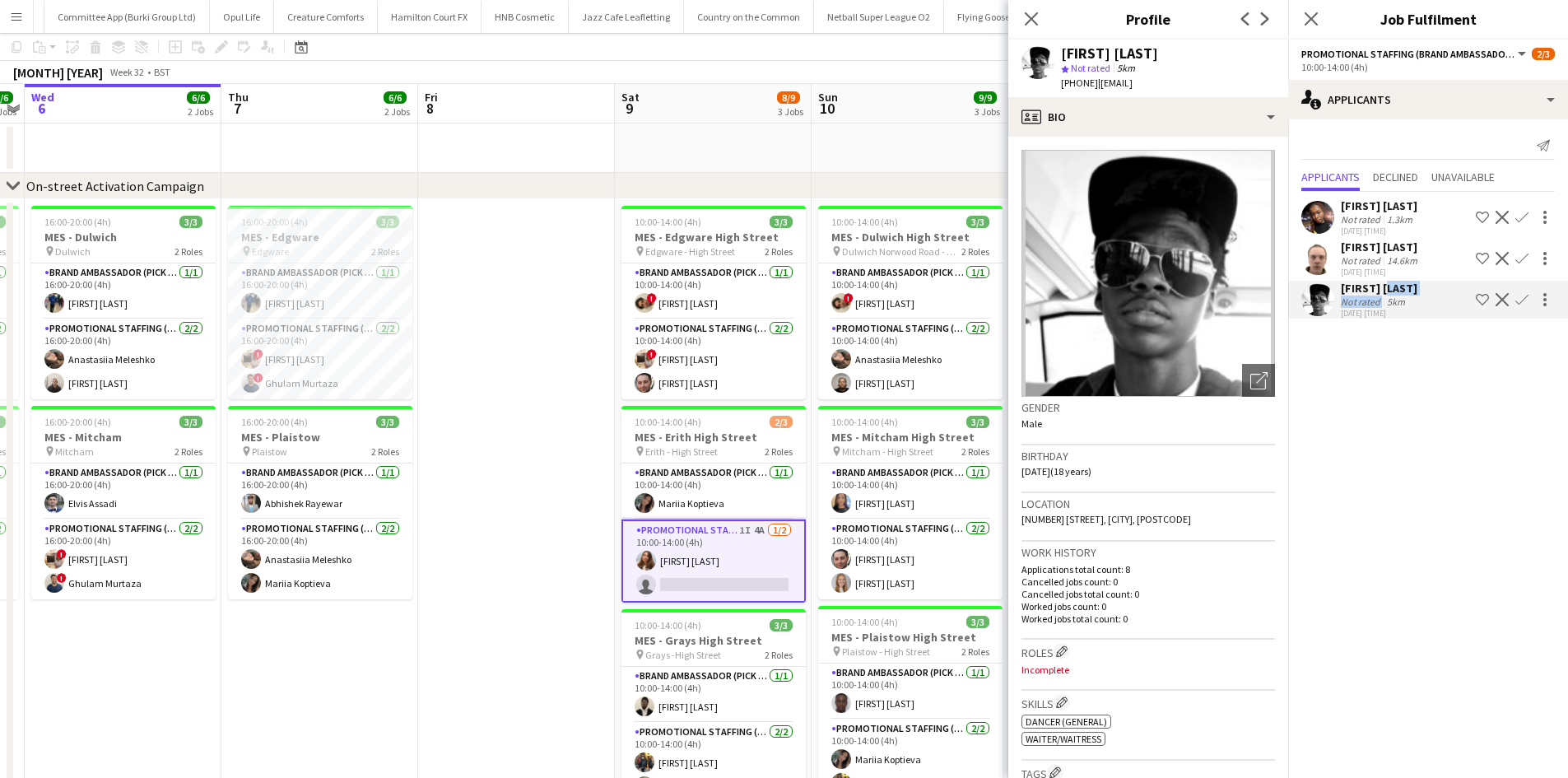 scroll, scrollTop: 0, scrollLeft: 0, axis: both 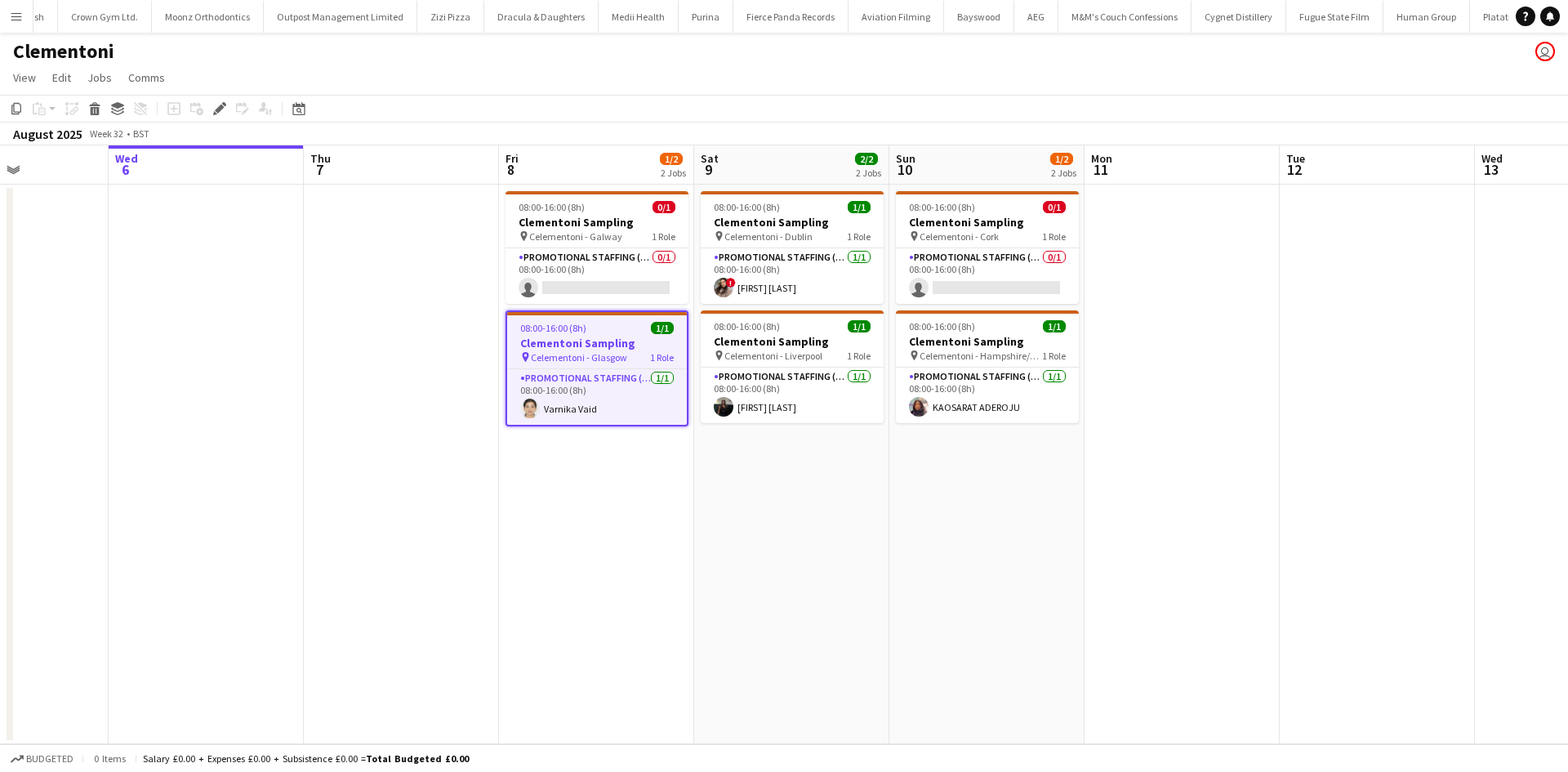 drag, startPoint x: 1260, startPoint y: 465, endPoint x: 1146, endPoint y: 471, distance: 114.15779 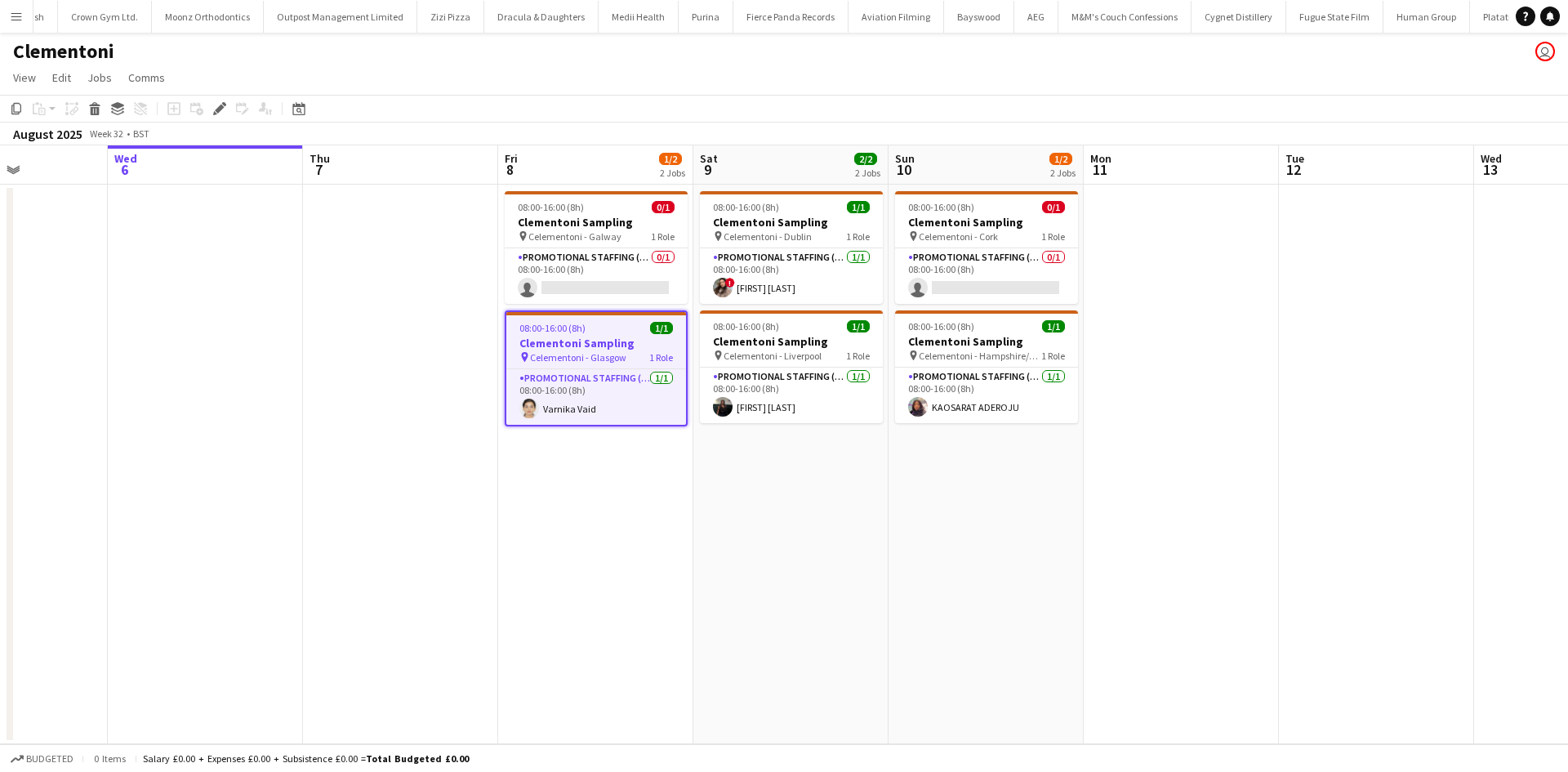 click on "Sat   2   Sun   3   Mon   4   Tue   5   Wed   6   Thu   7   Fri   8   1/2   2 Jobs   Sat   9   2/2   2 Jobs   Sun   10   1/2   2 Jobs   Mon   11   Tue   12   Wed   13   Thu   14   Fri   15      08:00-16:00 (8h)    0/1   Clementoni Sampling
pin
Clementoni - [CITY]   1 Role   Promotional Staffing (Brand Ambassadors)   0/1   08:00-16:00 (8h)
single-neutral-actions
08:00-16:00 (8h)    1/1   Clementoni Sampling
pin
Clementoni - [CITY]   1 Role   Promotional Staffing (Brand Ambassadors)   1/1   08:00-16:00 (8h)
[FIRST] [LAST]     08:00-16:00 (8h)    1/1   Clementoni Sampling
pin
Clementoni - [CITY]   1 Role   Promotional Staffing (Brand Ambassadors)   1/1   08:00-16:00 (8h)
! [FIRST] [LAST]     08:00-16:00 (8h)    1/1   Clementoni Sampling
pin
Clementoni - [CITY]   1 Role   Promotional Staffing (Brand Ambassadors)" at bounding box center [784, 444] 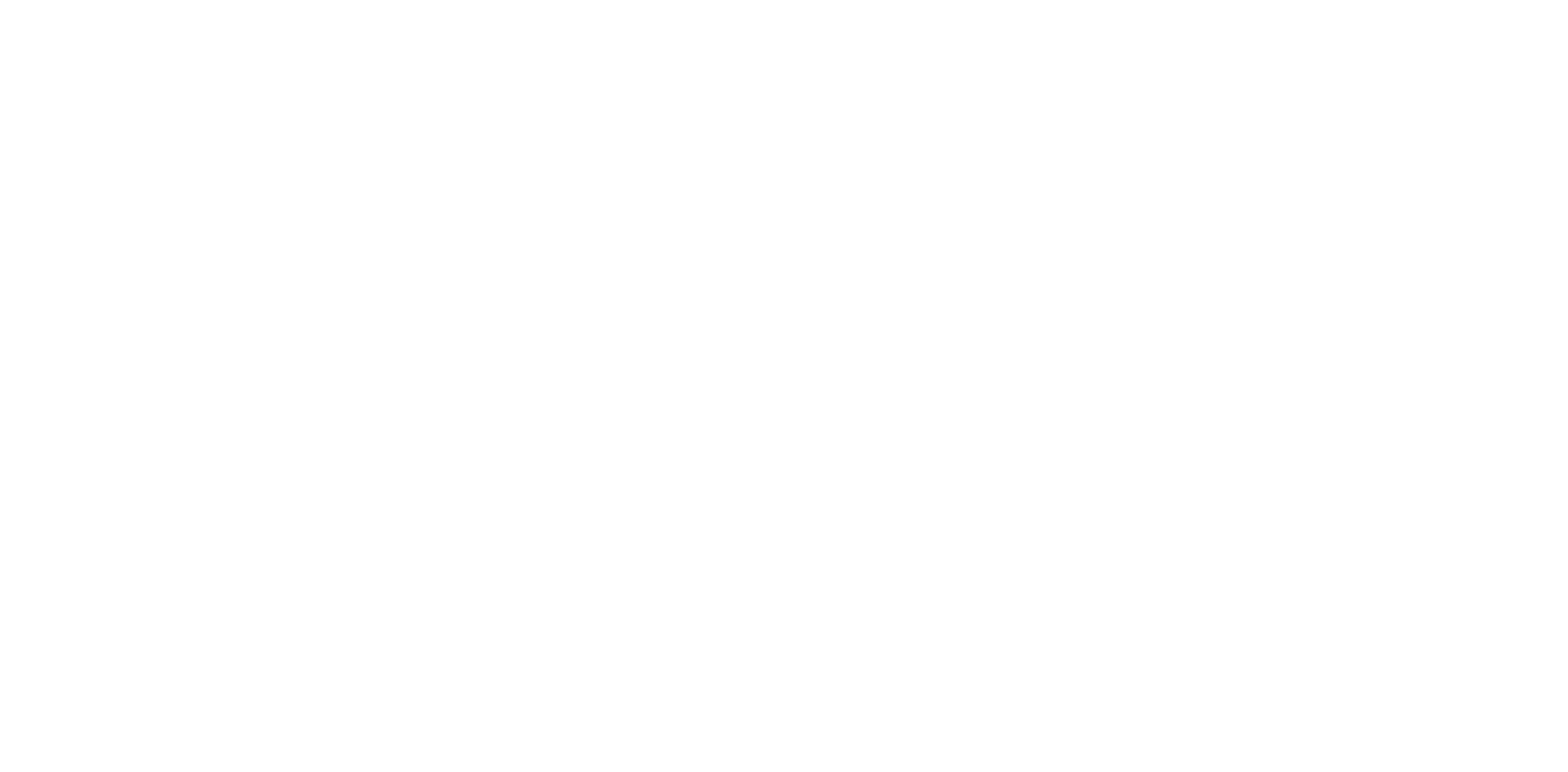 scroll, scrollTop: 0, scrollLeft: 0, axis: both 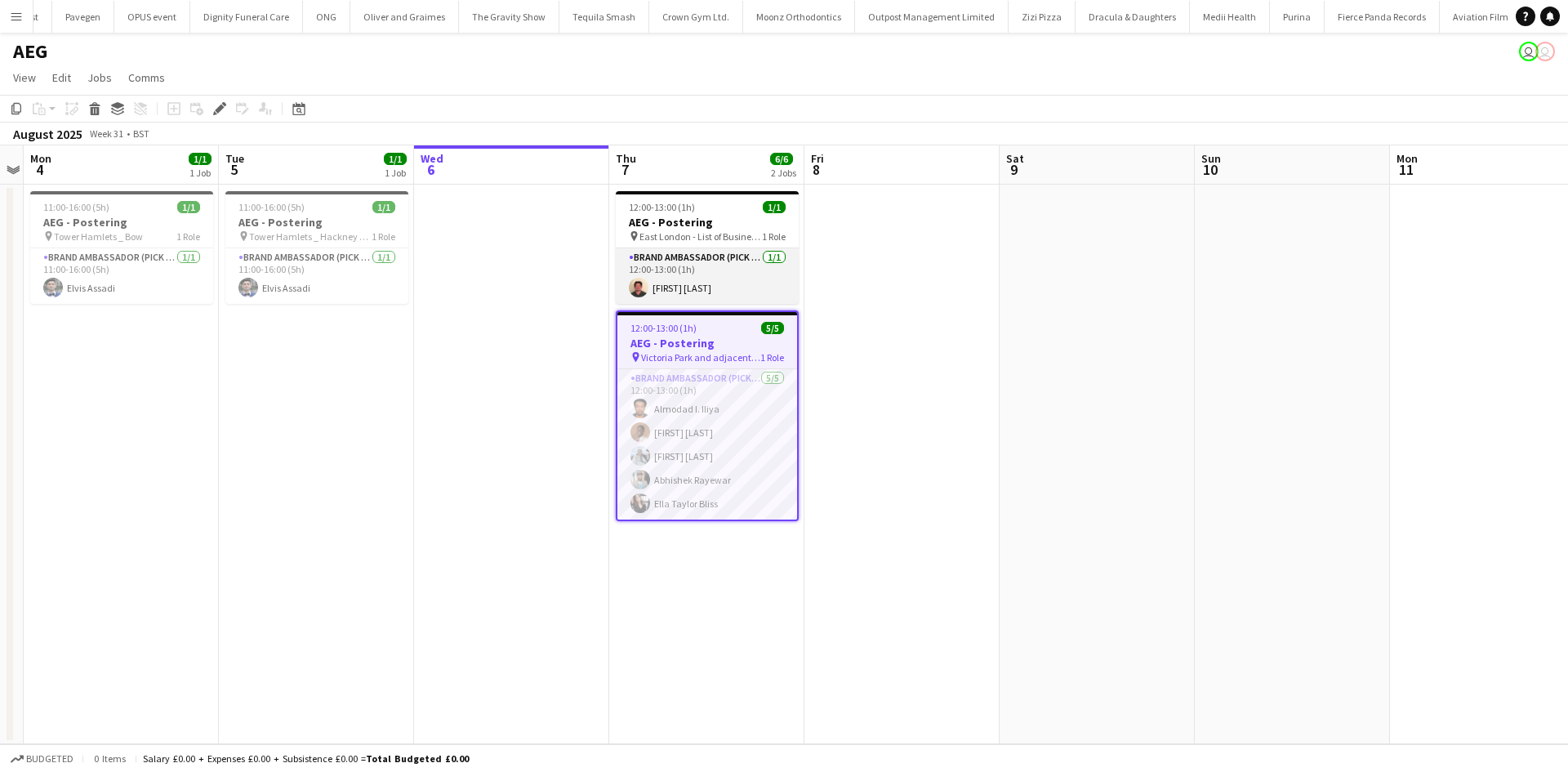 click on "Brand Ambassador (Pick up)   1/1   [TIME]-[TIME] ([DURATION])
[FIRST] [LAST]" at bounding box center (707, 276) 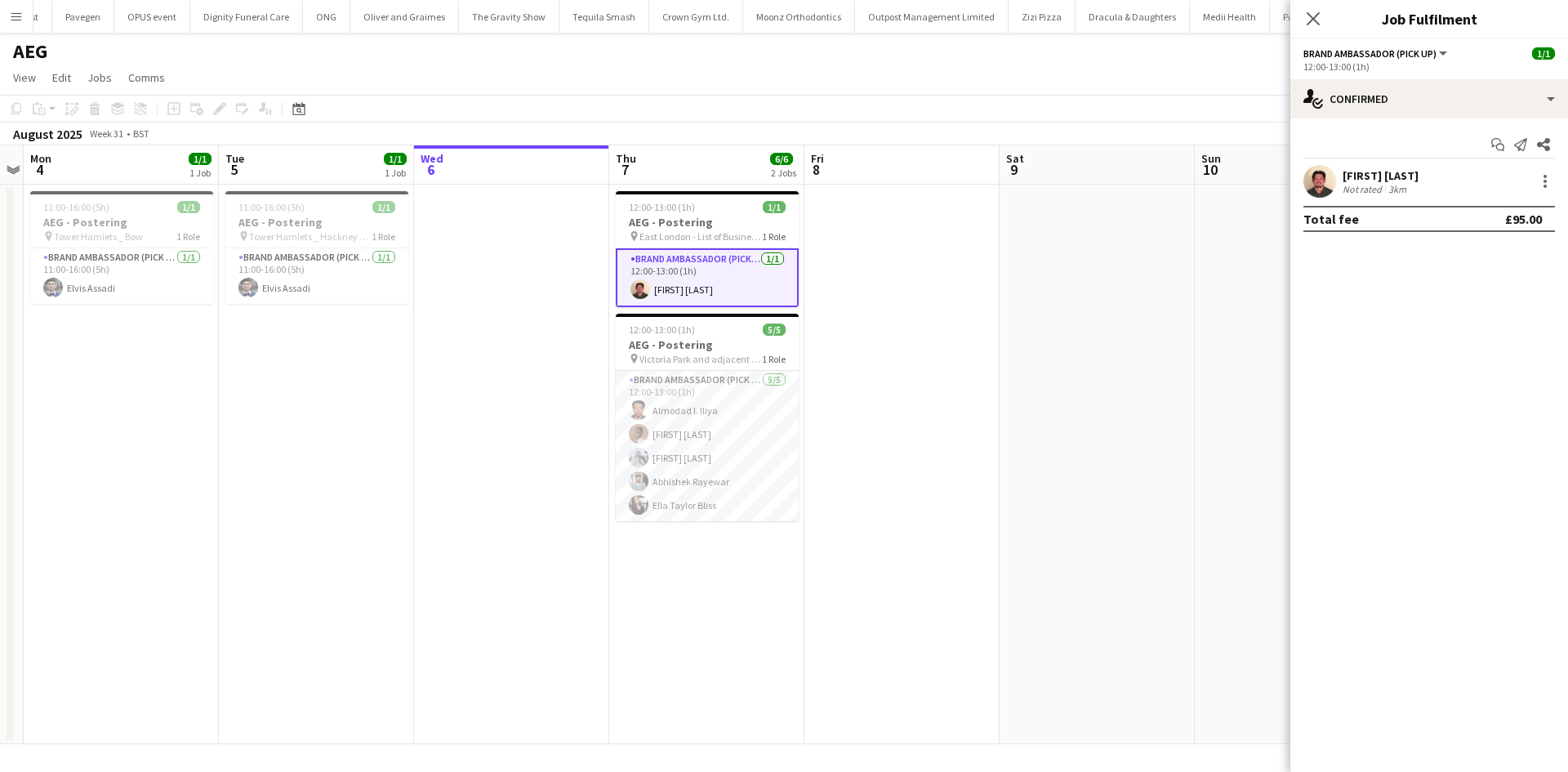 click on "[FIRST] [LAST]" at bounding box center [1380, 176] 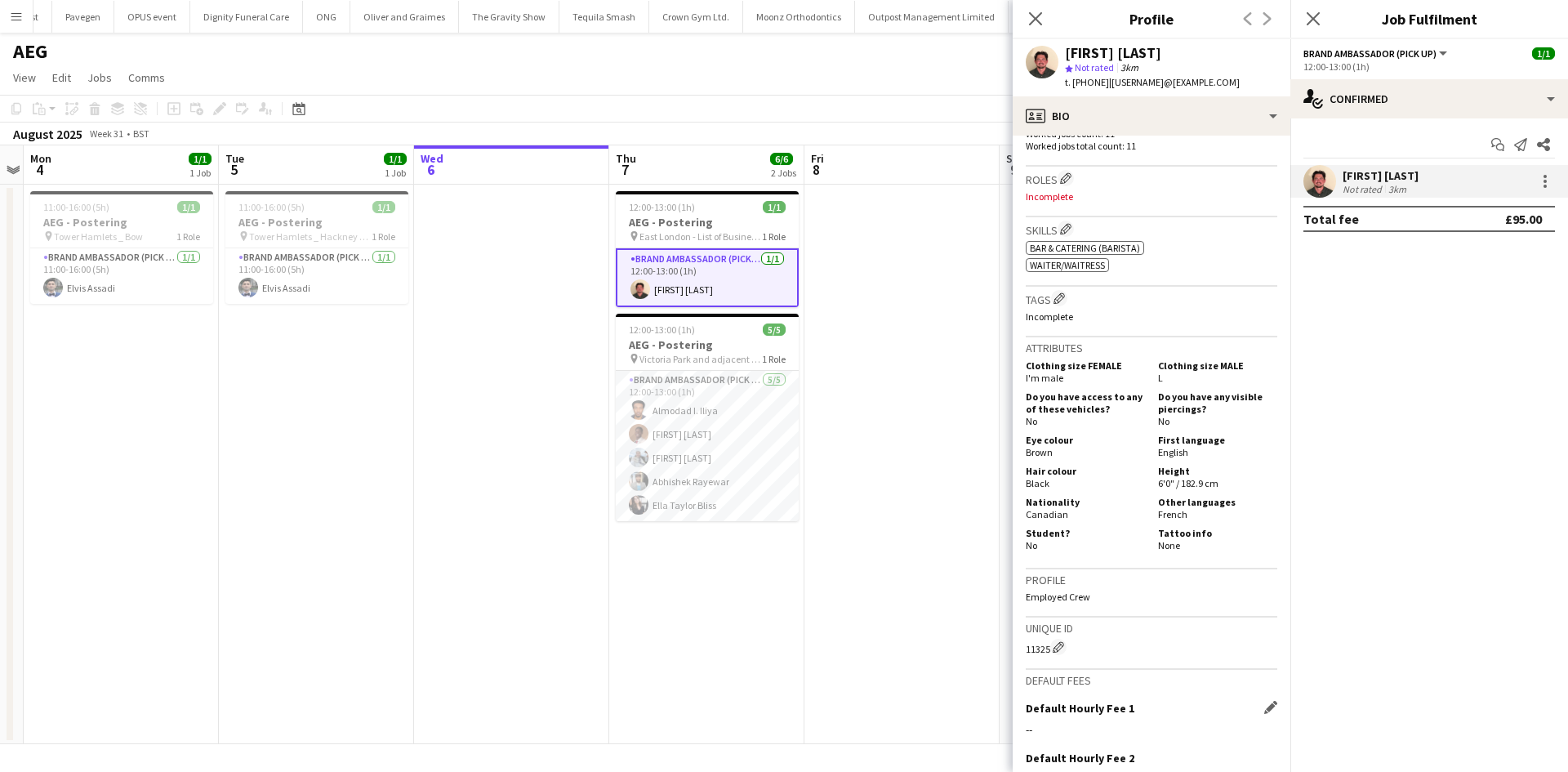 scroll, scrollTop: 690, scrollLeft: 0, axis: vertical 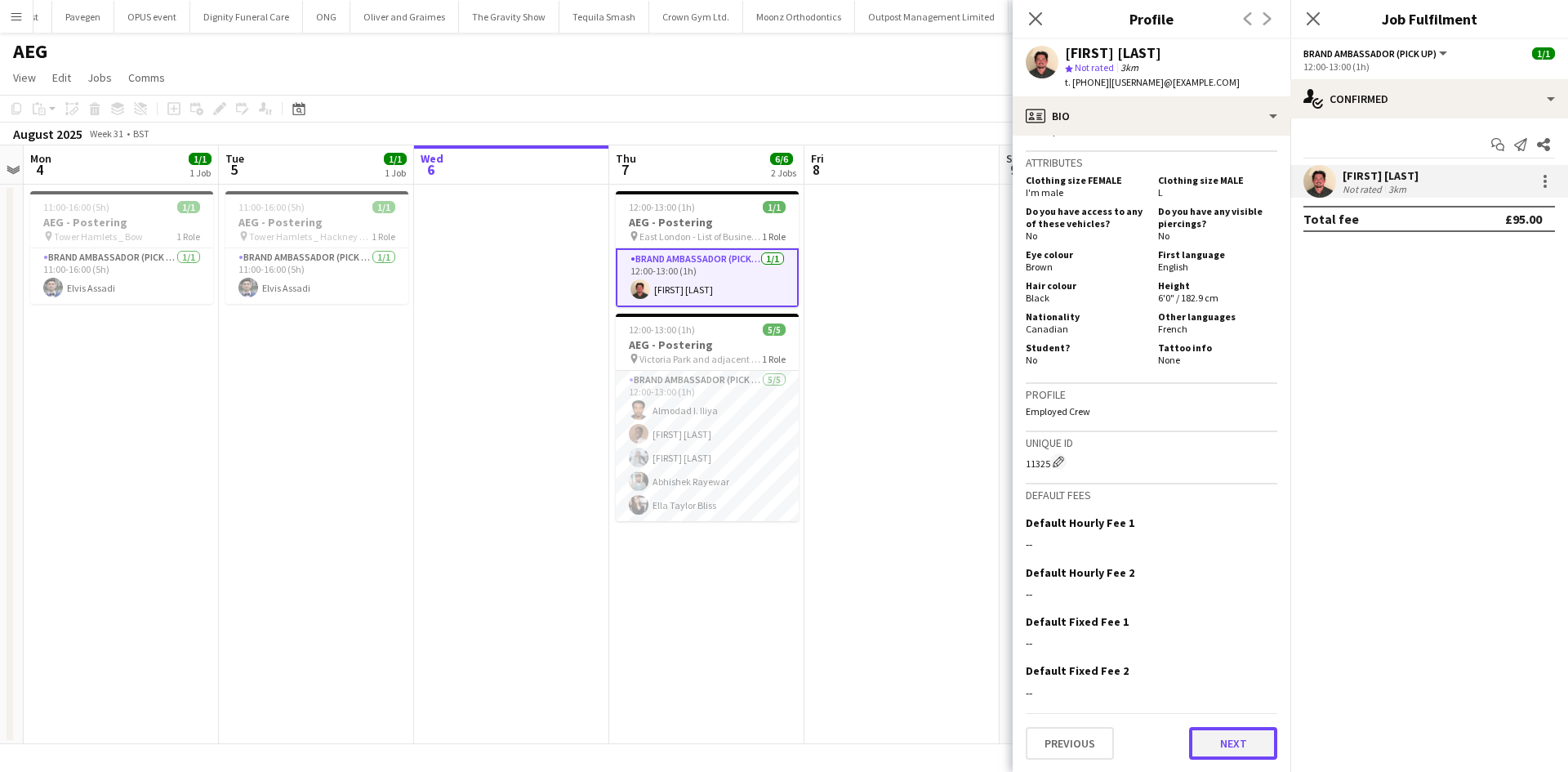 click on "Next" 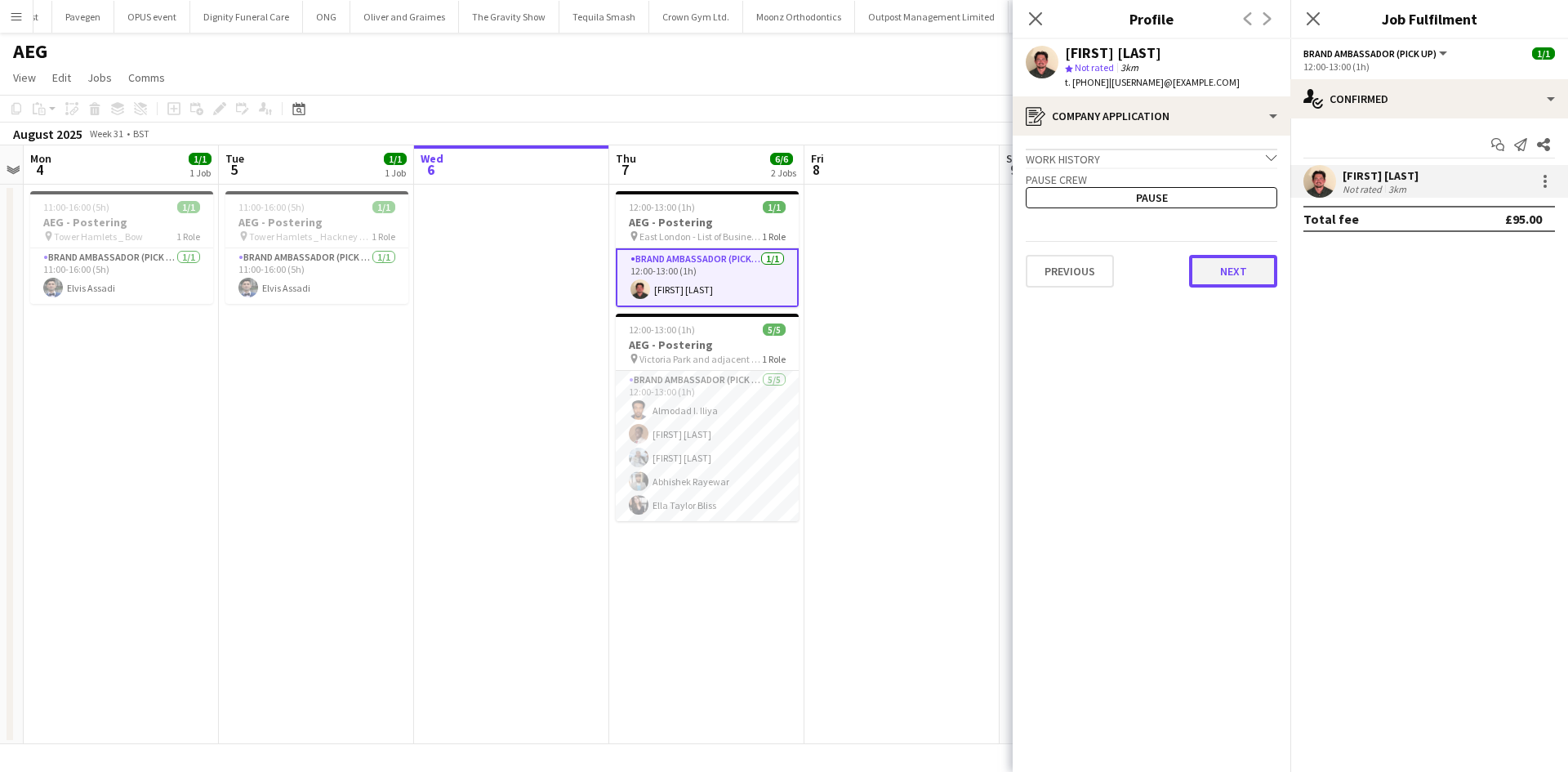 click on "Next" 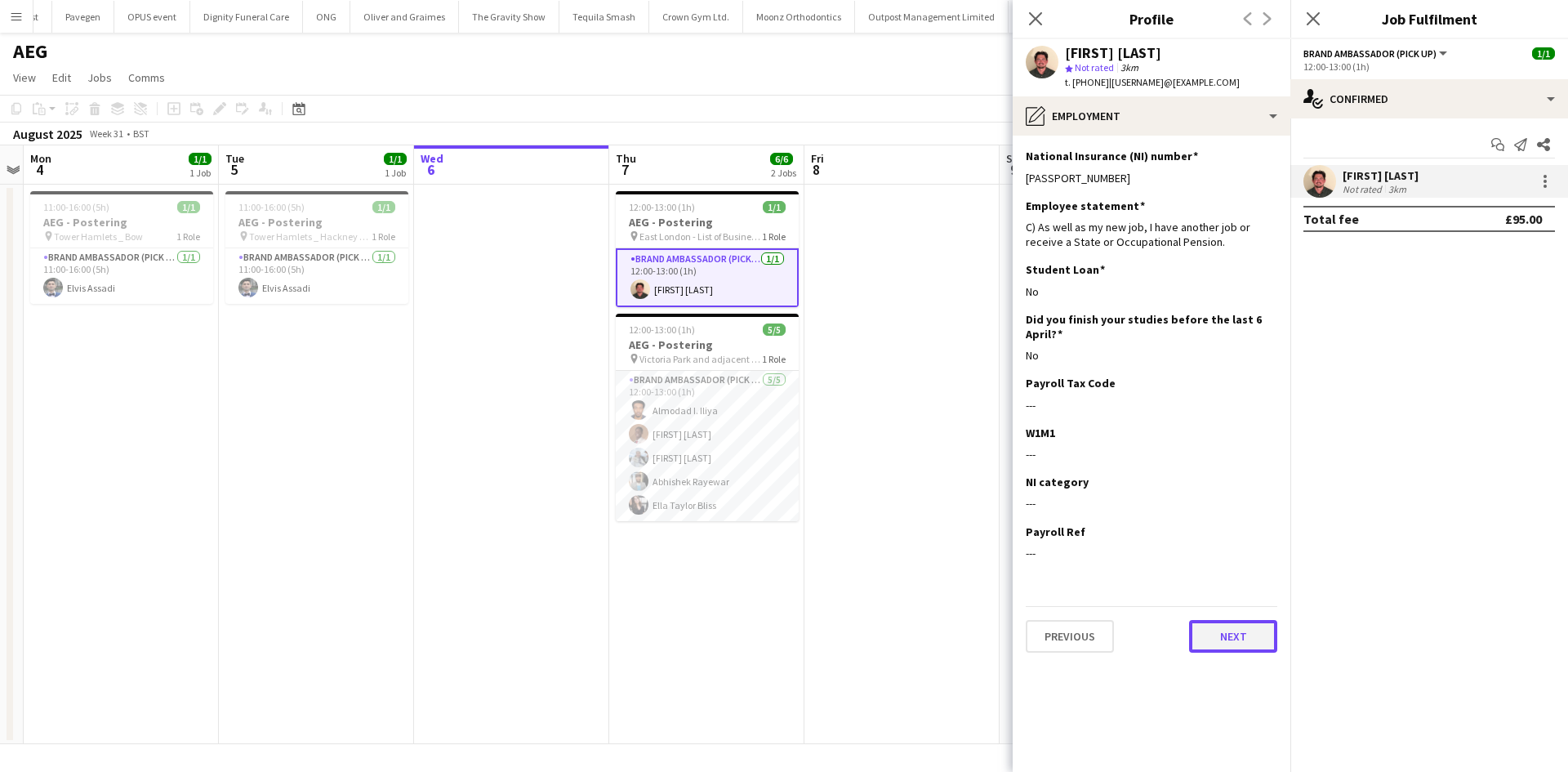 click on "Next" 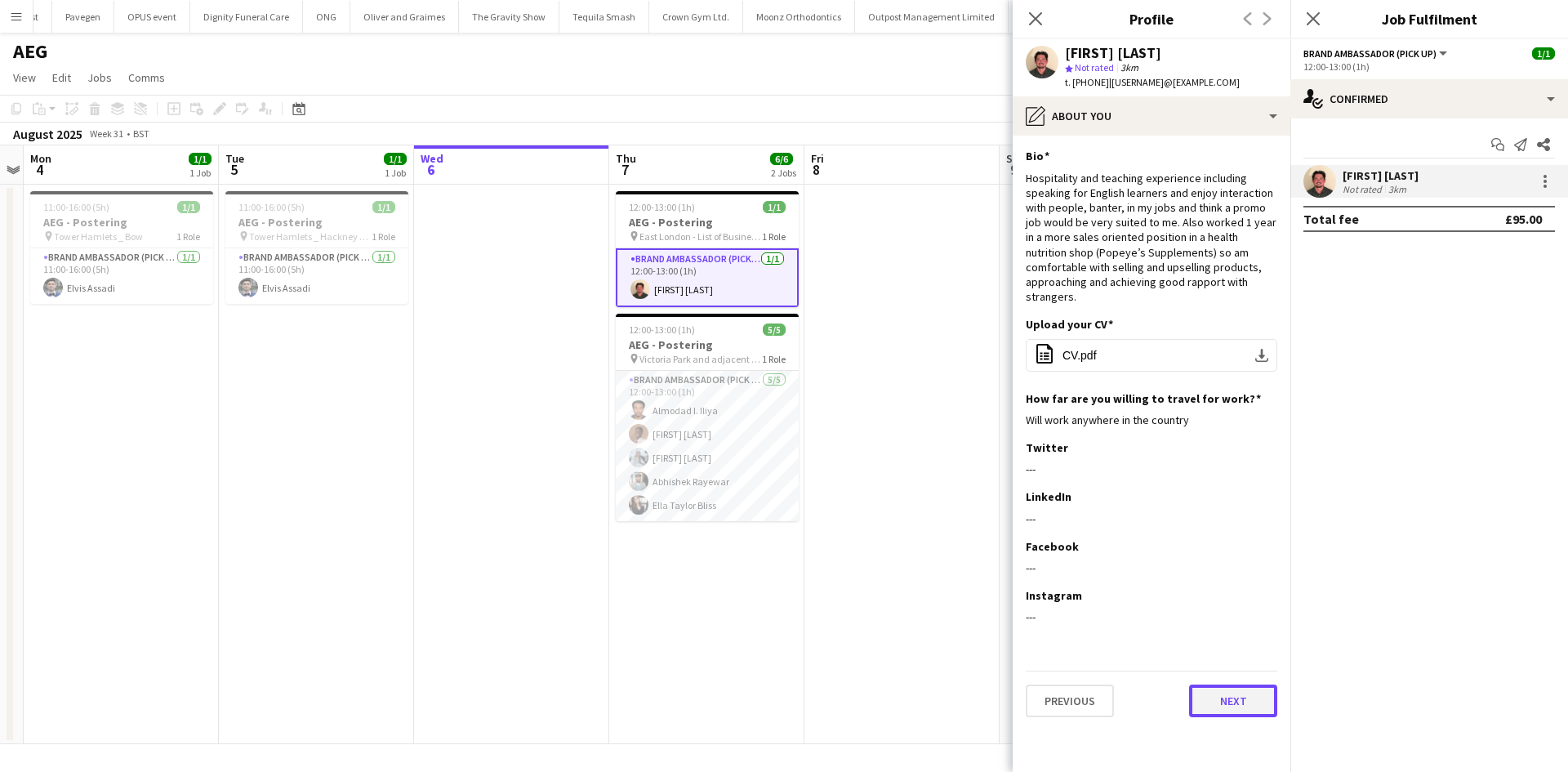 click on "Next" 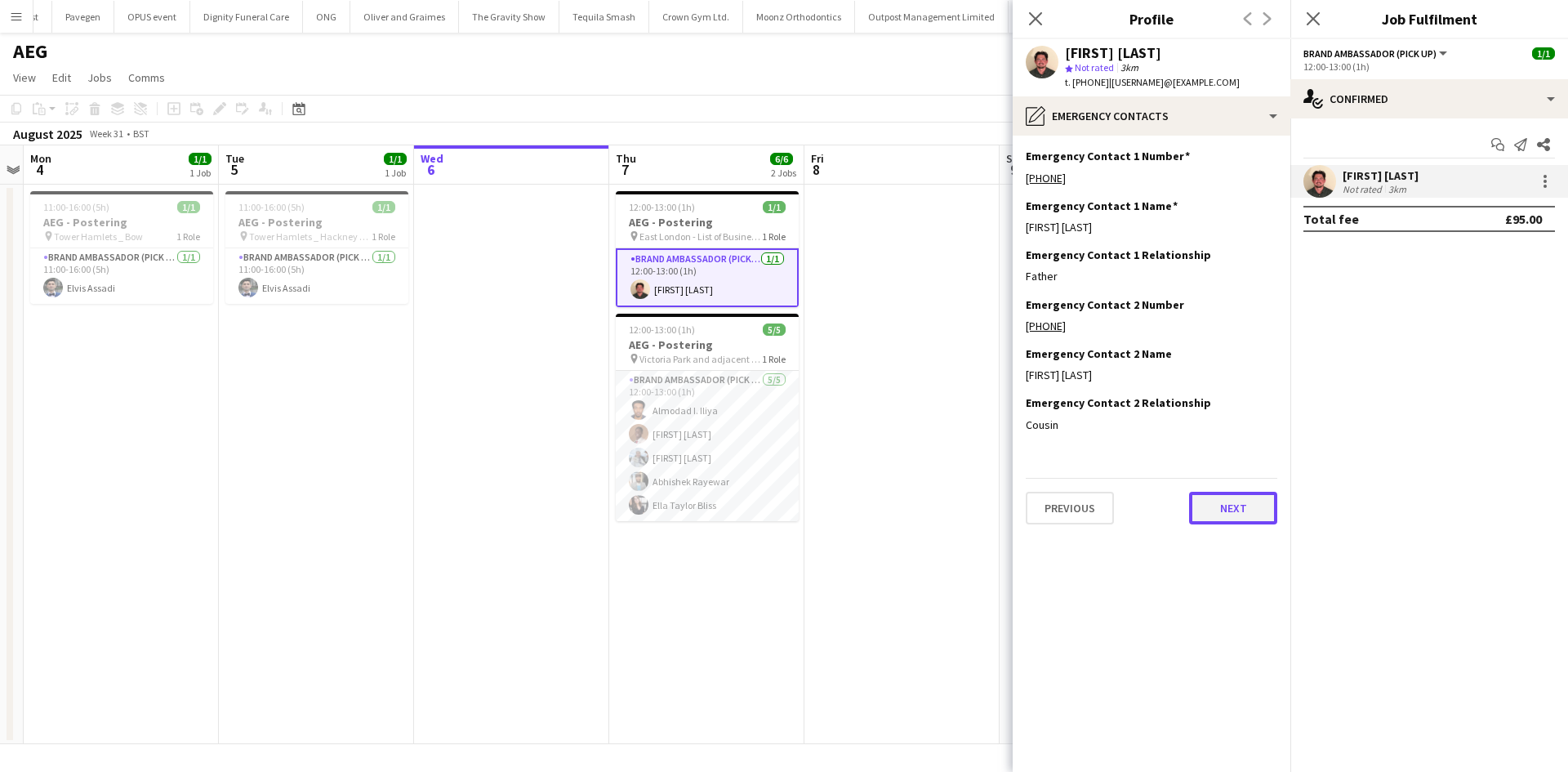click on "Next" 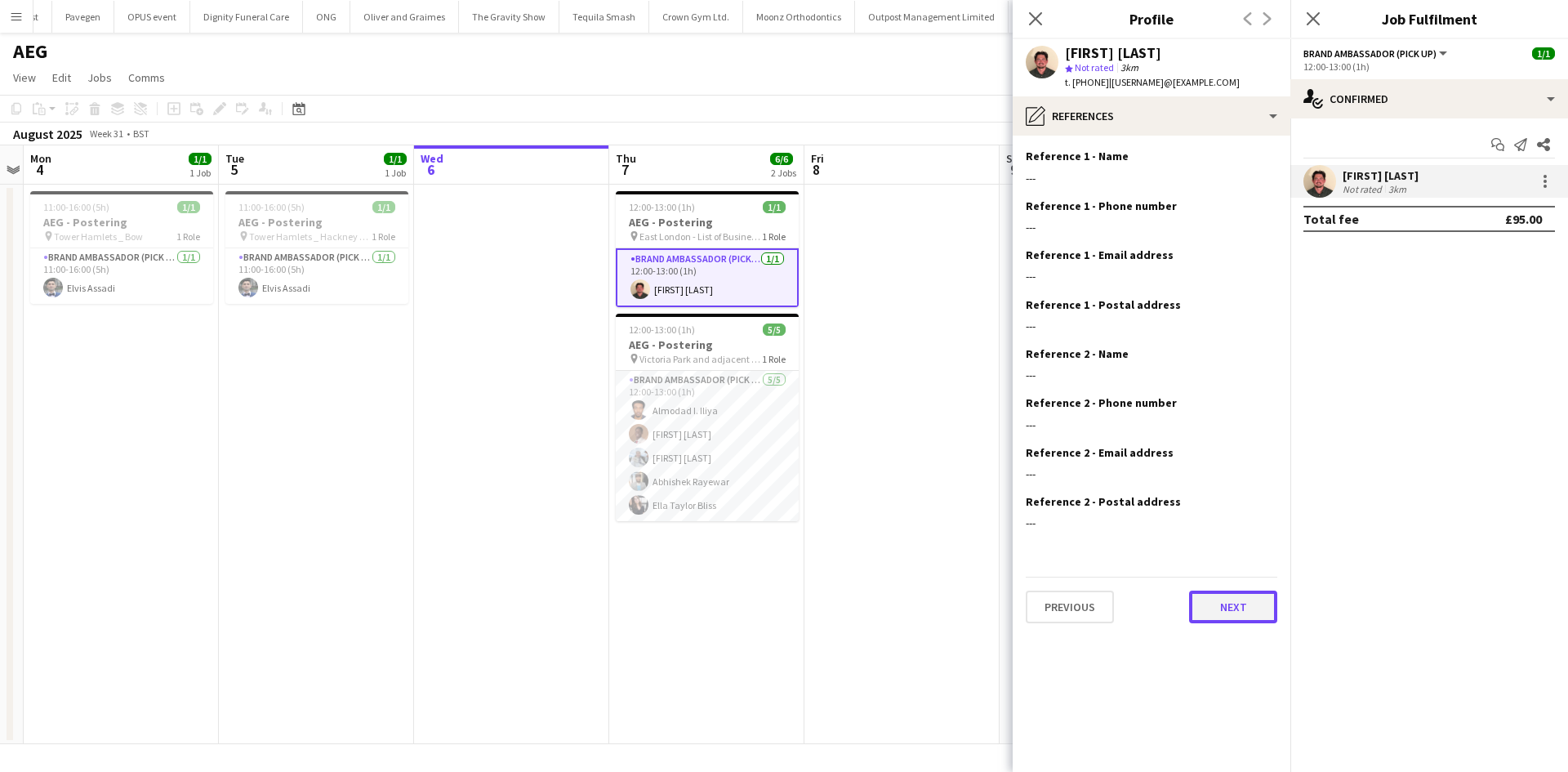 click on "Next" 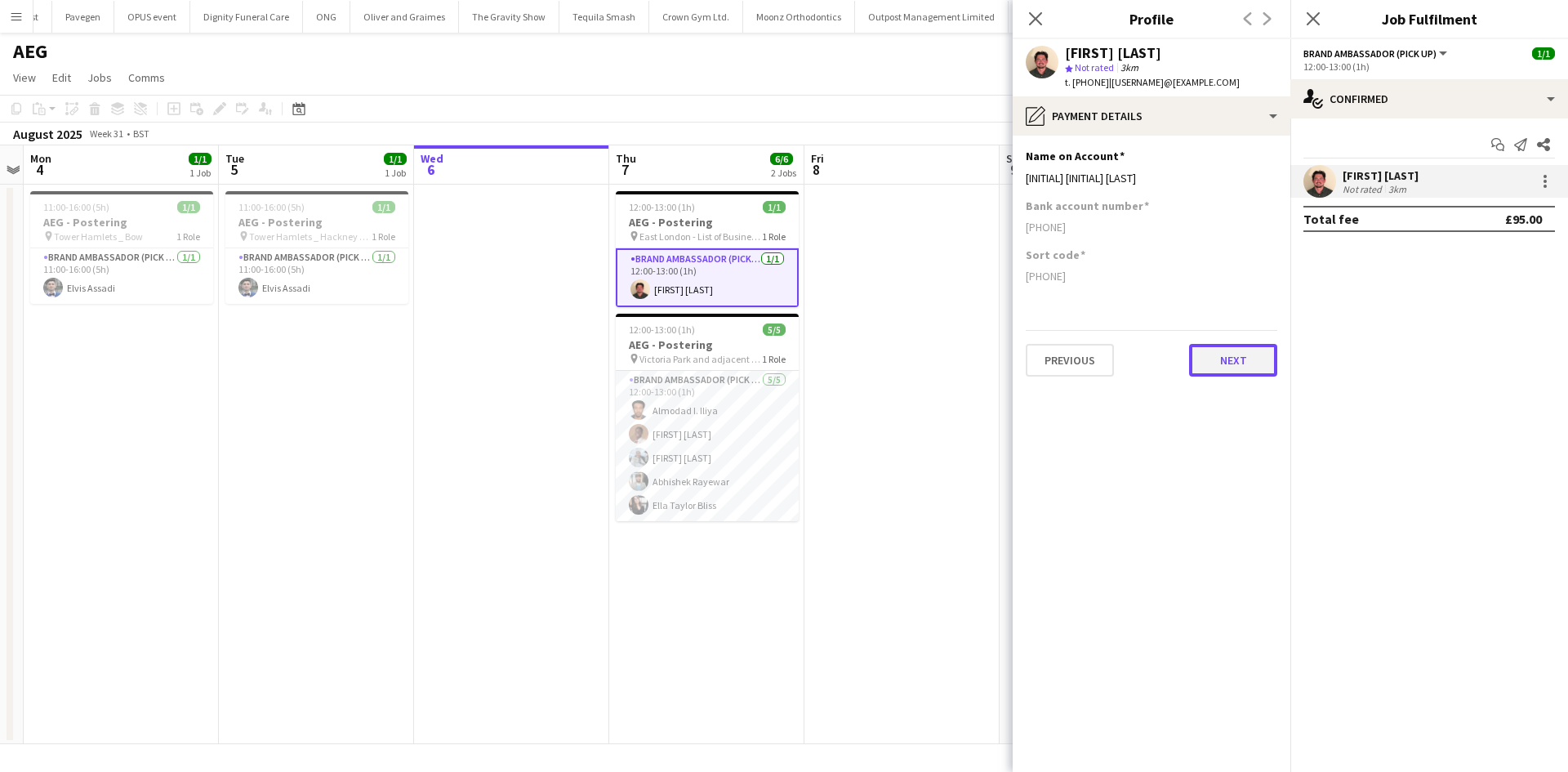 click on "Next" 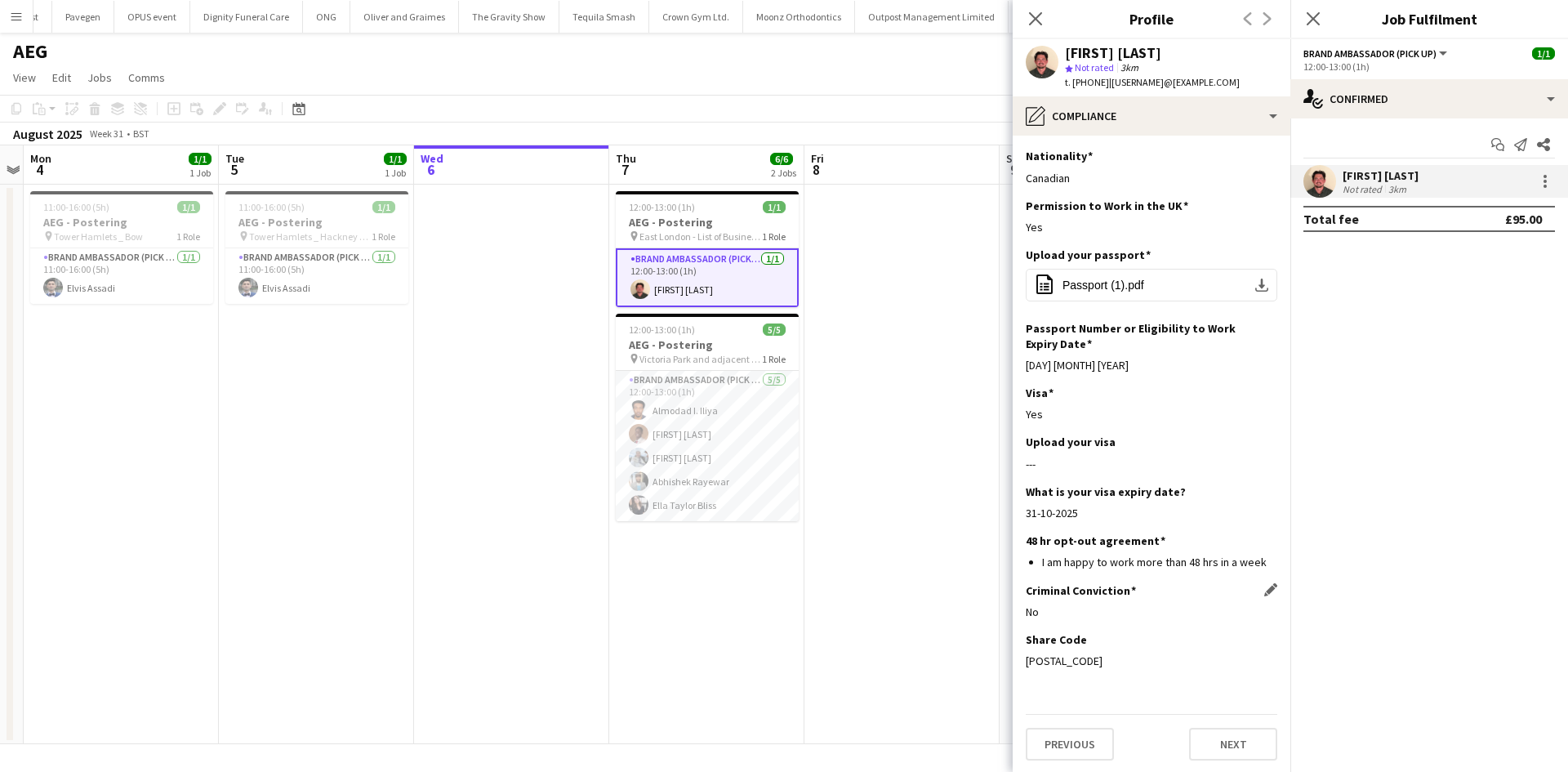 scroll, scrollTop: 2, scrollLeft: 0, axis: vertical 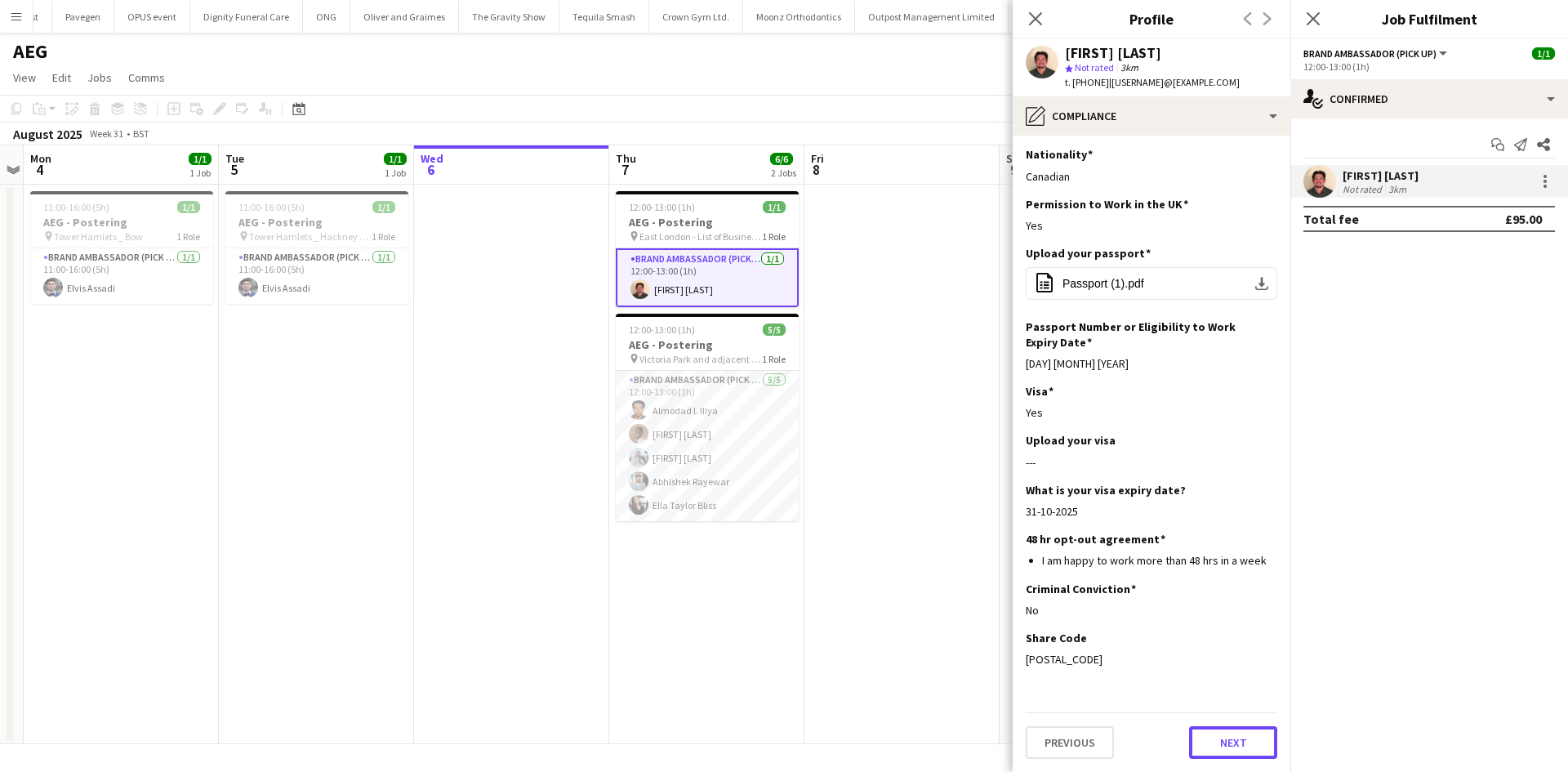 click on "Next" 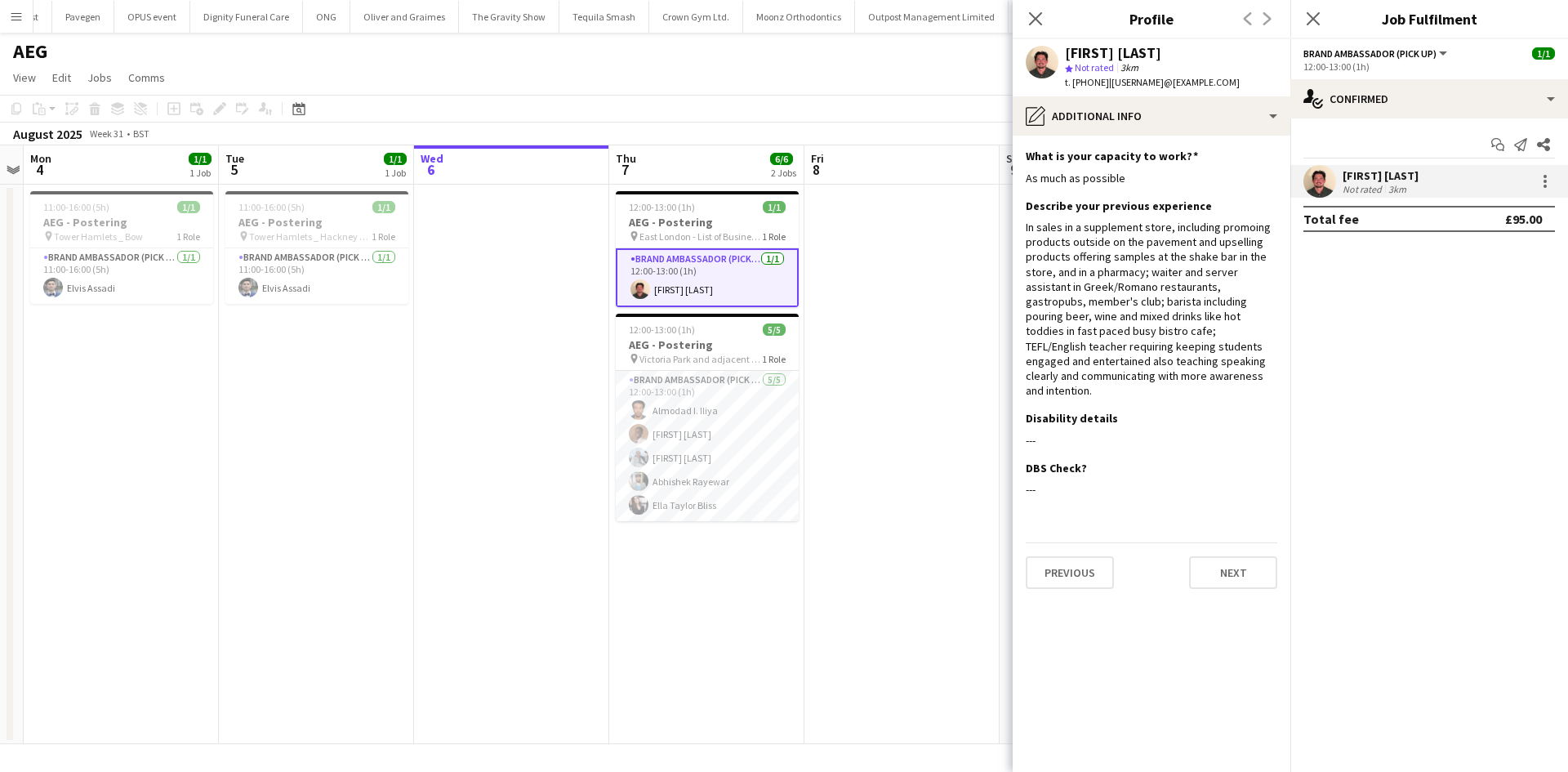 scroll, scrollTop: 0, scrollLeft: 0, axis: both 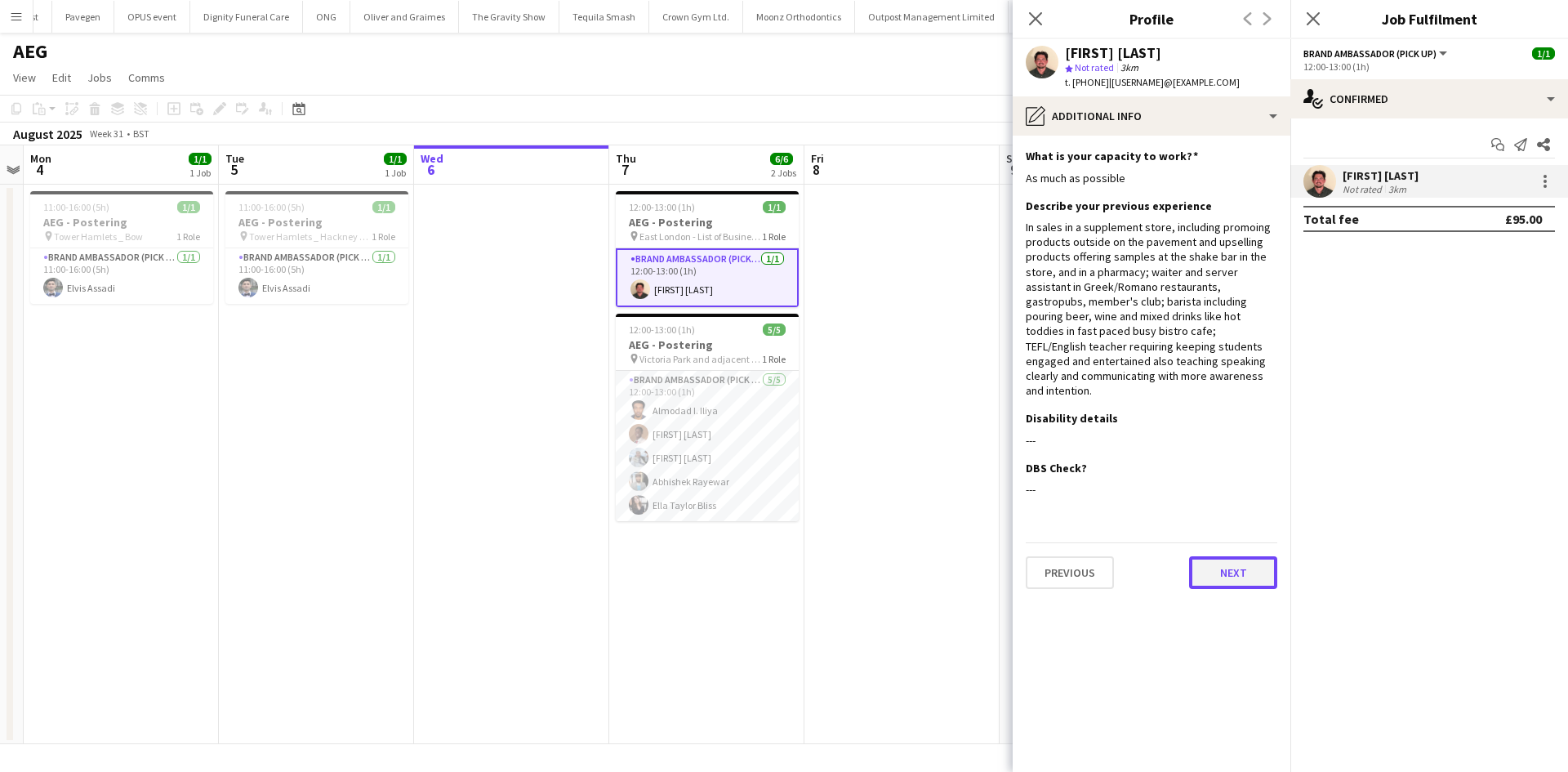 click on "Next" 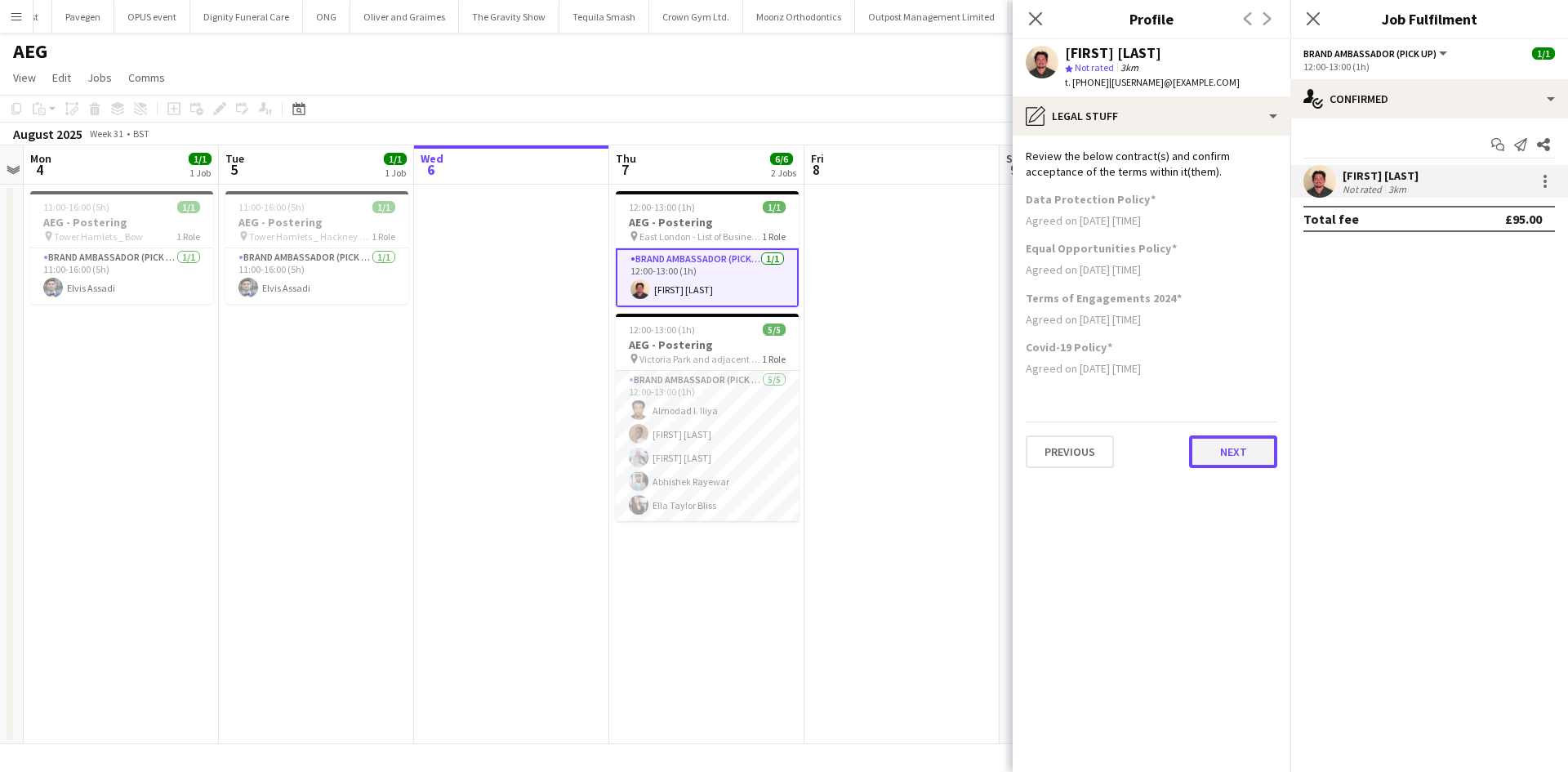 click on "Next" 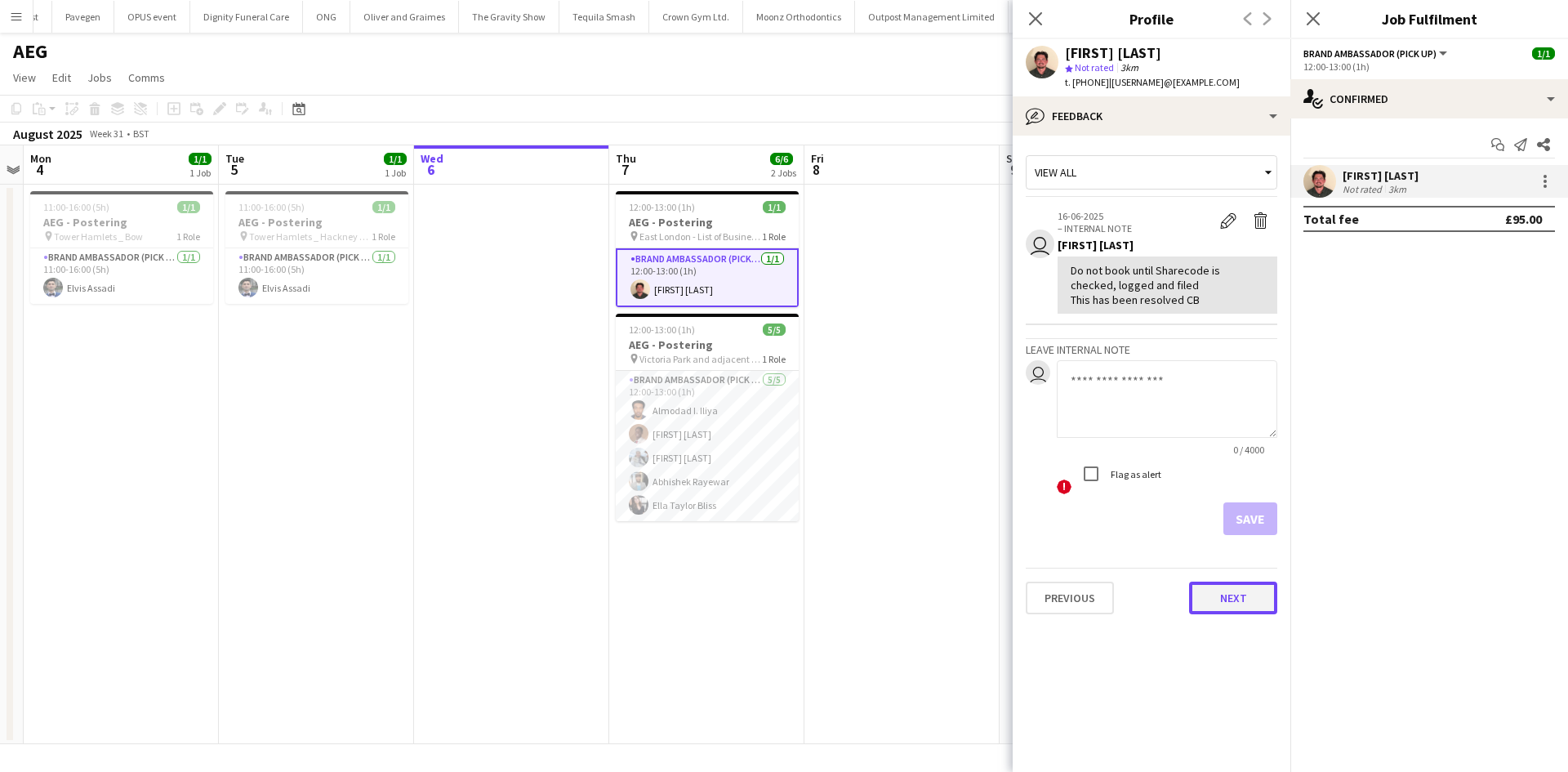 click on "Next" 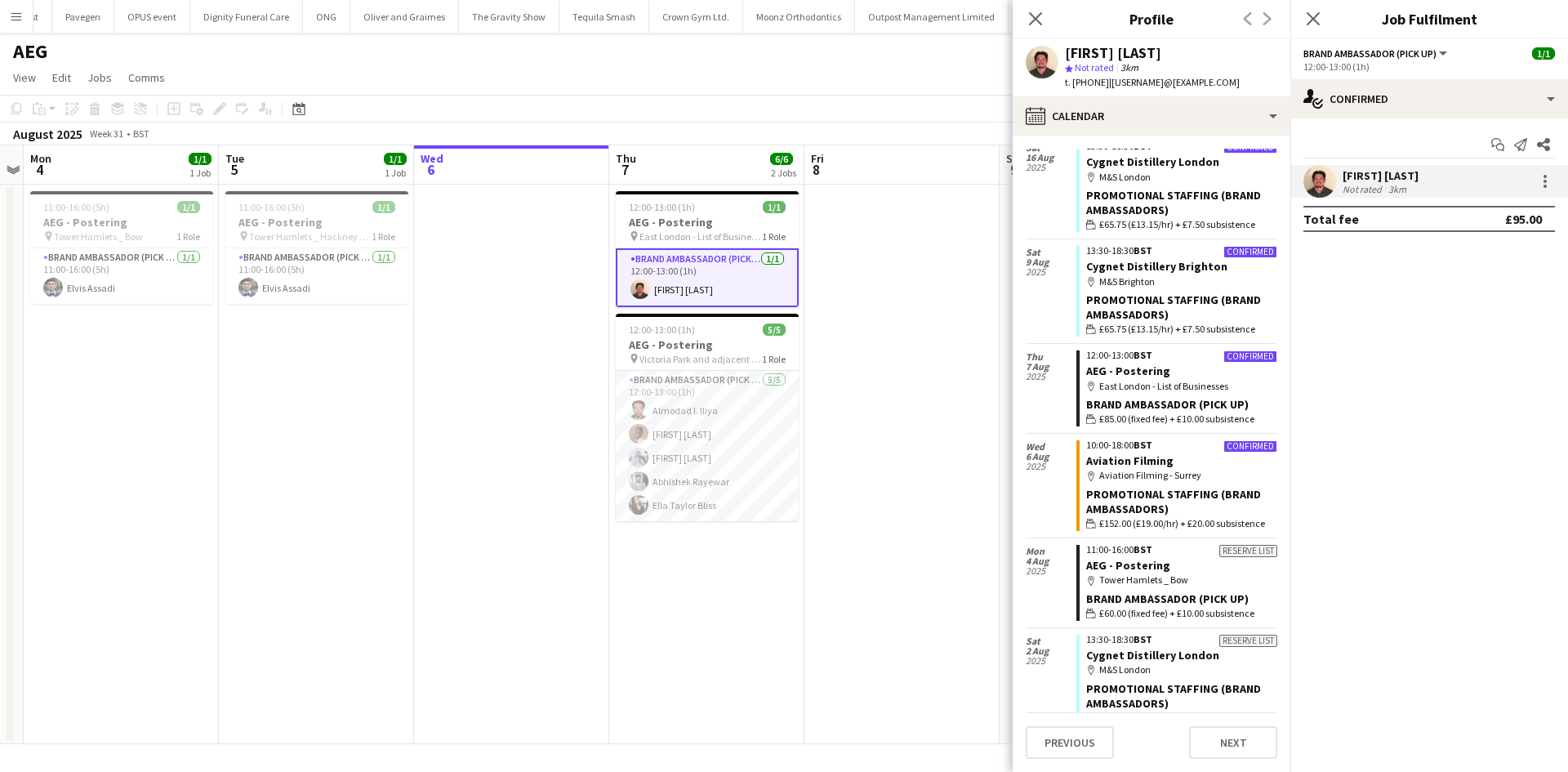 scroll, scrollTop: 0, scrollLeft: 0, axis: both 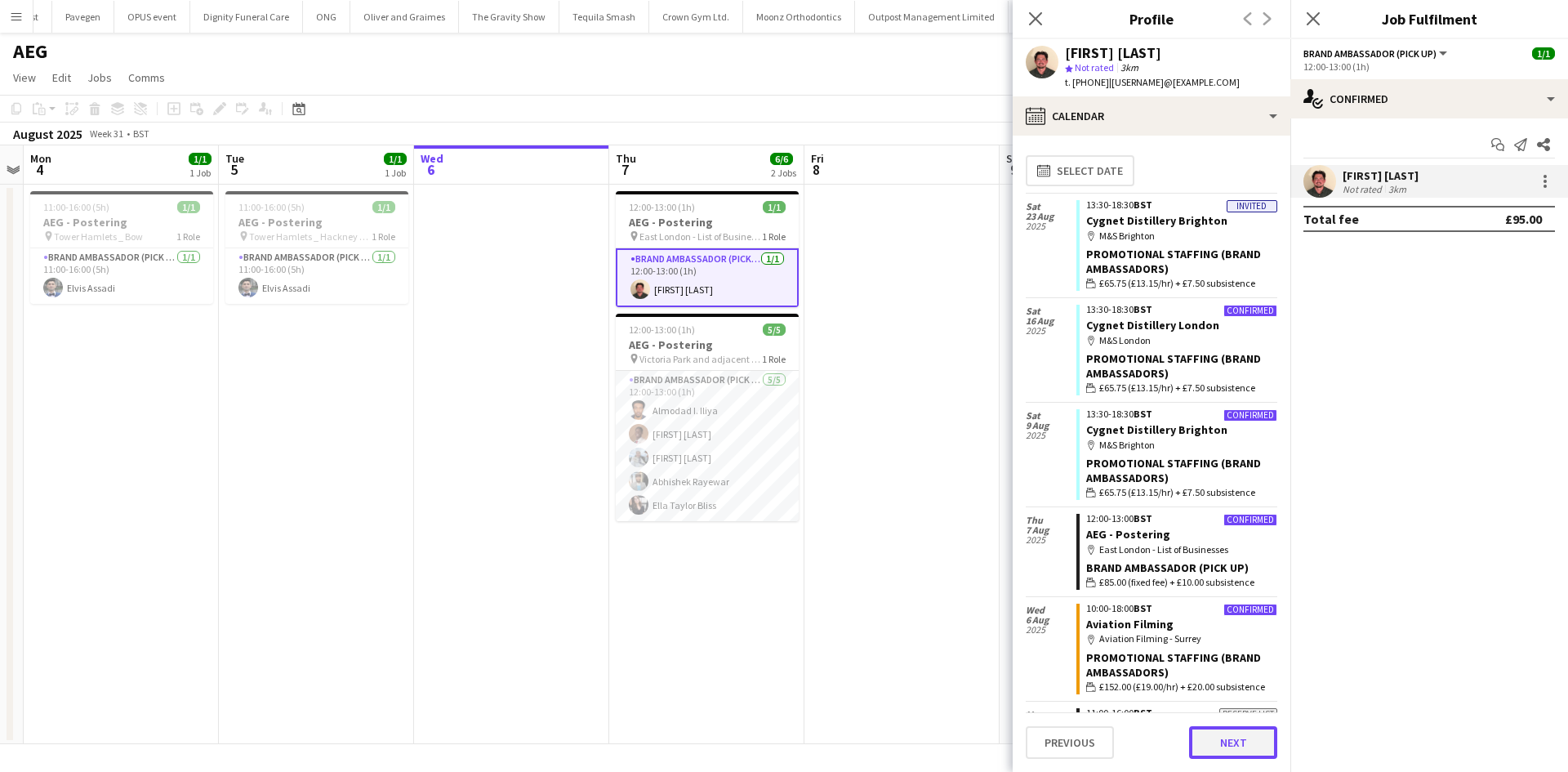 click on "Next" 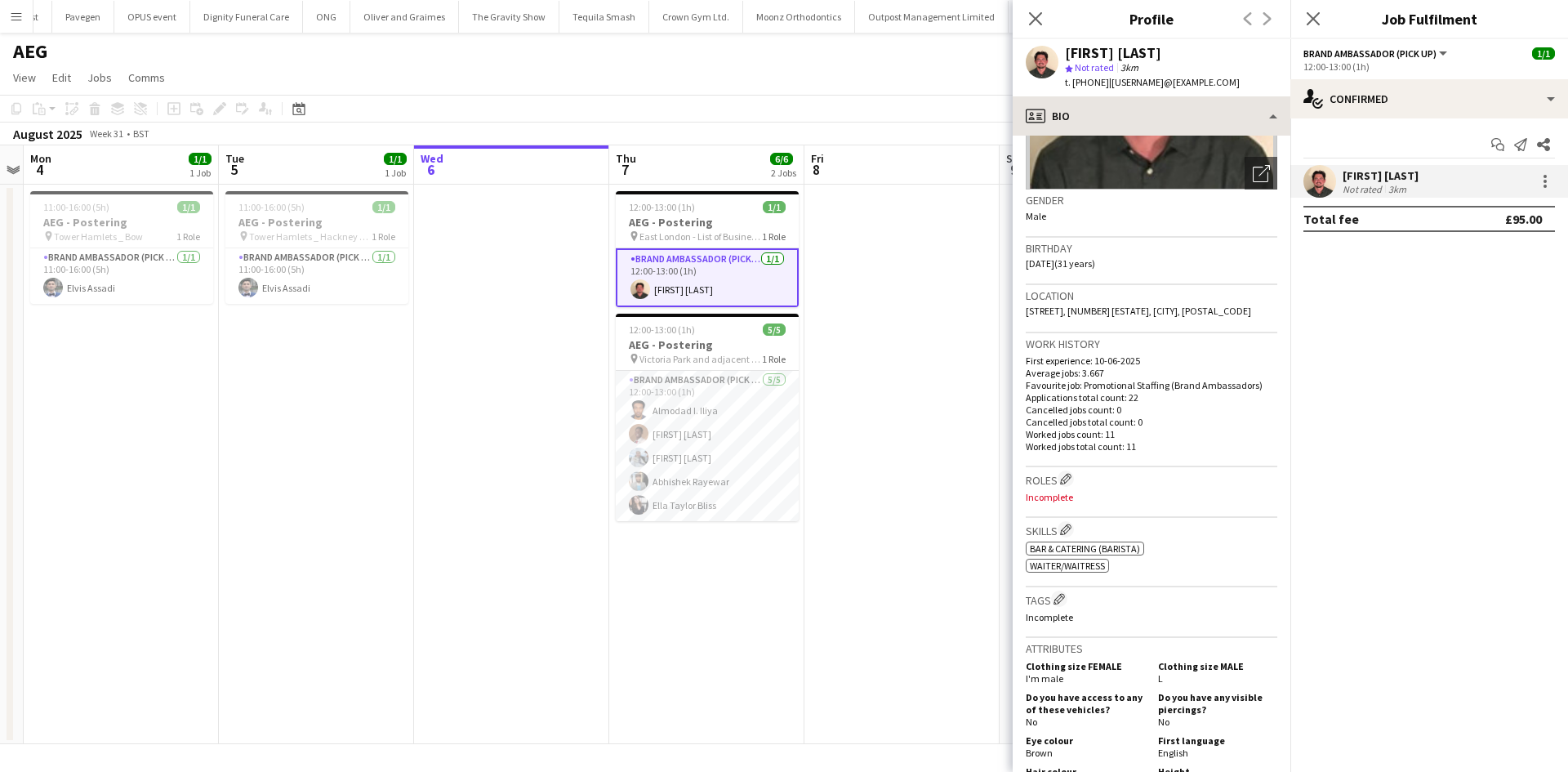 scroll, scrollTop: 38, scrollLeft: 0, axis: vertical 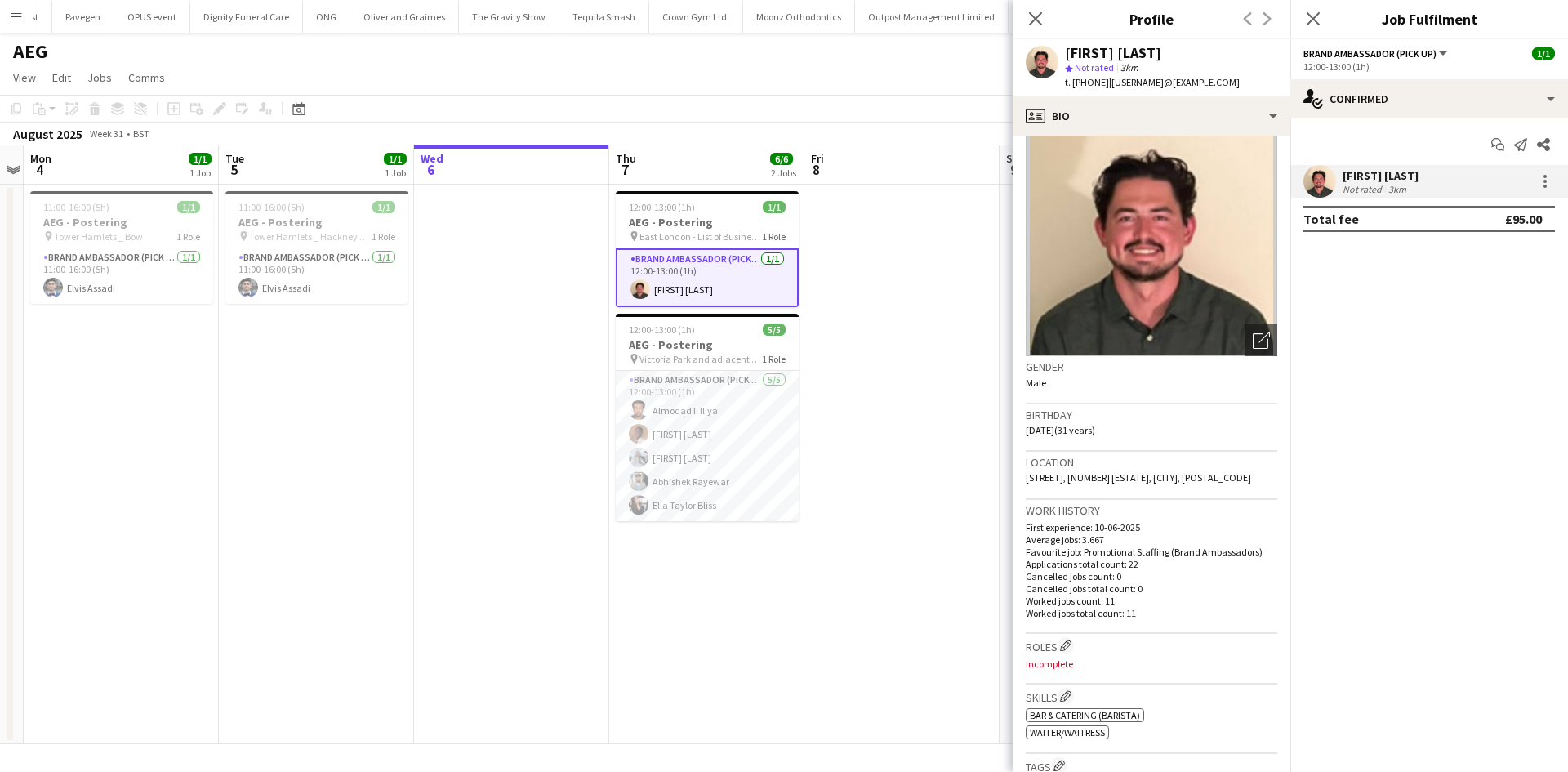 click on "[FIRST] [LAST]" 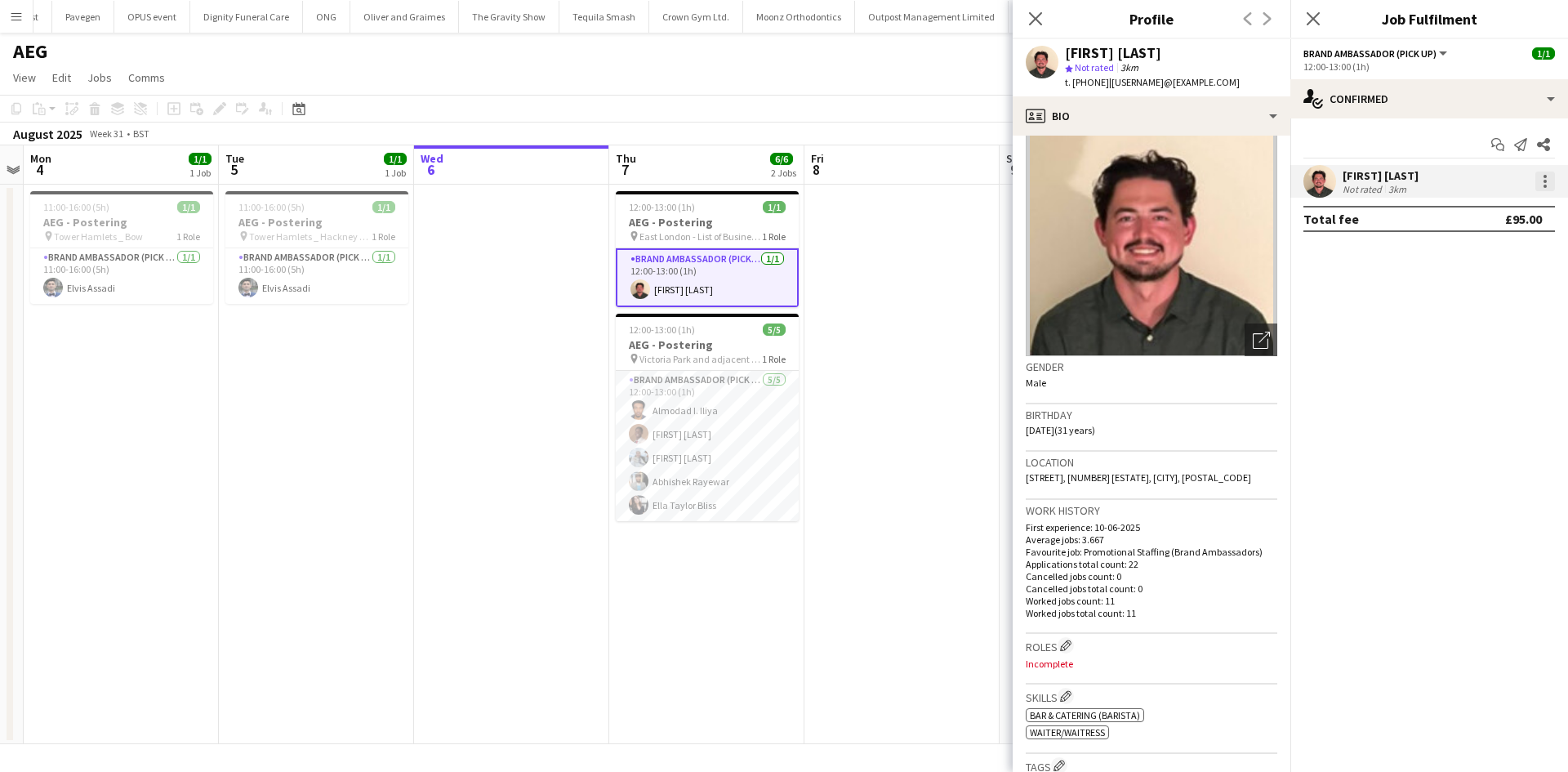 click at bounding box center [1545, 181] 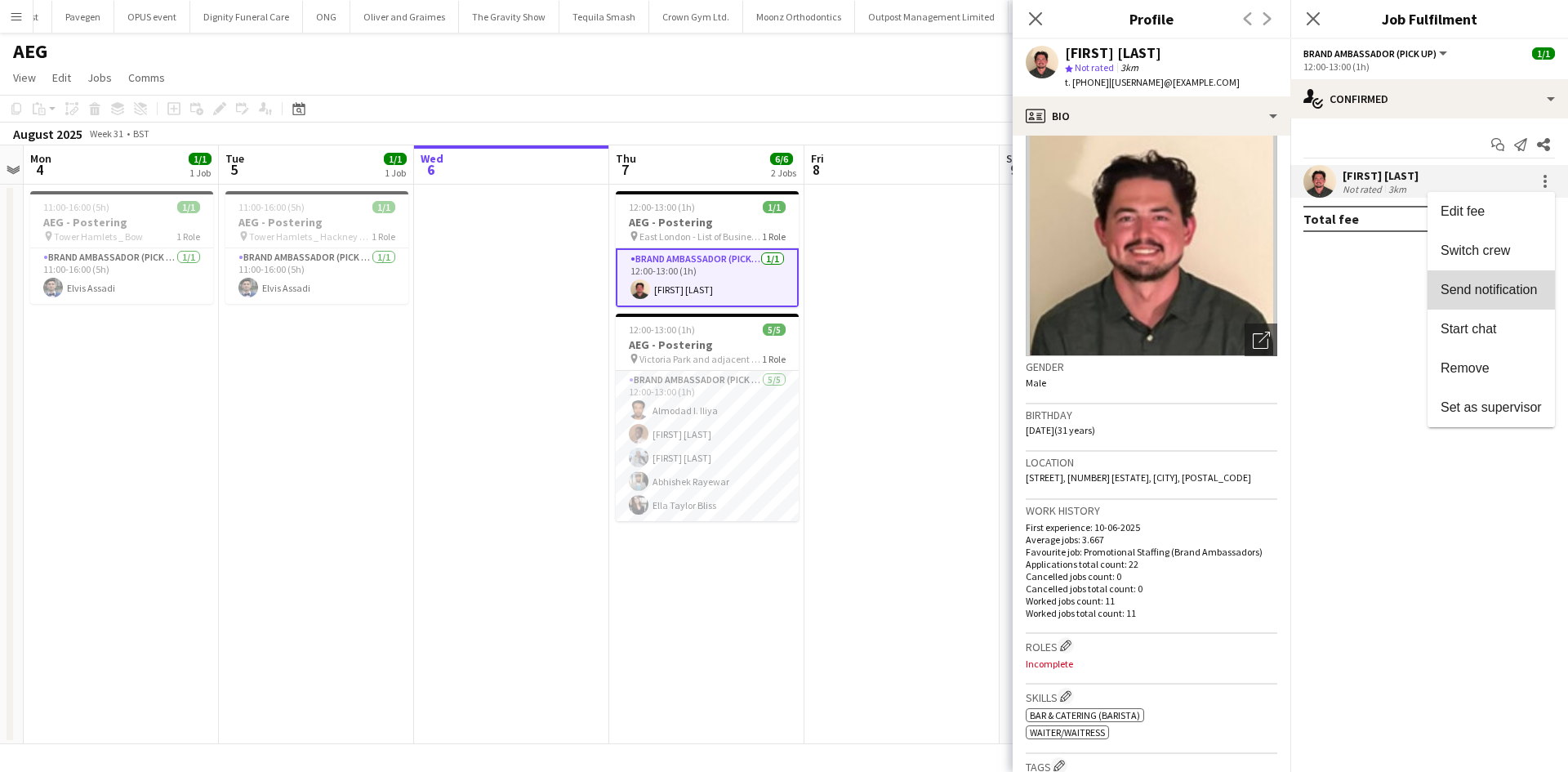 click on "Send notification" at bounding box center [1489, 289] 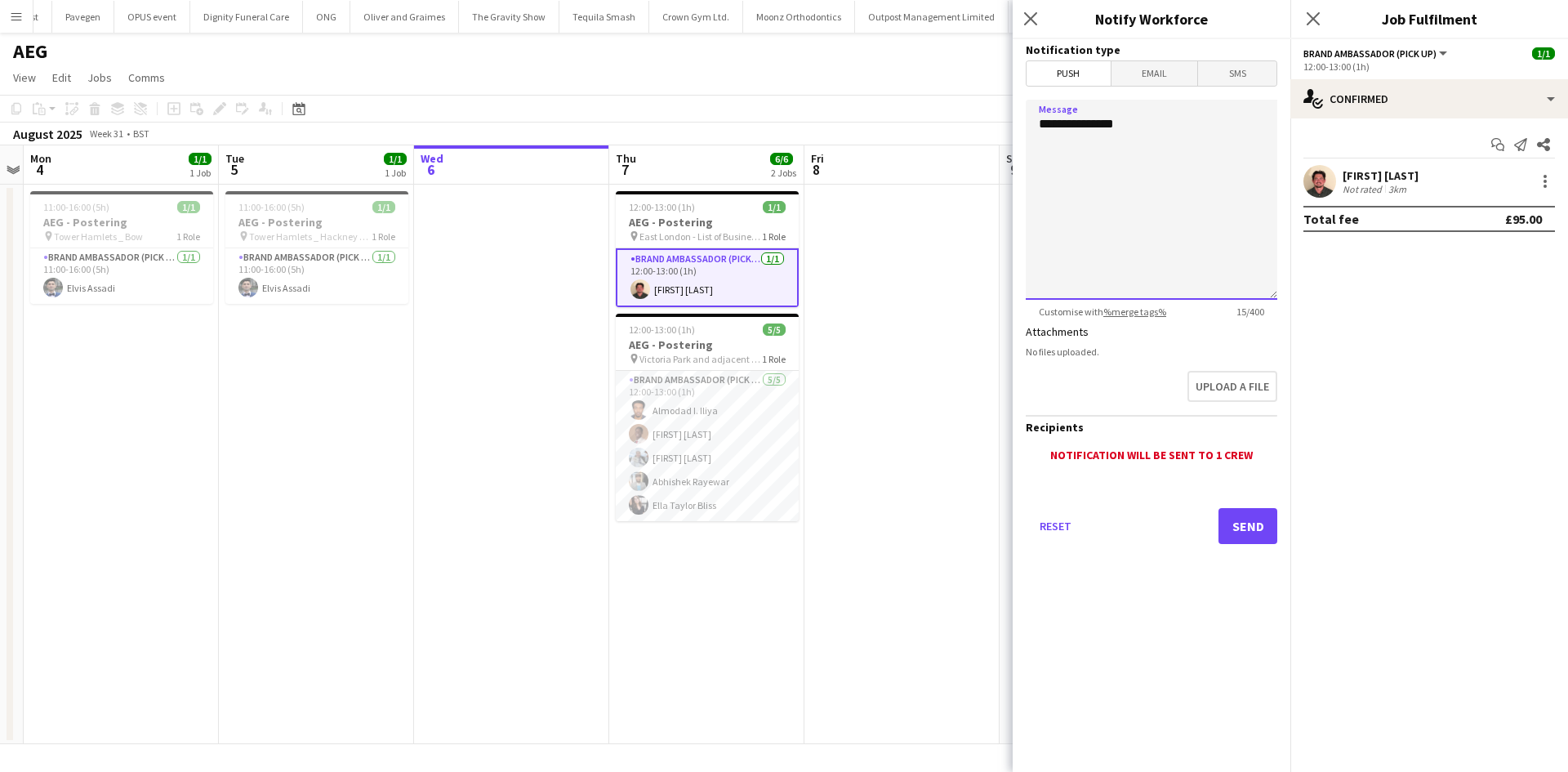 drag, startPoint x: 1178, startPoint y: 119, endPoint x: 1061, endPoint y: 133, distance: 118 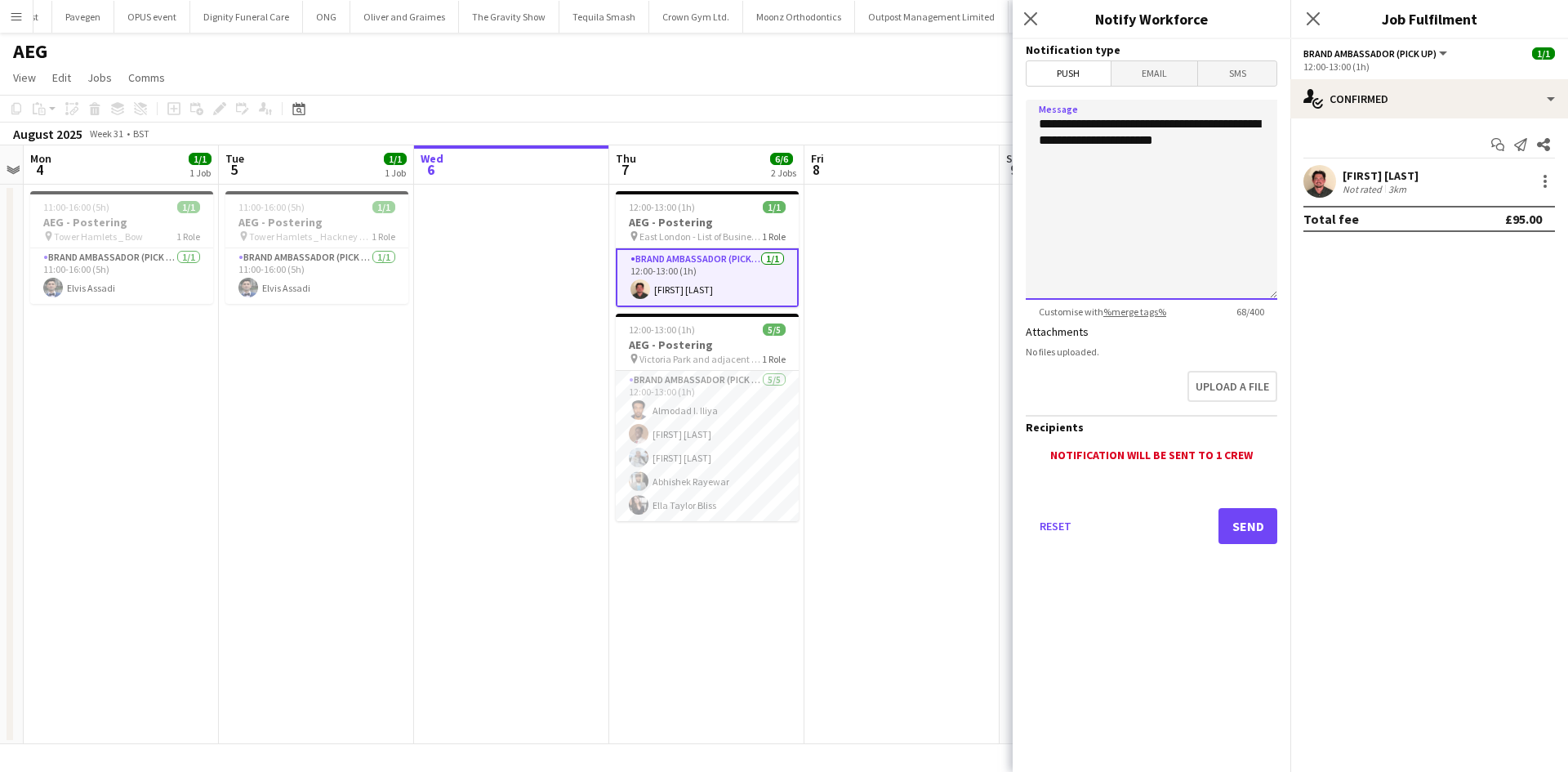 click on "**********" at bounding box center (1152, 199) 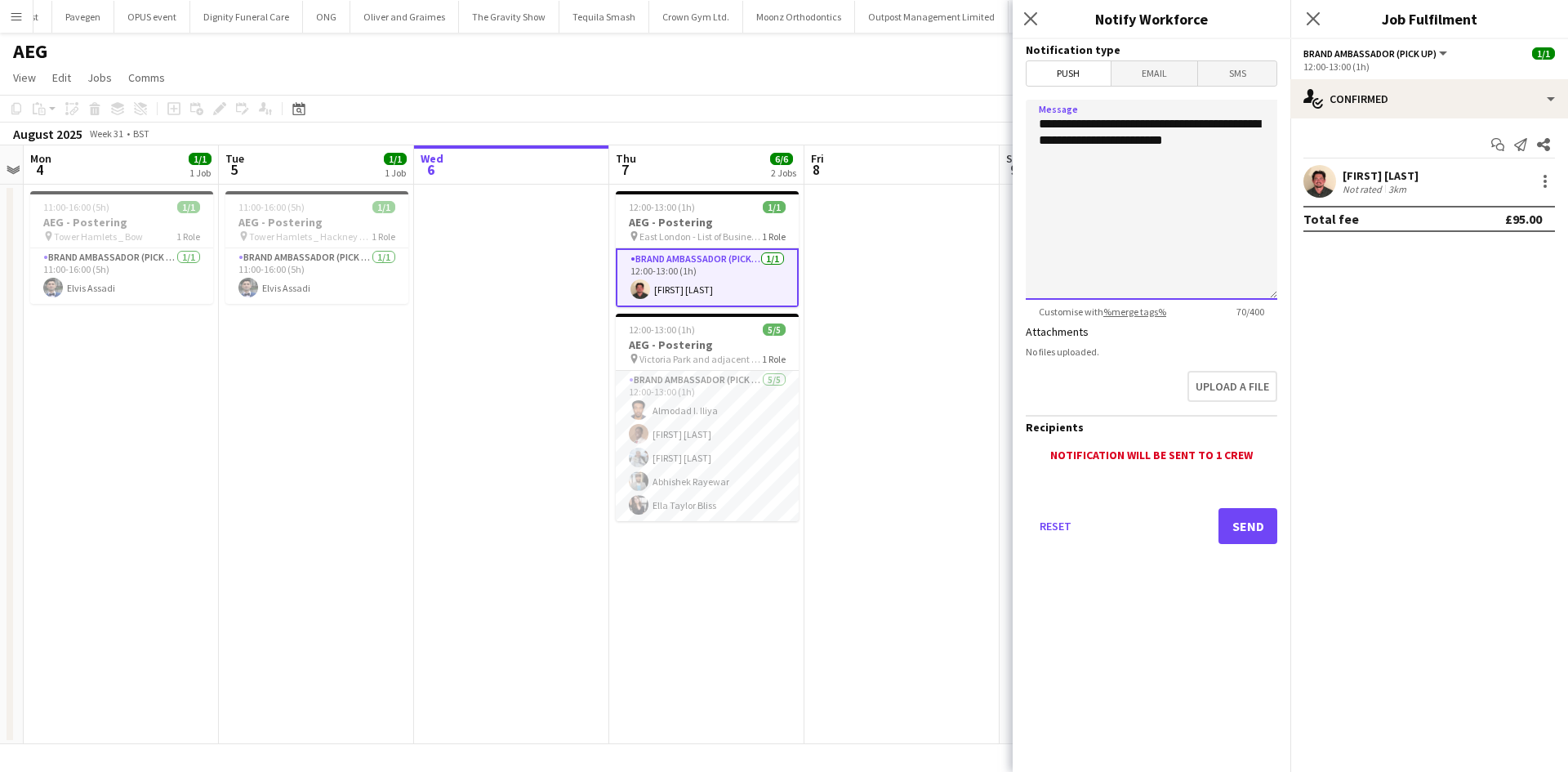 drag, startPoint x: 1262, startPoint y: 126, endPoint x: 1217, endPoint y: 126, distance: 45 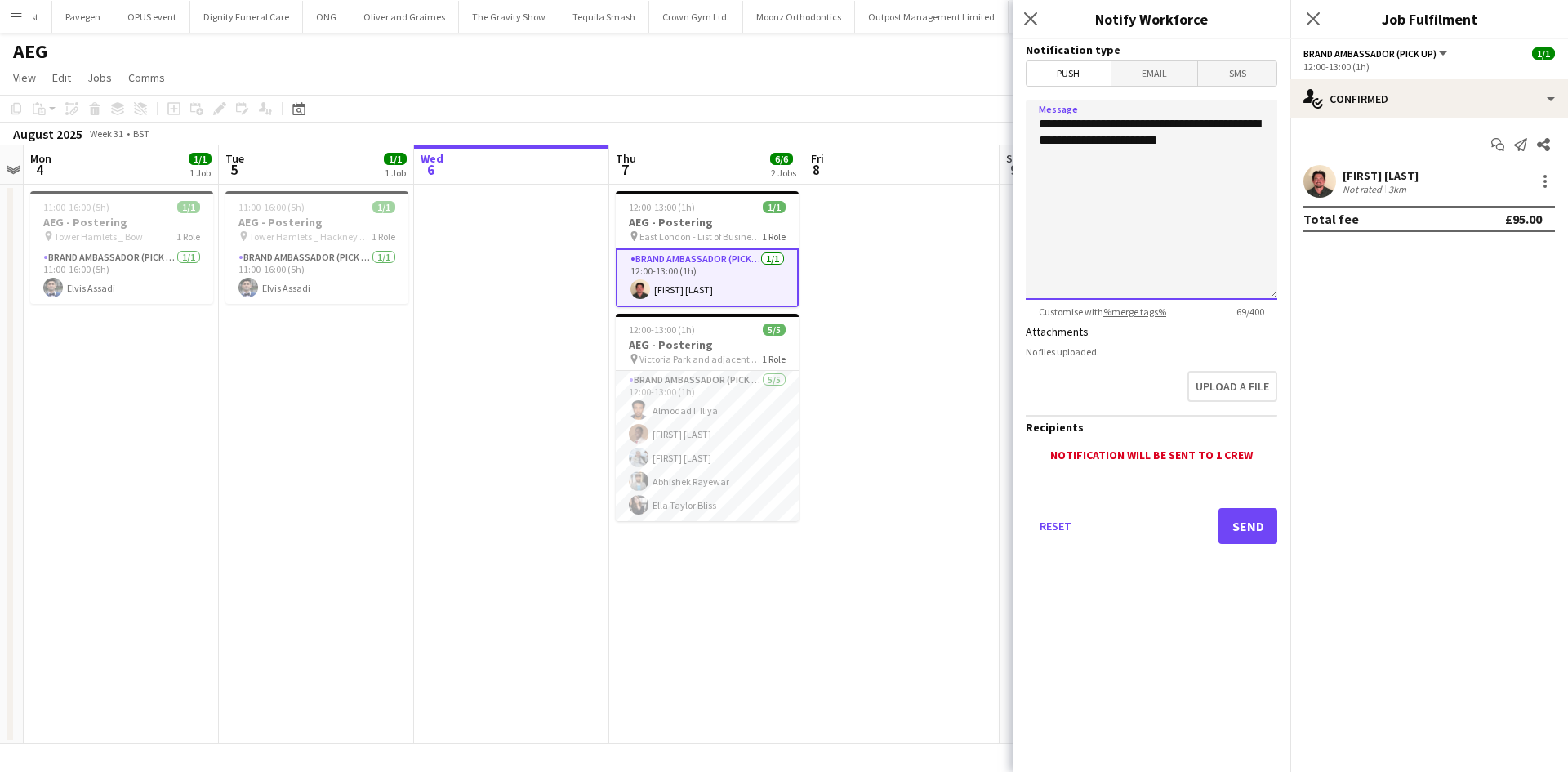 click on "**********" at bounding box center (1152, 199) 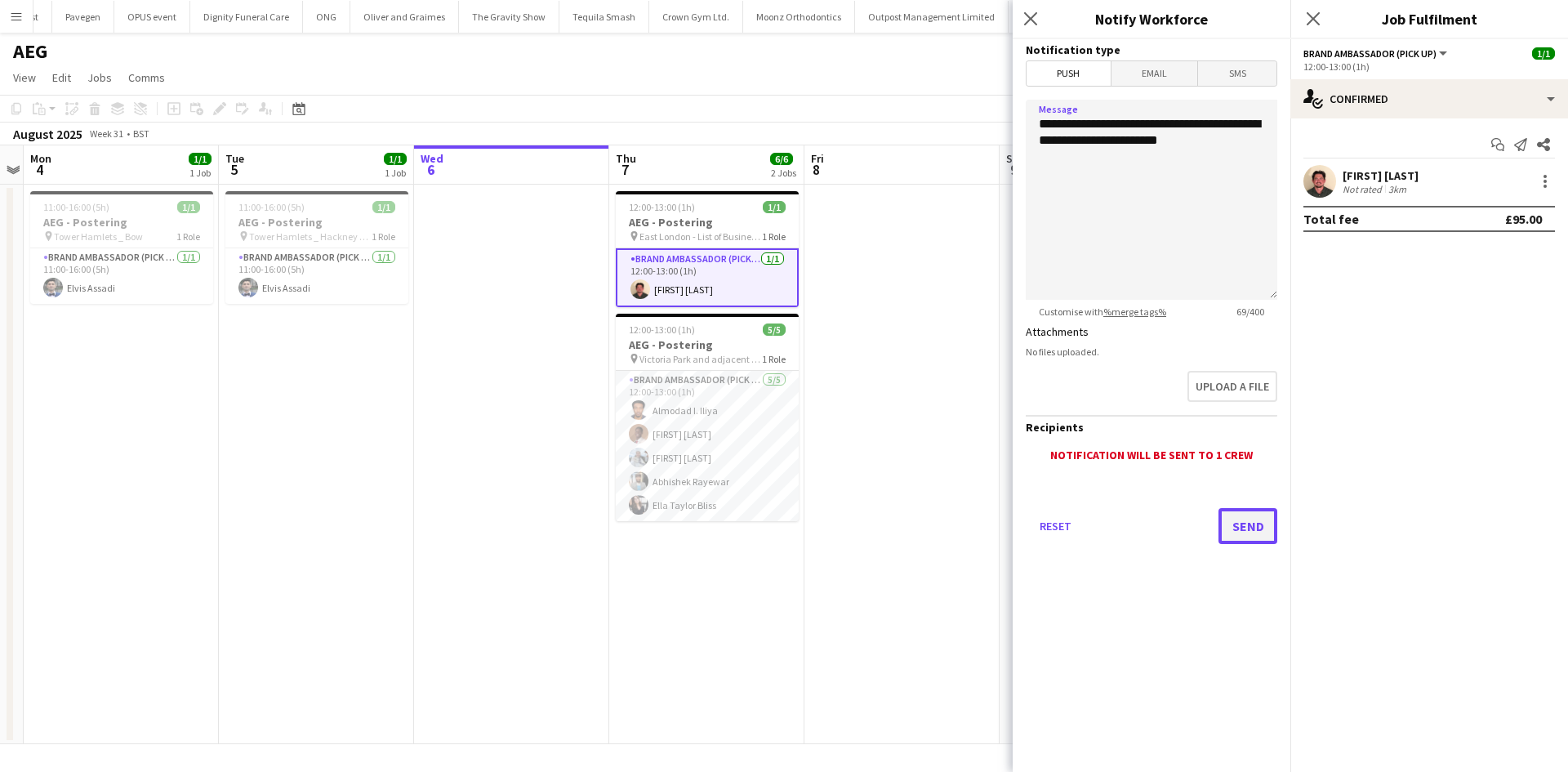 click on "Send" 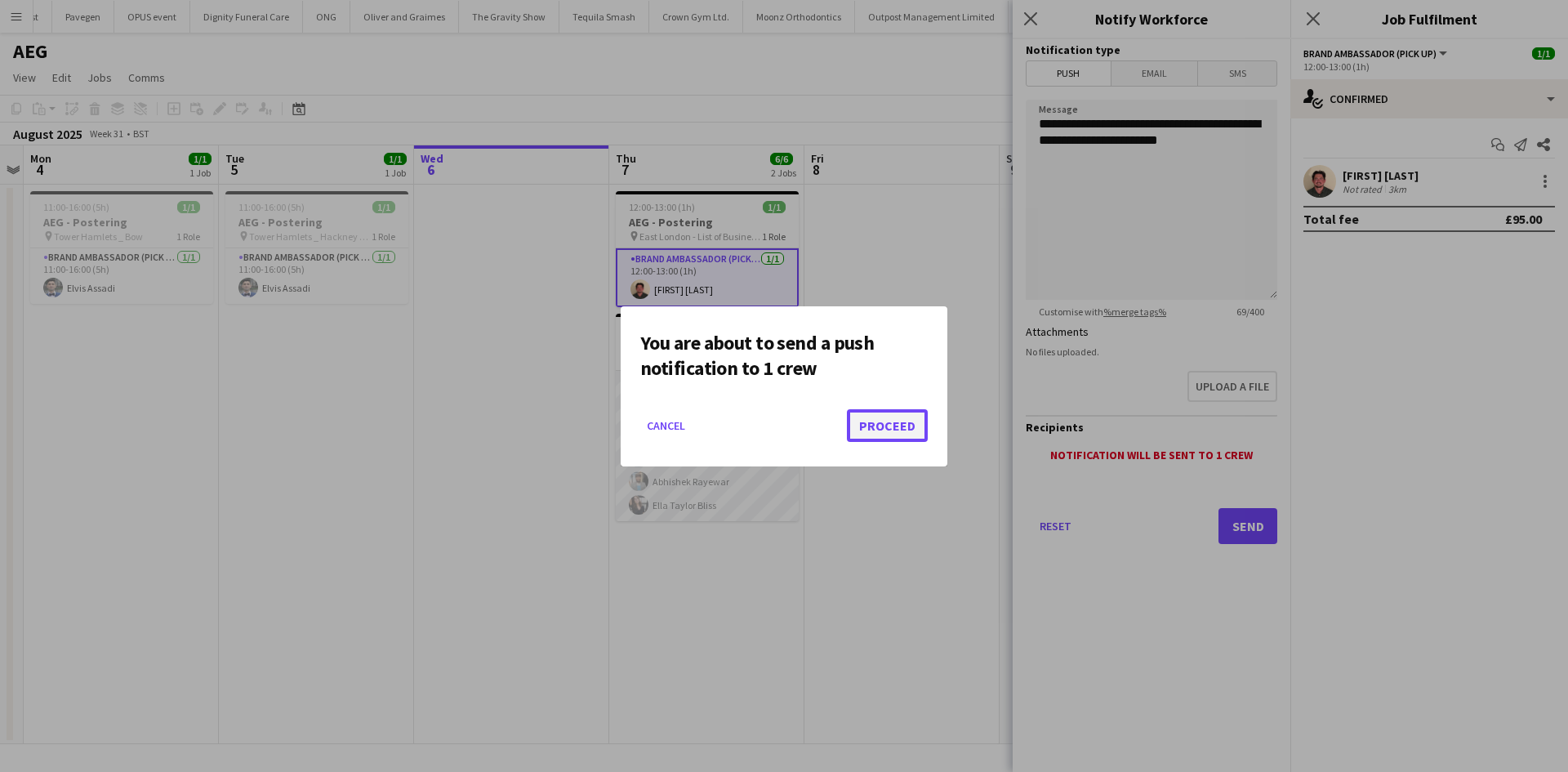 click on "Proceed" 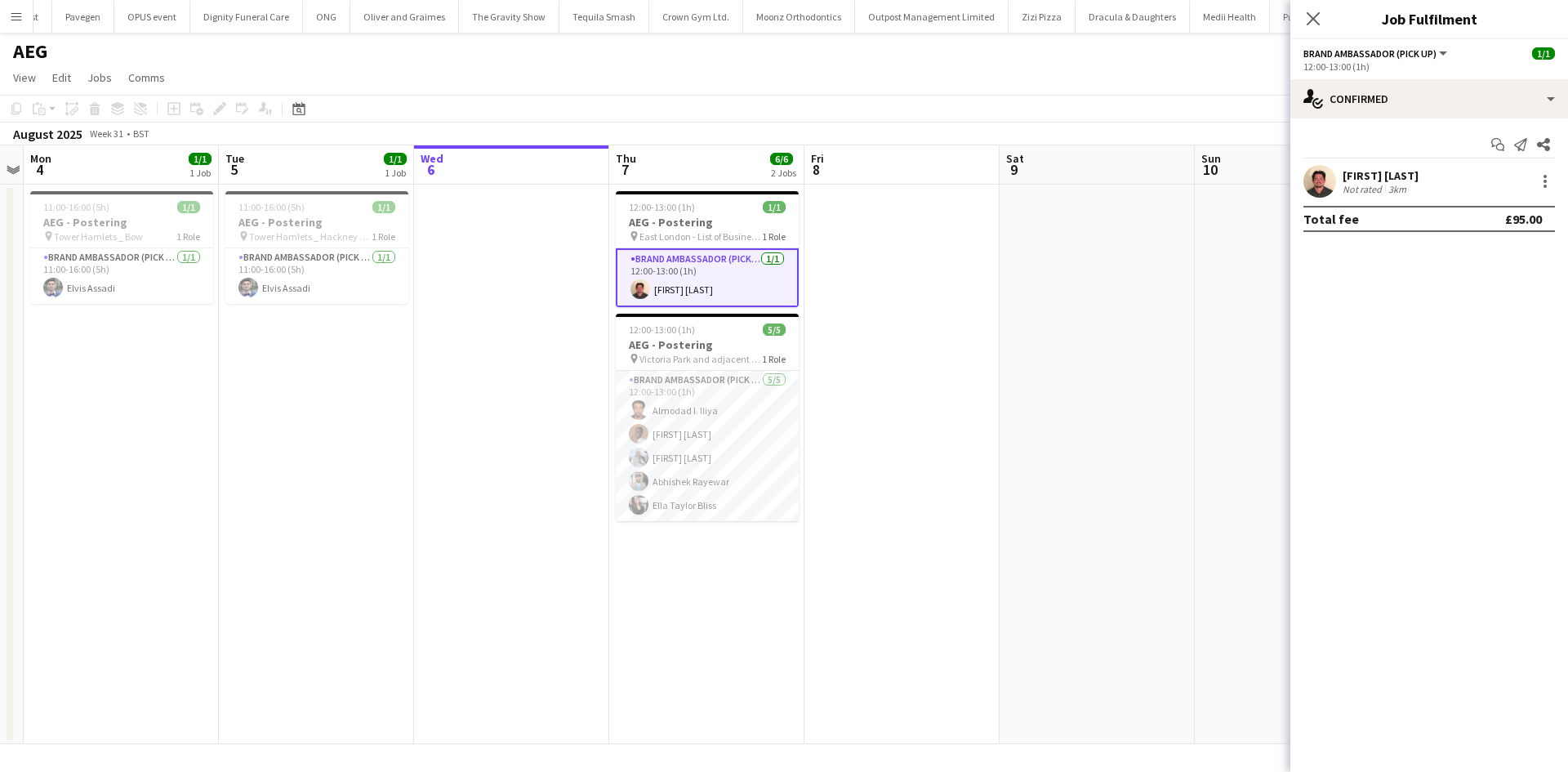 click at bounding box center (902, 464) 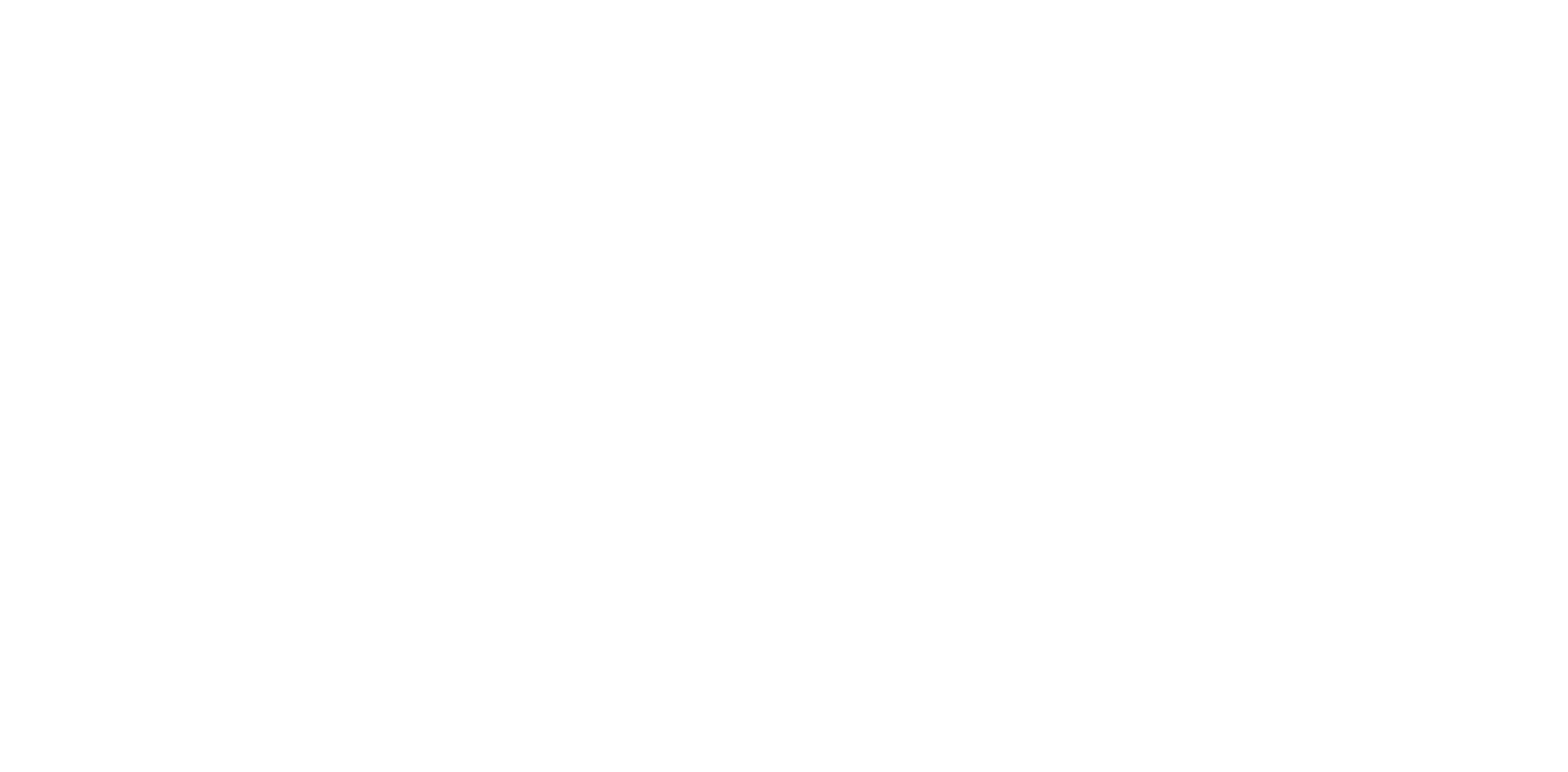 scroll, scrollTop: 0, scrollLeft: 0, axis: both 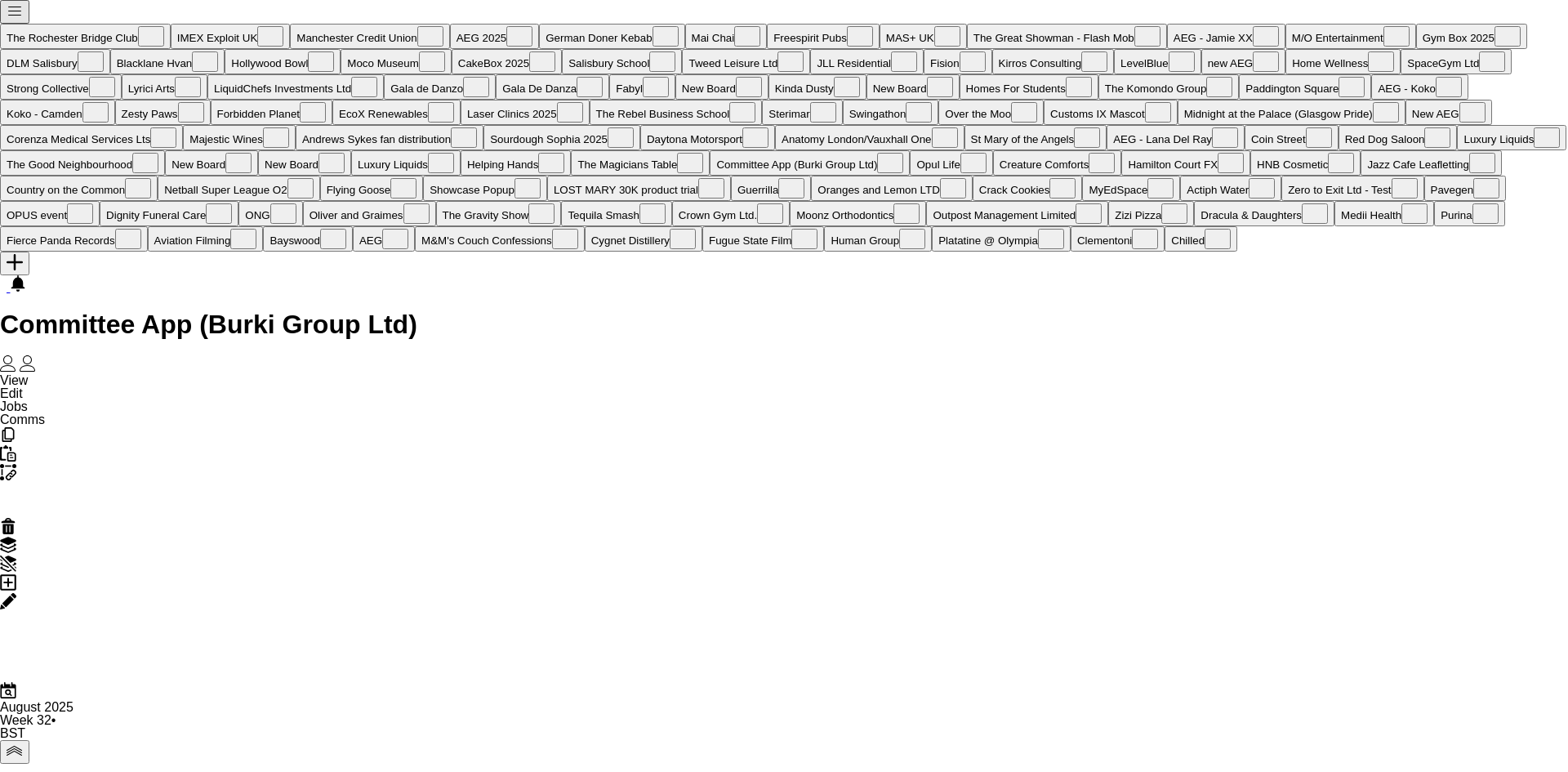 click on "Promotional Staffing (Flyering Staff)   2I   0/1   10:00-14:00 (4h)
single-neutral-actions" 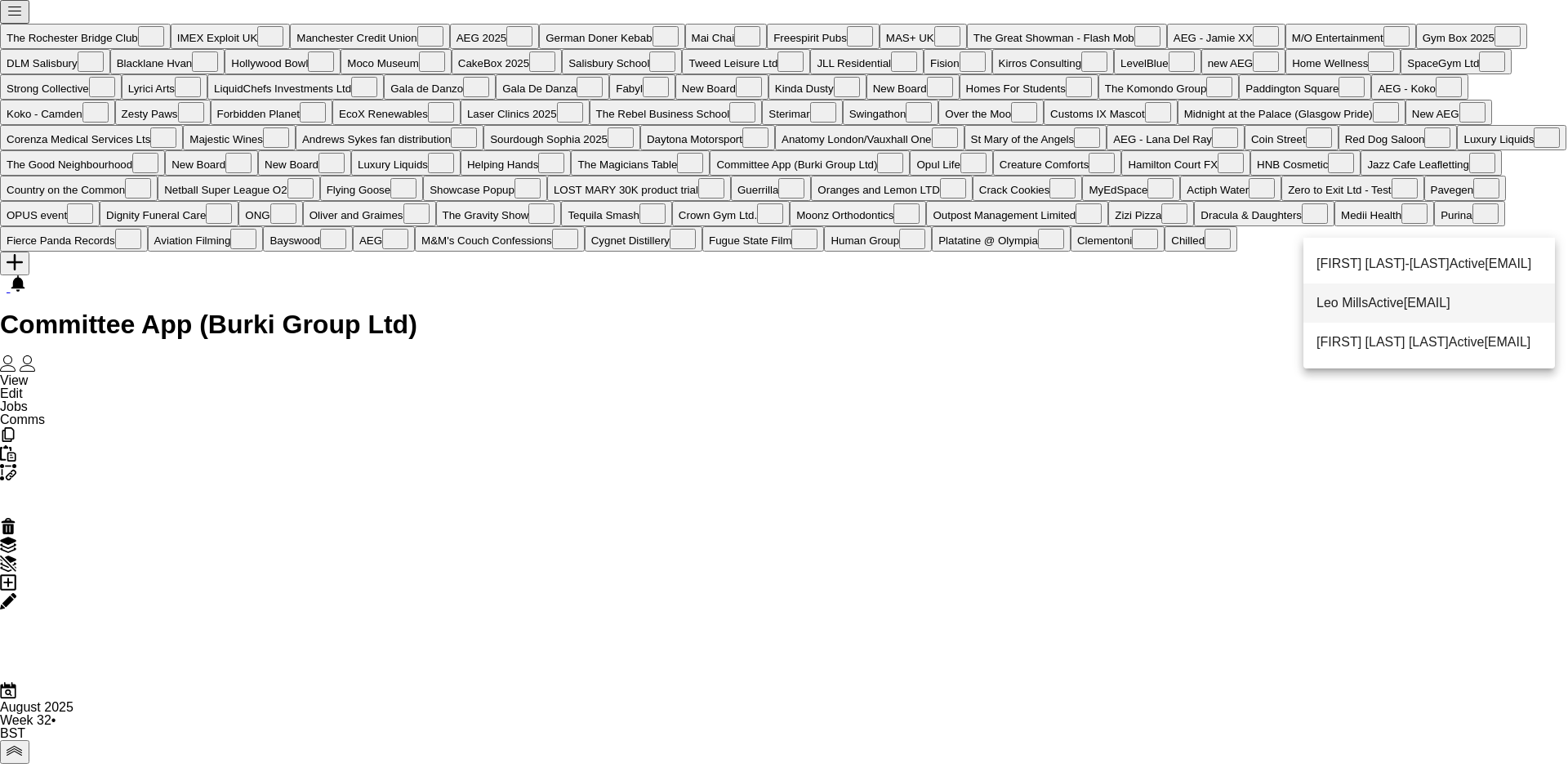 type on "***" 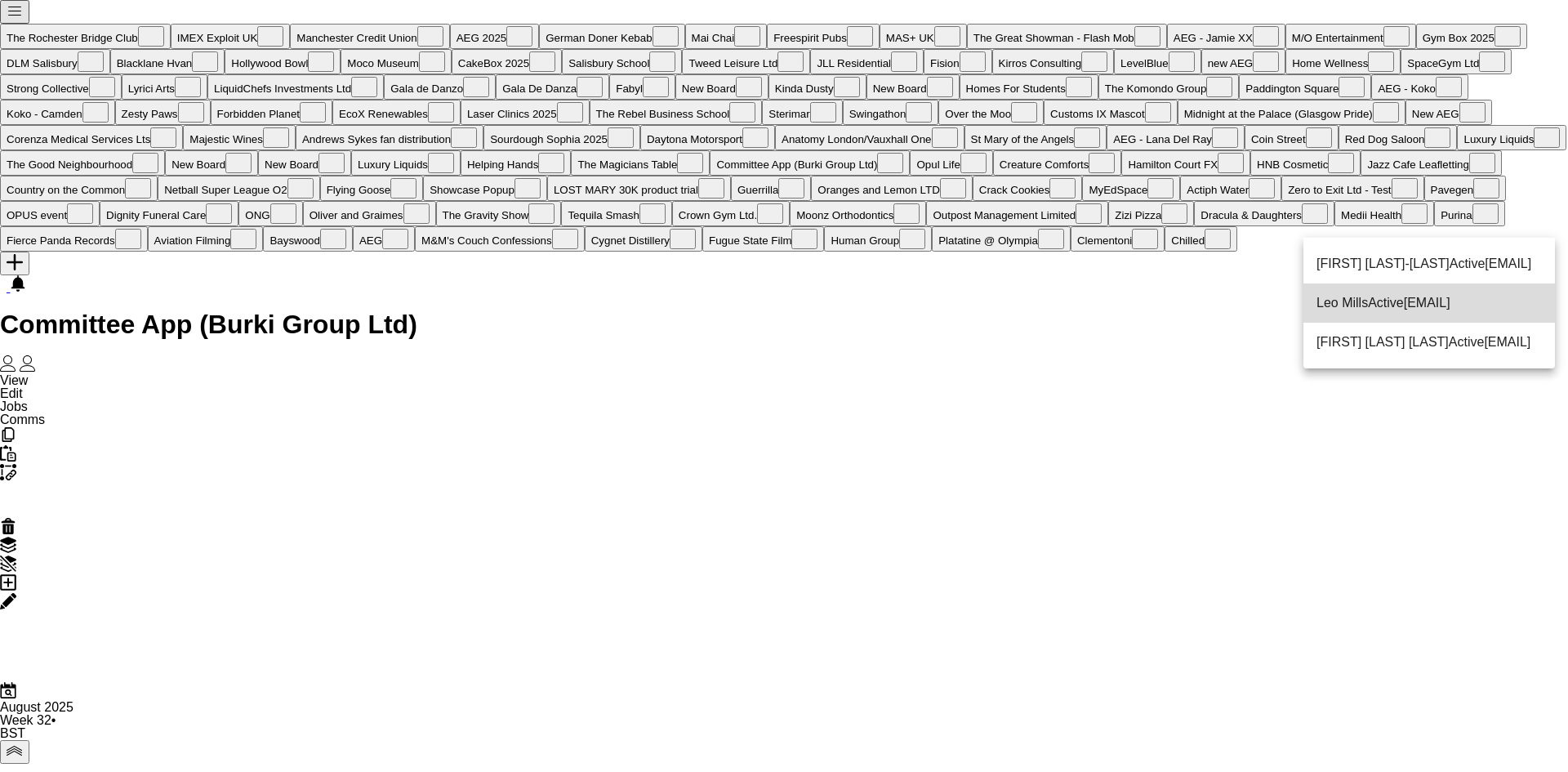 click on "[EMAIL]" at bounding box center (1427, 302) 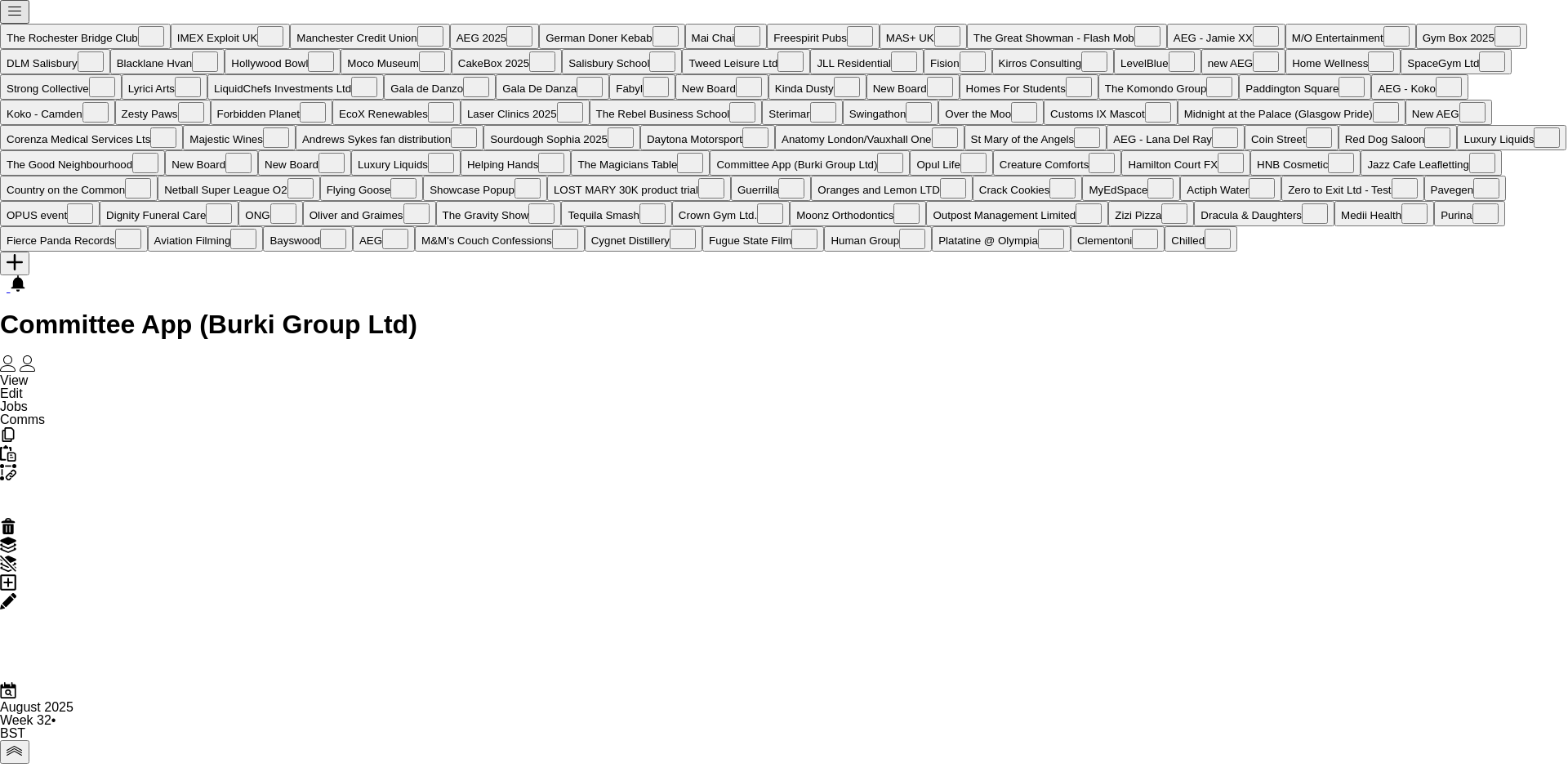 drag, startPoint x: 1462, startPoint y: 661, endPoint x: 1425, endPoint y: 639, distance: 43.046487 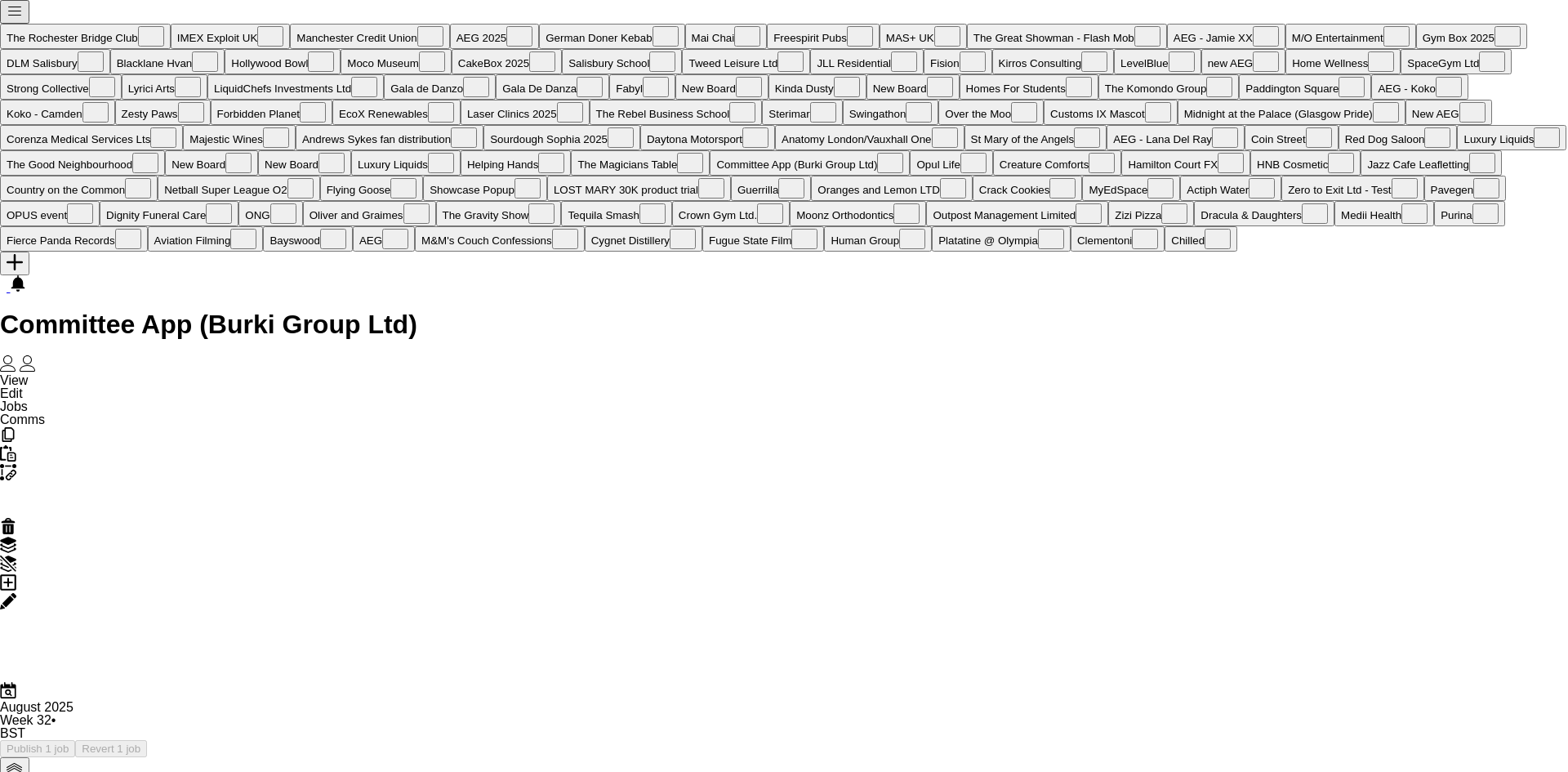 click 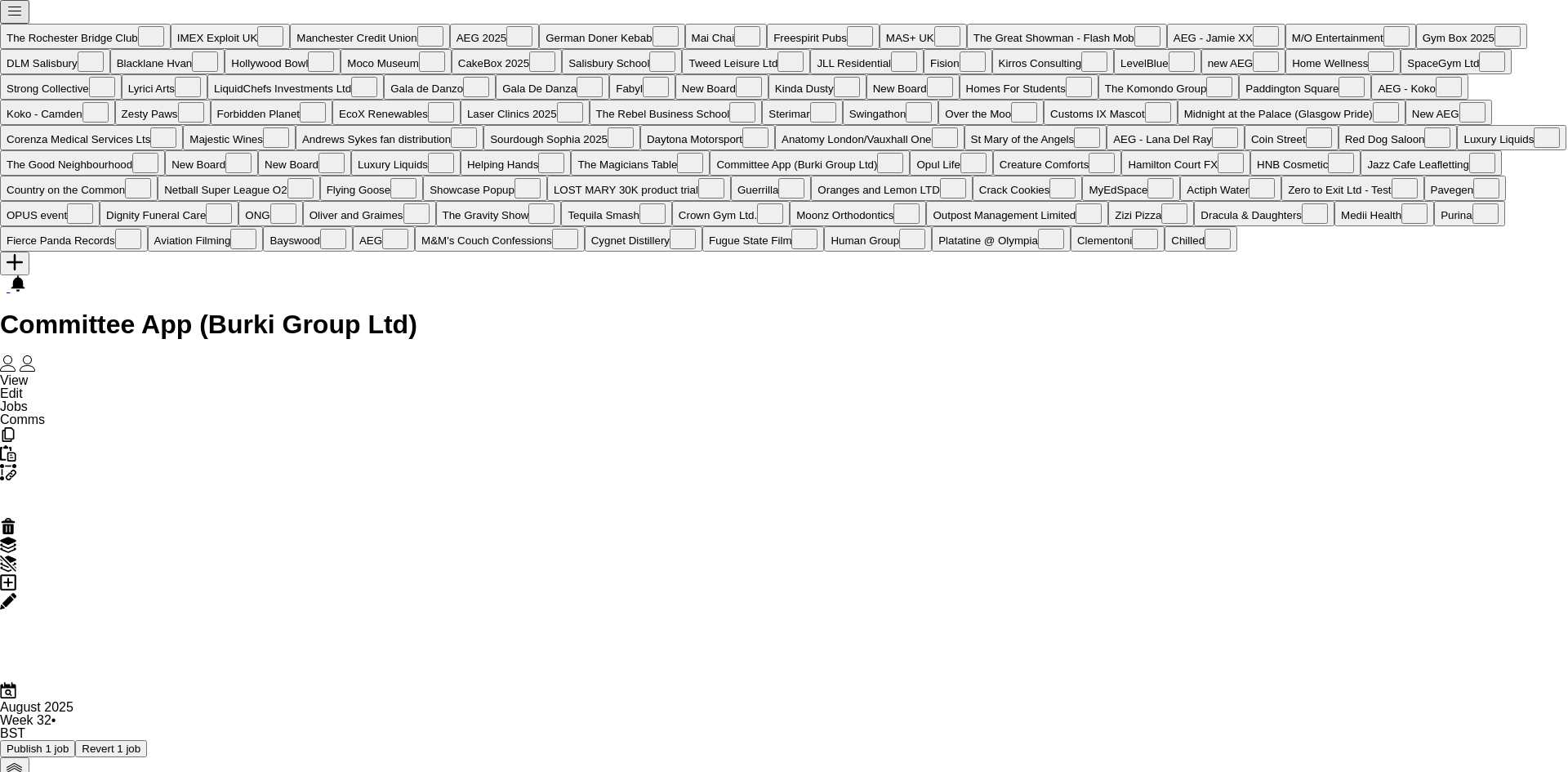 click on "Copy
Paste
Paste   Ctrl+V Paste with crew  Ctrl+Shift+V
Paste linked Job
Add linked Job
Delete
Group
Ungroup
Add job
Edit
Edit linked Job
Applicants
Date picker
AUG 2025 AUG 2025 Monday M Tuesday T Wednesday W Thursday T Friday F Saturday S Sunday S  AUG   1   2   3   4   5   6   7   8   9   10   11   12   13   14   15   16   17   18   19   20   21   22   23   24   25   26   27   28   29   30   31
Comparison range
Comparison range
Today" 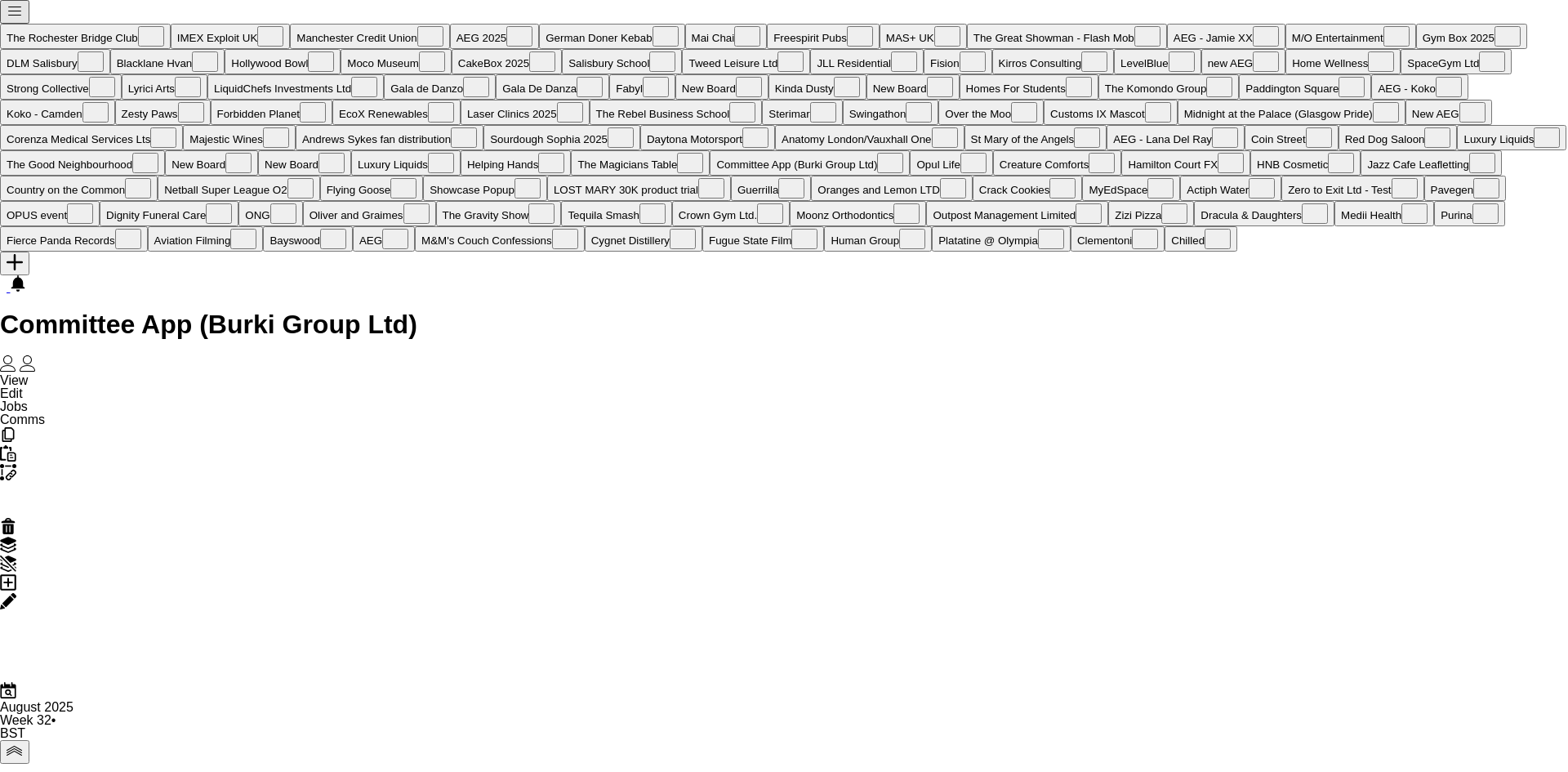 click on "Promotional Staffing (Flyering Staff)   3I   0/1   10:00-14:00 (4h)
single-neutral-actions" 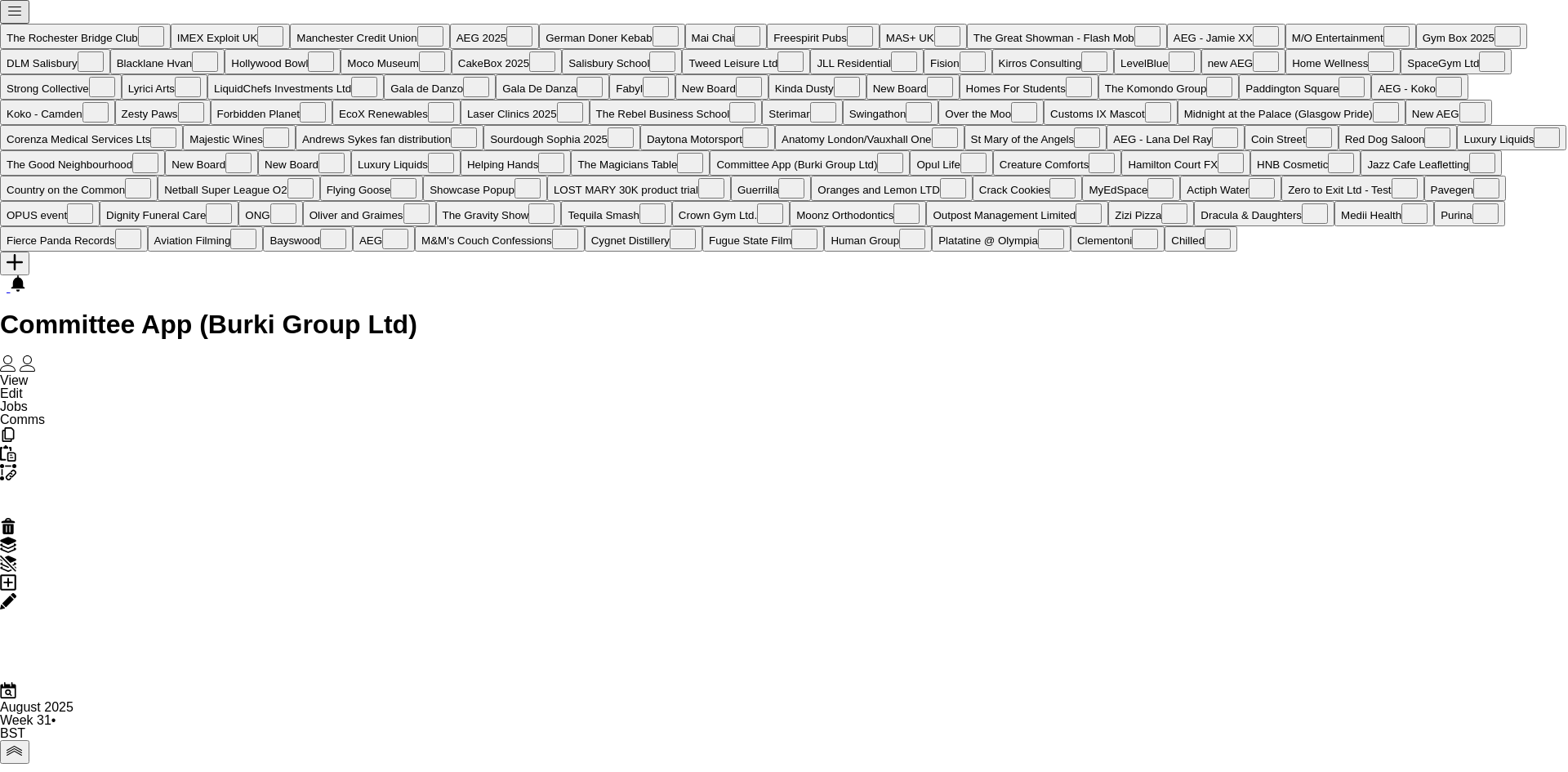 scroll, scrollTop: 0, scrollLeft: 455, axis: horizontal 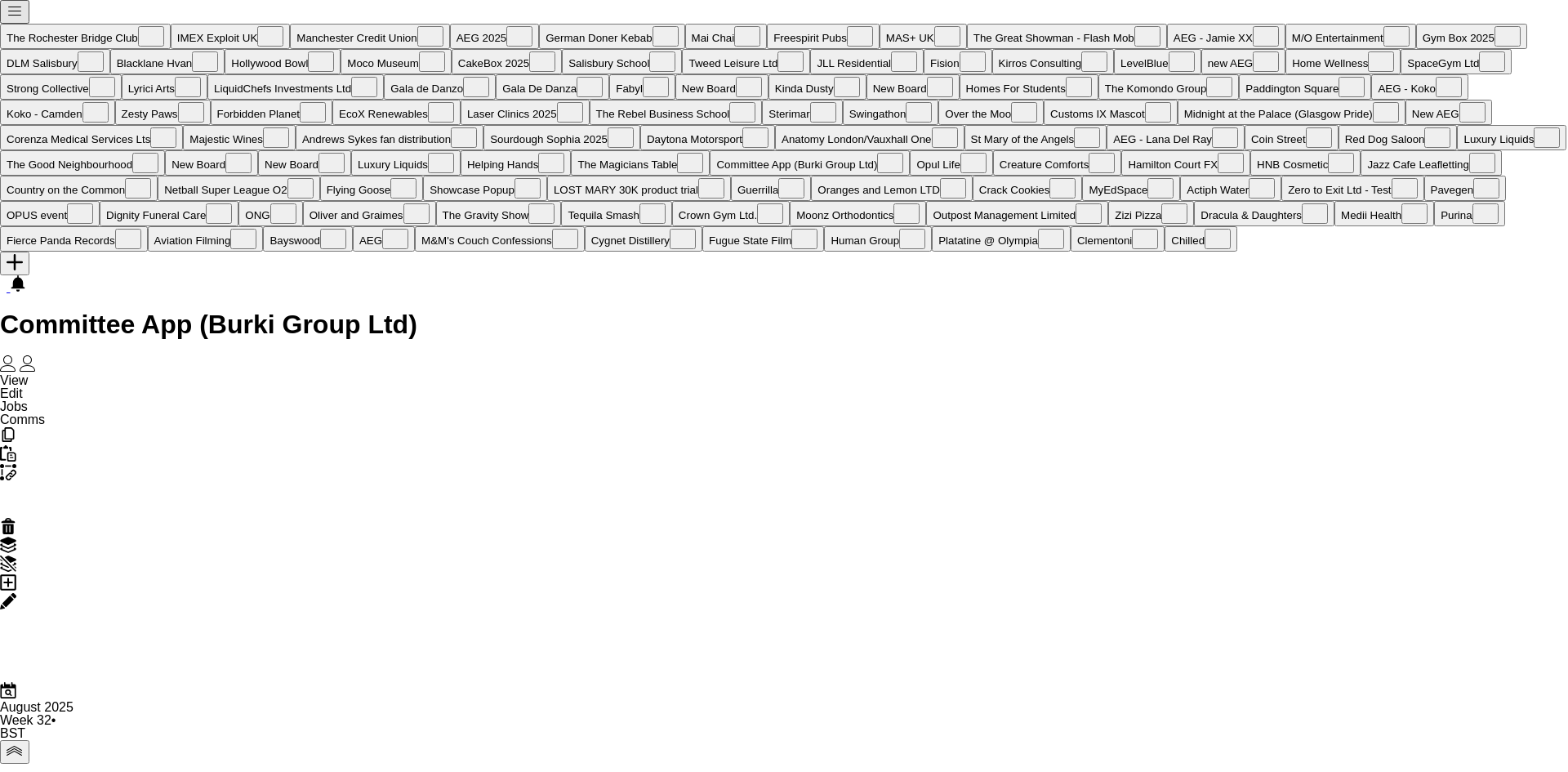click at bounding box center (78, 1883) 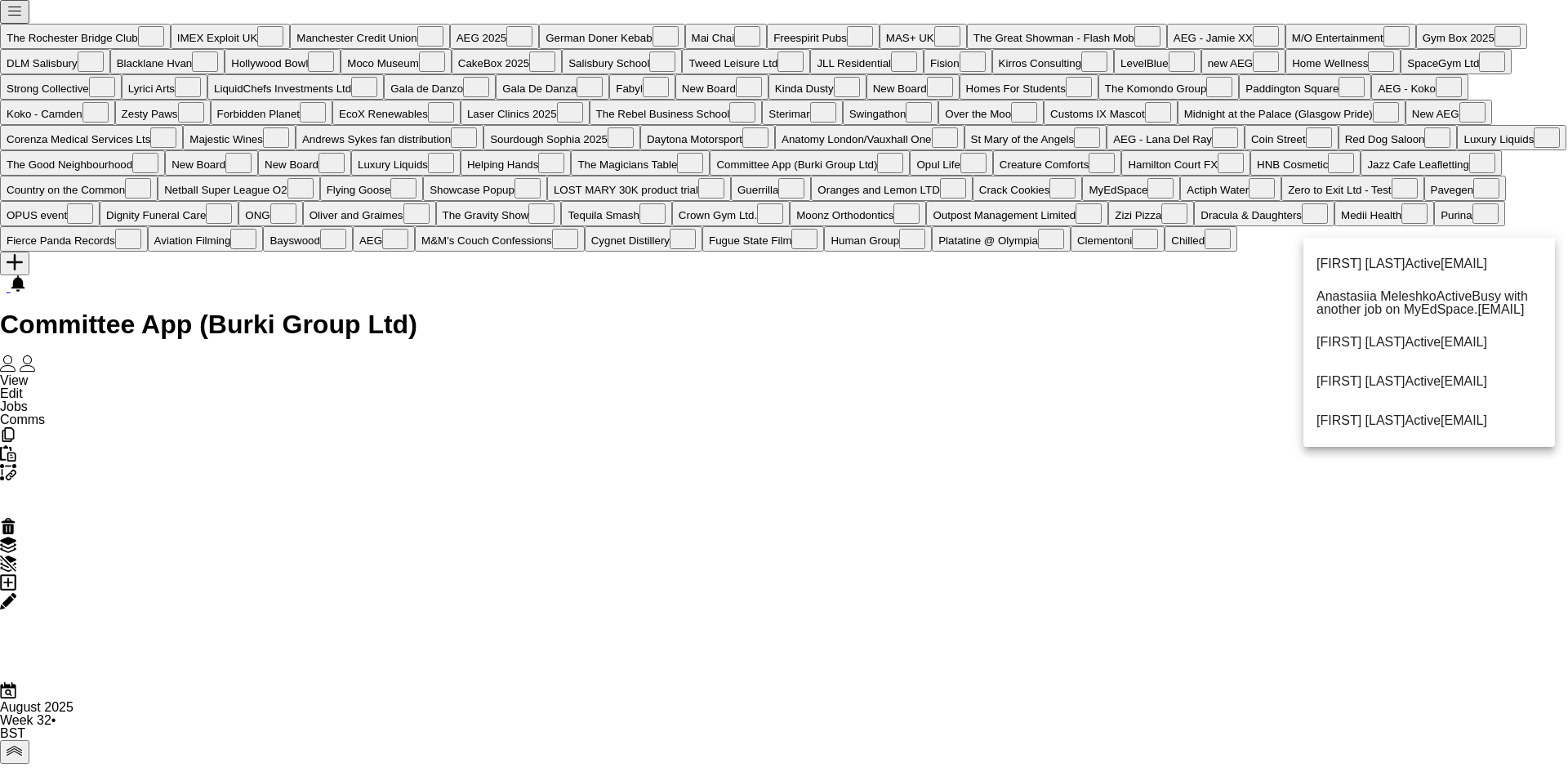 drag, startPoint x: 1401, startPoint y: 213, endPoint x: 1249, endPoint y: 215, distance: 152.0132 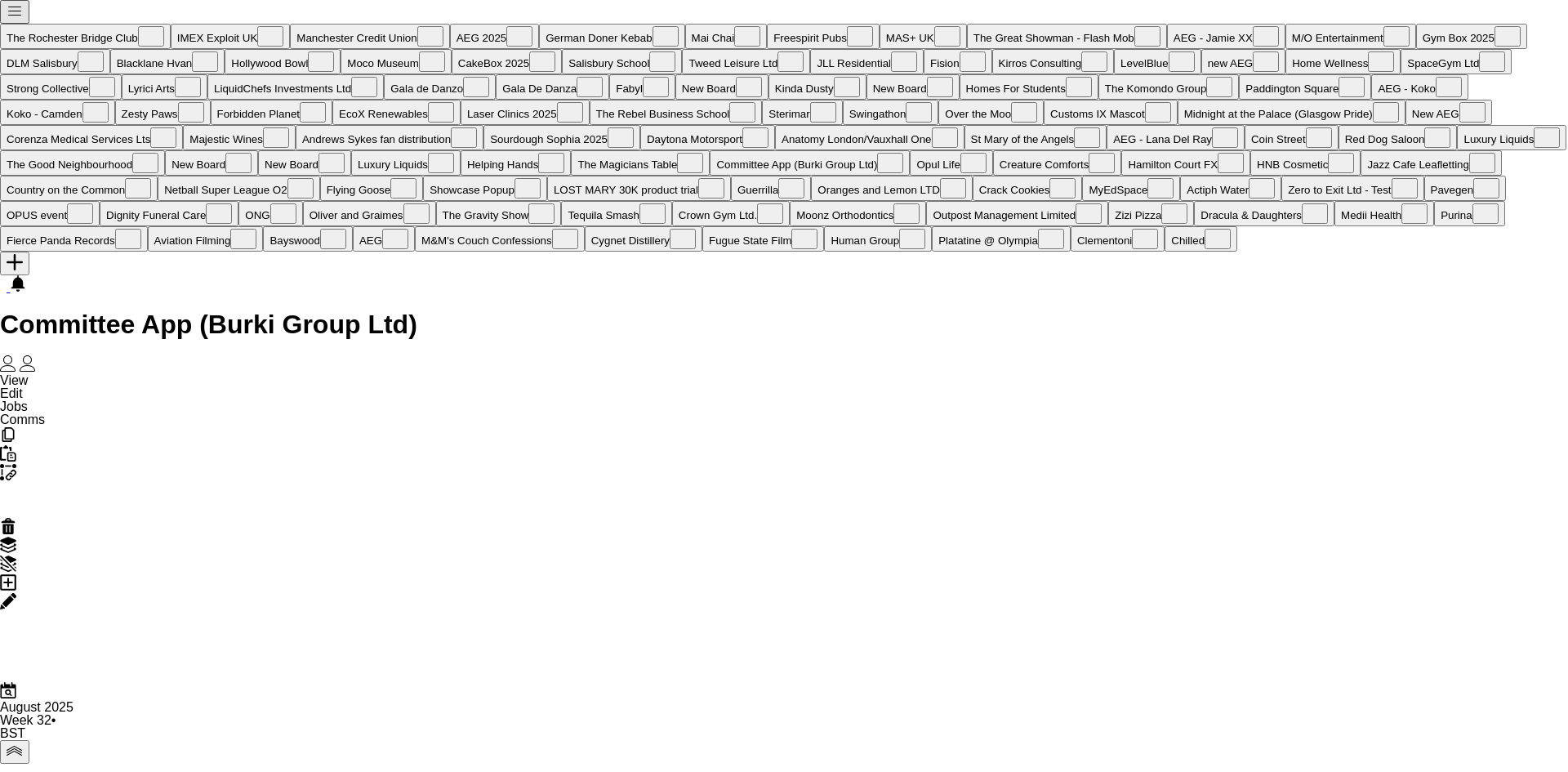 drag, startPoint x: 1131, startPoint y: 359, endPoint x: 789, endPoint y: 342, distance: 342.4223 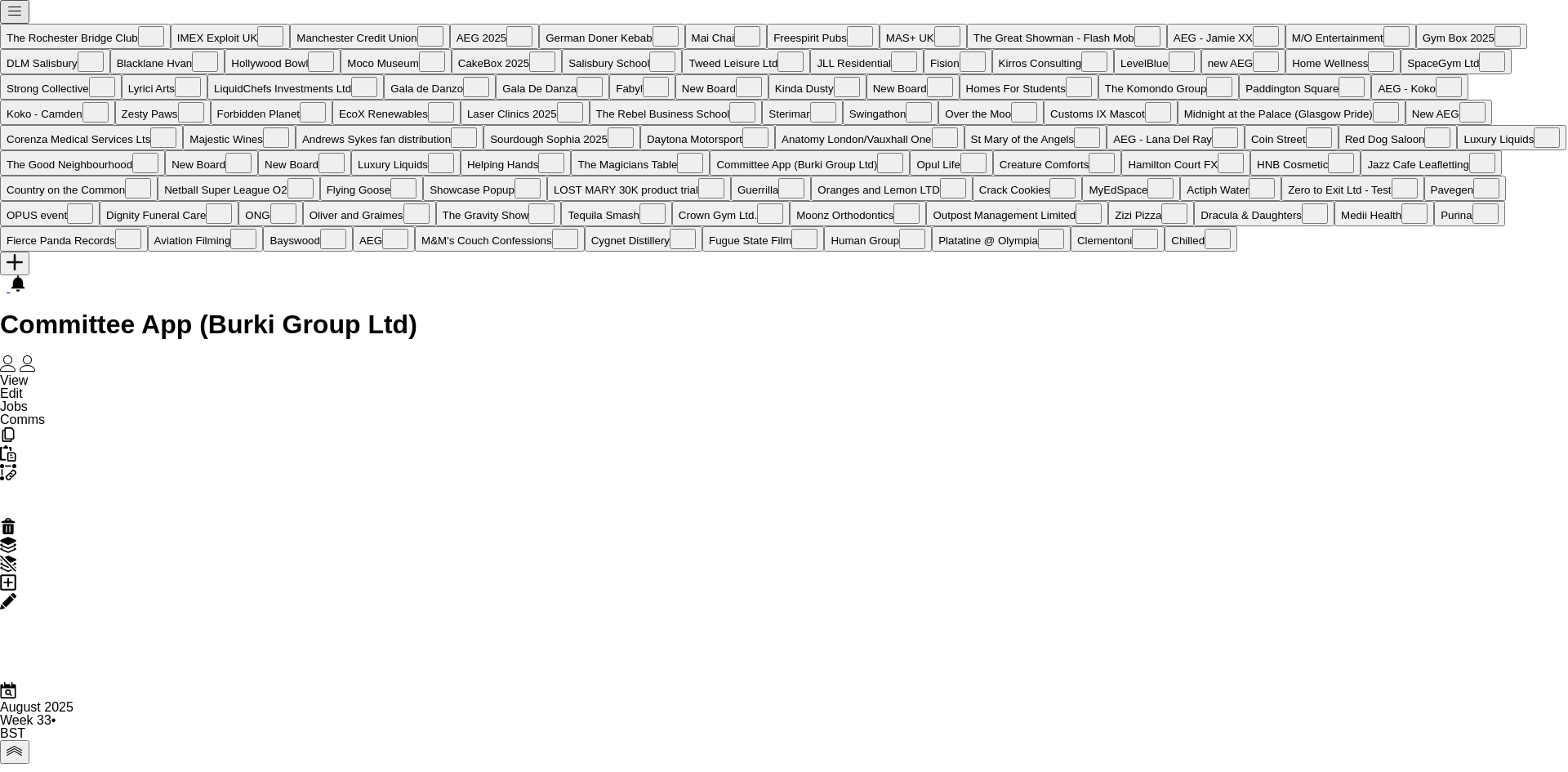 click at bounding box center [78, 1831] 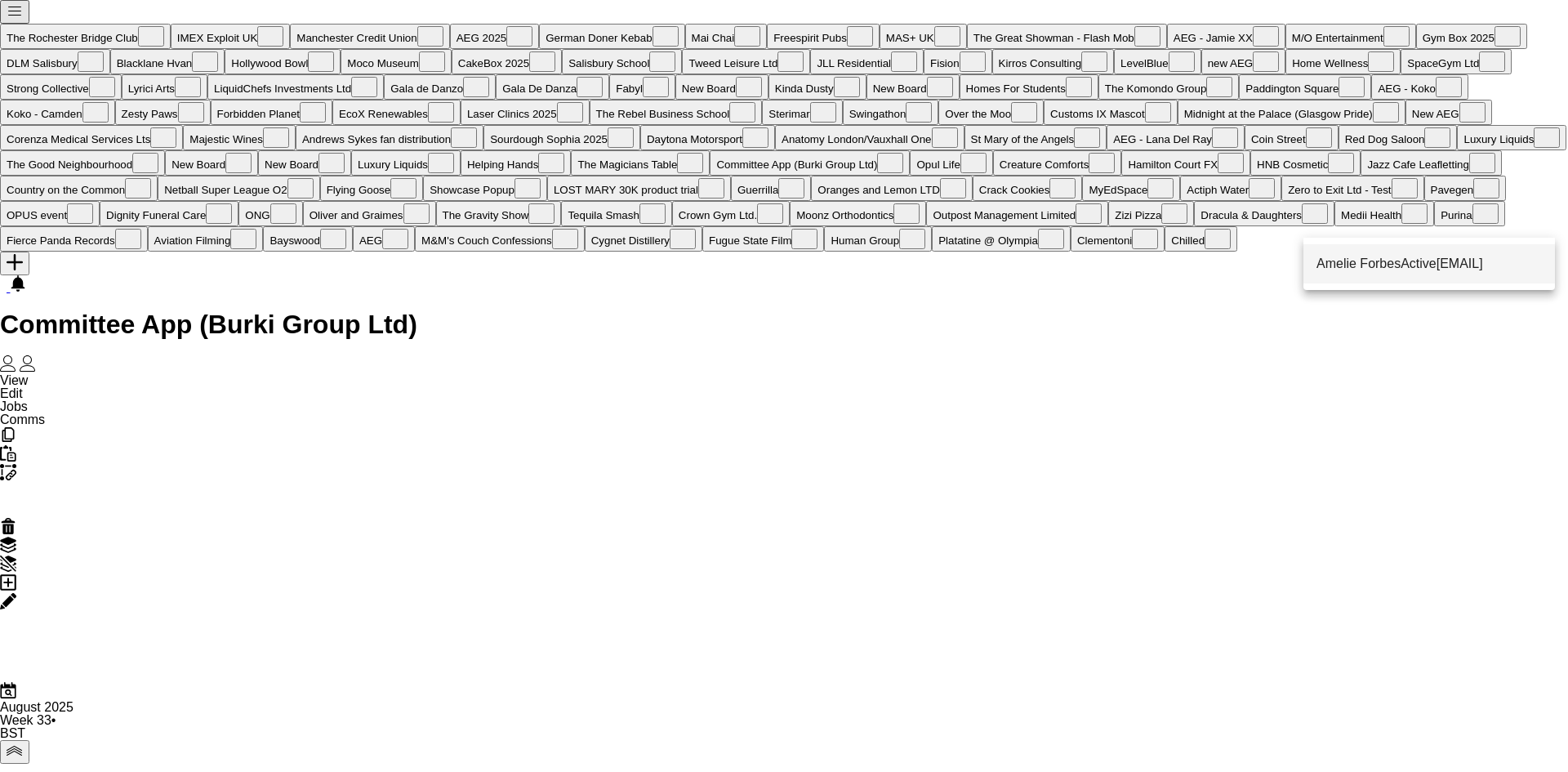 type on "******" 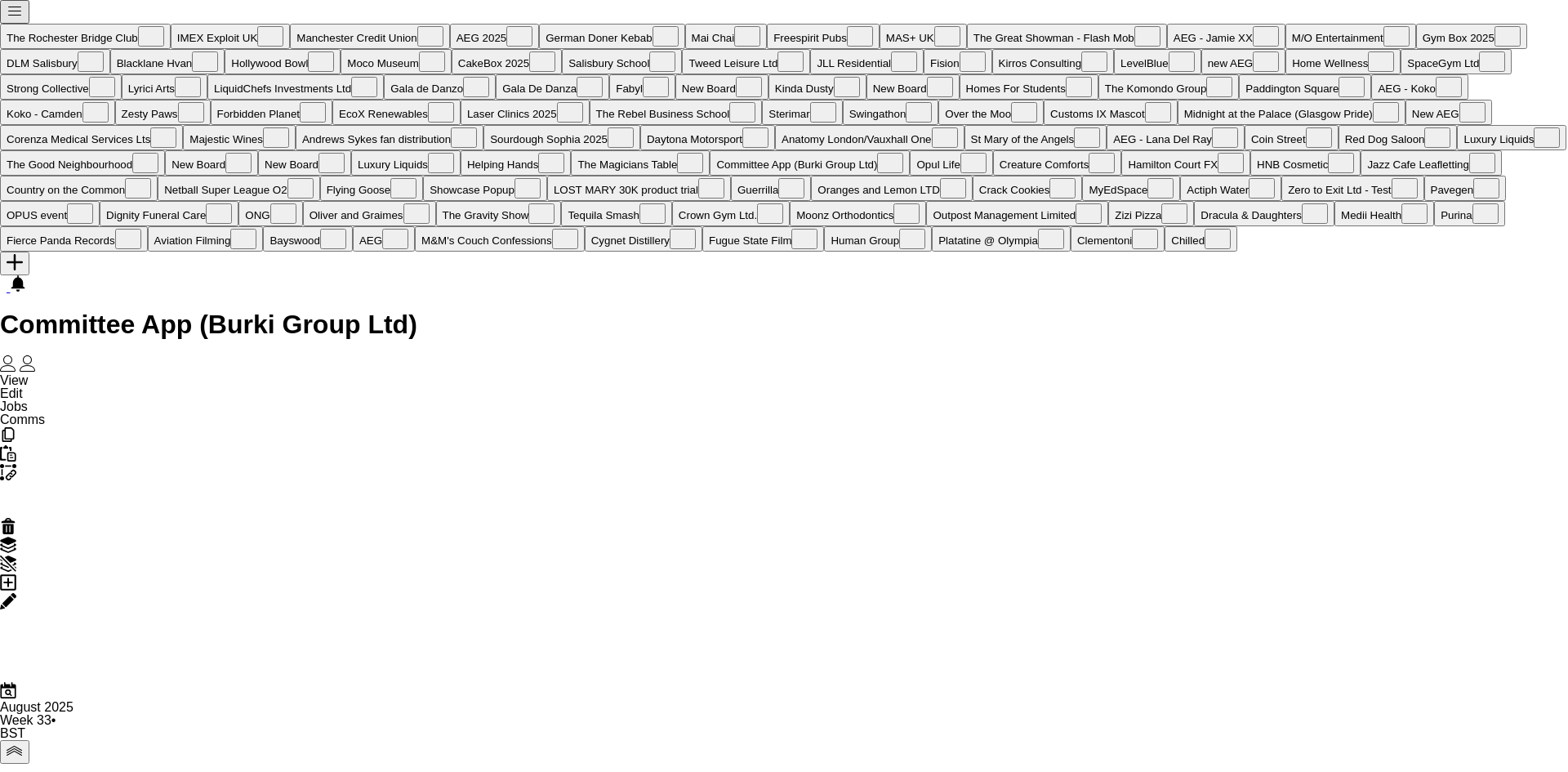 drag, startPoint x: 1427, startPoint y: 709, endPoint x: 1436, endPoint y: 701, distance: 12.041595 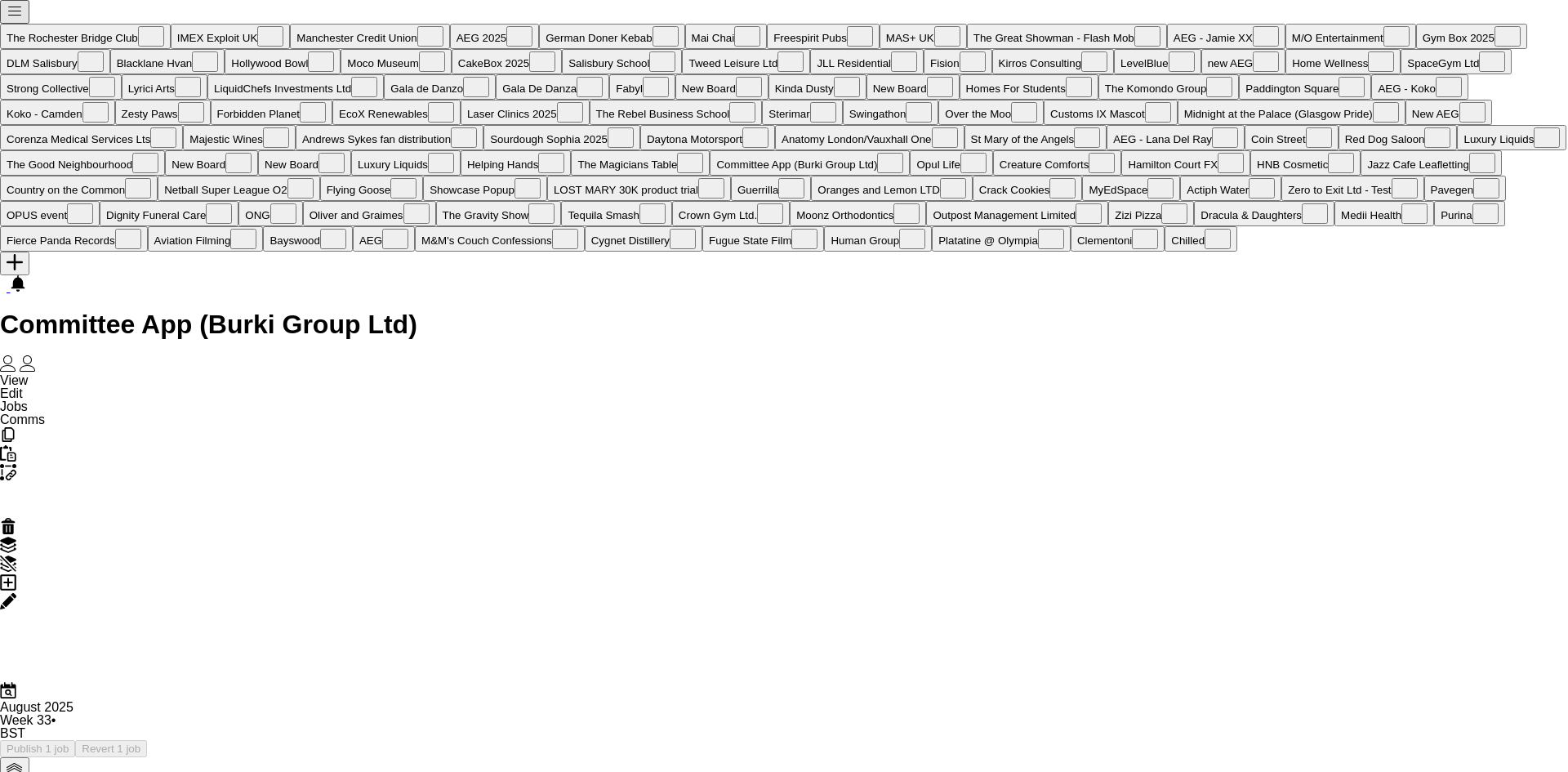 click 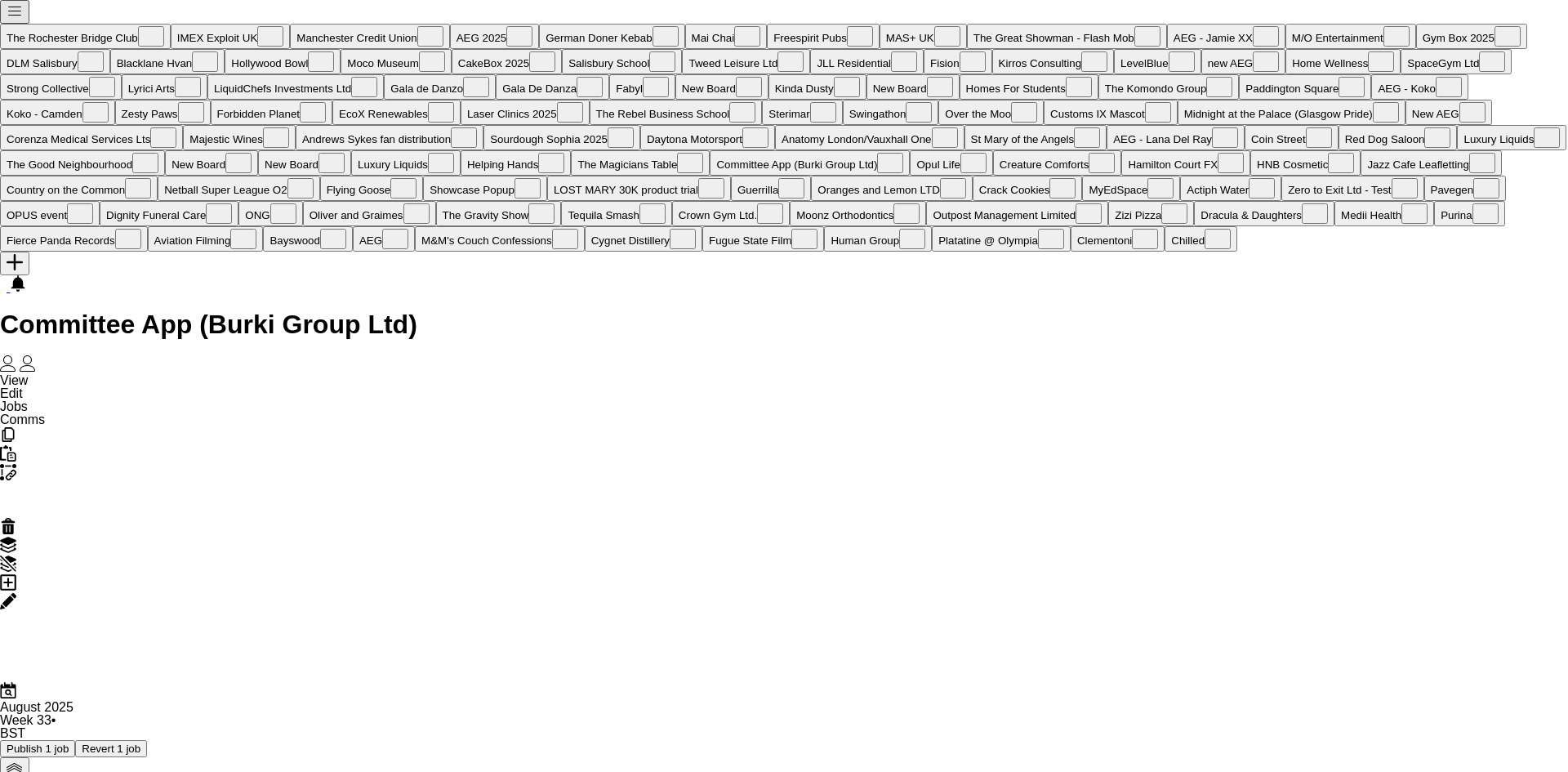 click on "Publish 1 job" 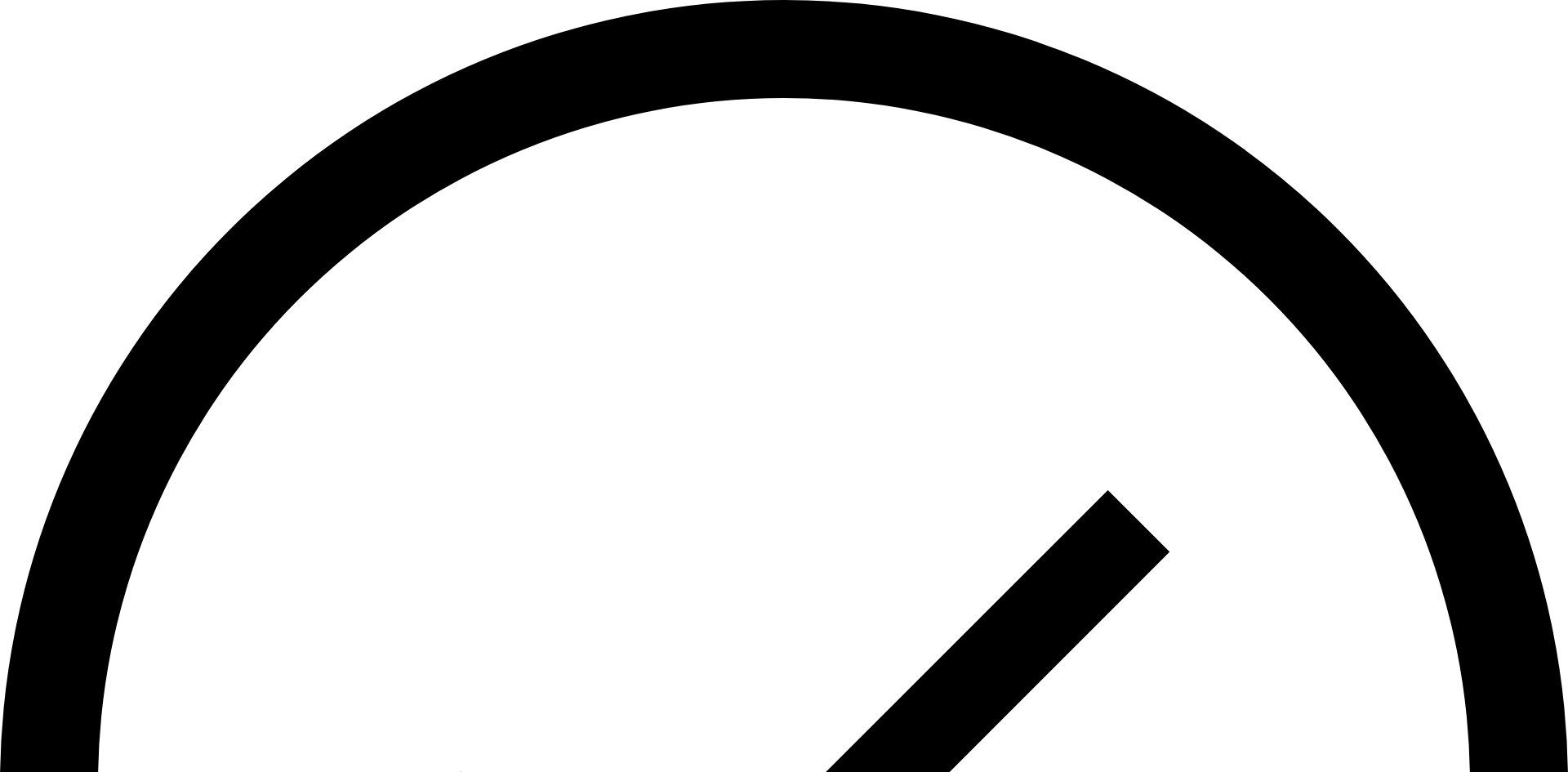 drag, startPoint x: 443, startPoint y: 386, endPoint x: 1288, endPoint y: 380, distance: 845.0213 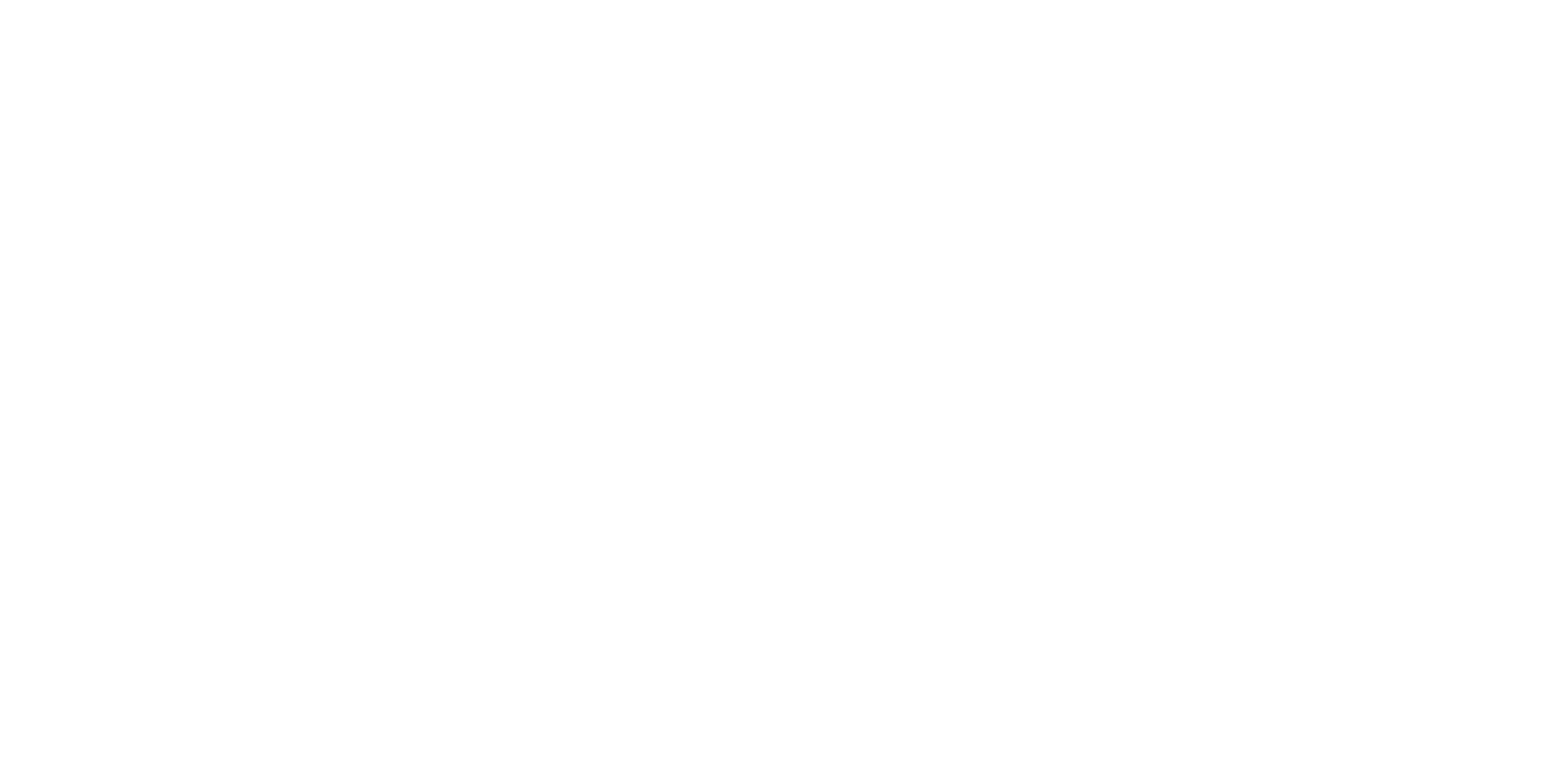 scroll, scrollTop: 0, scrollLeft: 0, axis: both 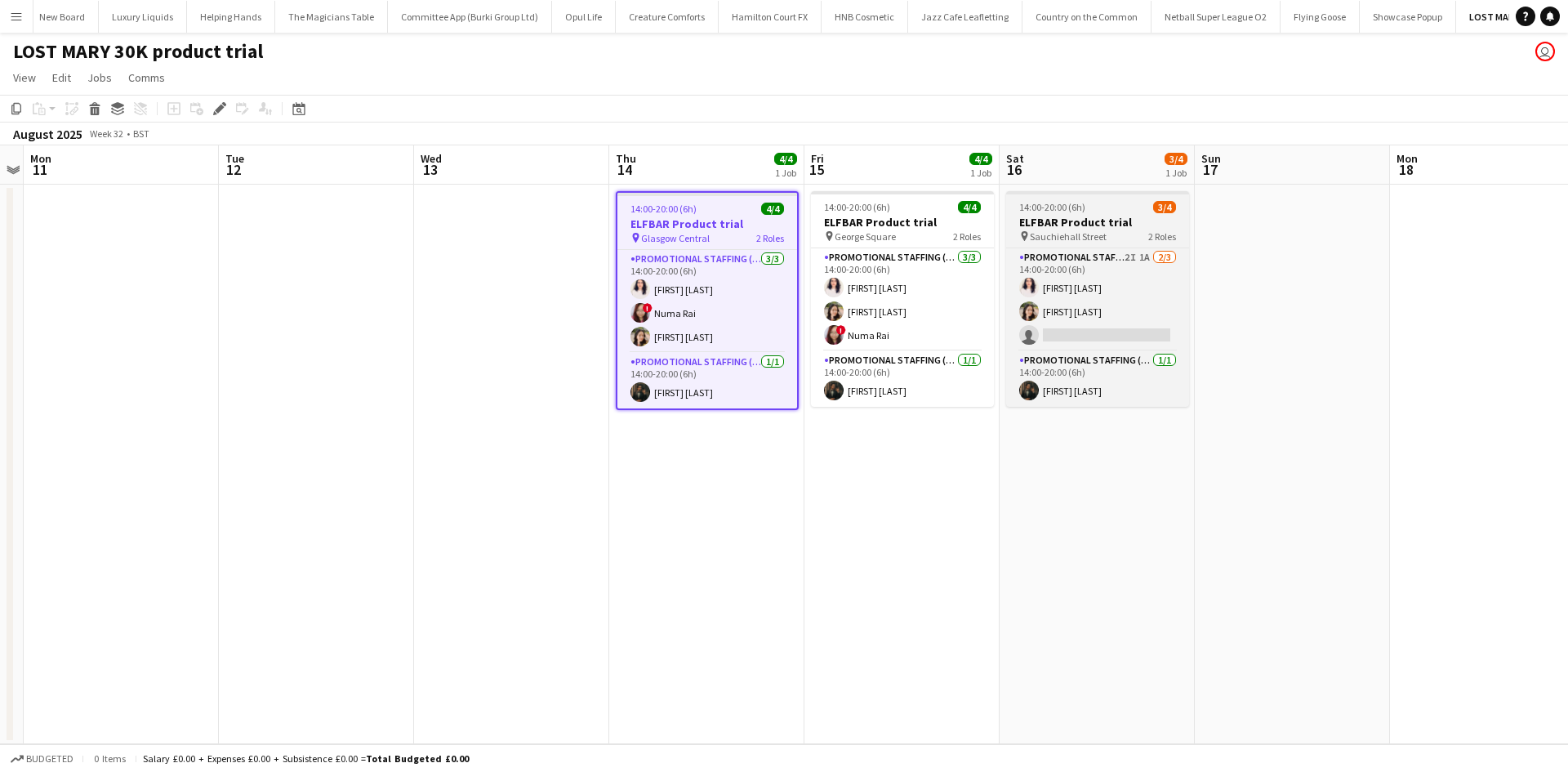 click on "[TIME] ([DURATION])    3/4   ELFBAR Product trial
pin
Sauchiehall Street   2 Roles   Promotional Staffing (Brand Ambassadors)   2I   1A   2/3   [TIME] ([DURATION])
[FIRST] [LAST] [FIRST] [LAST]
single-neutral-actions
Promotional Staffing (Team Leader)   1/1   [TIME] ([DURATION])
[FIRST] [LAST]" at bounding box center [1098, 299] 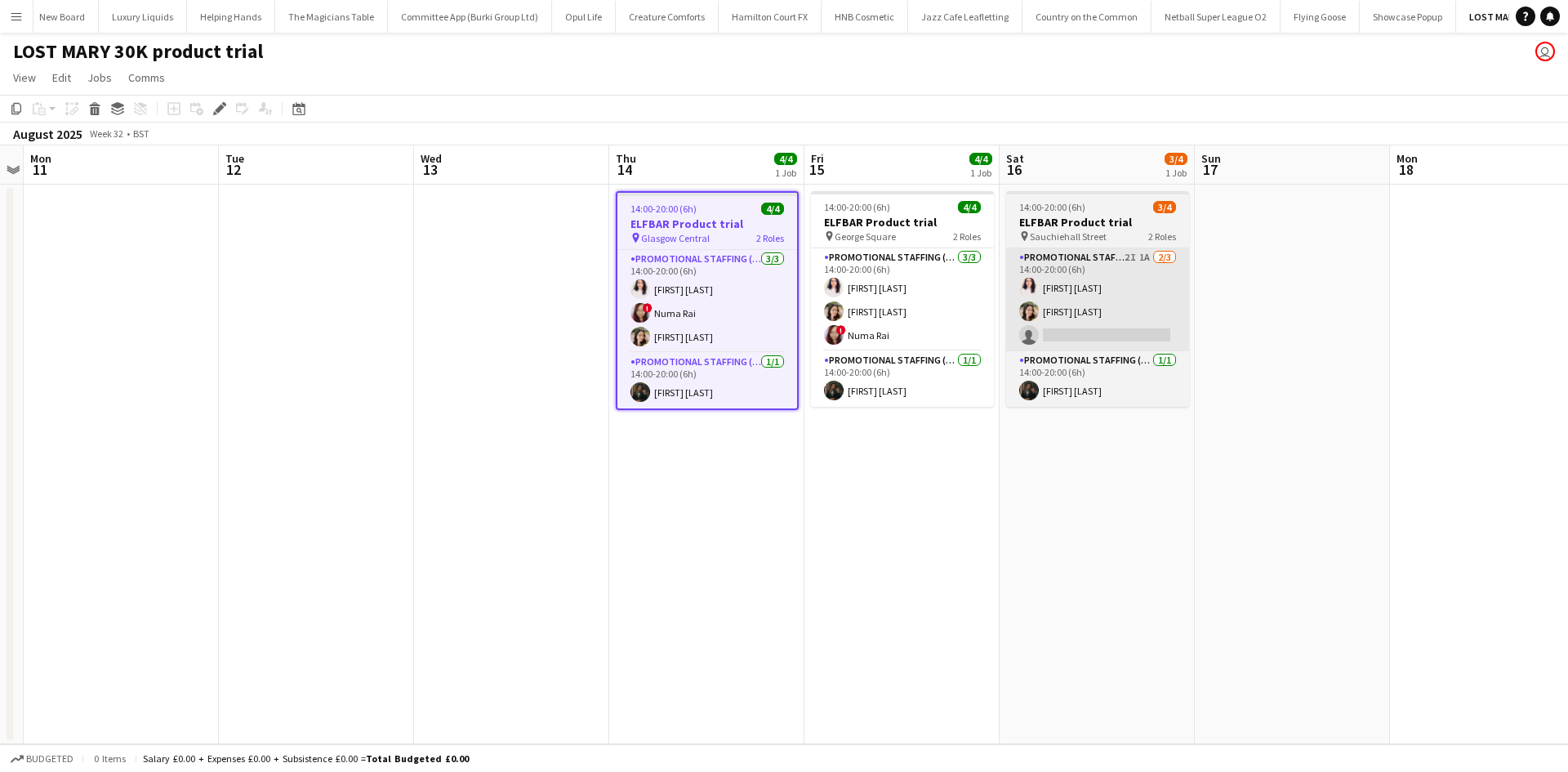 scroll, scrollTop: 0, scrollLeft: 561, axis: horizontal 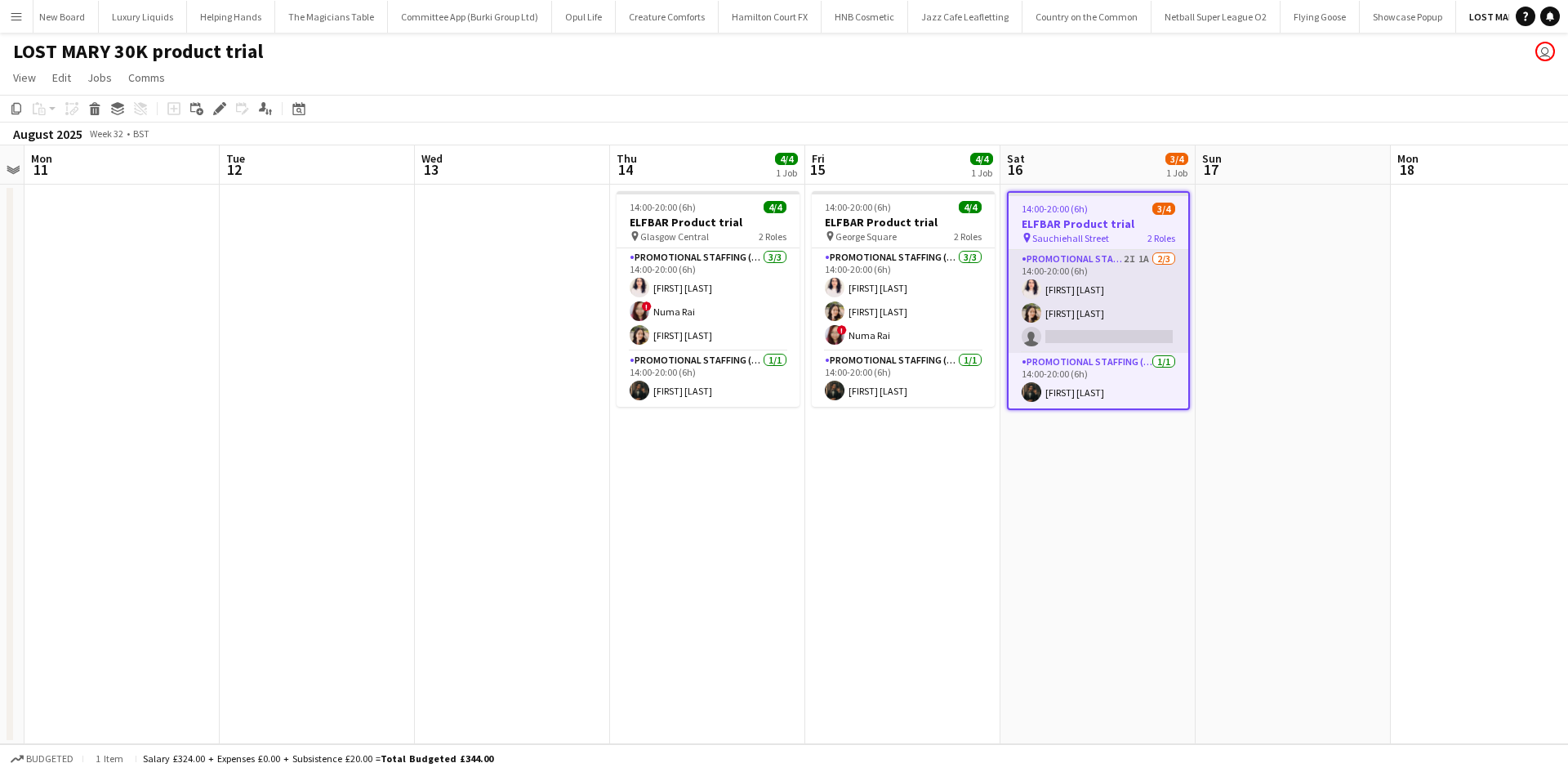 click on "Promotional Staffing (Brand Ambassadors)   2I   1A   2/3   [TIME] ([DURATION])
[FIRST] [LAST] [FIRST] [LAST]
single-neutral-actions" at bounding box center (1098, 301) 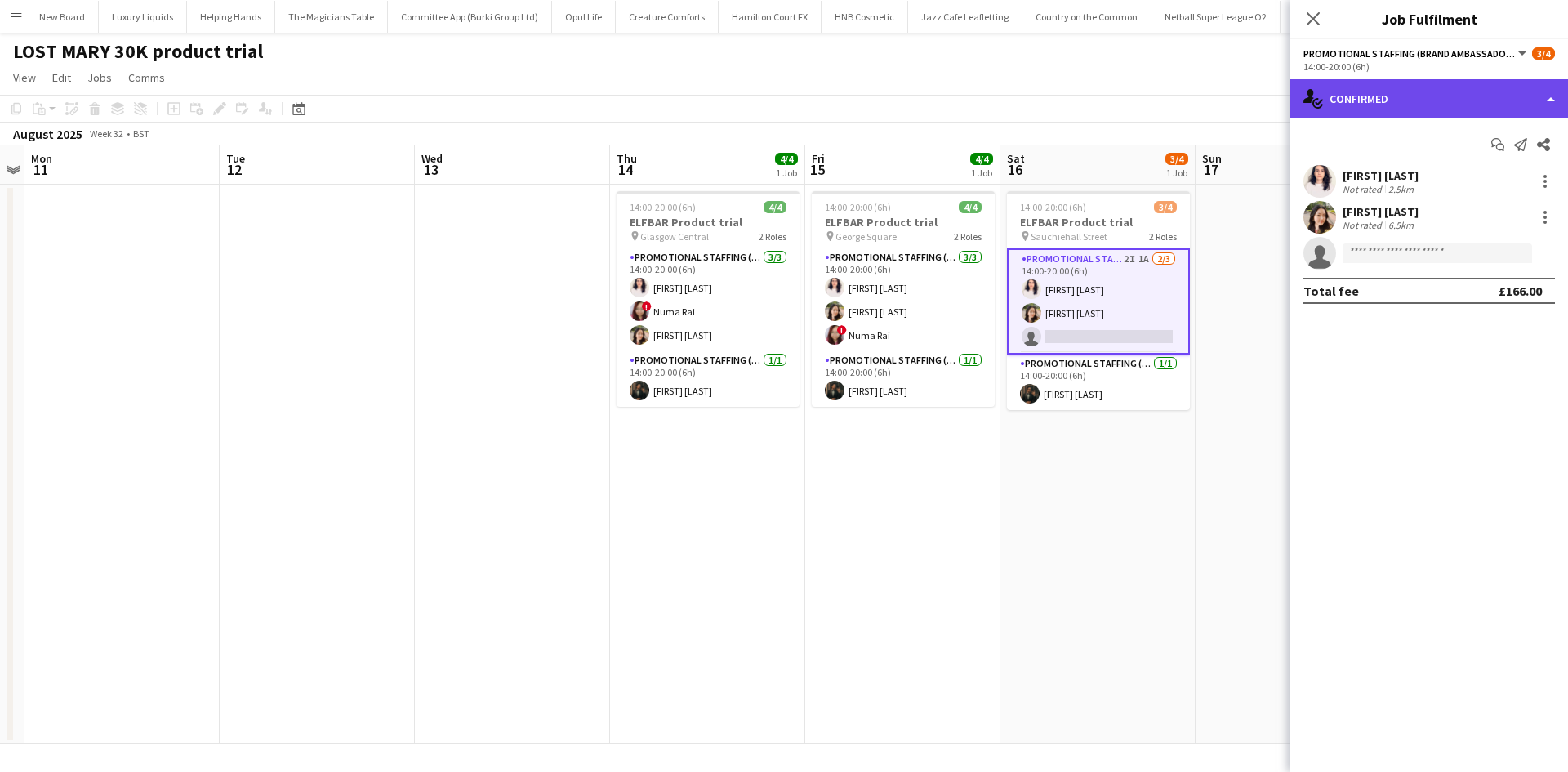 drag, startPoint x: 1441, startPoint y: 91, endPoint x: 1449, endPoint y: 109, distance: 19.697716 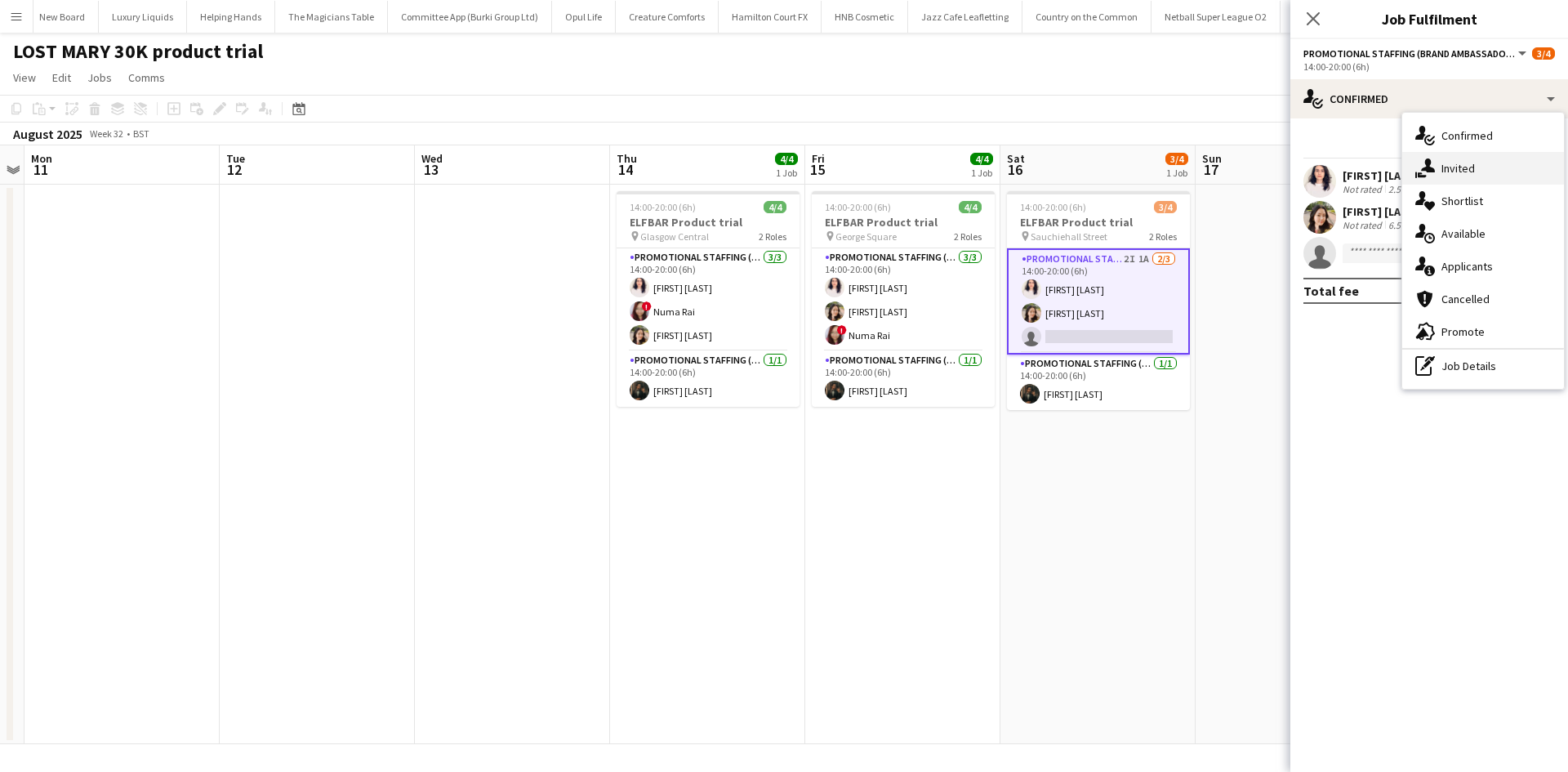 click on "single-neutral-actions-share-1
Invited" at bounding box center [1483, 168] 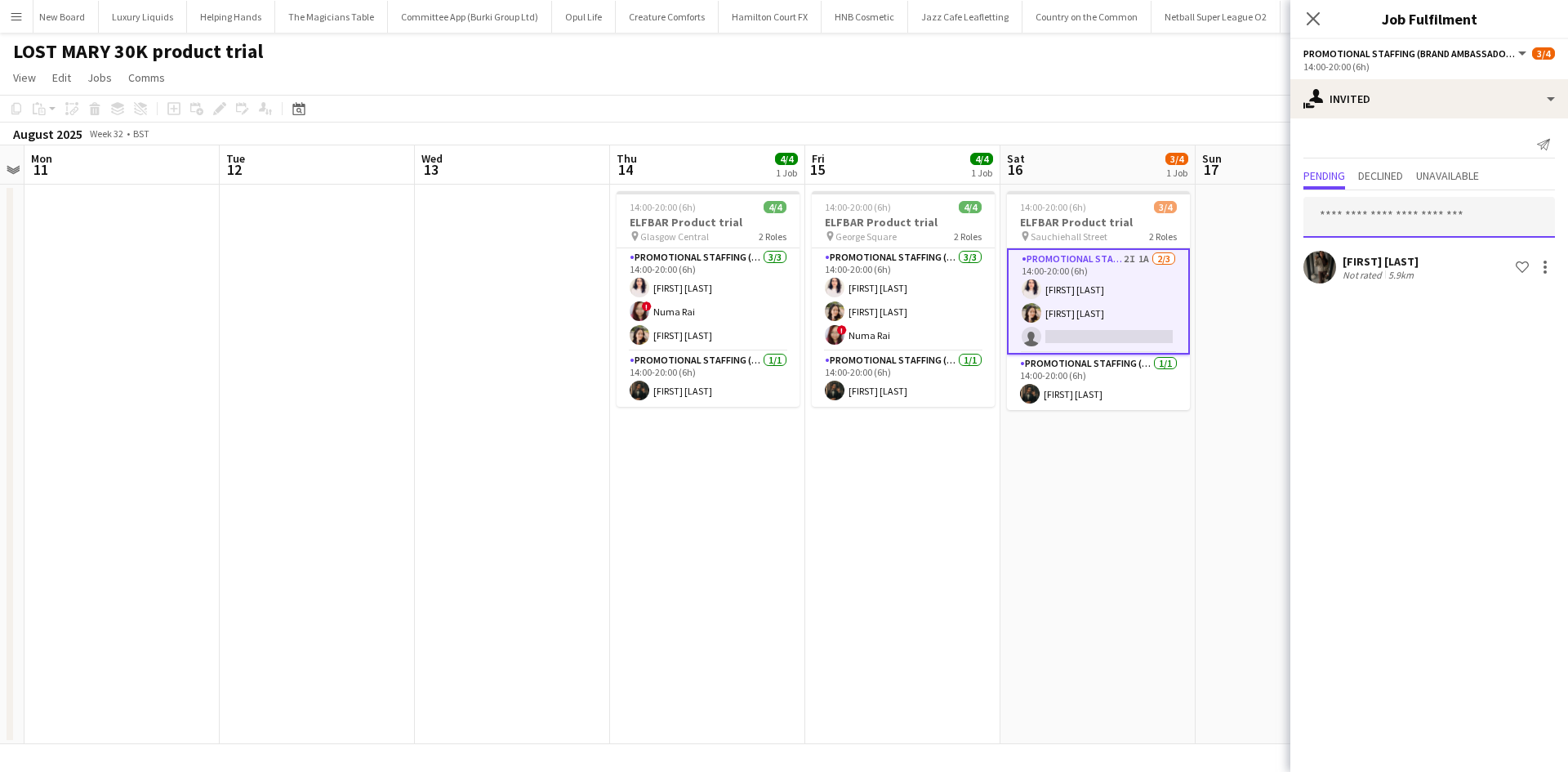 click at bounding box center [1429, 217] 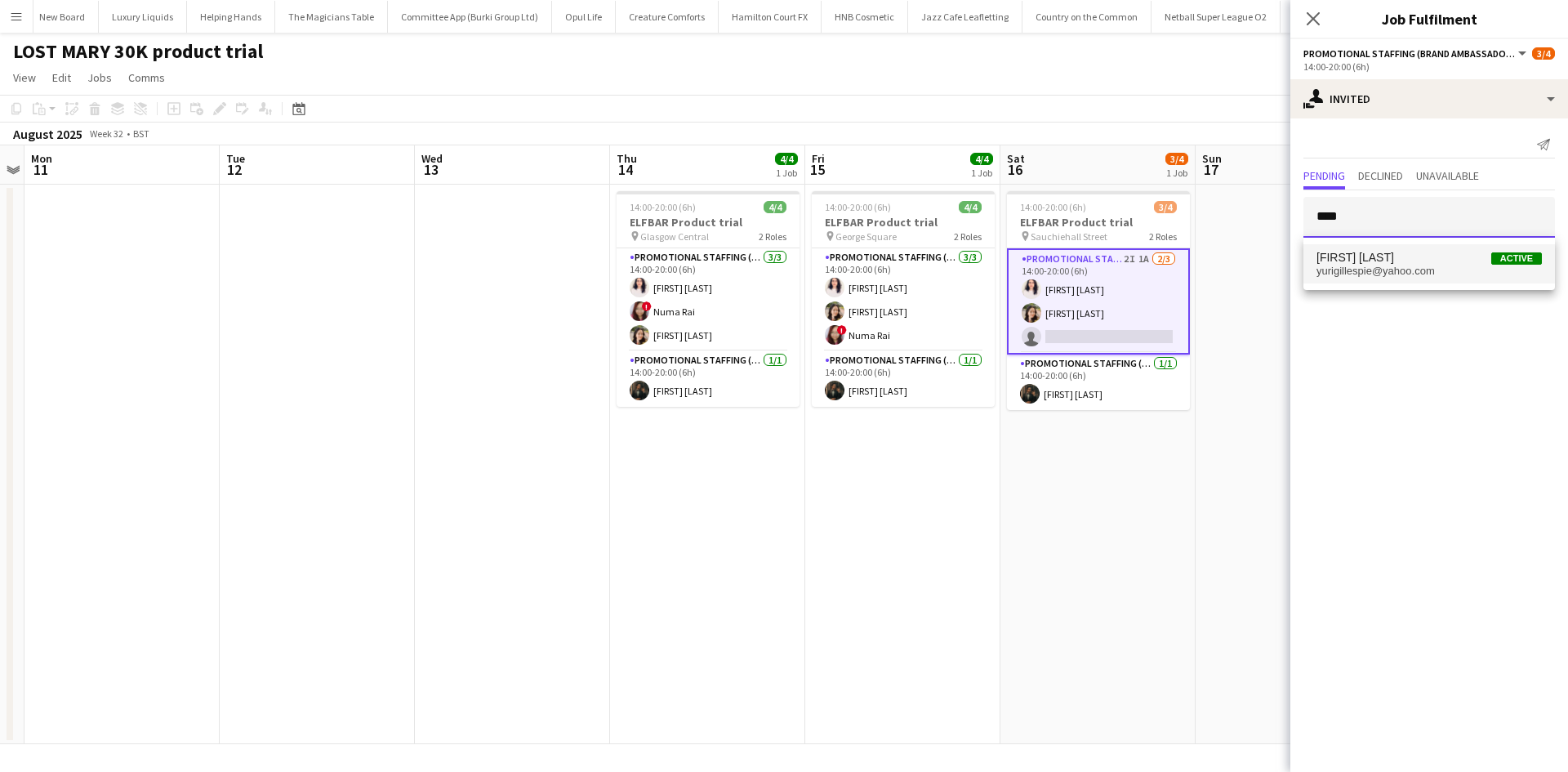 type on "****" 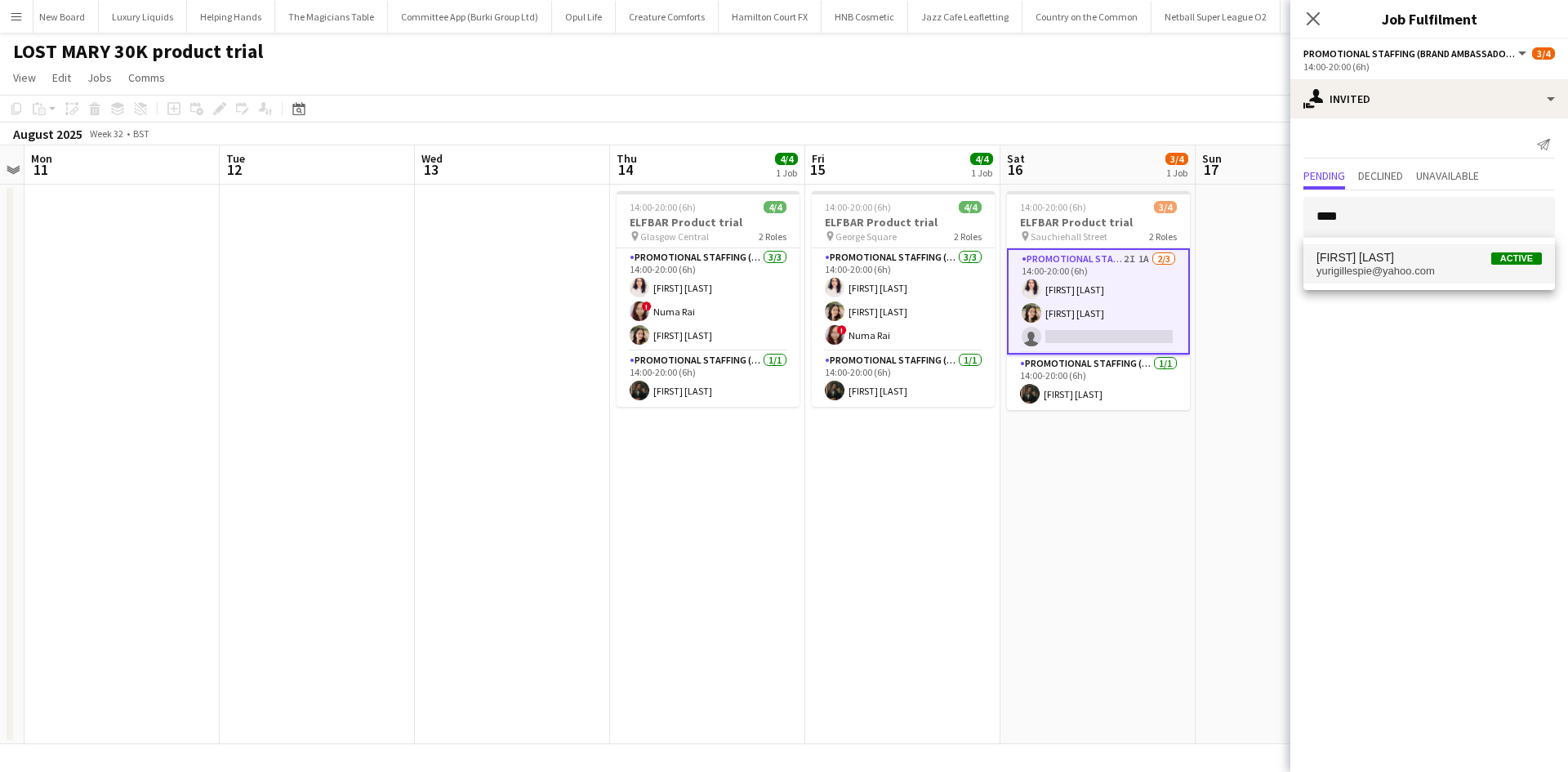 click on "yurigillespie@yahoo.com" at bounding box center [1429, 271] 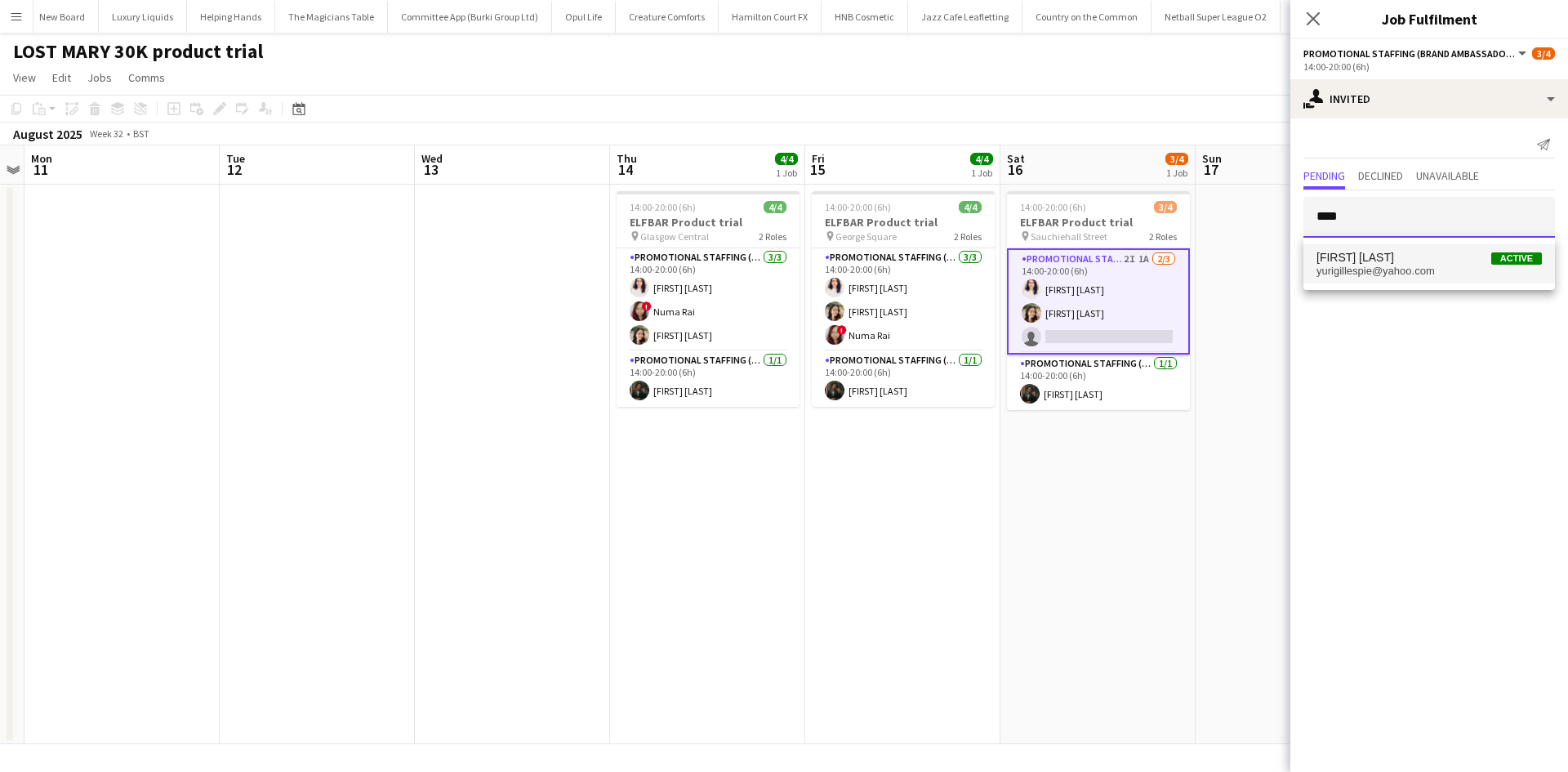 type 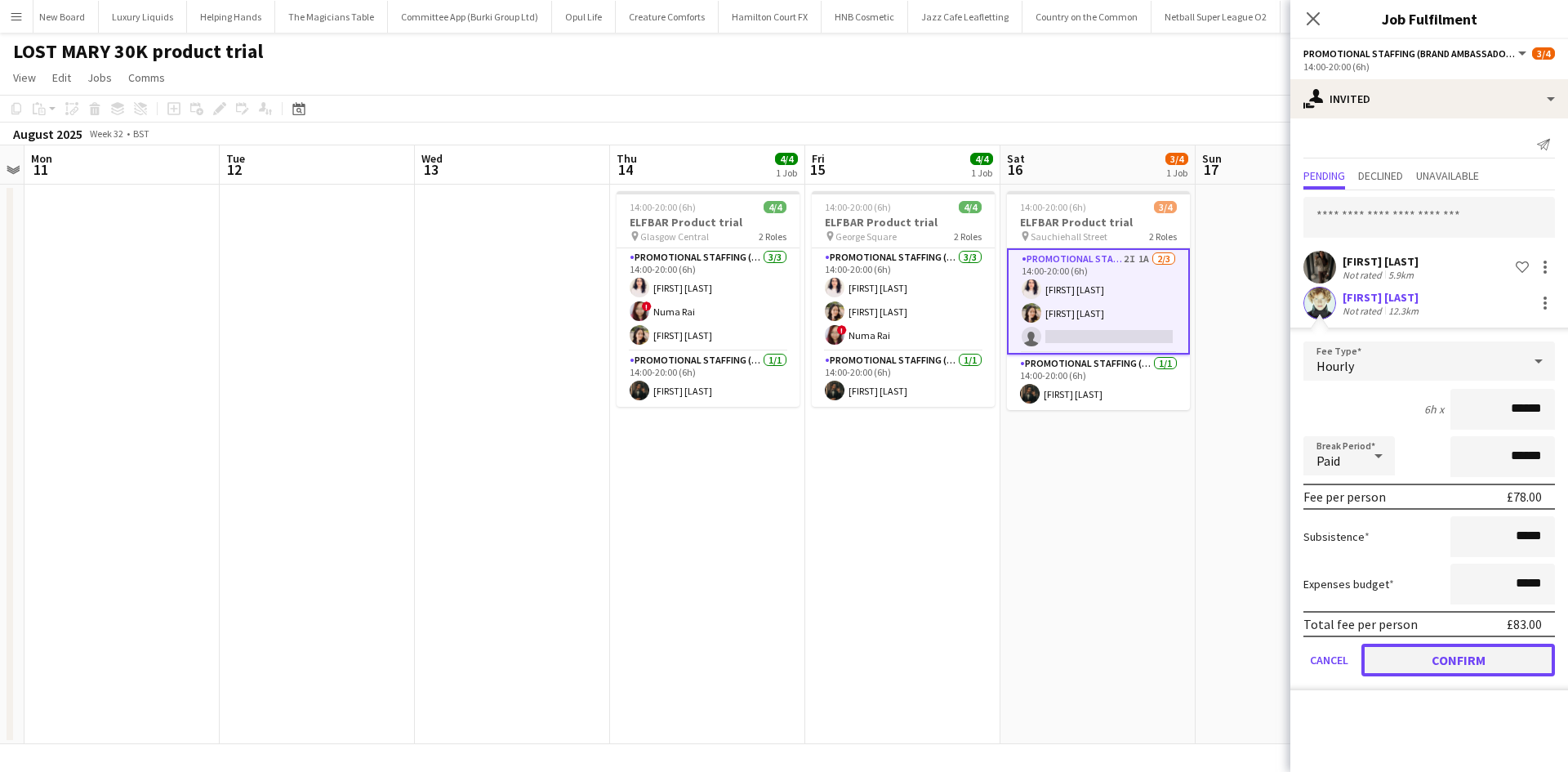 click on "Confirm" 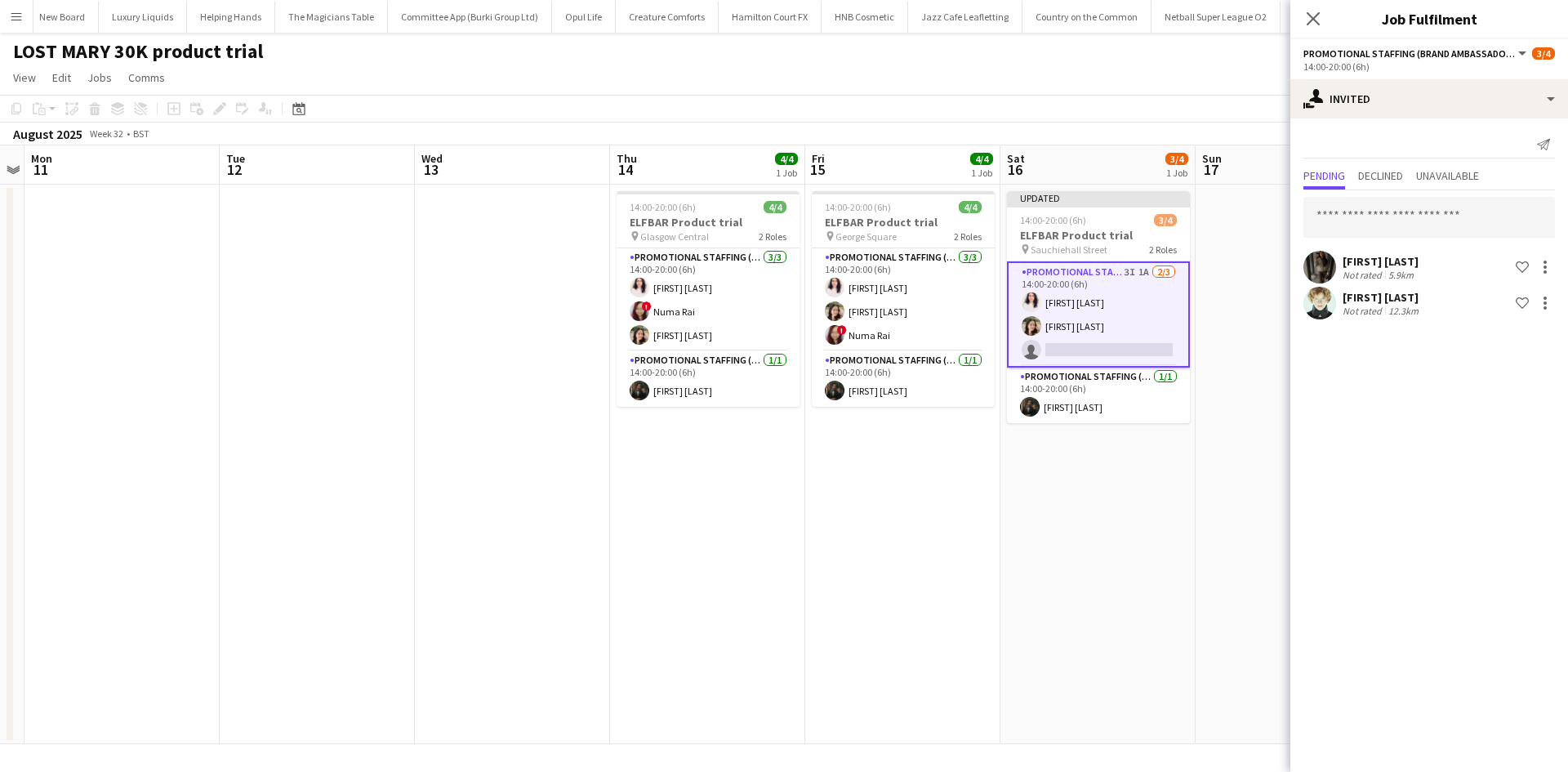 click at bounding box center (1293, 464) 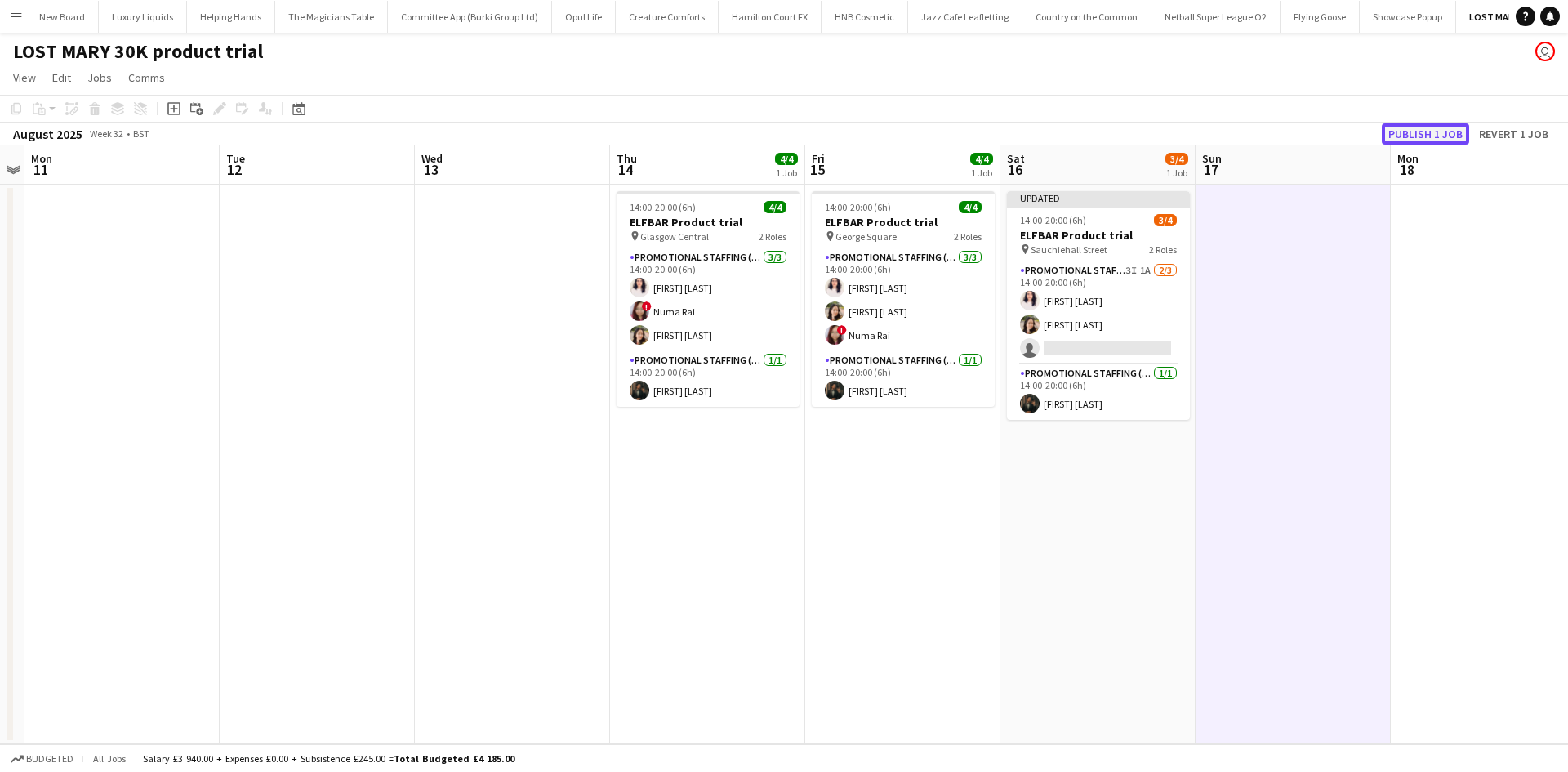 click on "Publish 1 job" 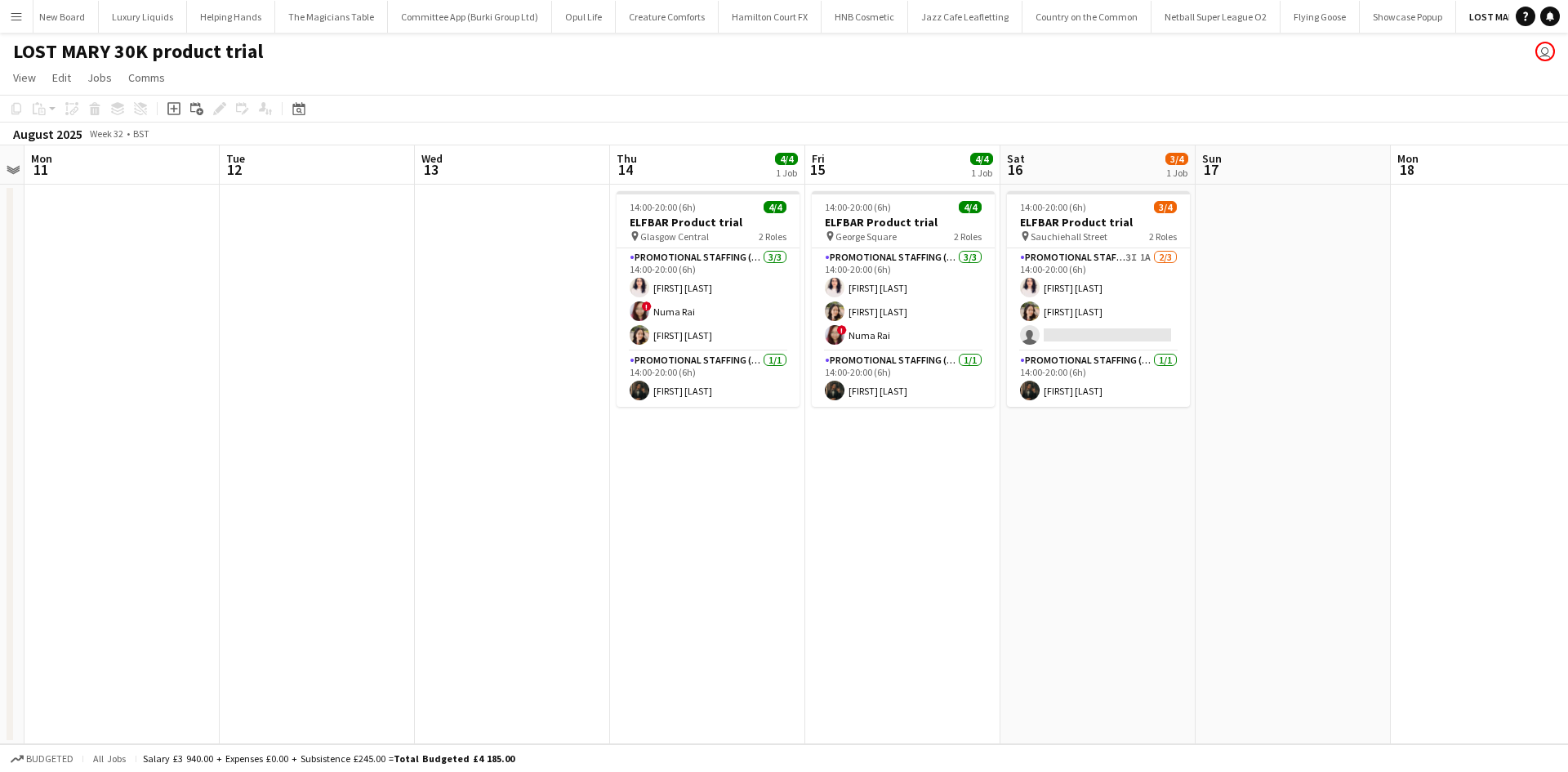 scroll, scrollTop: 0, scrollLeft: 6187, axis: horizontal 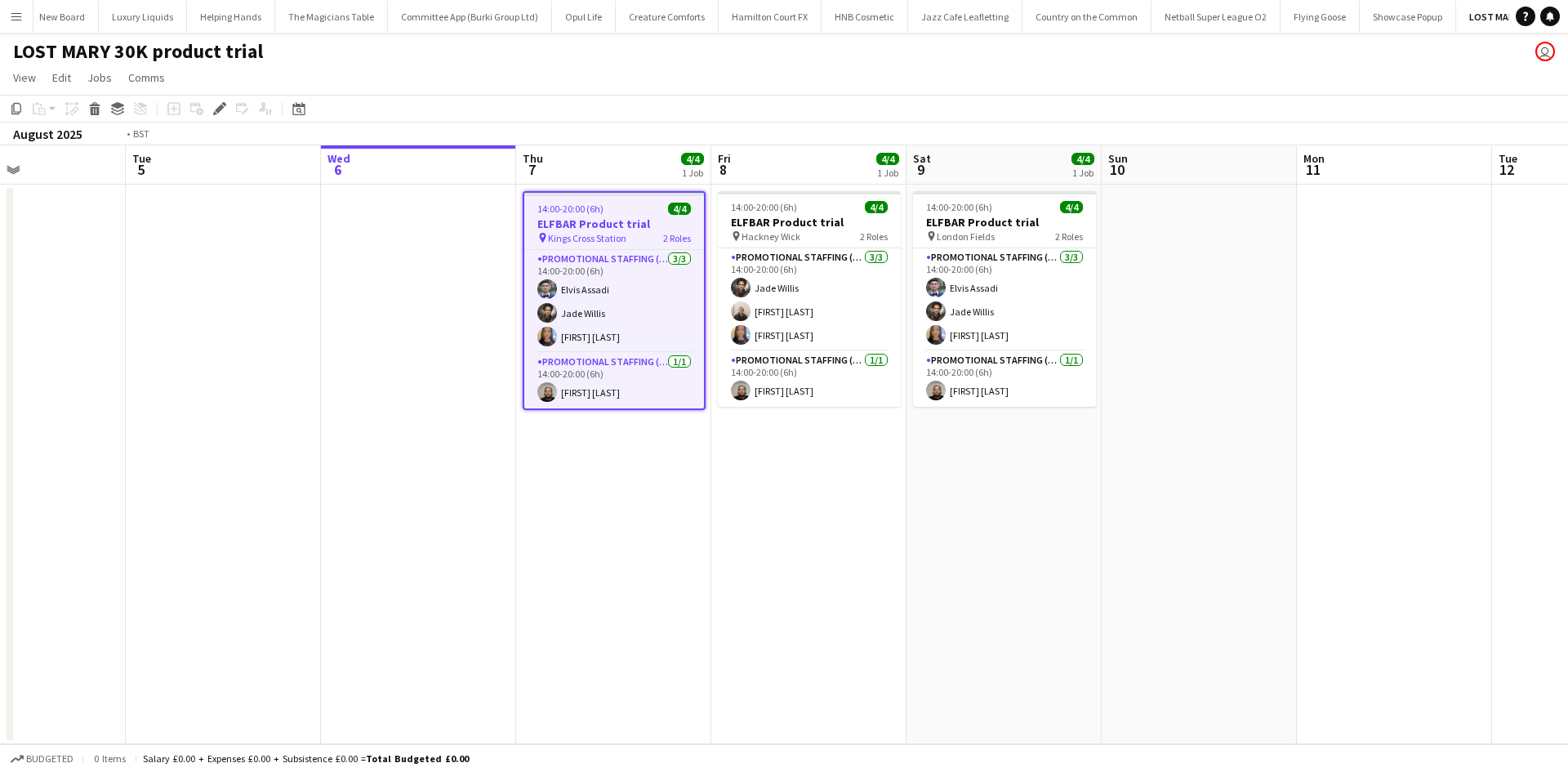 drag, startPoint x: 964, startPoint y: 520, endPoint x: 864, endPoint y: 499, distance: 102.18121 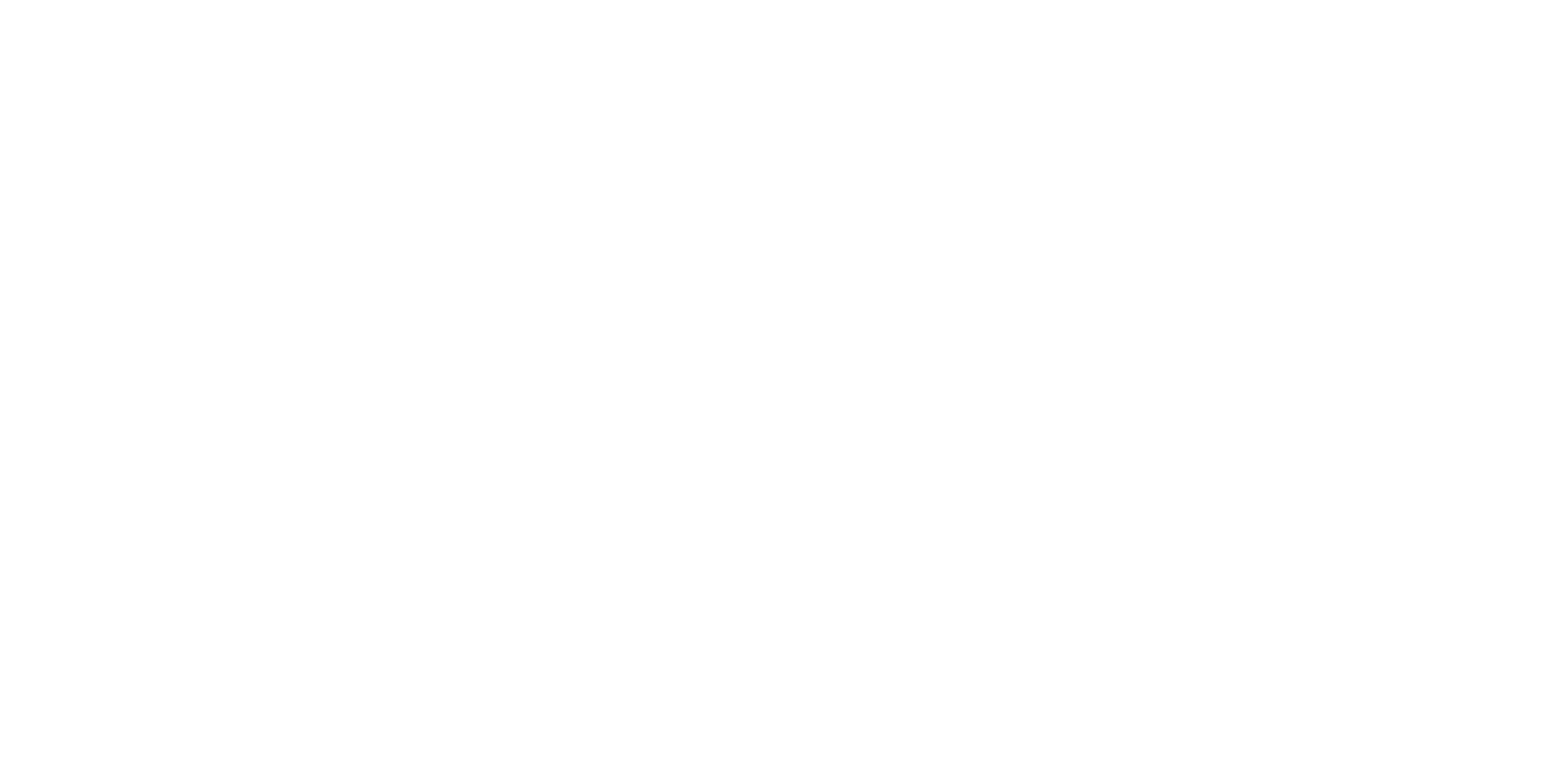 scroll, scrollTop: 0, scrollLeft: 0, axis: both 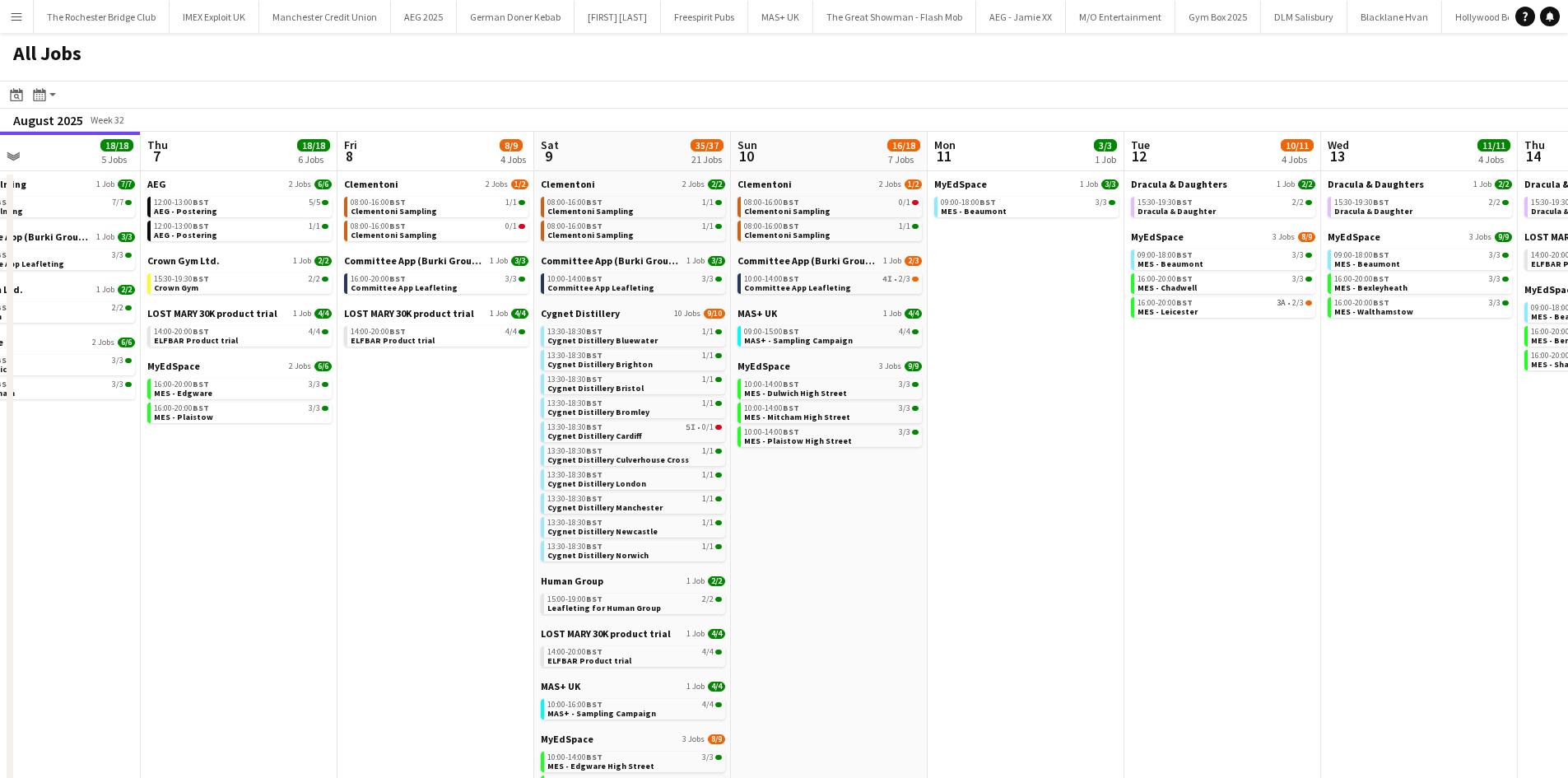 drag, startPoint x: 1148, startPoint y: 457, endPoint x: 891, endPoint y: 458, distance: 257.0019 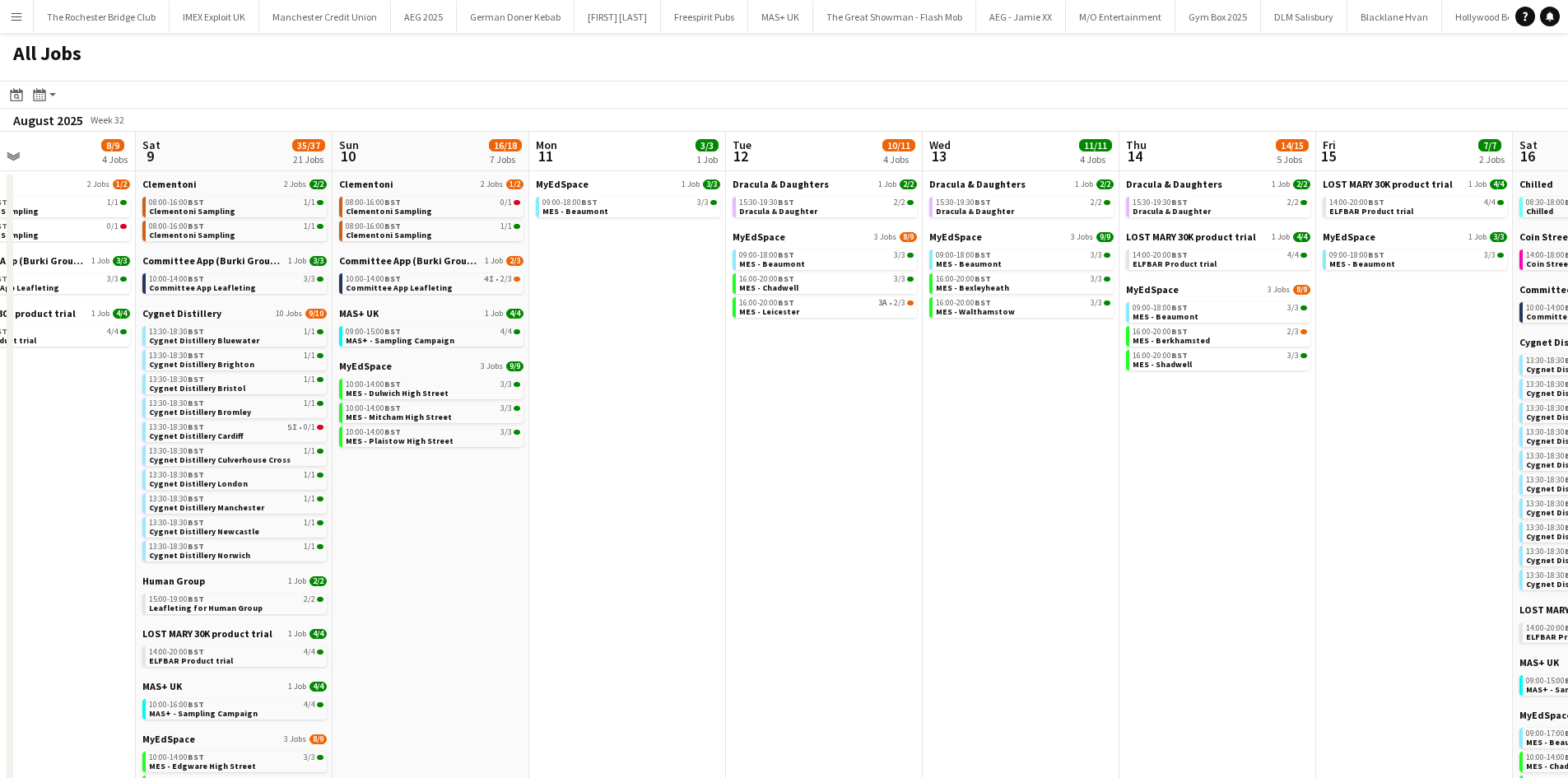 scroll, scrollTop: 0, scrollLeft: 530, axis: horizontal 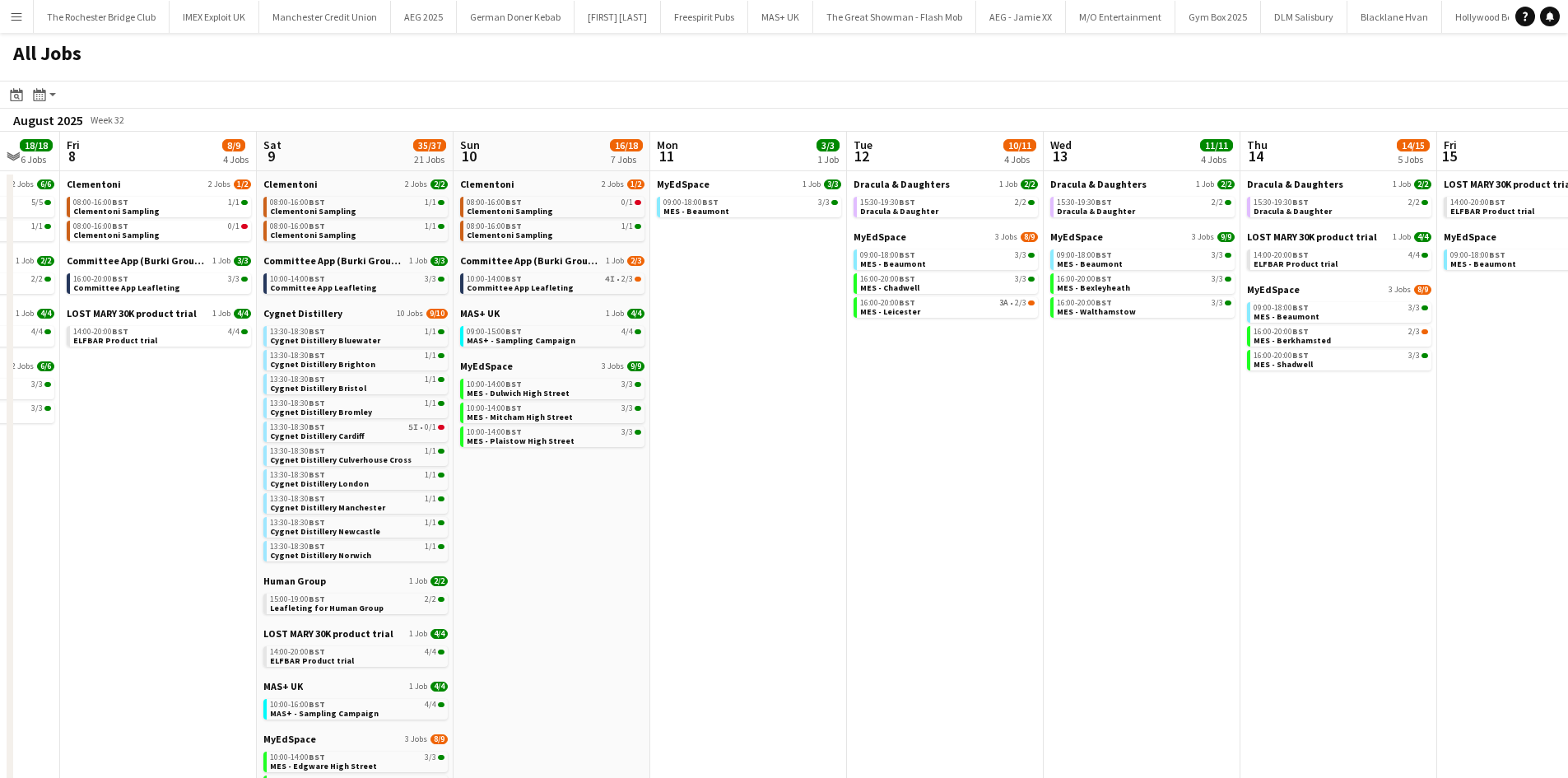 drag, startPoint x: 945, startPoint y: 380, endPoint x: 861, endPoint y: 361, distance: 86.12201 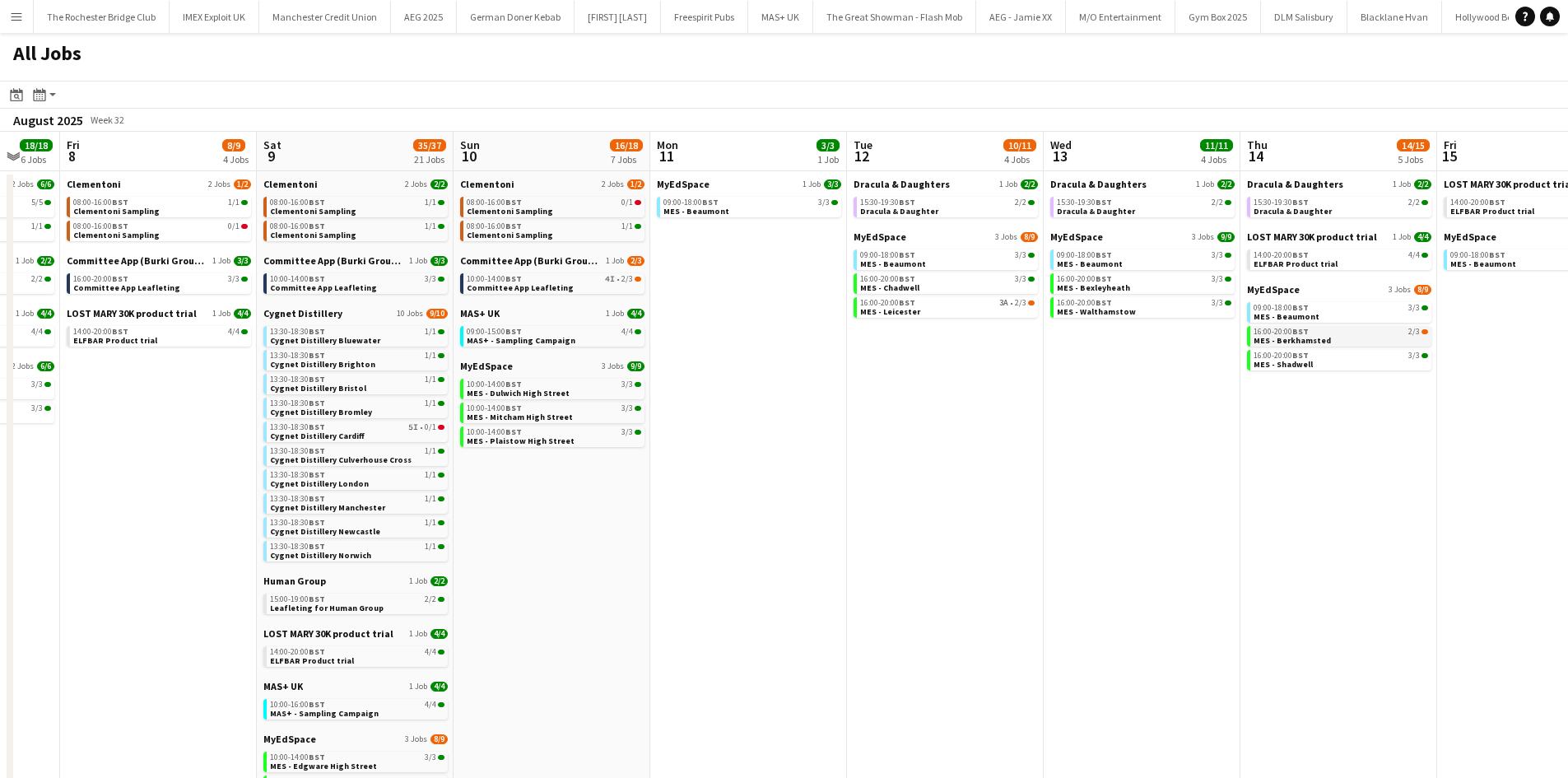 click on "MES - Berkhamsted" 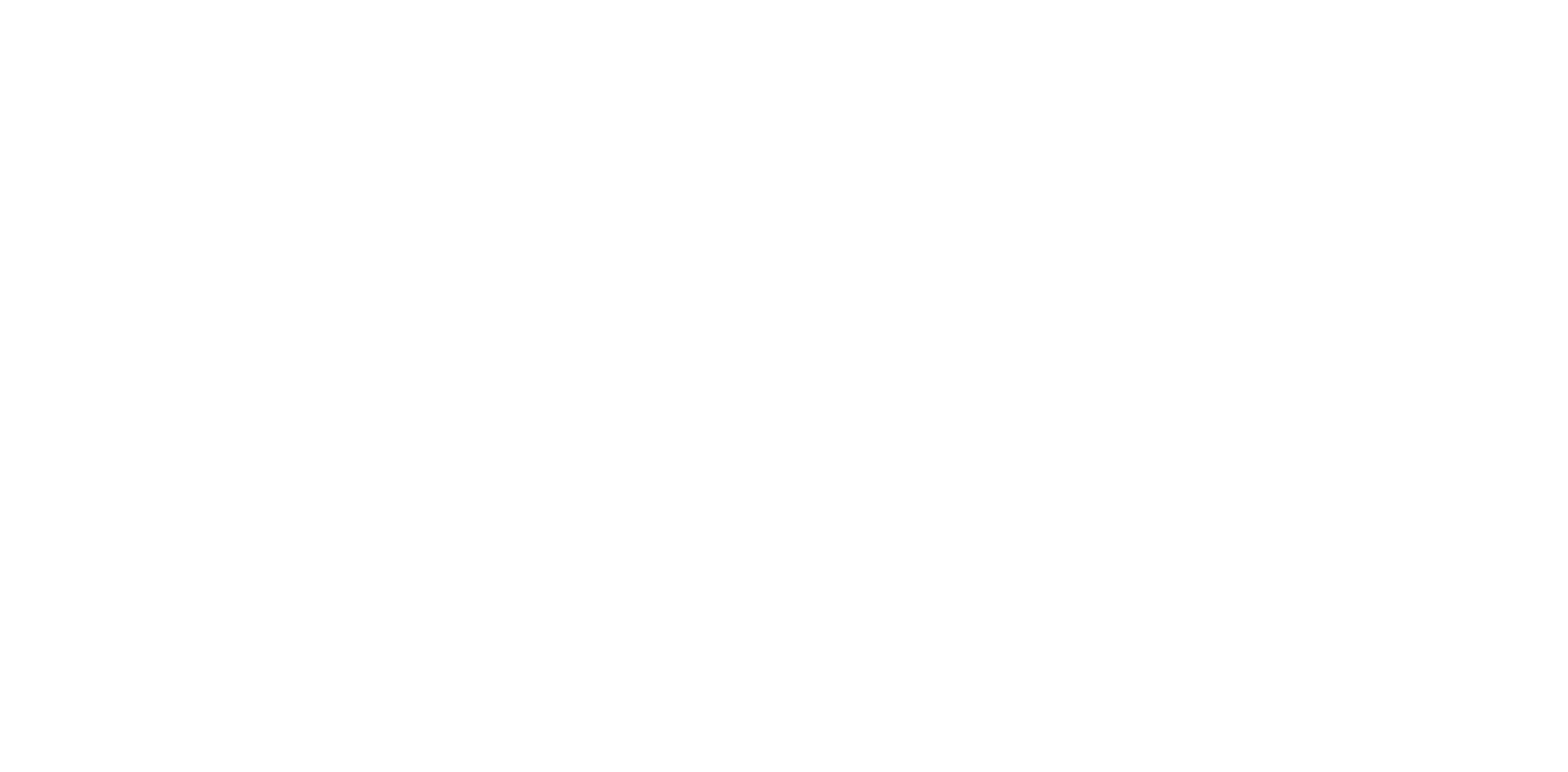 scroll, scrollTop: 0, scrollLeft: 0, axis: both 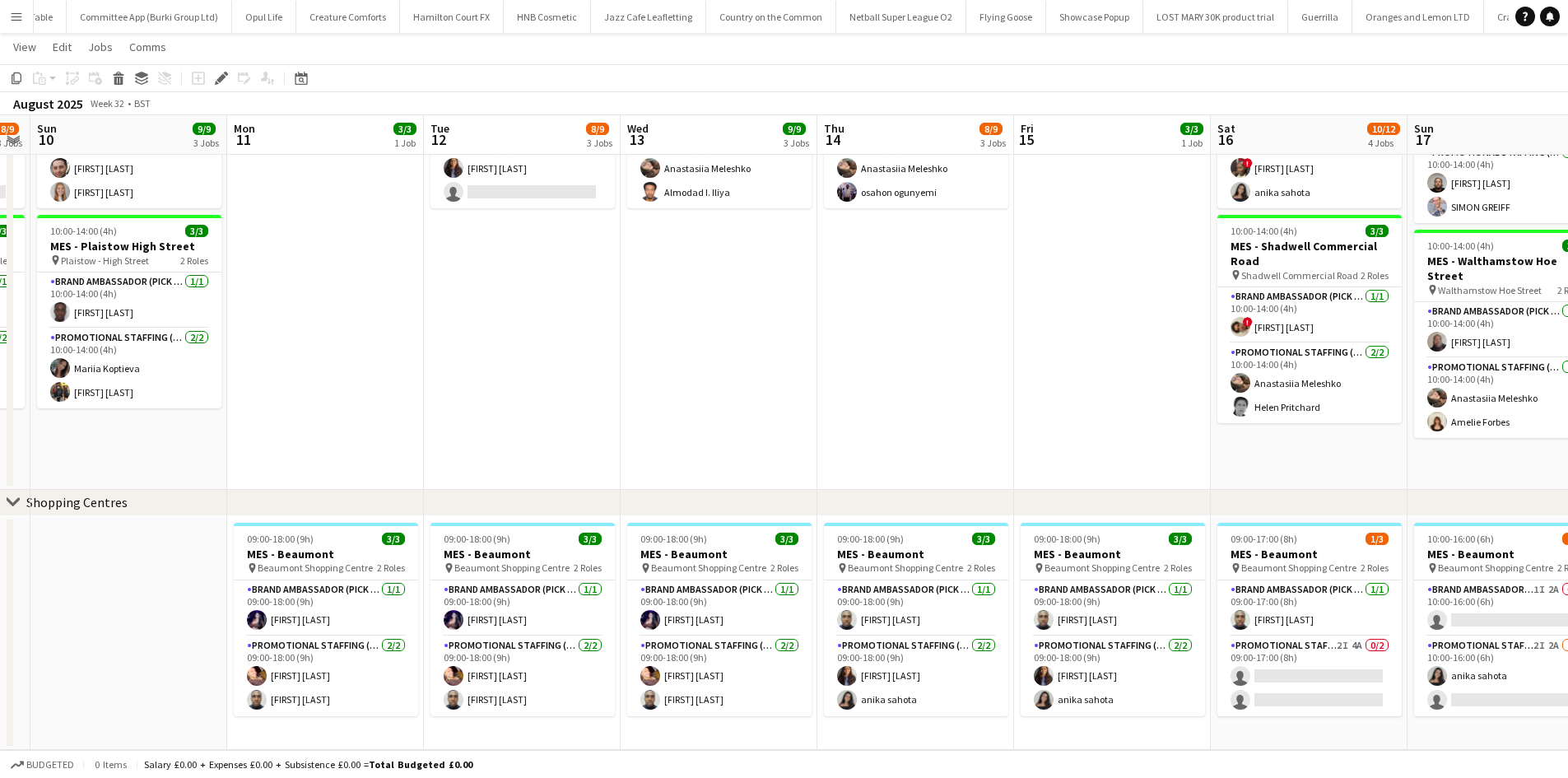 drag, startPoint x: 767, startPoint y: 441, endPoint x: 894, endPoint y: 424, distance: 128.13274 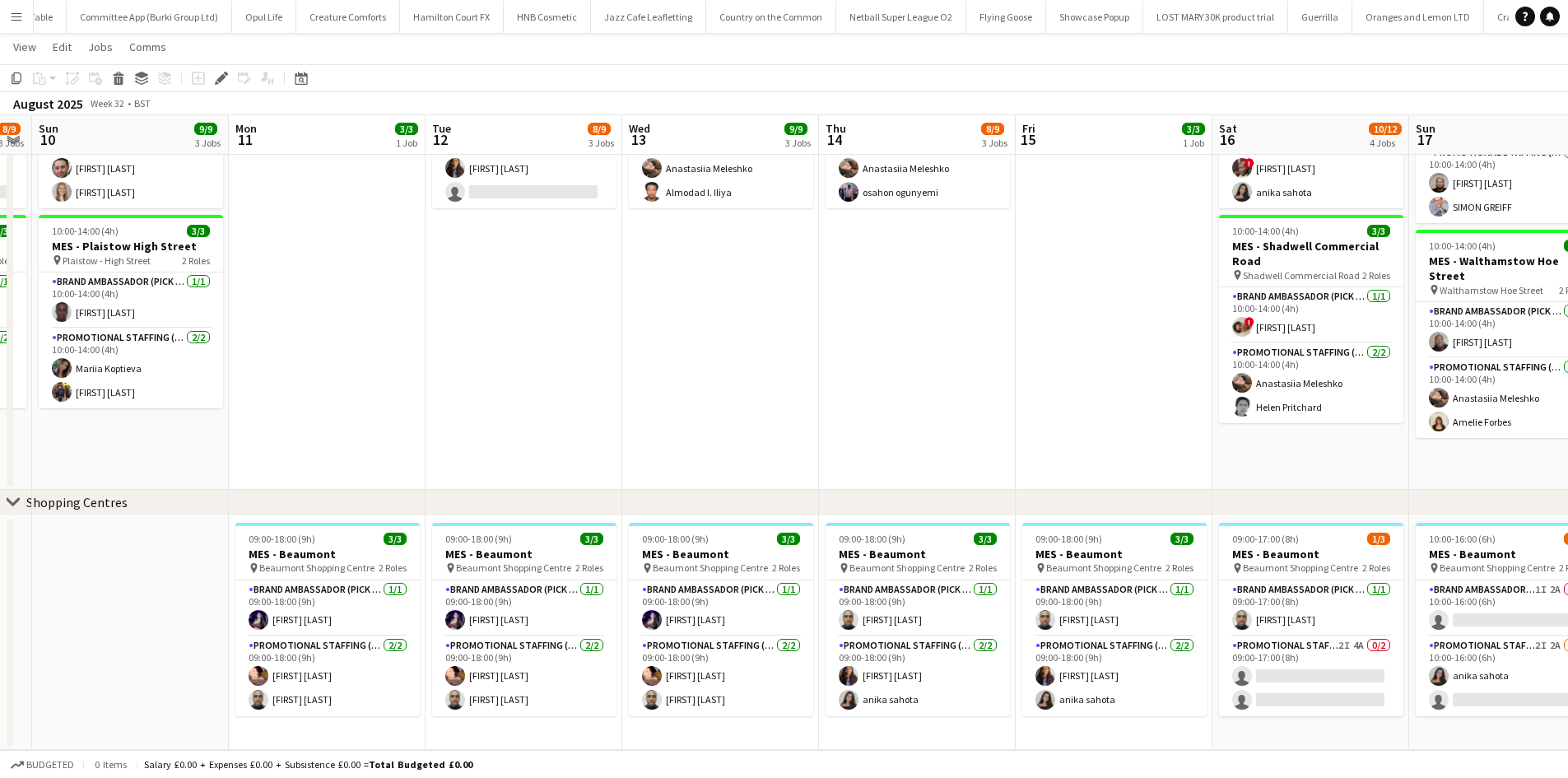 scroll, scrollTop: 0, scrollLeft: 437, axis: horizontal 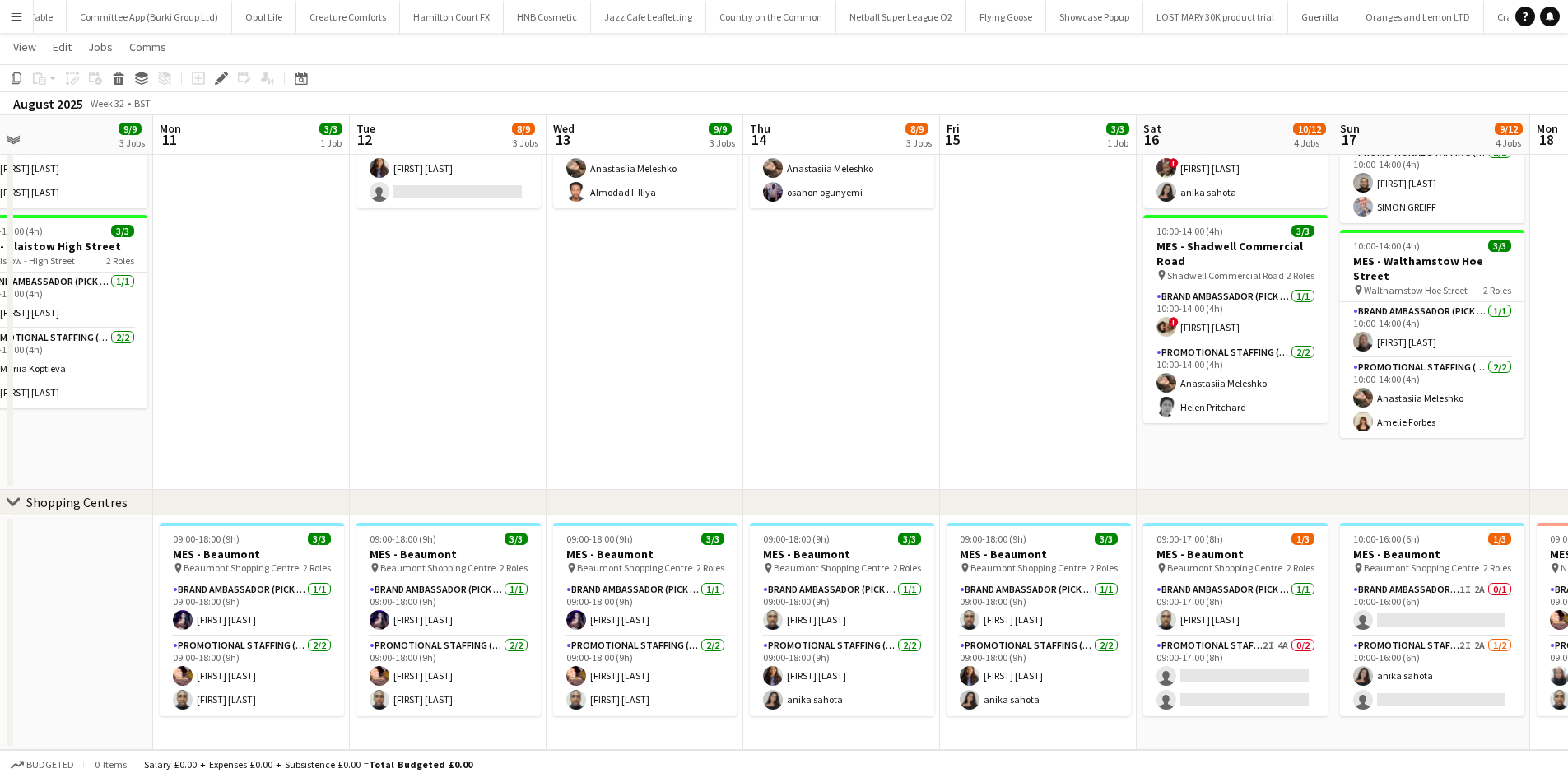 click on "Sun   10   9/9   3 Jobs   Mon   11   3/3   1 Job   Tue   12   8/9   3 Jobs   Wed   13   9/9   3 Jobs   Thu   14   8/9   3 Jobs   Fri   15   3/3   1 Job   Sat   16   11/12   4 Jobs   Sun   17   9/12   4 Jobs   Mon   18   3/3   1 Job   Tue   19   6/9   3 Jobs   Wed   20   7/9   3 Jobs   Thu   21   6/9   3 Jobs      10:00-14:00 (4h)    3/3   MES - Edgware High Street
pin
Edgware - High Street   2 Roles   Brand Ambassador (Pick up)   1/1   10:00-14:00 (4h)
! [FIRST] [LAST]  Promotional Staffing (Brand Ambassadors)   2/2   10:00-14:00 (4h)
! [FIRST] [LAST]     10:00-14:00 (4h)    2/3   MES - Erith High Street
pin
Erith - High Street   2 Roles   Brand Ambassador (Pick up)   1/1   10:00-14:00 (4h)
[FIRST] [LAST]  Promotional Staffing (Brand Ambassadors)   2I   4A   1/2   10:00-14:00 (4h)
[FIRST] [LAST]
single-neutral-actions
10:00-14:00 (4h)    3/3" 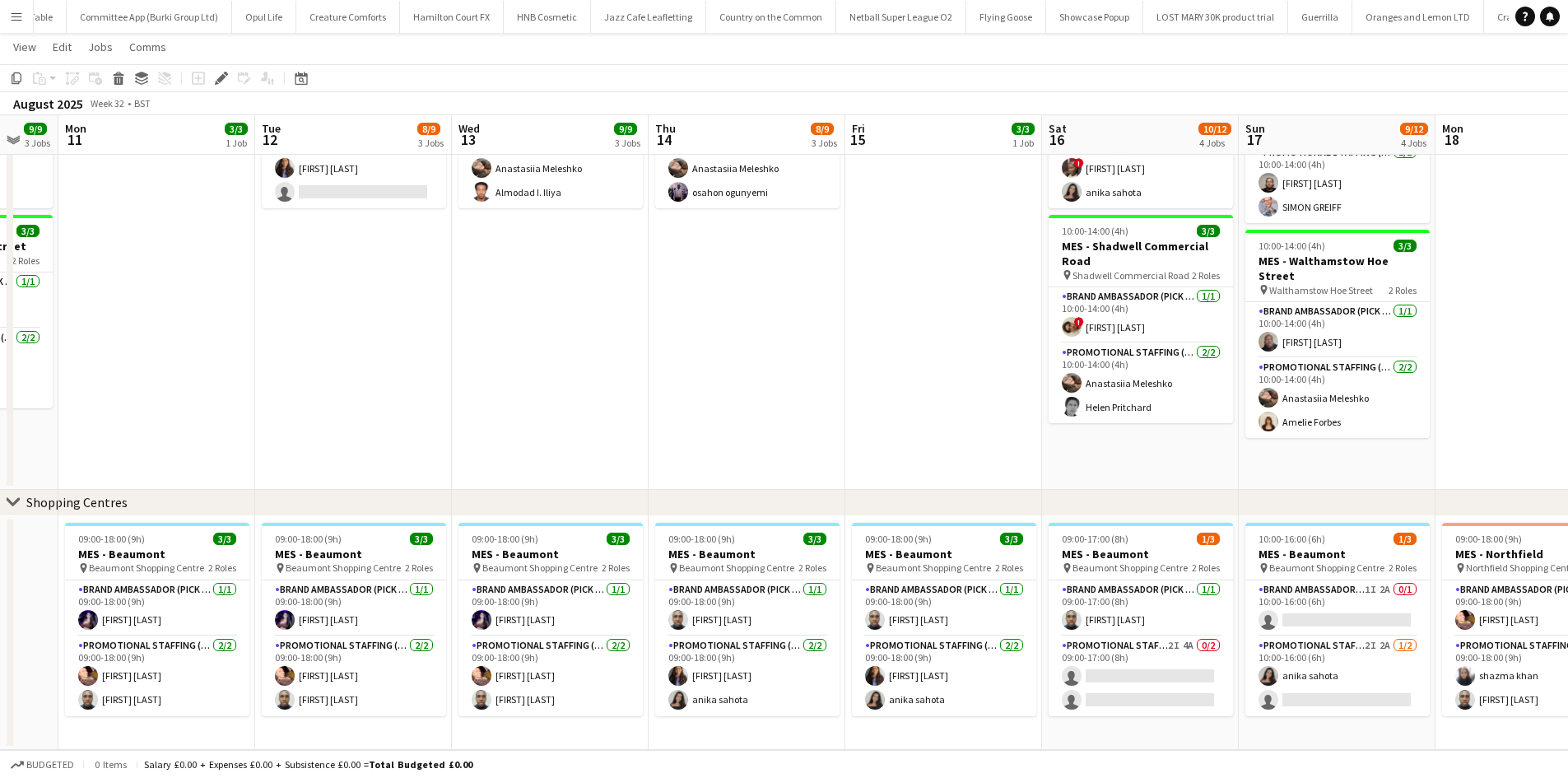 drag, startPoint x: 1155, startPoint y: 438, endPoint x: 1059, endPoint y: 450, distance: 96.747093 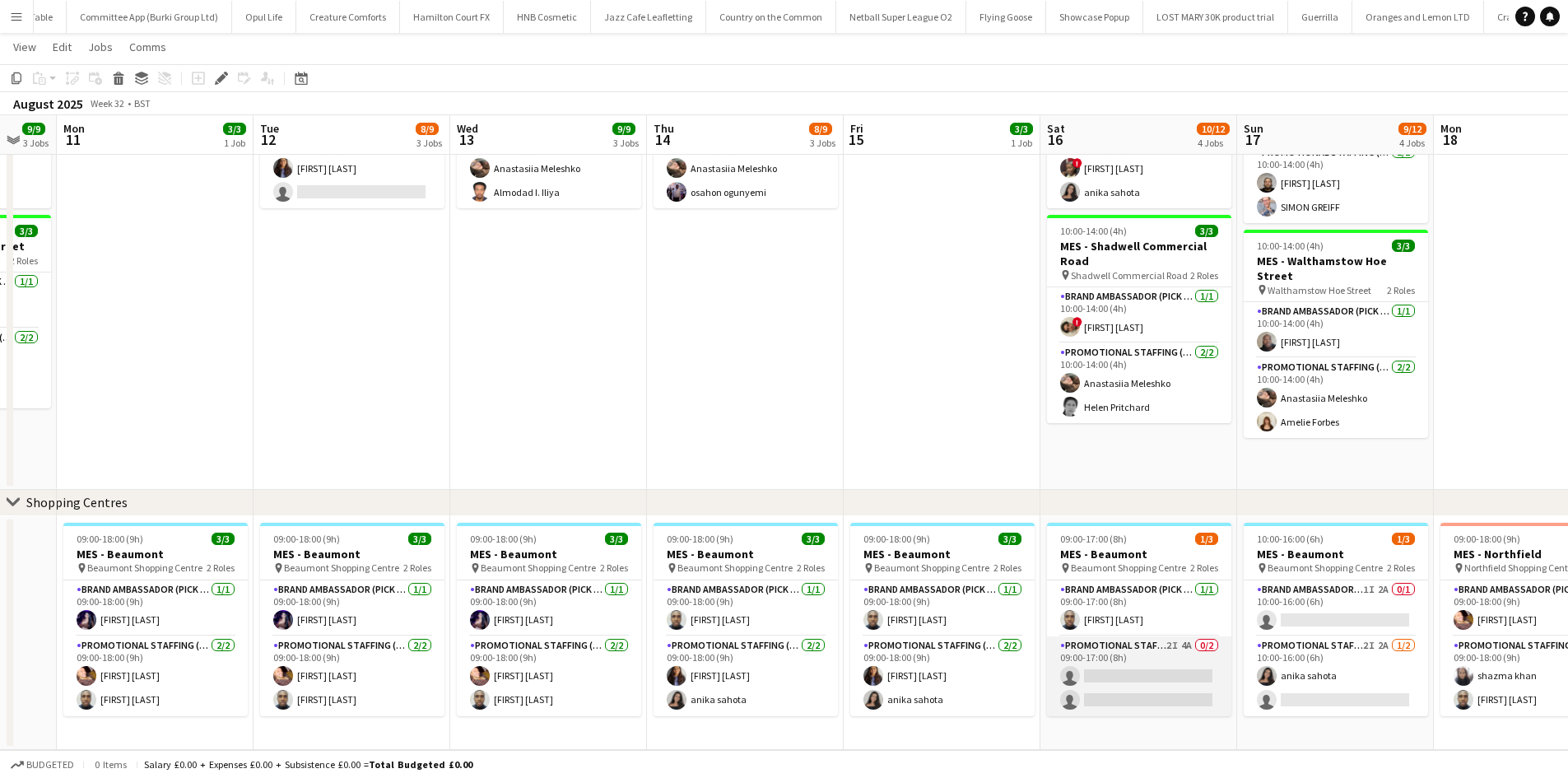click on "Promotional Staffing (Brand Ambassadors)   2I   4A   0/2   09:00-17:00 (8h)
single-neutral-actions
single-neutral-actions" 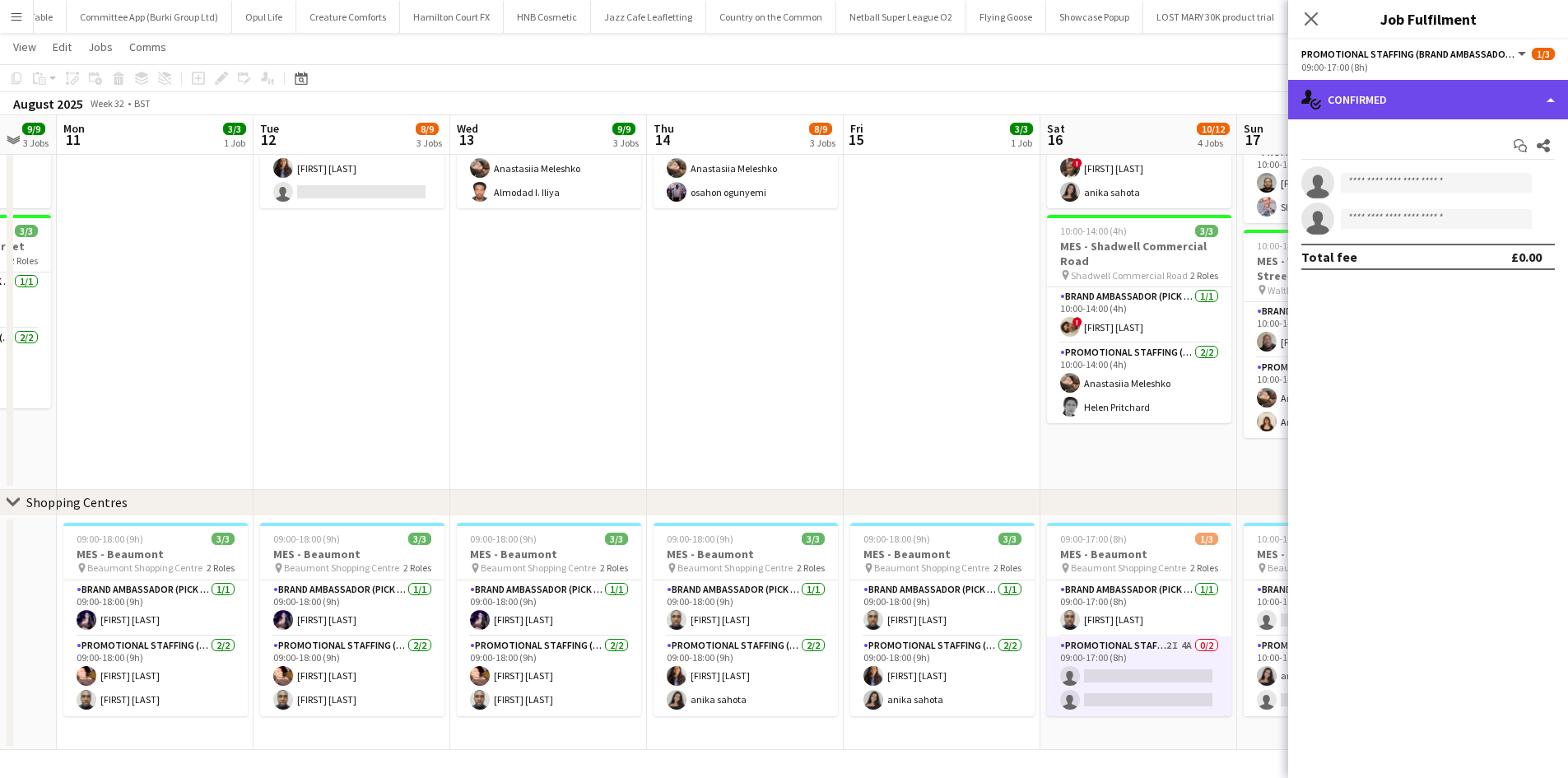 click on "single-neutral-actions-check-2
Confirmed" 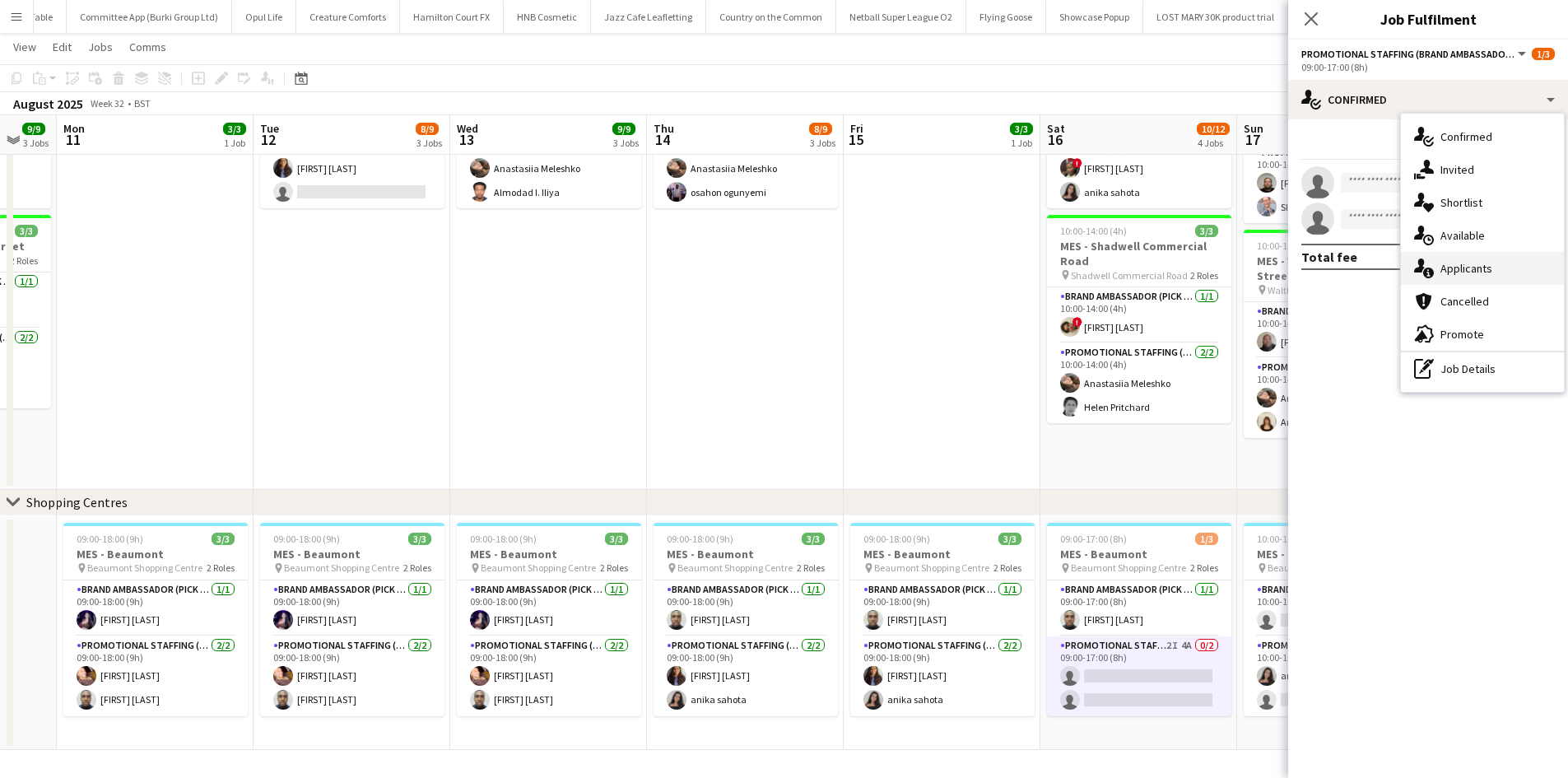 click on "single-neutral-actions-information
Applicants" at bounding box center [1482, 268] 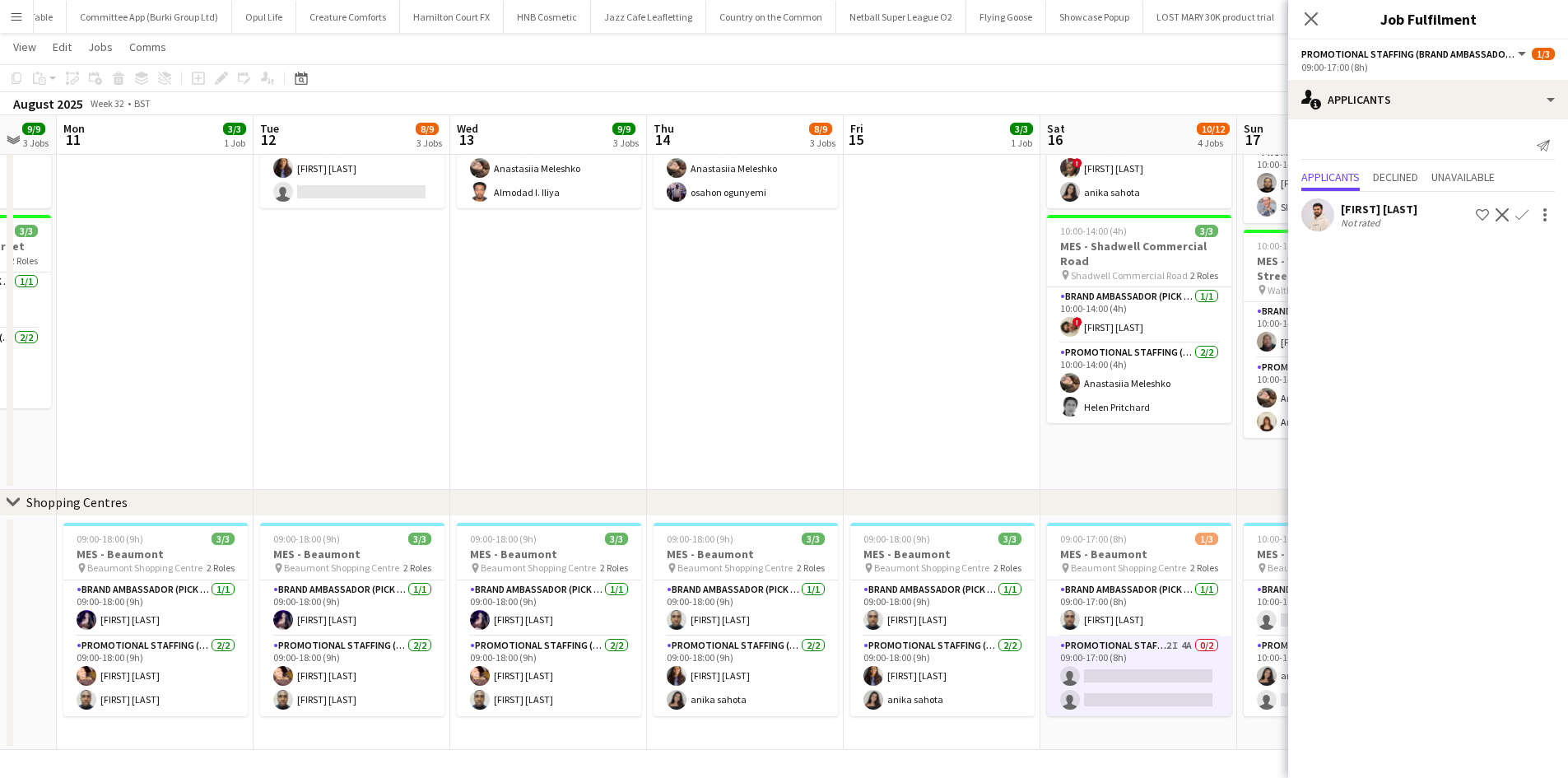 drag, startPoint x: 1135, startPoint y: 501, endPoint x: 1215, endPoint y: 516, distance: 81.3941 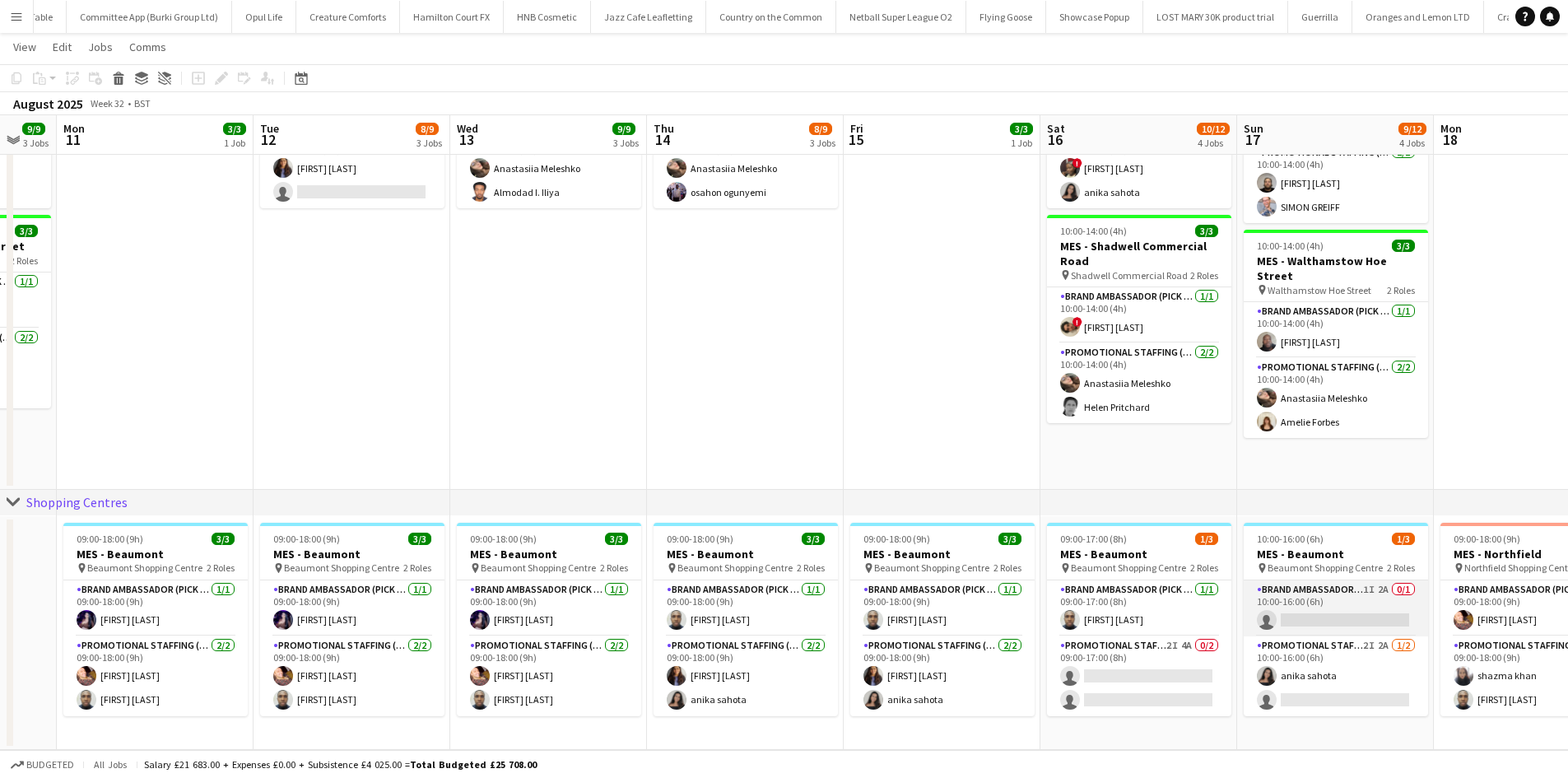 click on "Brand Ambassador (Pick up)   1I   2A   0/1   10:00-16:00 (6h)
single-neutral-actions" 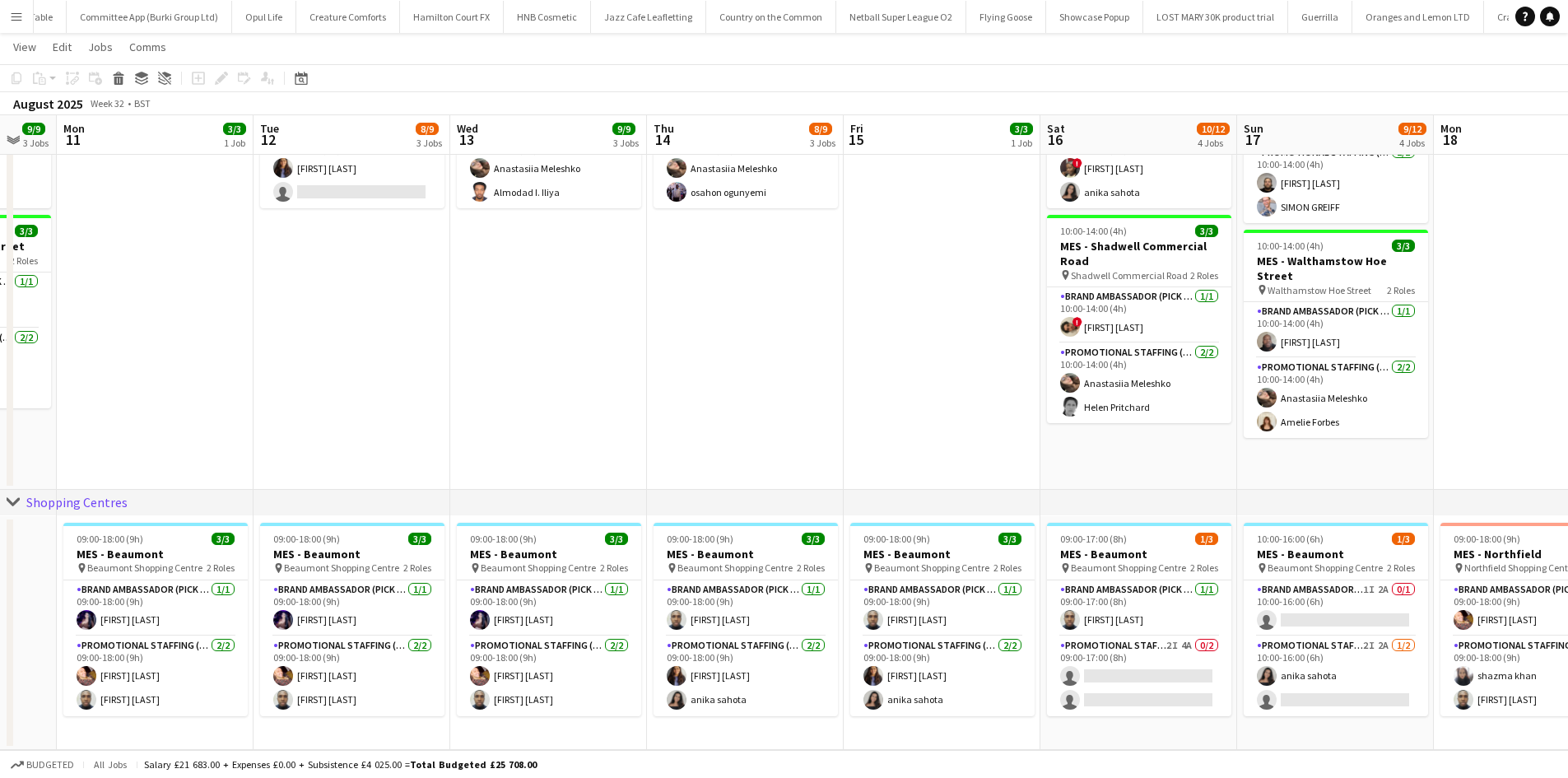 scroll, scrollTop: 0, scrollLeft: 533, axis: horizontal 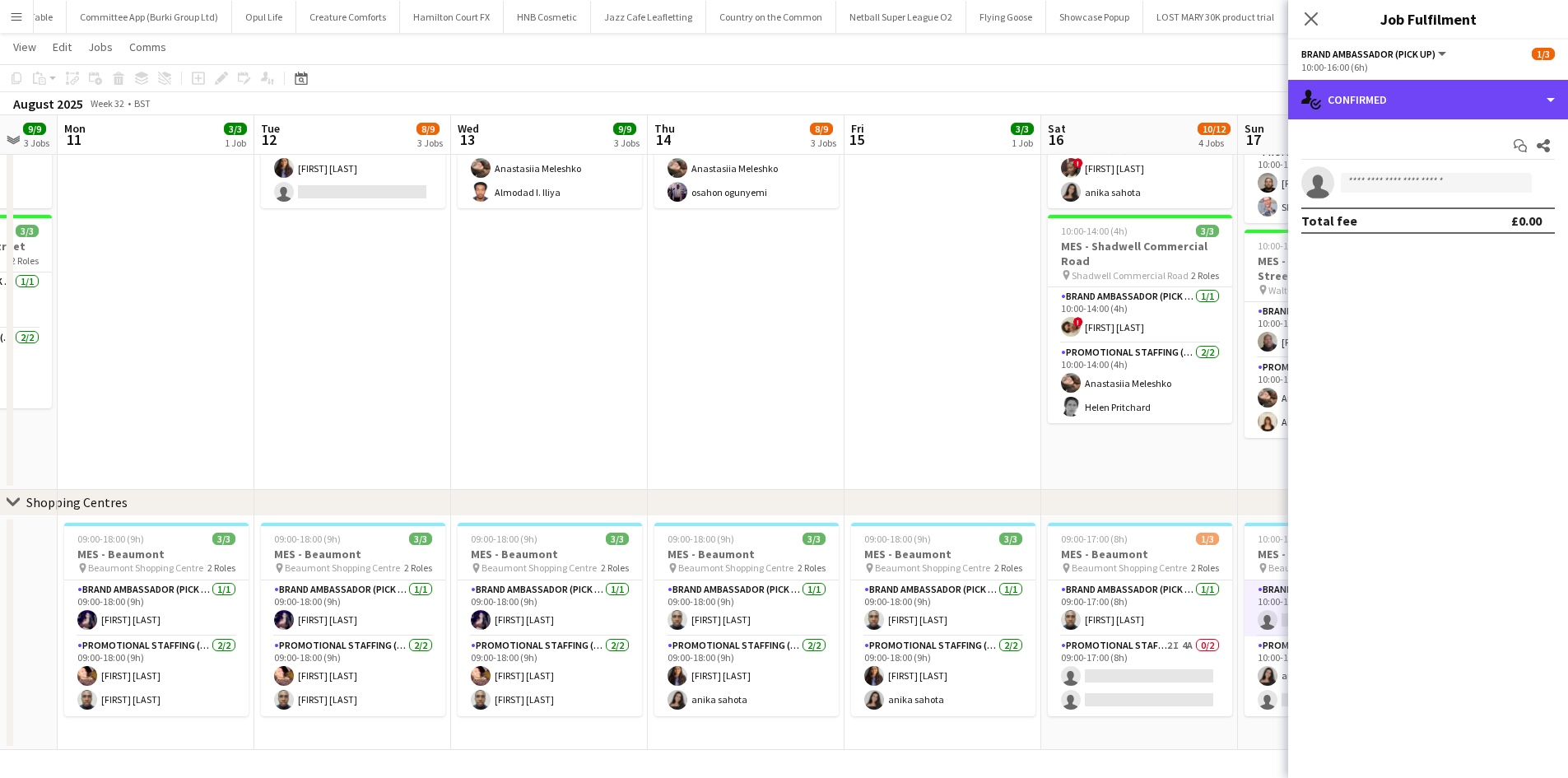 click on "single-neutral-actions-check-2
Confirmed" 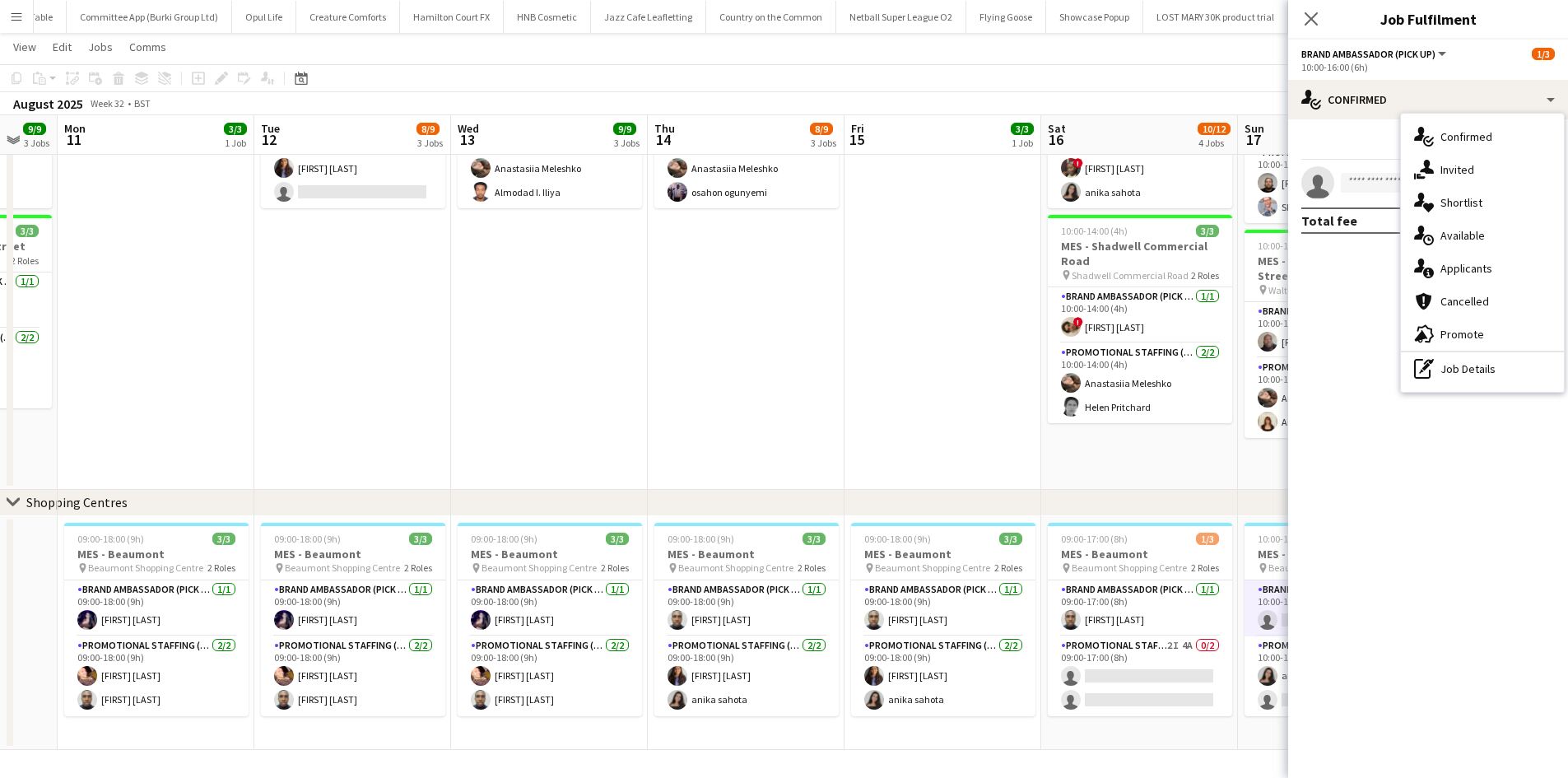 click on "single-neutral-actions-check-2
Confirmed
single-neutral-actions-share-1
Invited
single-neutral-actions-heart
Shortlist
single-neutral-actions-upload
Available
single-neutral-actions-information
Applicants
cancellation
Cancelled
advertising-megaphone
Promote
pen-write
Job Details" at bounding box center (1482, 253) 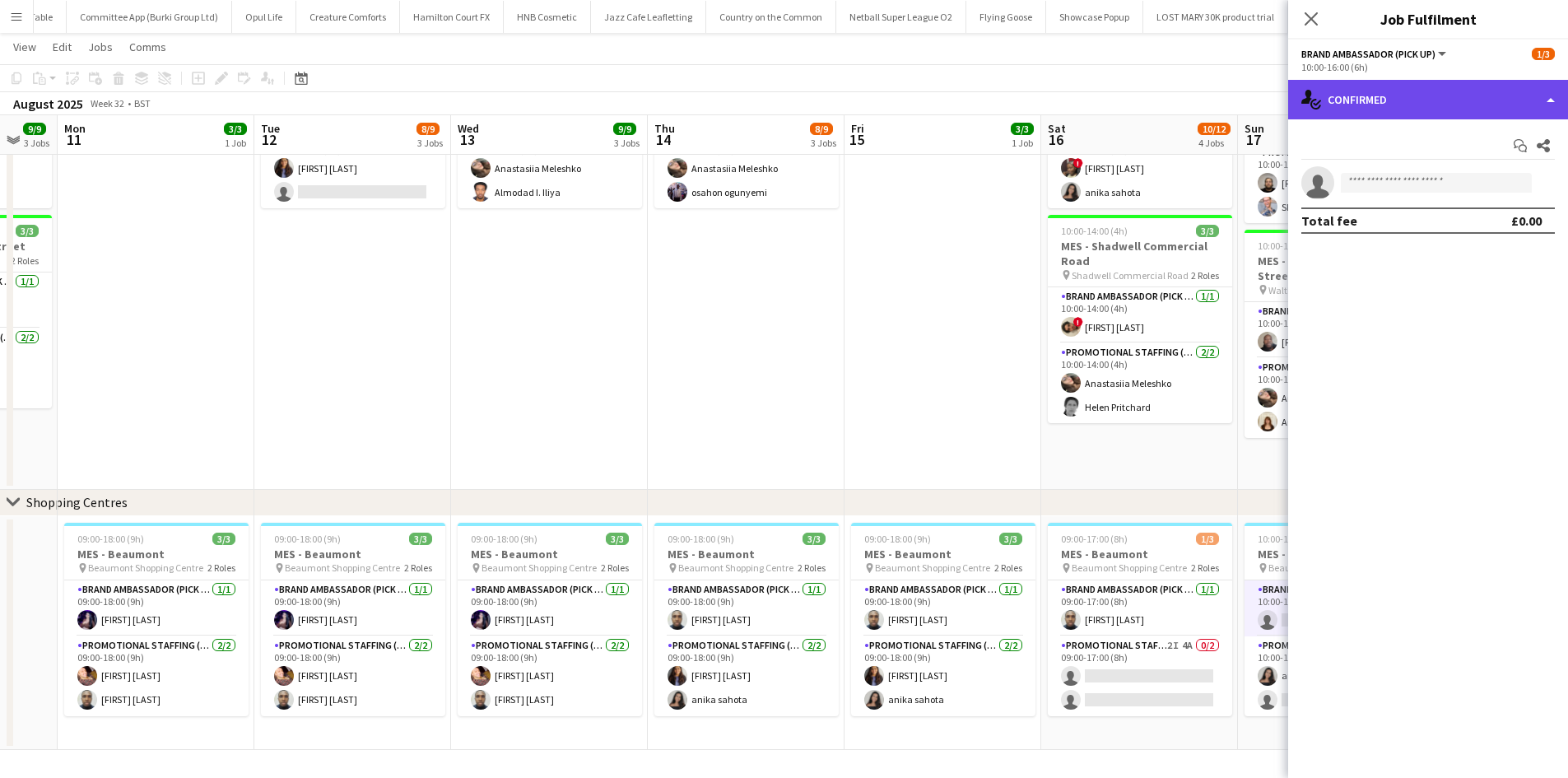 click on "single-neutral-actions-check-2
Confirmed" 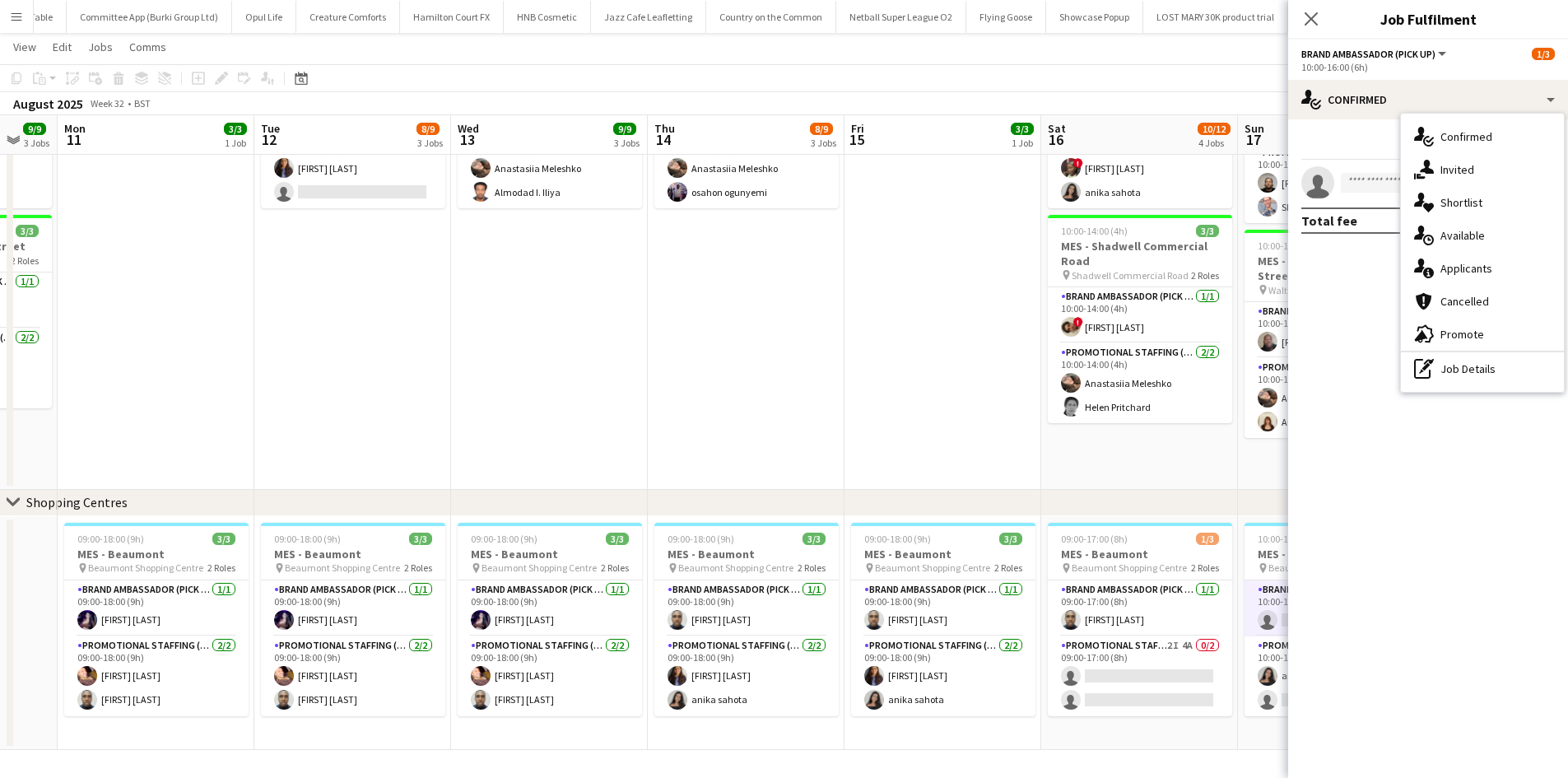 click on "single-neutral-actions-information
Applicants" at bounding box center [1482, 268] 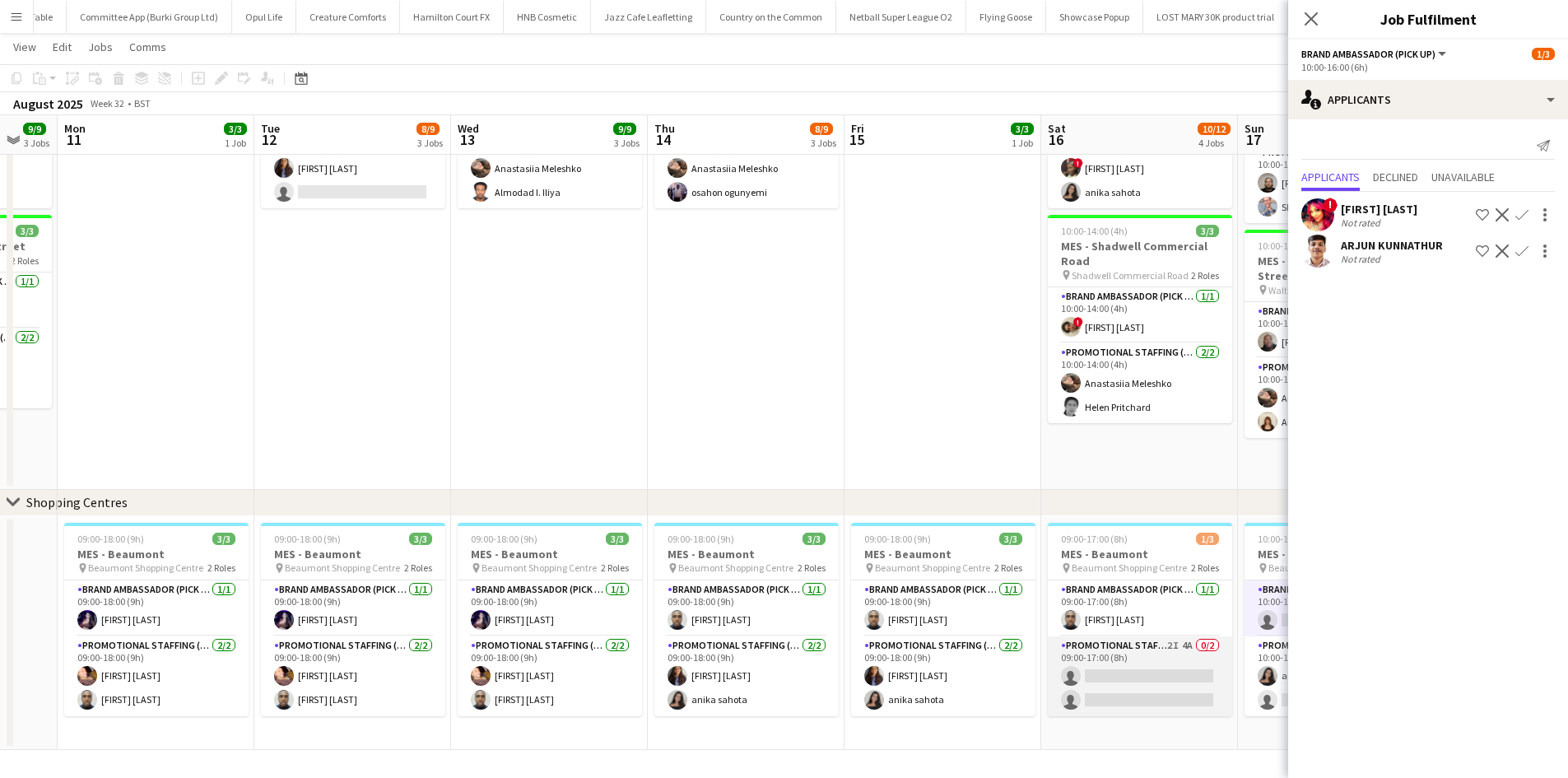 click on "Promotional Staffing (Brand Ambassadors)   2I   4A   0/2   09:00-17:00 (8h)
single-neutral-actions
single-neutral-actions" 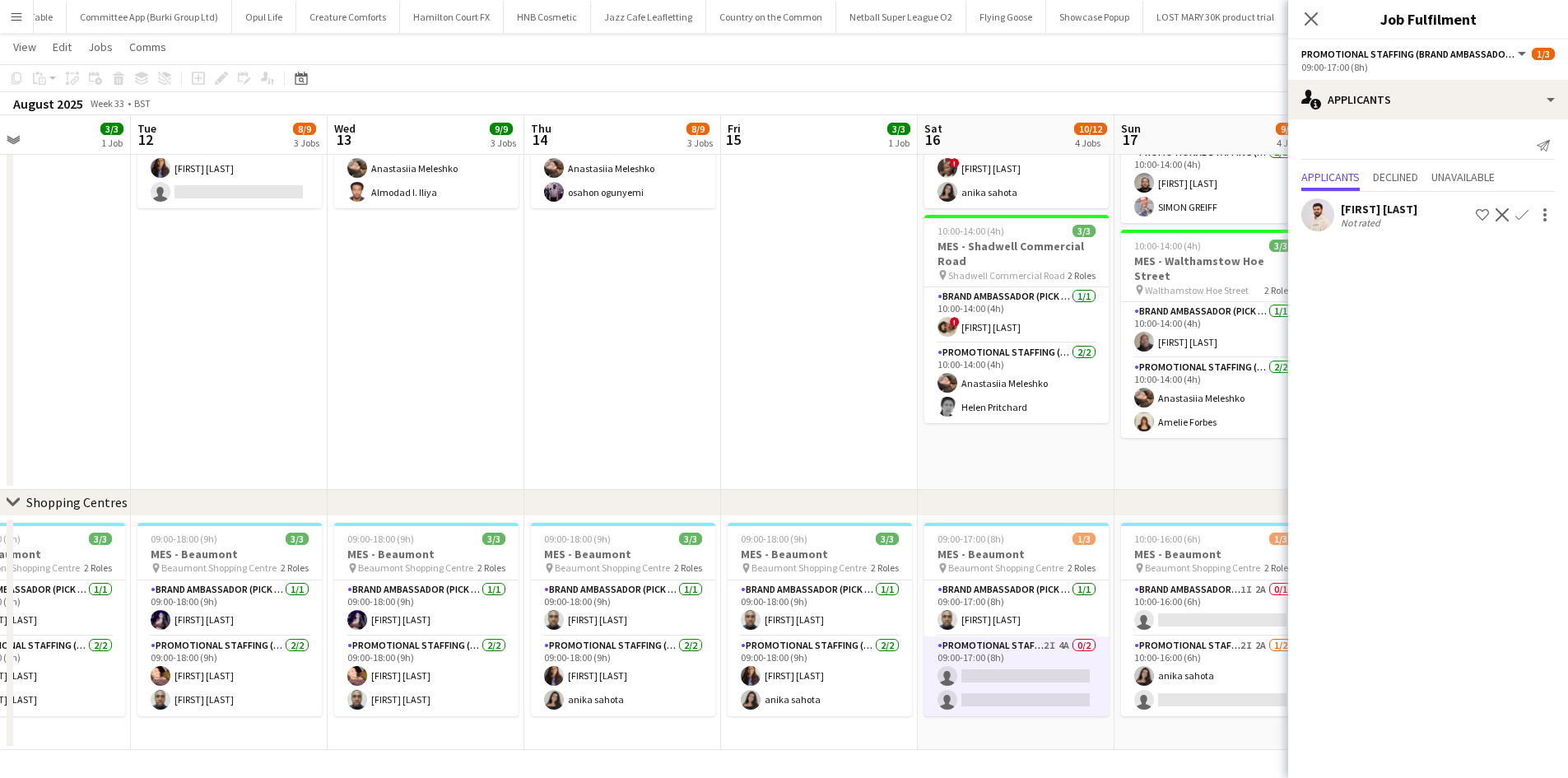 scroll, scrollTop: 0, scrollLeft: 773, axis: horizontal 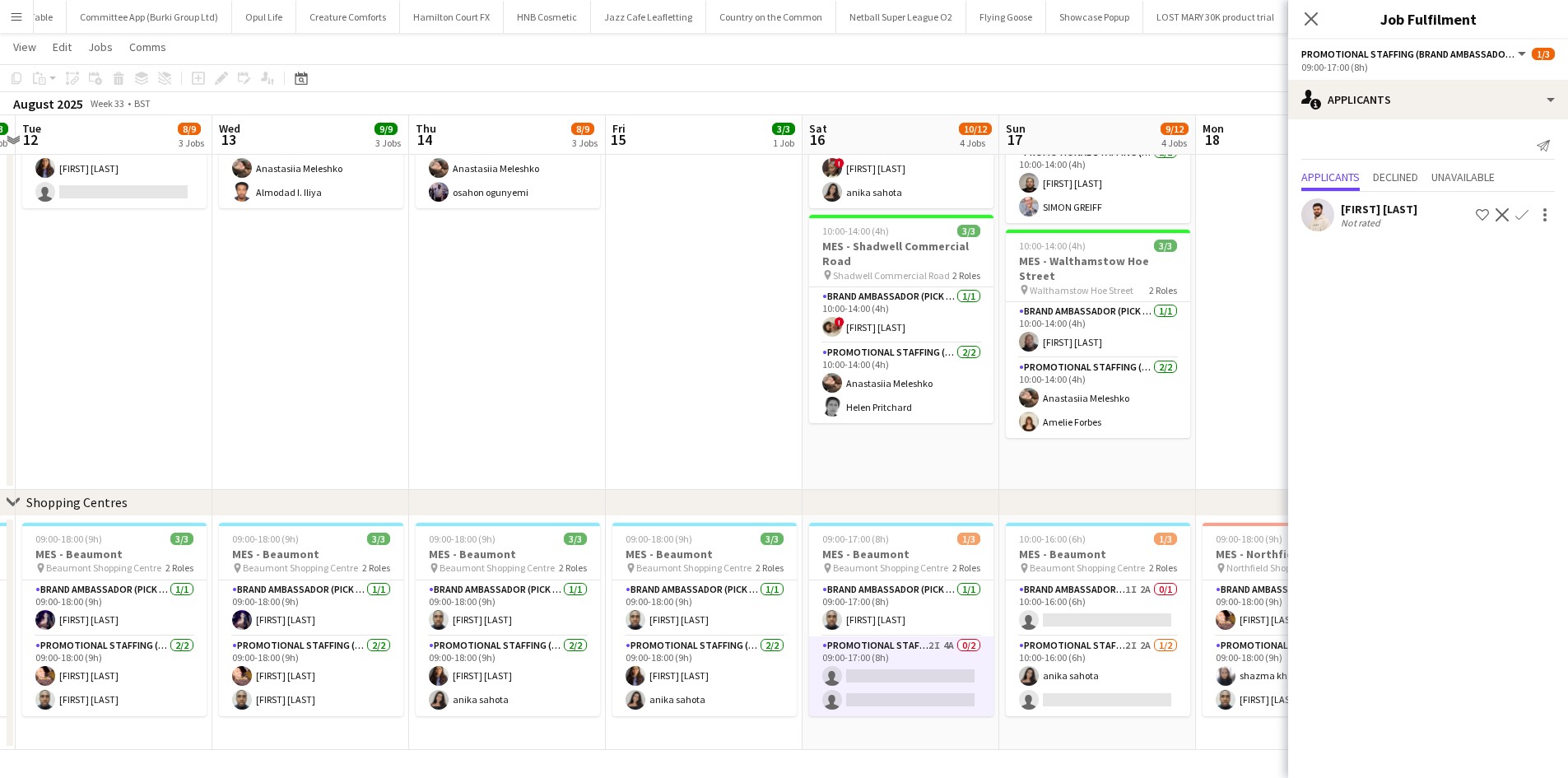 drag, startPoint x: 1045, startPoint y: 480, endPoint x: 805, endPoint y: 473, distance: 240.10206 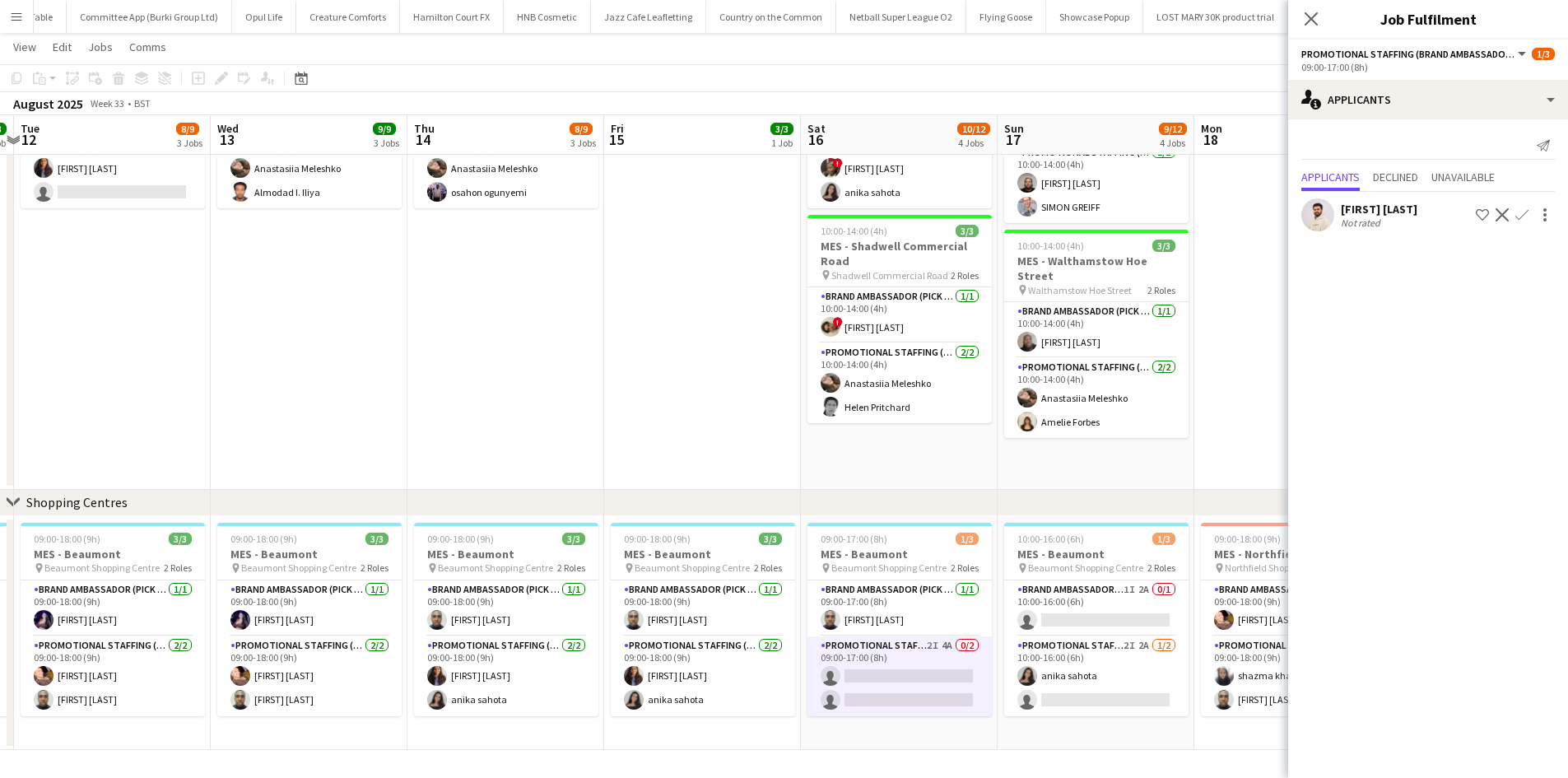 click on "Confirm" 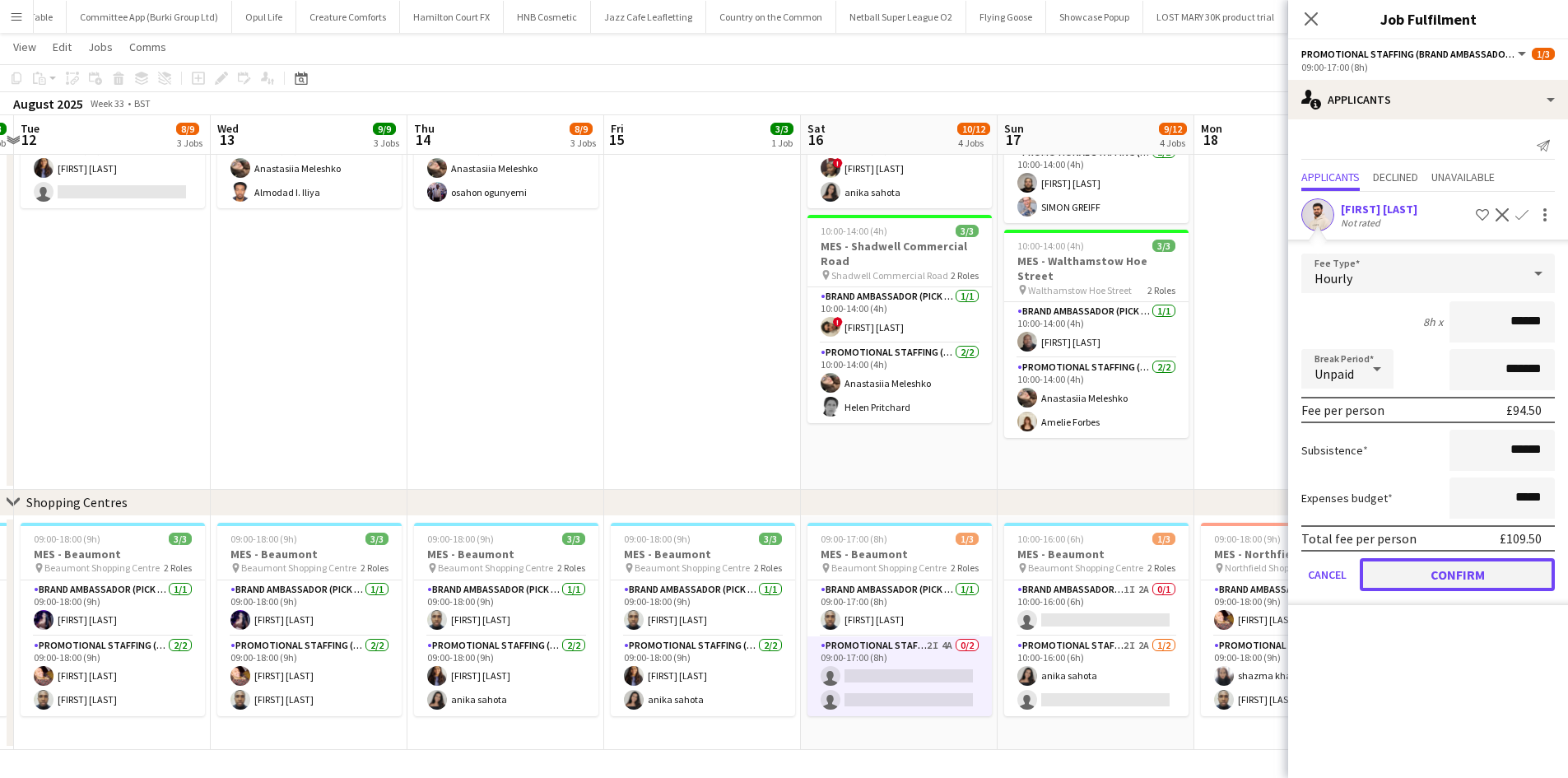 click on "Confirm" 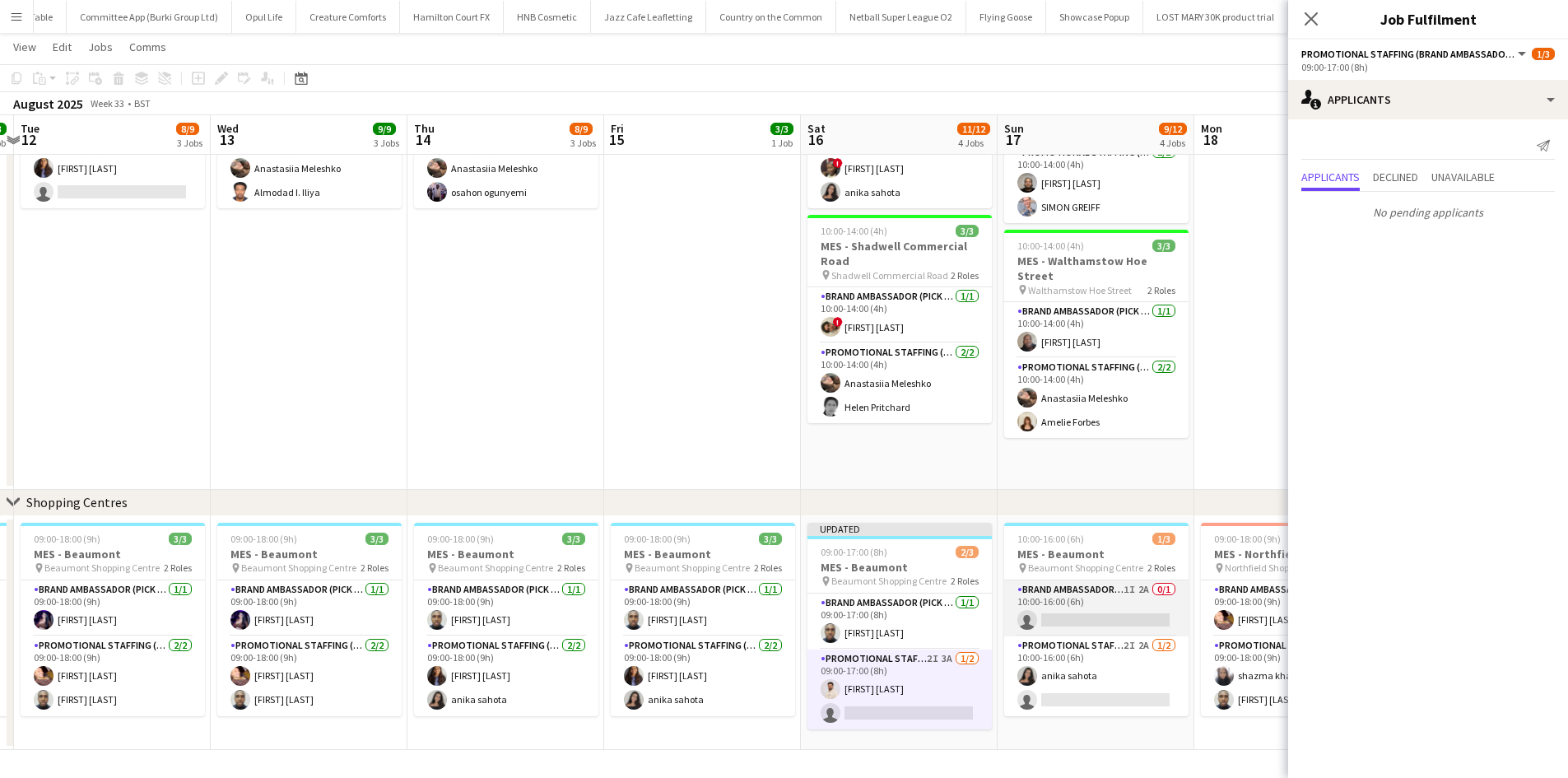 click on "Brand Ambassador (Pick up)   1I   2A   0/1   10:00-16:00 (6h)
single-neutral-actions" 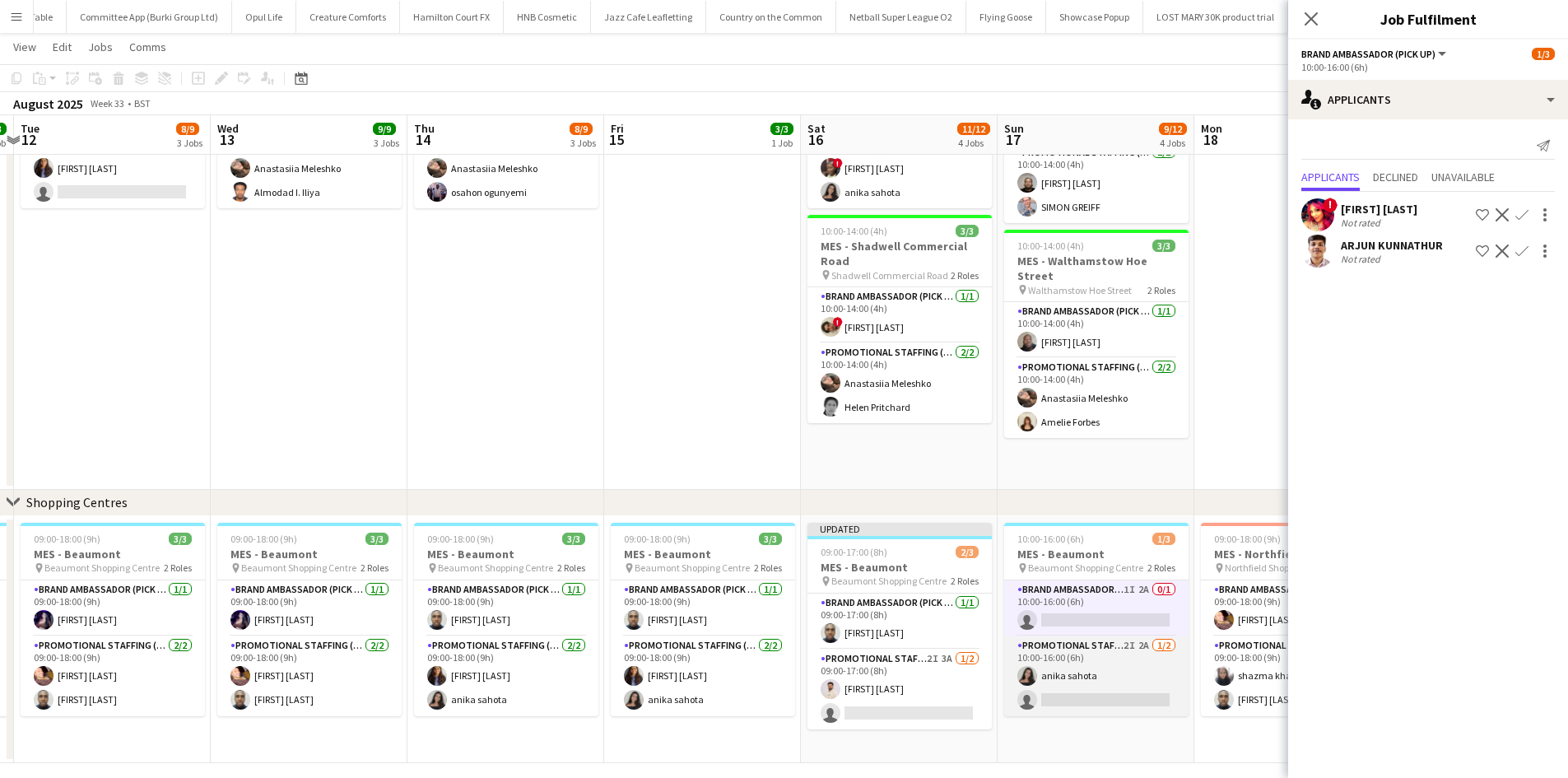 click on "Promotional Staffing (Brand Ambassadors)   2I   2A   1/2   10:00-16:00 (6h)
[FIRST] [LAST]
single-neutral-actions" 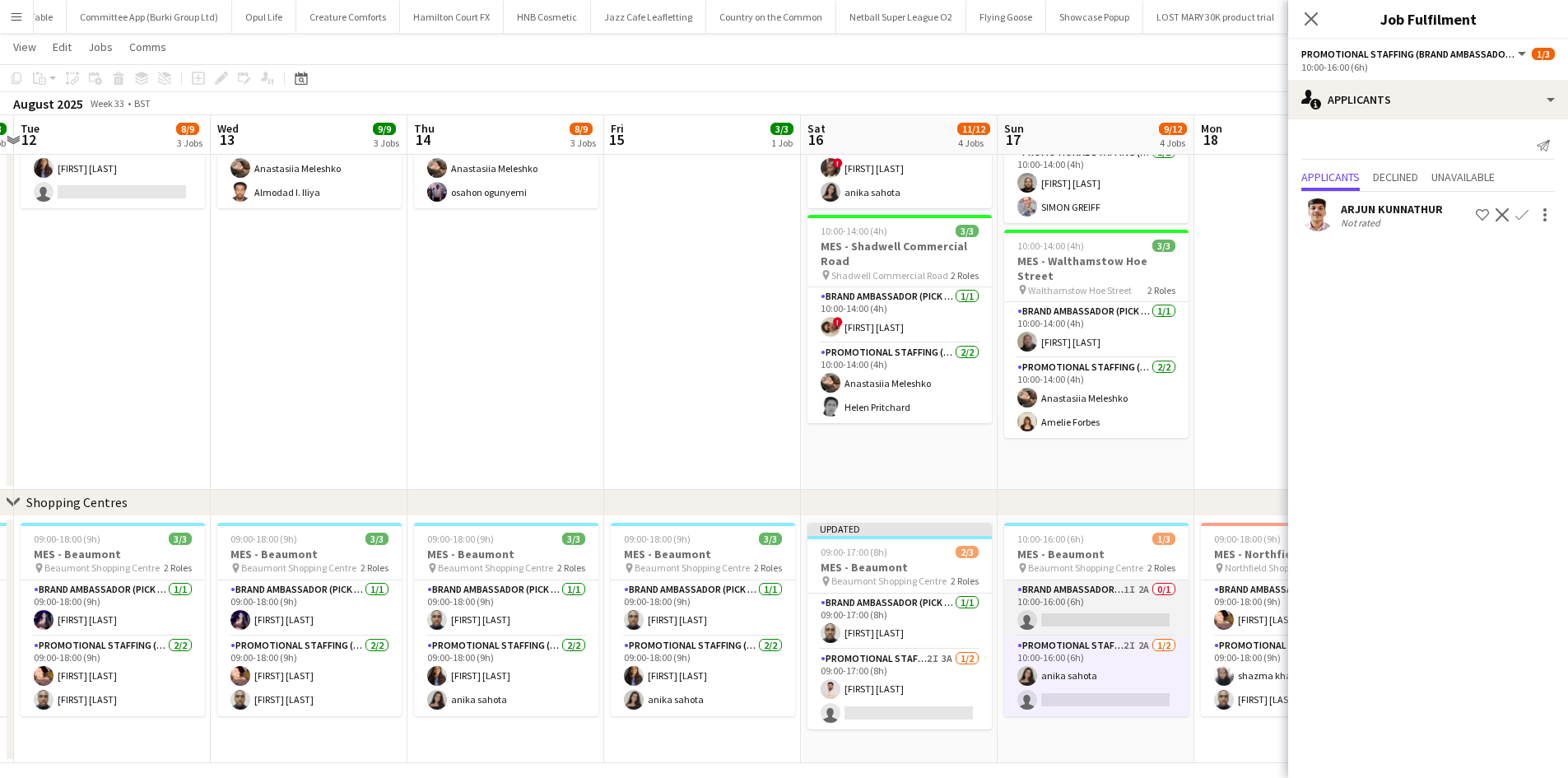 click on "Brand Ambassador (Pick up)   1I   2A   0/1   10:00-16:00 (6h)
single-neutral-actions" 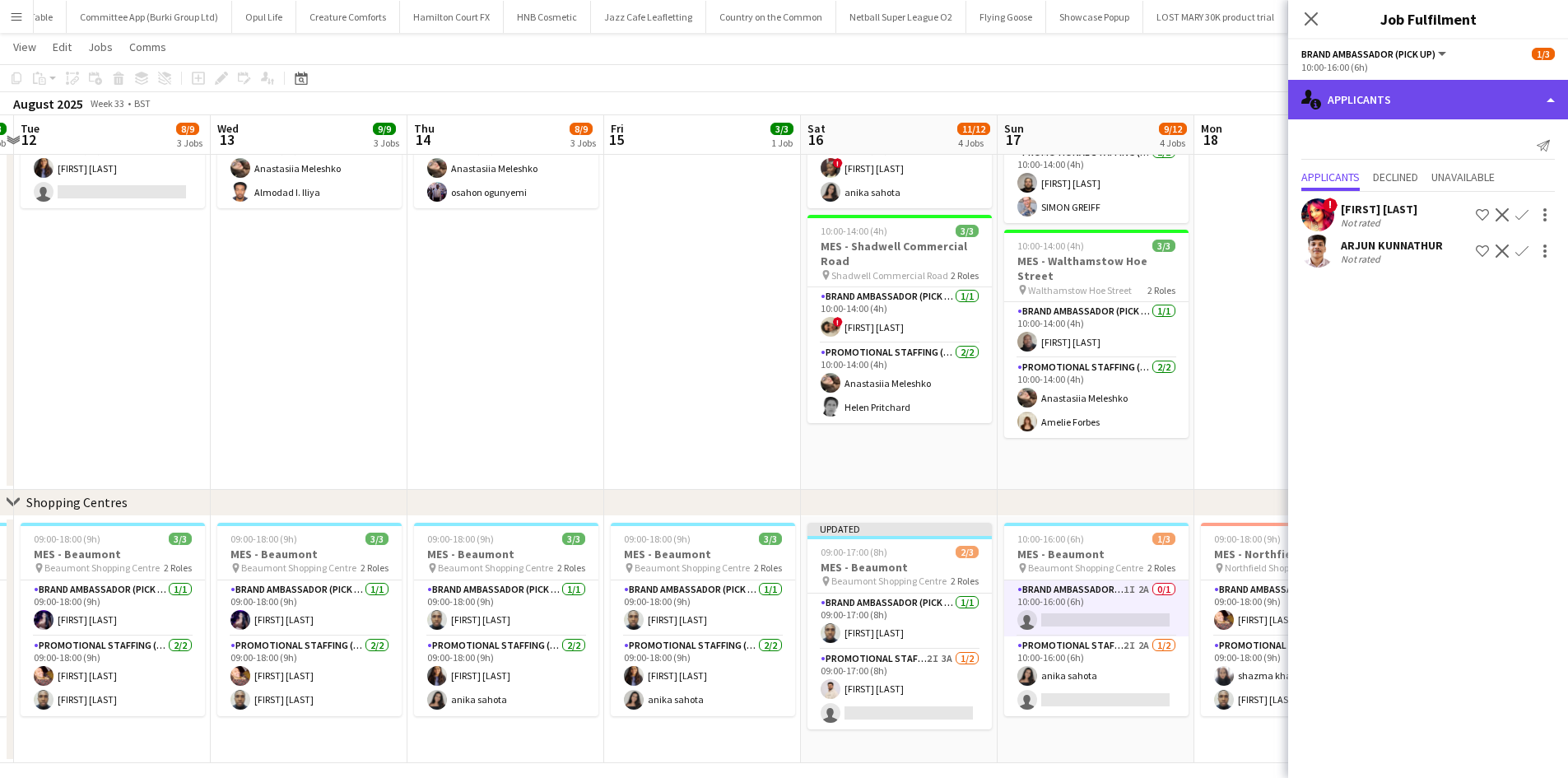 click on "single-neutral-actions-information
Applicants" 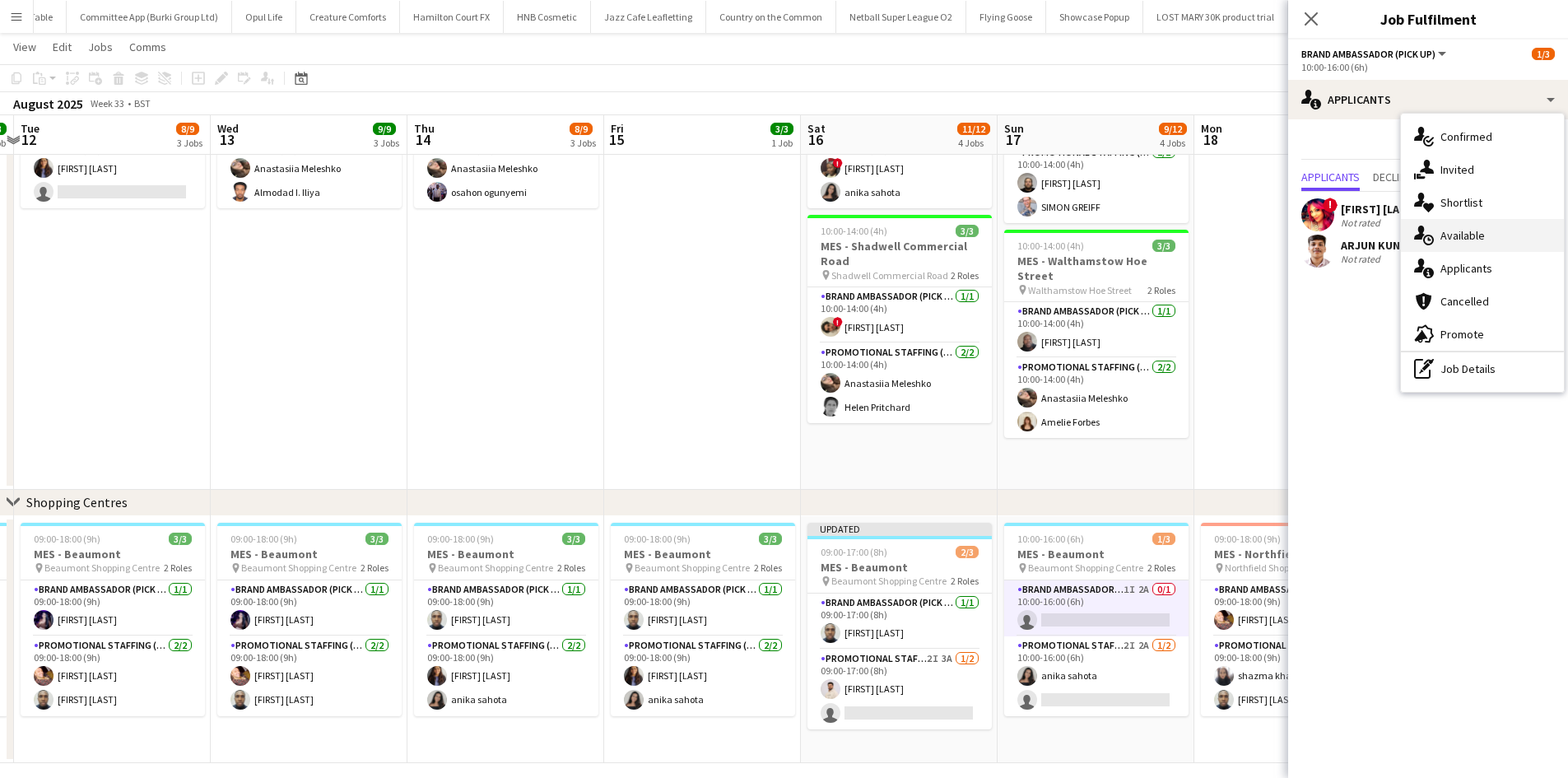 click on "single-neutral-actions-upload
Available" at bounding box center [1482, 235] 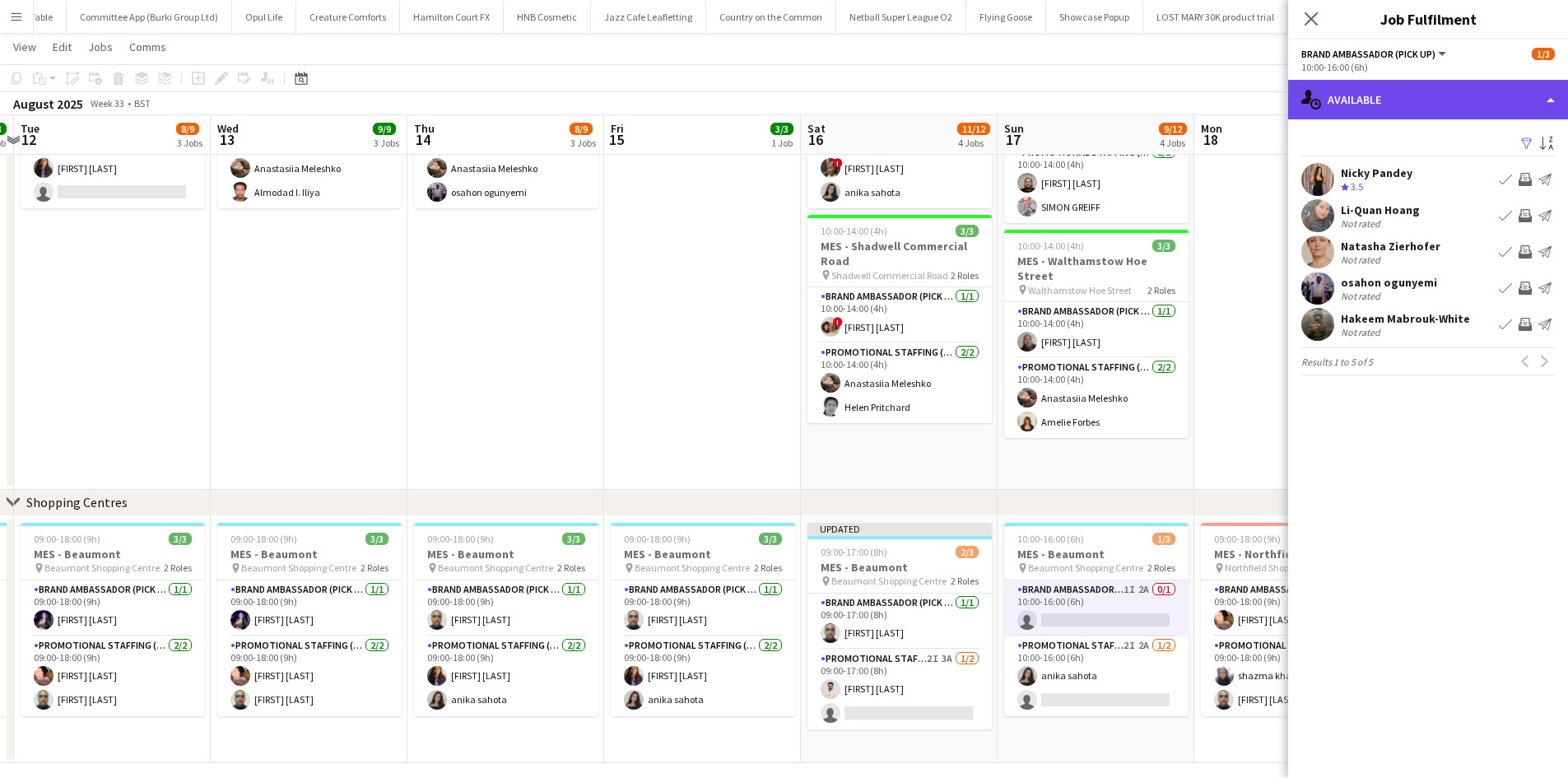 click on "single-neutral-actions-upload
Available" 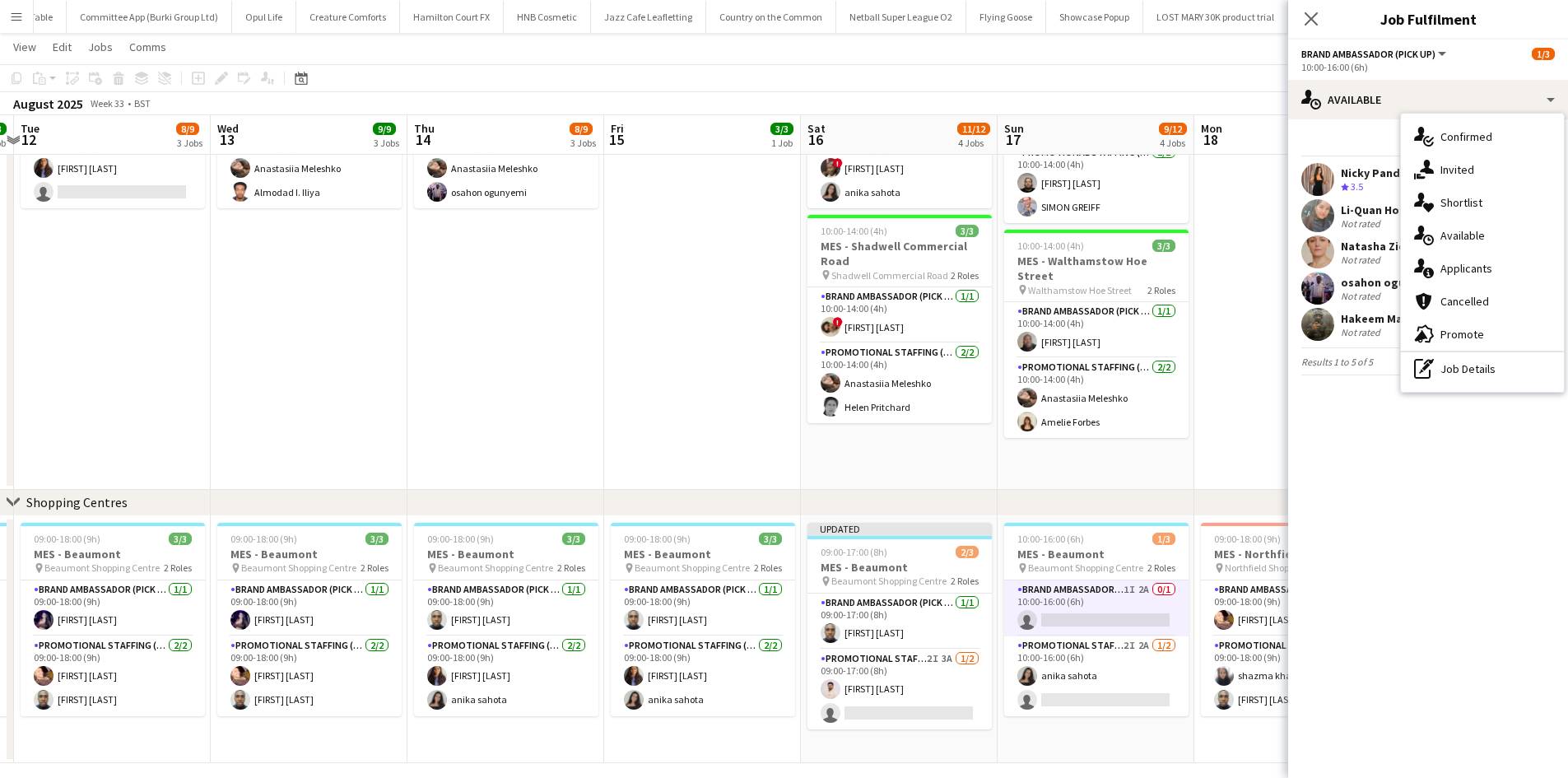 drag, startPoint x: 1166, startPoint y: 454, endPoint x: 1093, endPoint y: 461, distance: 73.334848 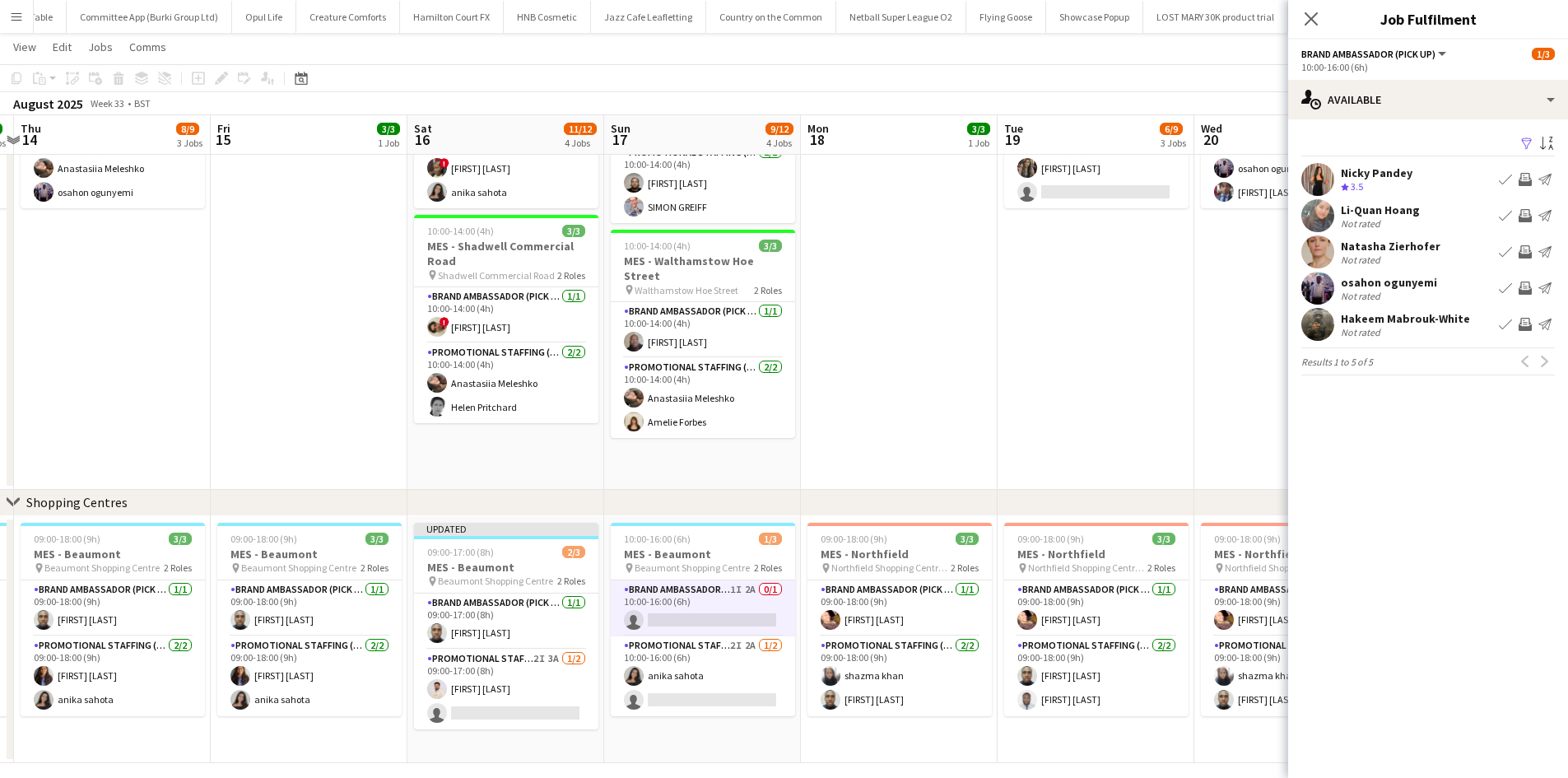 scroll, scrollTop: 0, scrollLeft: 482, axis: horizontal 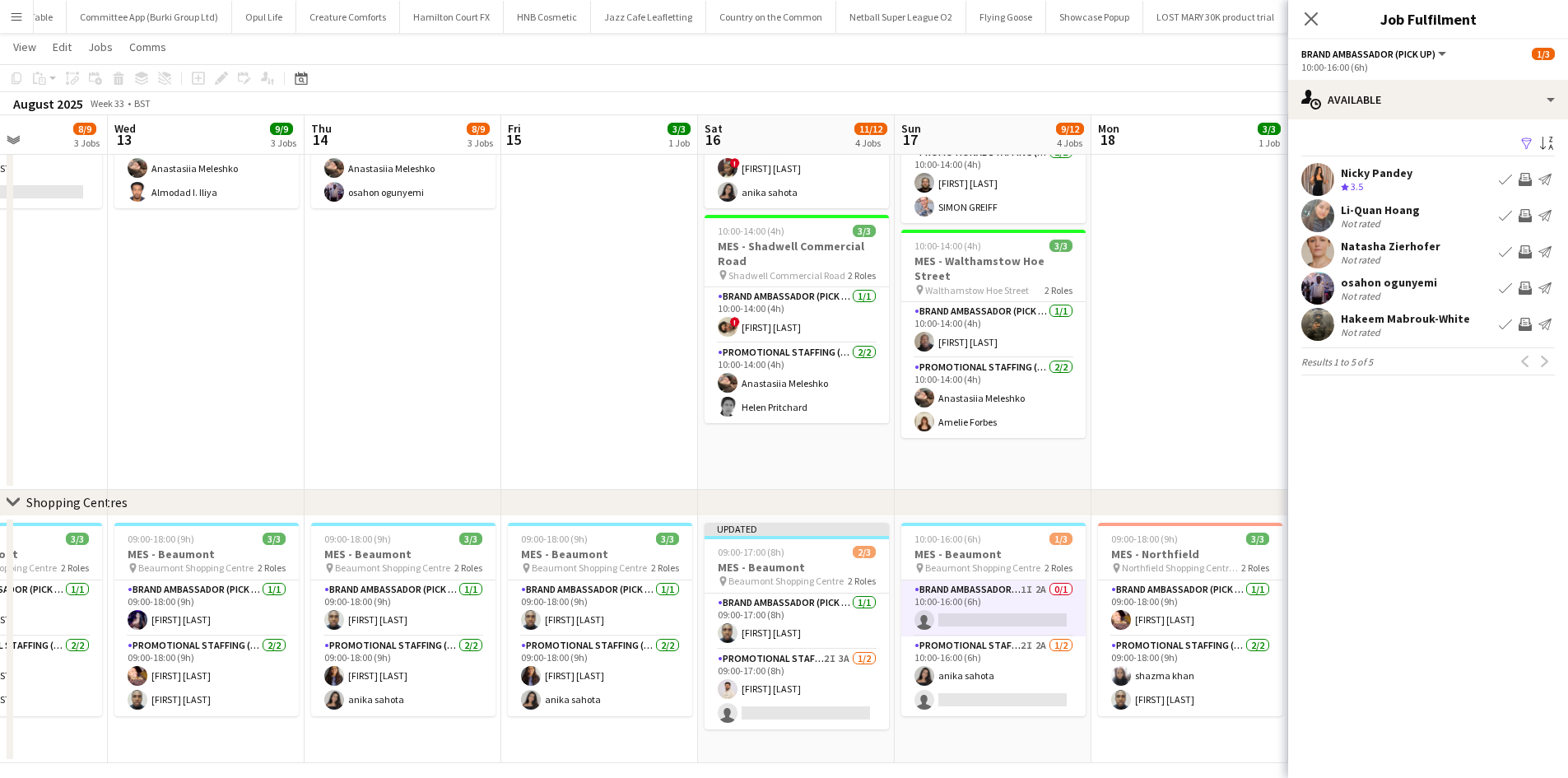 click on "Brand Ambassador (Pick up)   1I   2A   0/1   10:00-16:00 (6h)
single-neutral-actions" 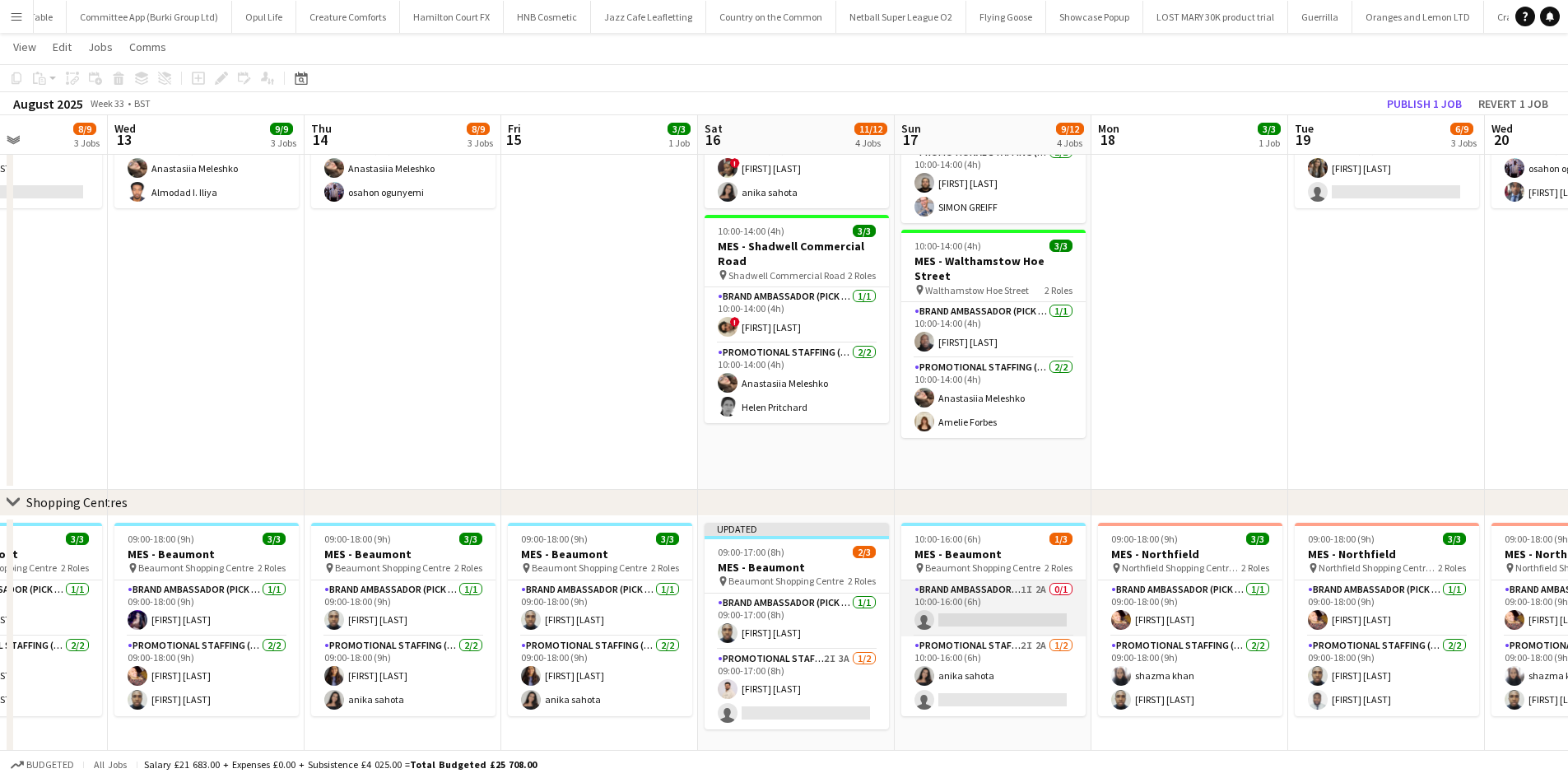 click on "Brand Ambassador (Pick up)   1I   2A   0/1   10:00-16:00 (6h)
single-neutral-actions" 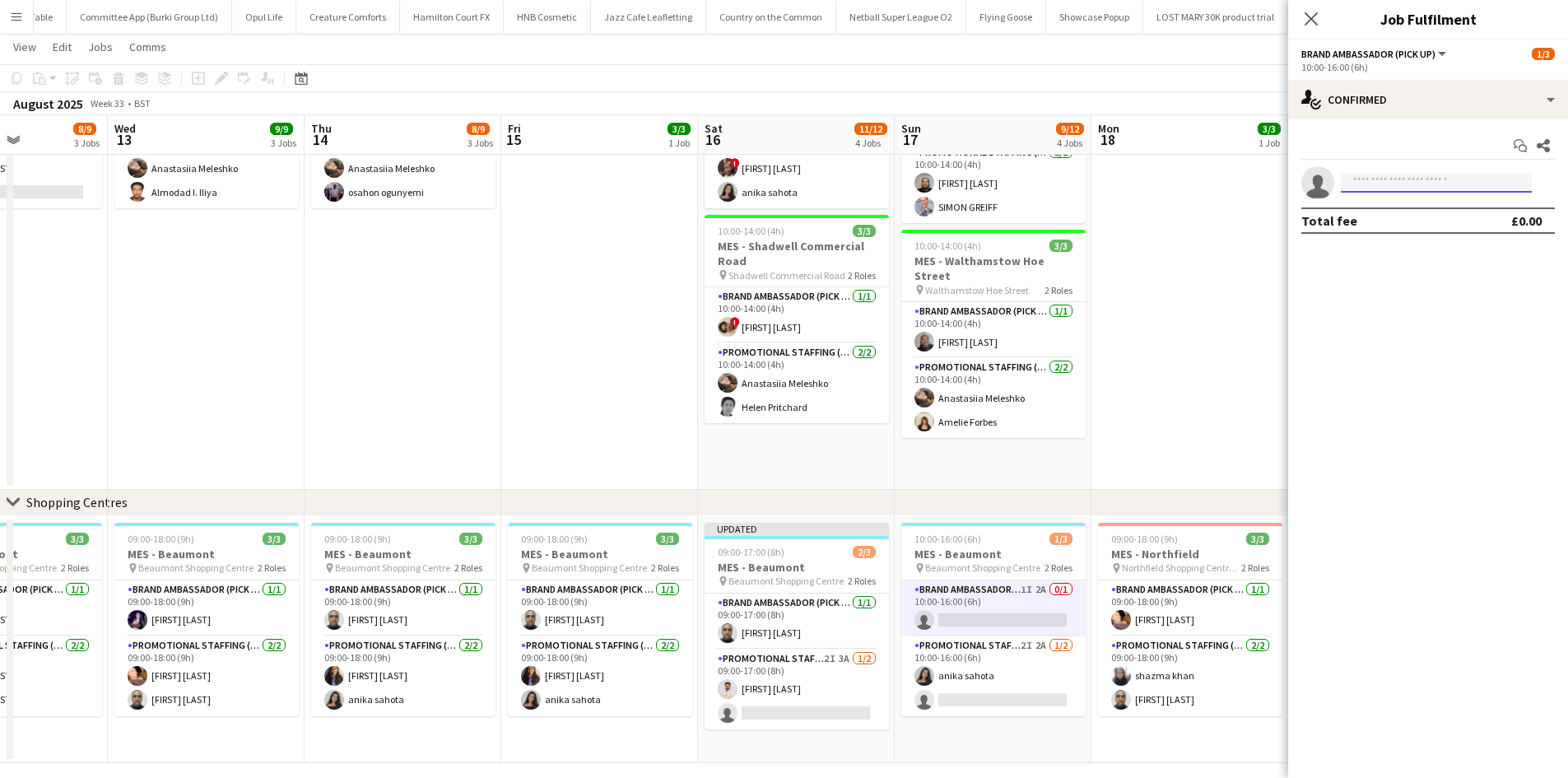 click at bounding box center (1436, 183) 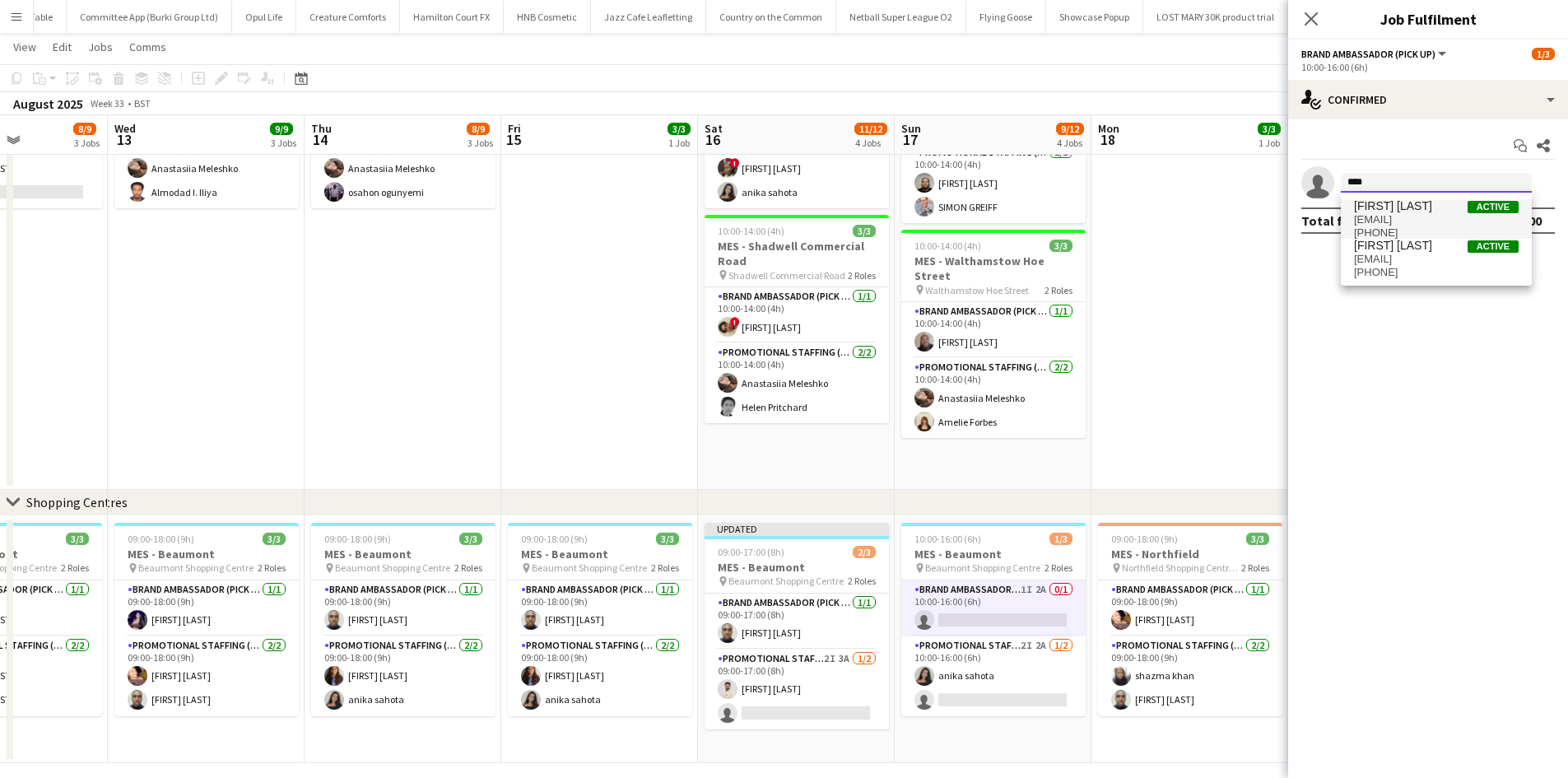 type on "****" 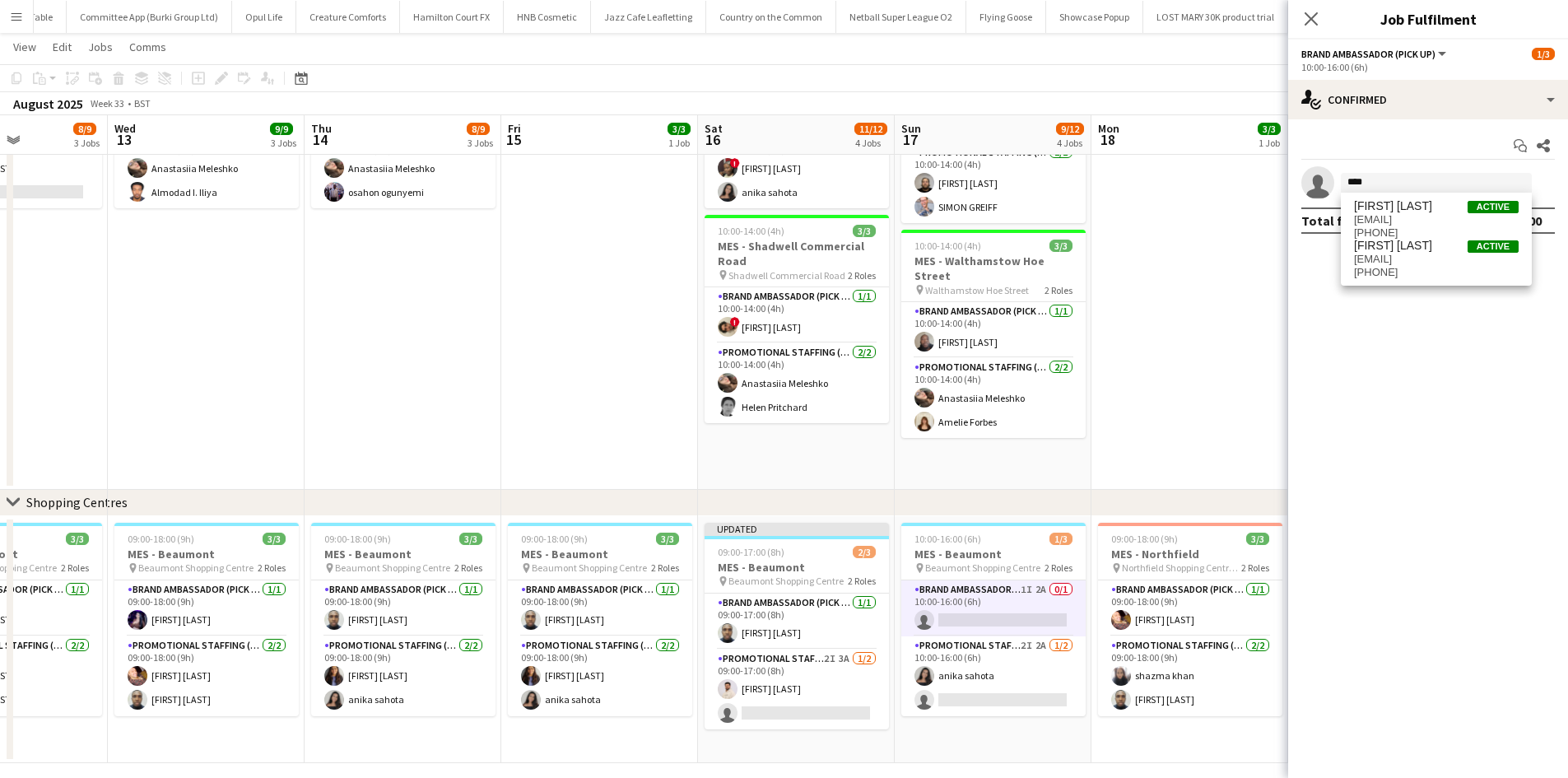 click on "[EMAIL]" at bounding box center (1436, 220) 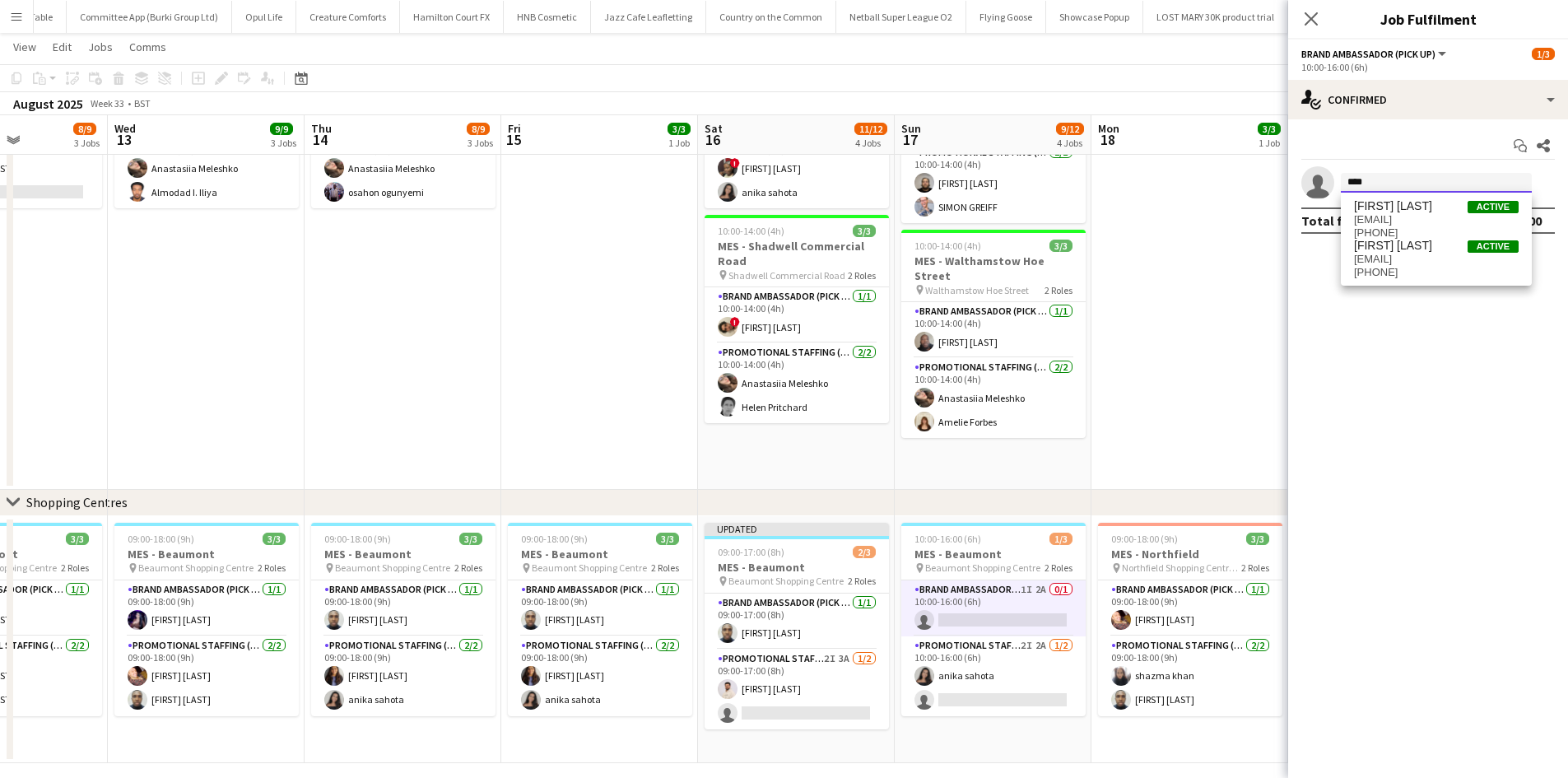 type 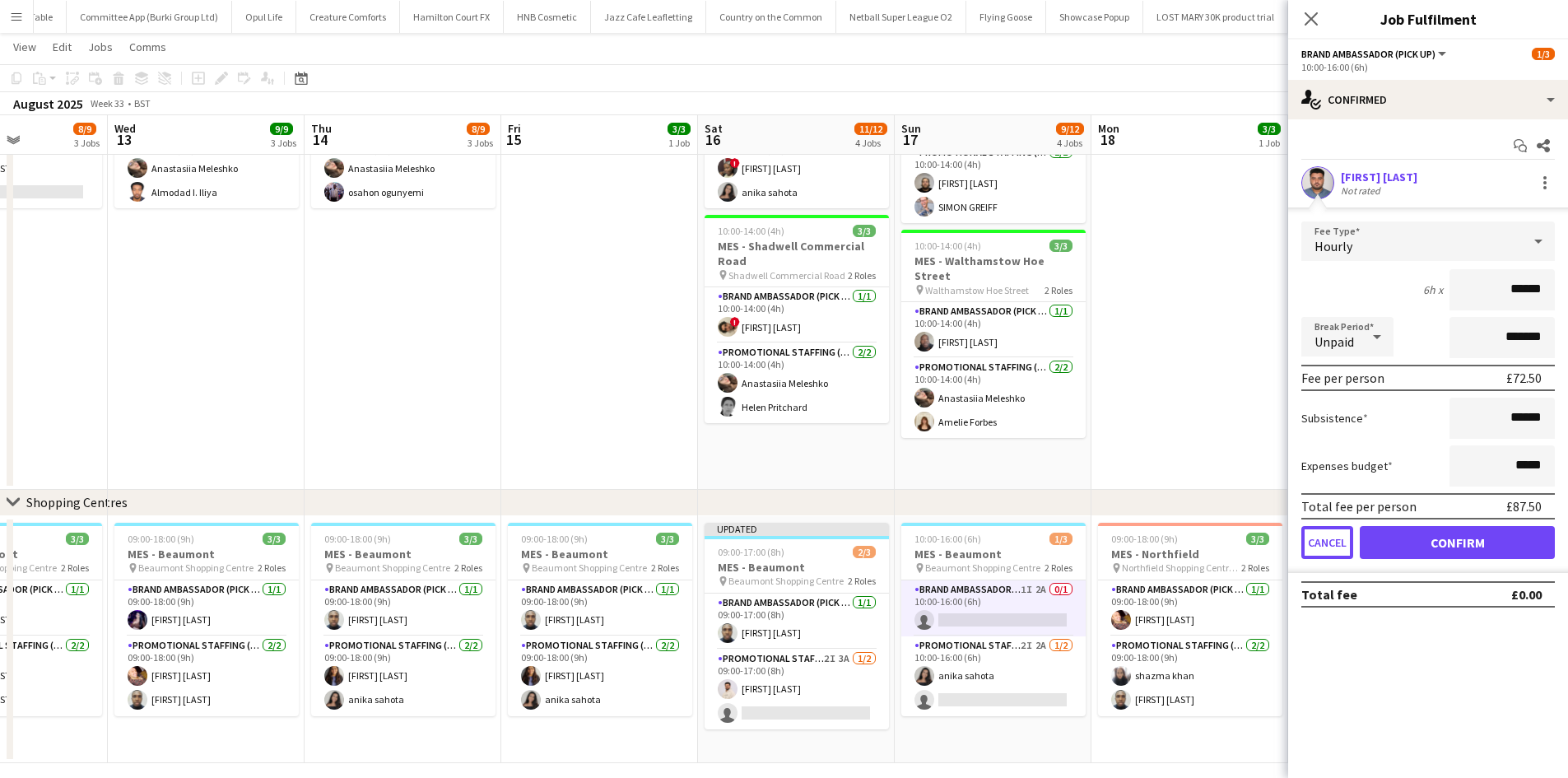drag, startPoint x: 1330, startPoint y: 547, endPoint x: 1347, endPoint y: 505, distance: 45.31 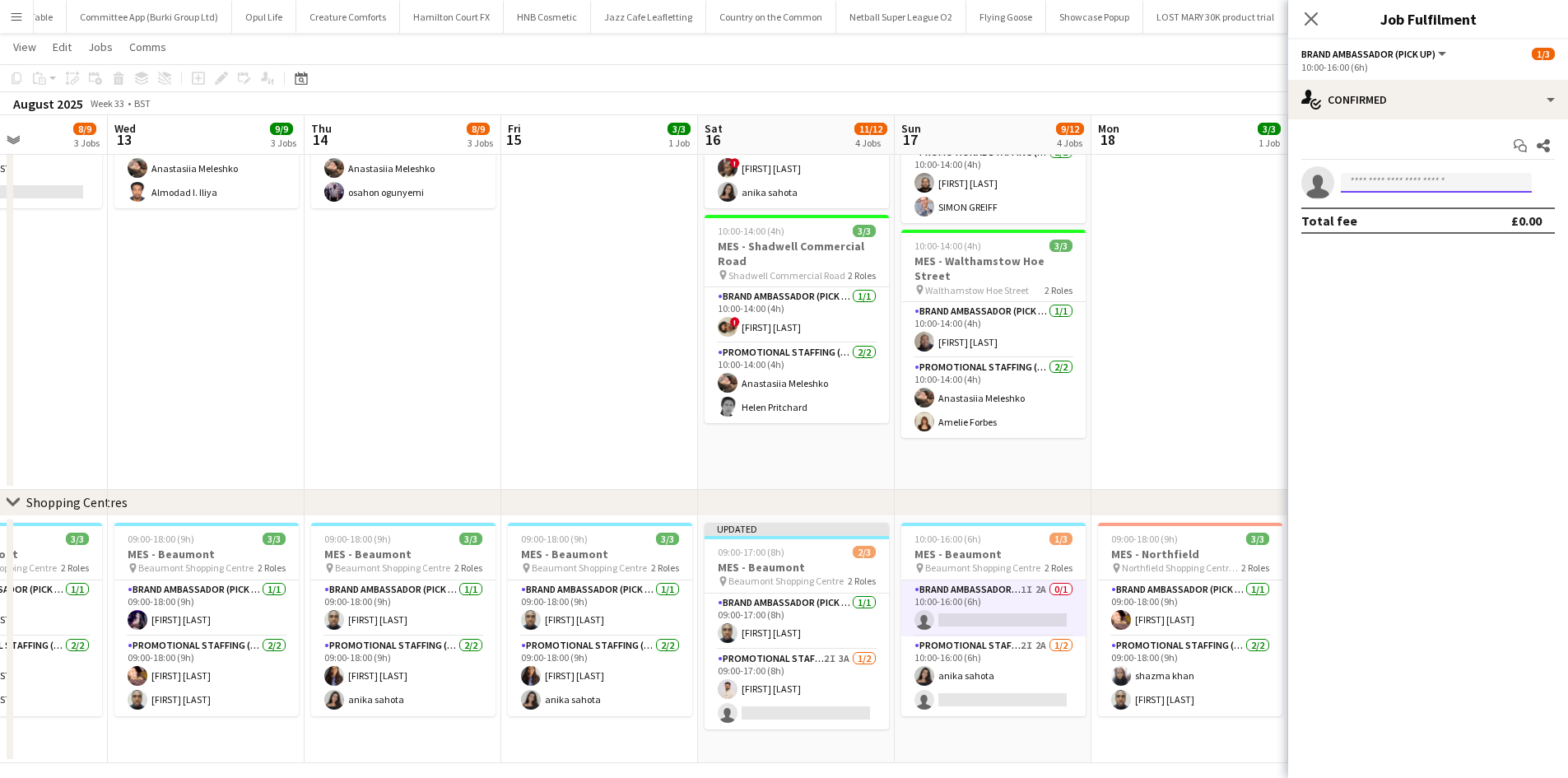 click at bounding box center [1436, 183] 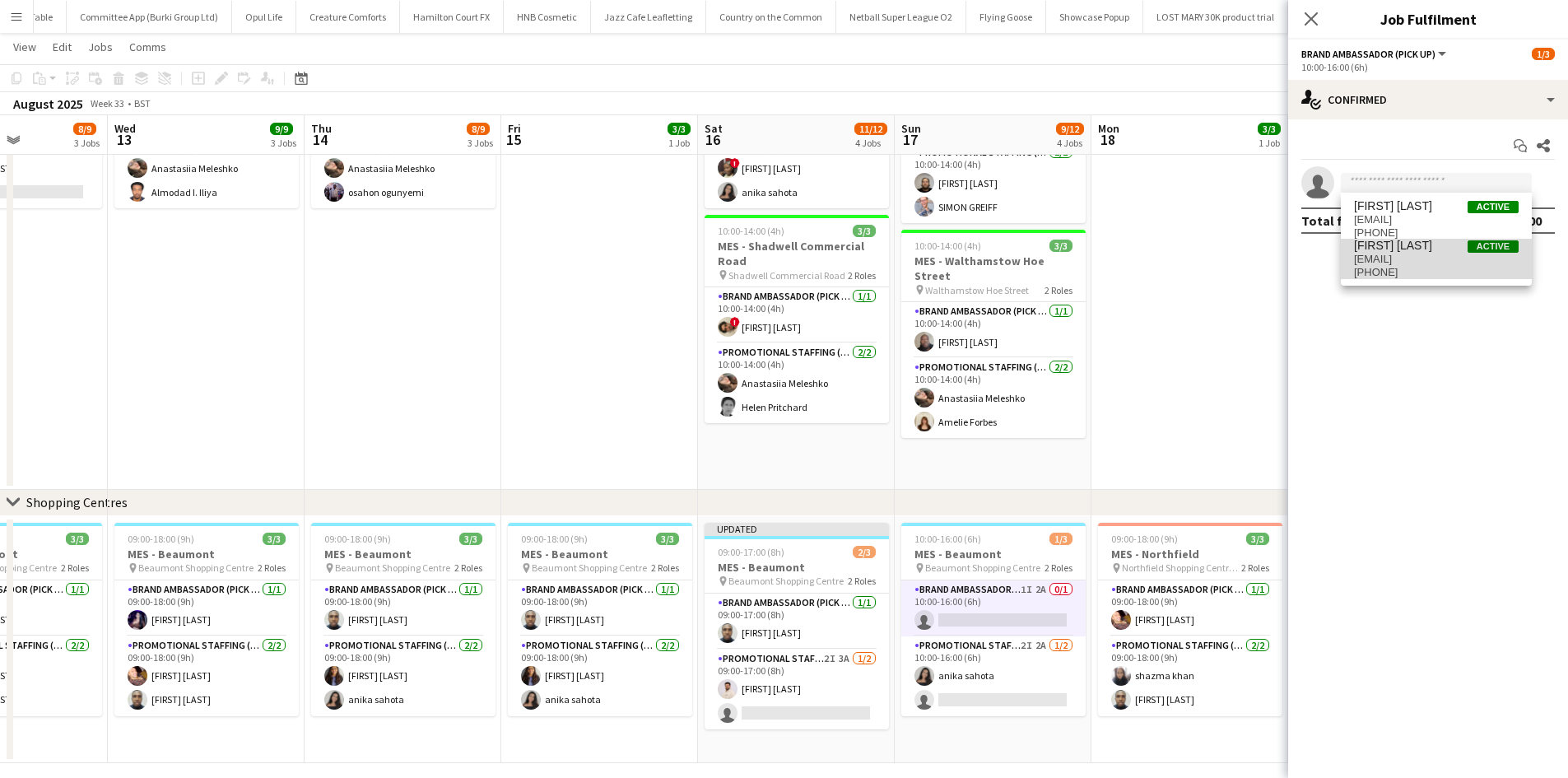click on "[EMAIL]" at bounding box center [1436, 259] 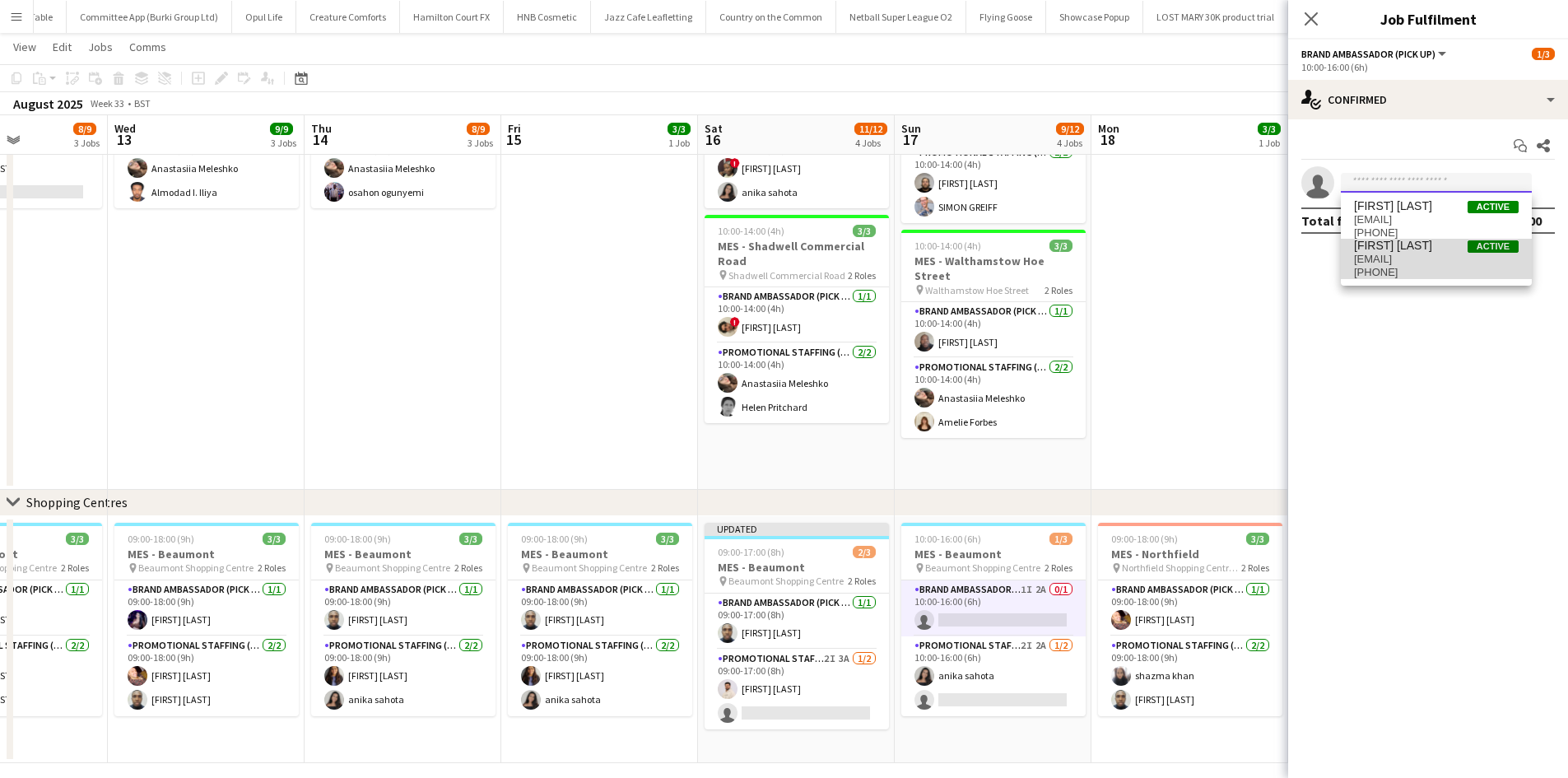 type 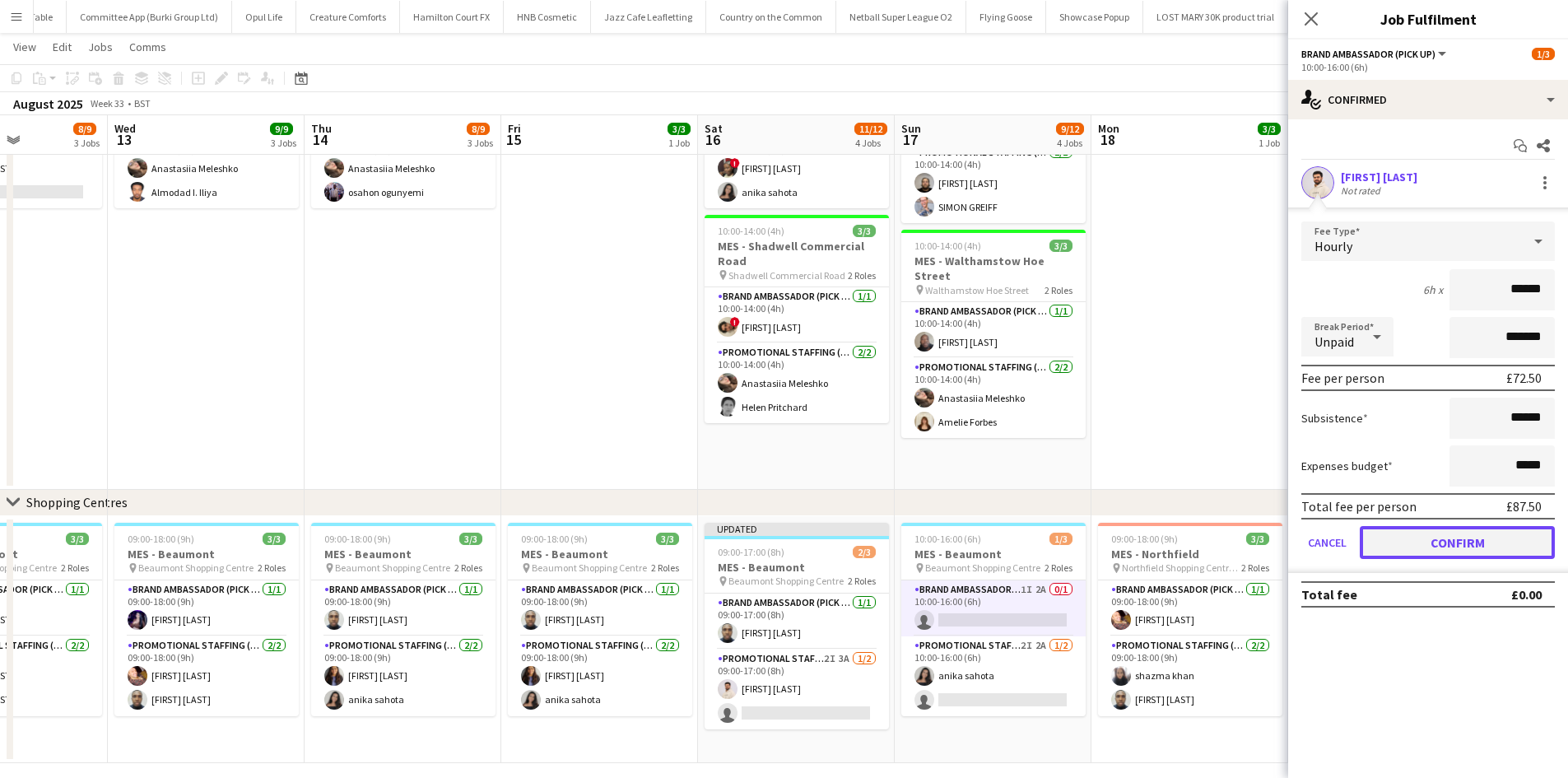 click on "Confirm" at bounding box center (1457, 543) 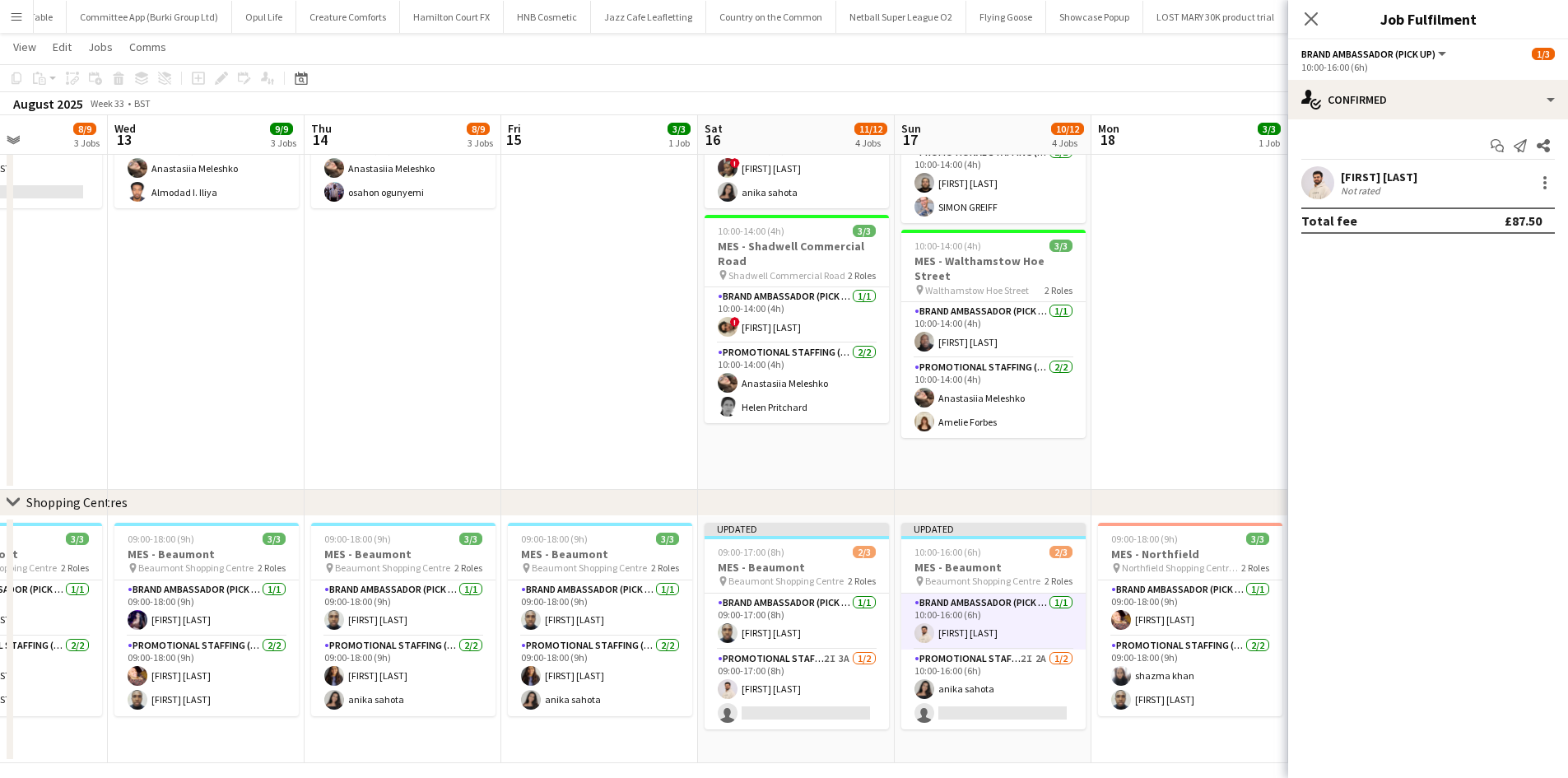 click 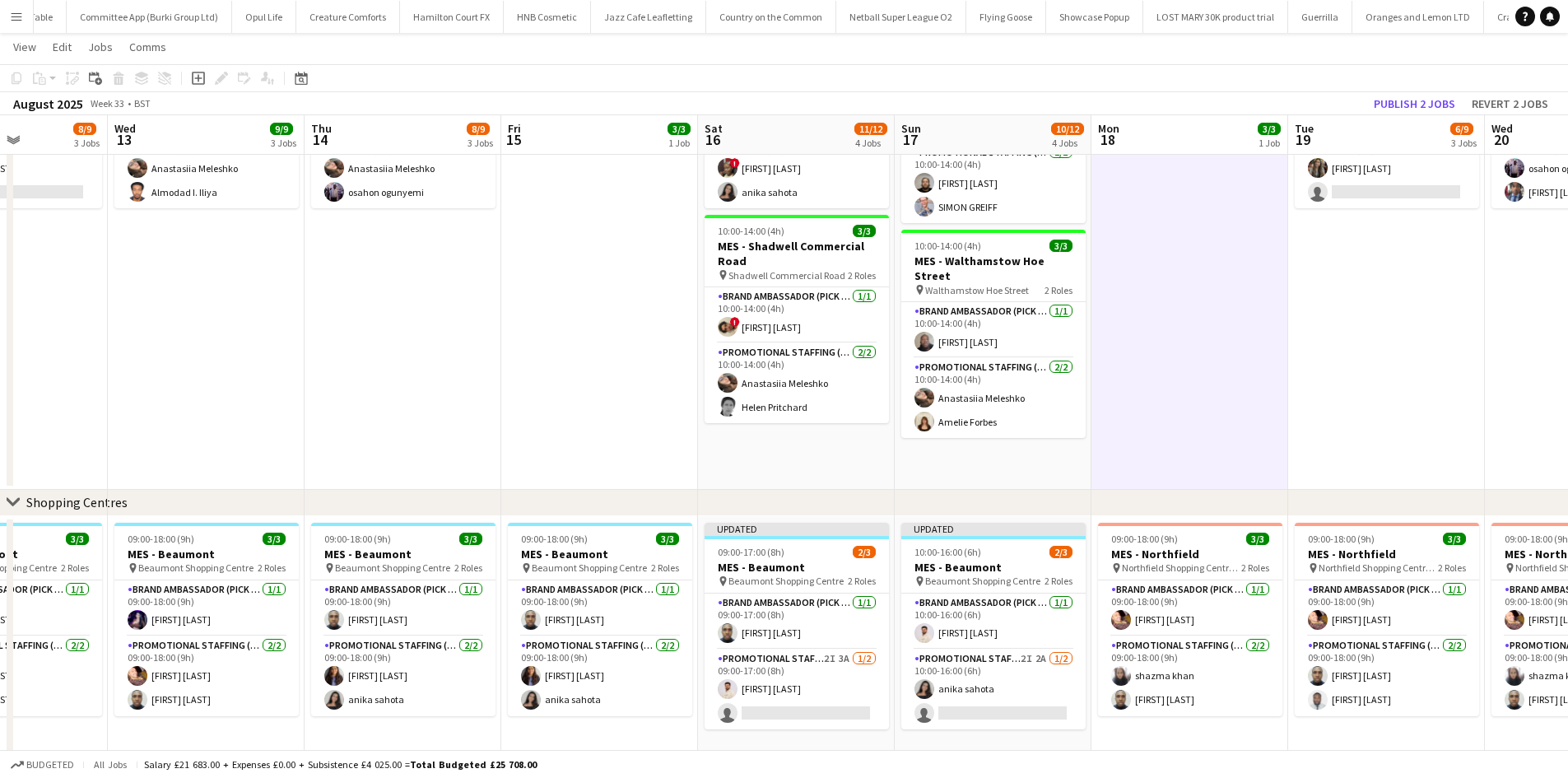 scroll, scrollTop: 0, scrollLeft: 483, axis: horizontal 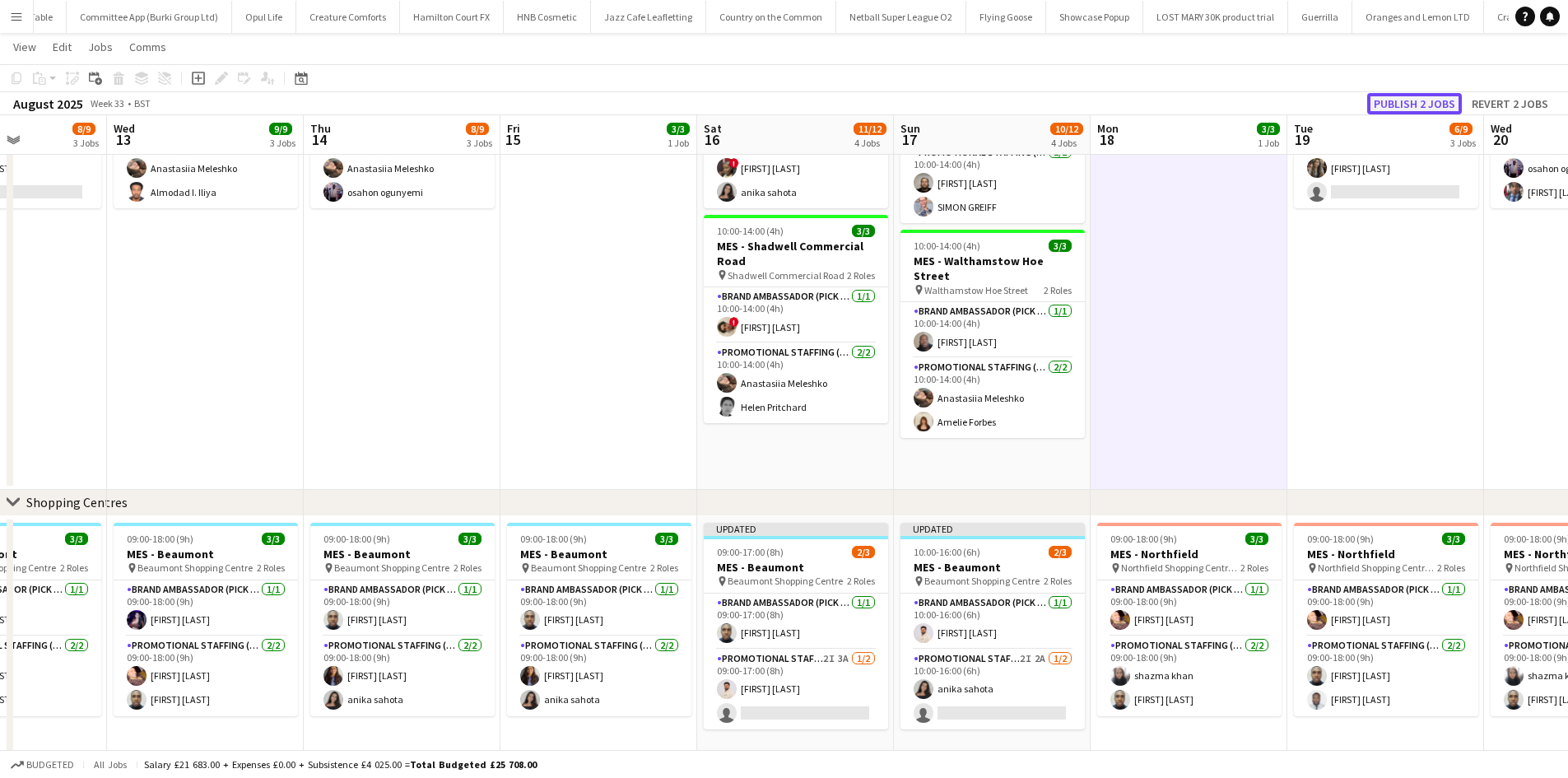 click on "Publish 2 jobs" 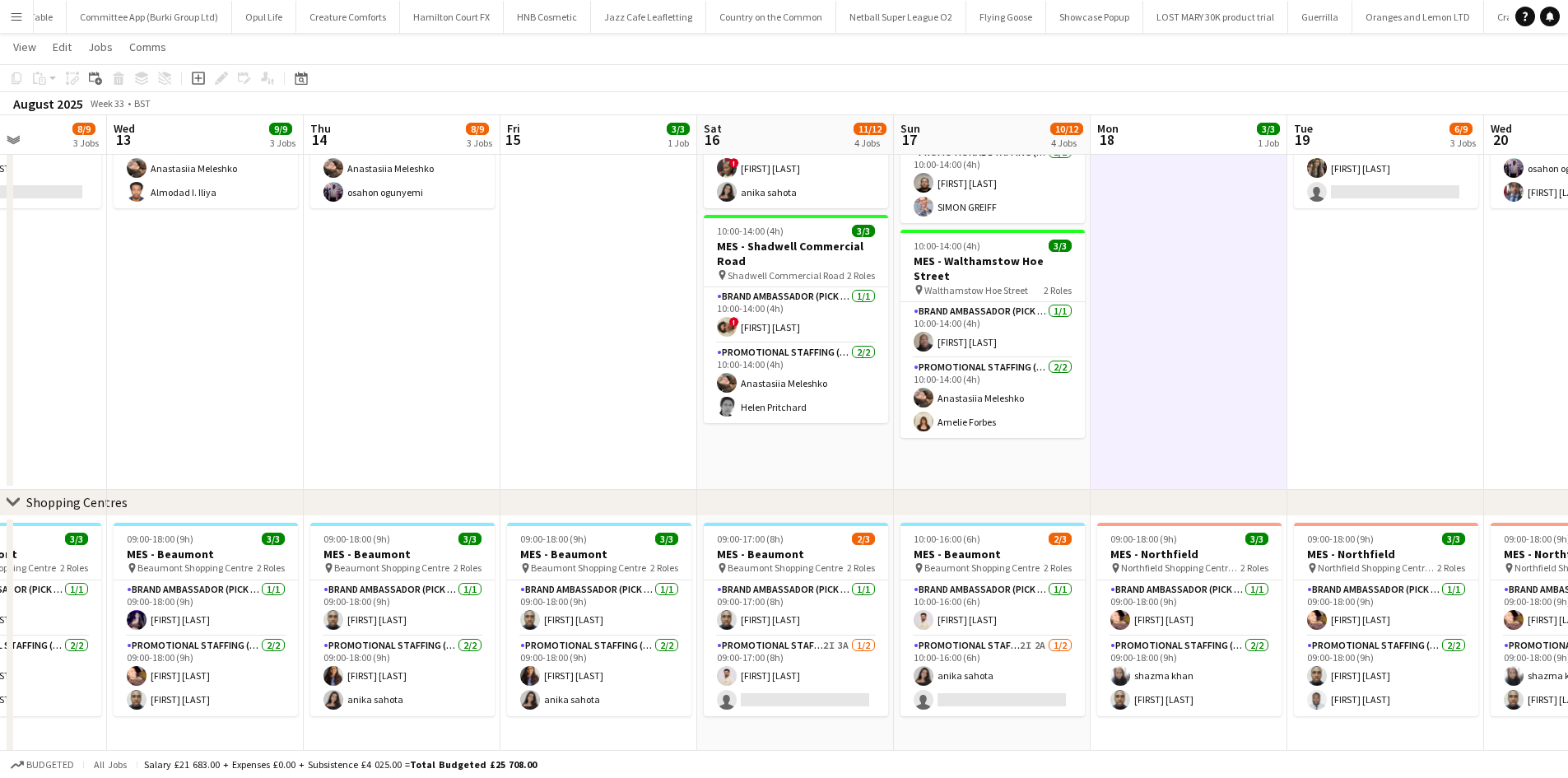 scroll, scrollTop: 0, scrollLeft: 509, axis: horizontal 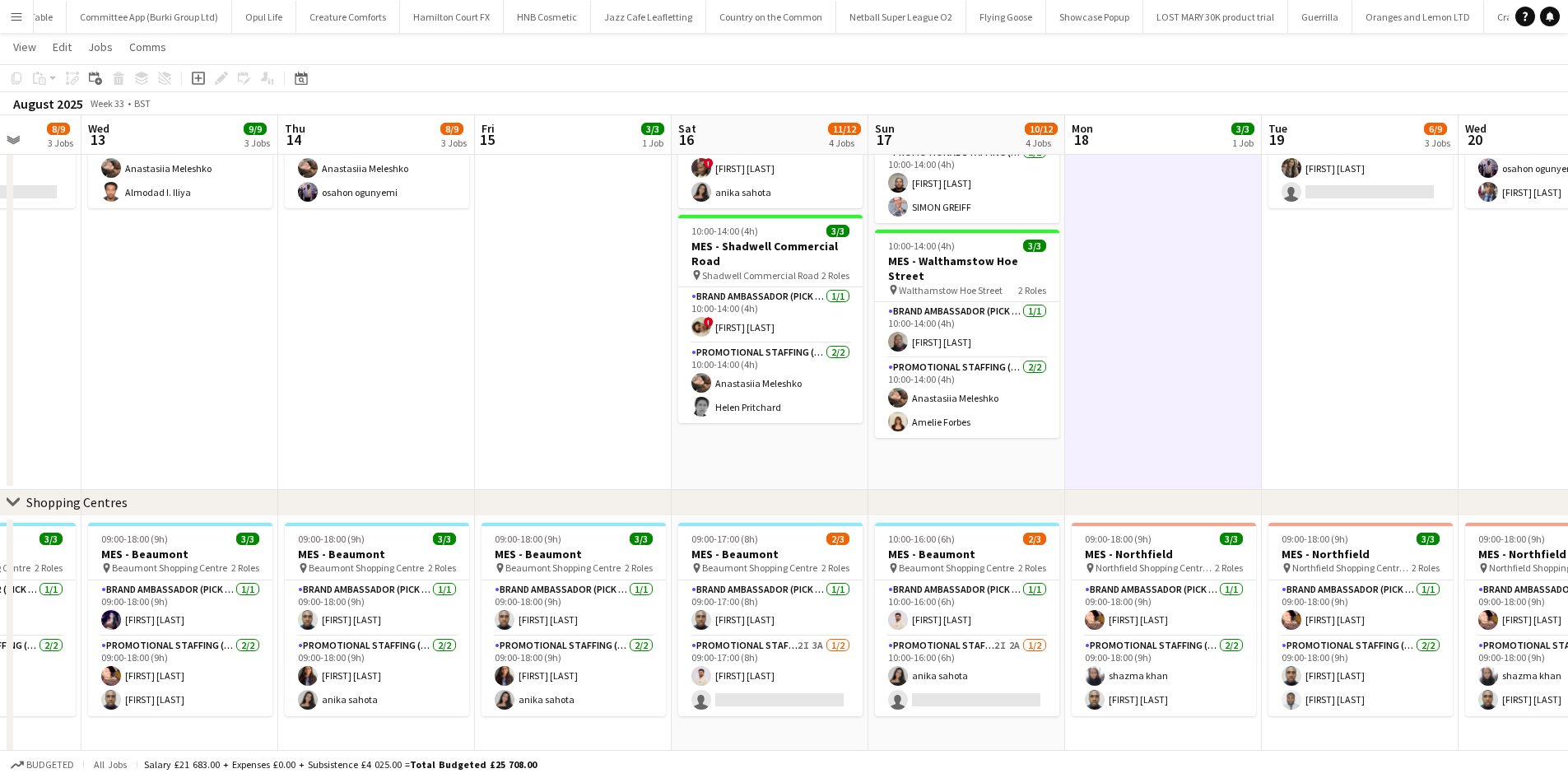 drag, startPoint x: 1197, startPoint y: 462, endPoint x: 1170, endPoint y: 463, distance: 27.01851 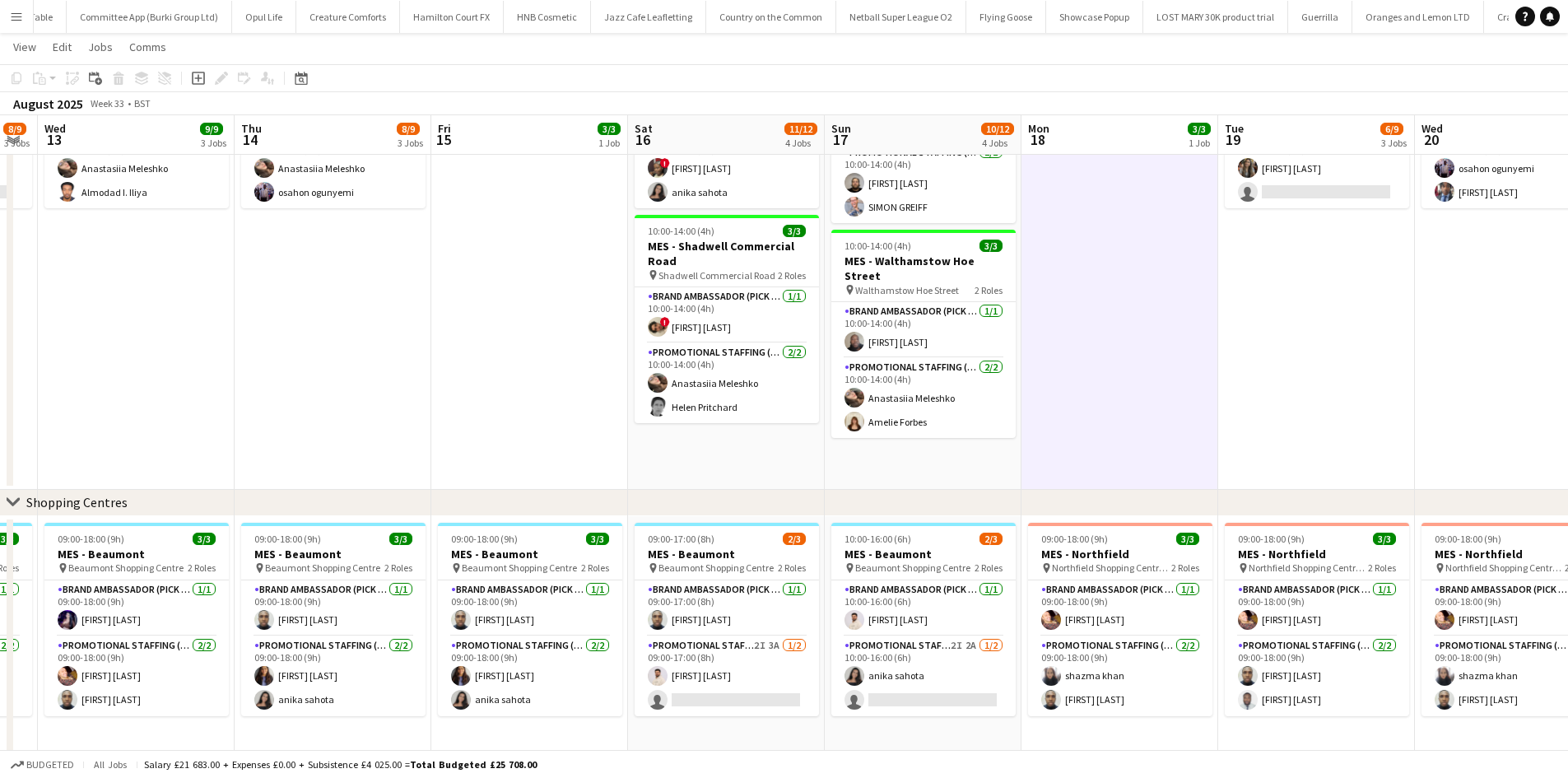 scroll, scrollTop: 0, scrollLeft: 570, axis: horizontal 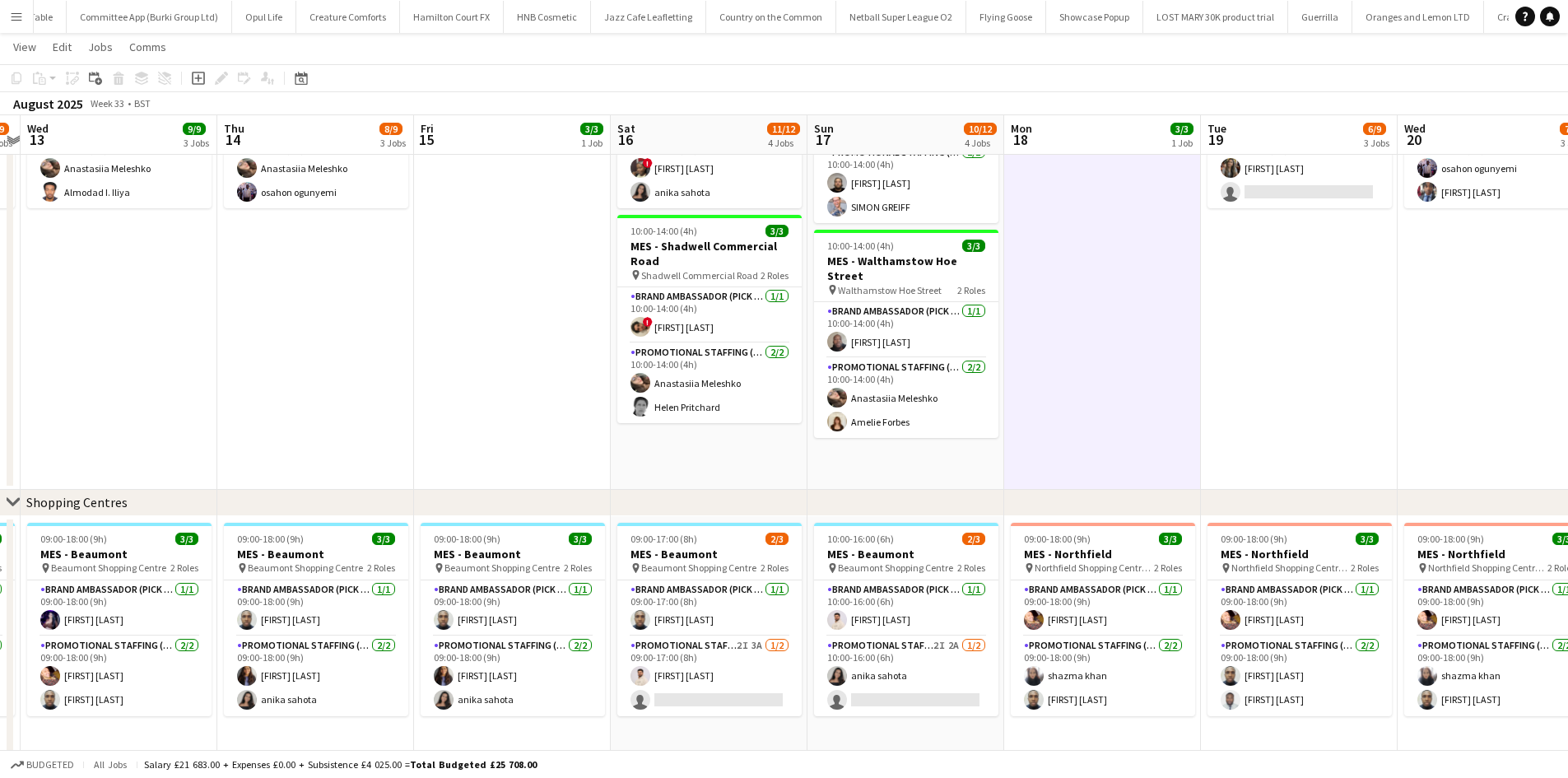 drag, startPoint x: 787, startPoint y: 465, endPoint x: 727, endPoint y: 467, distance: 60.03332 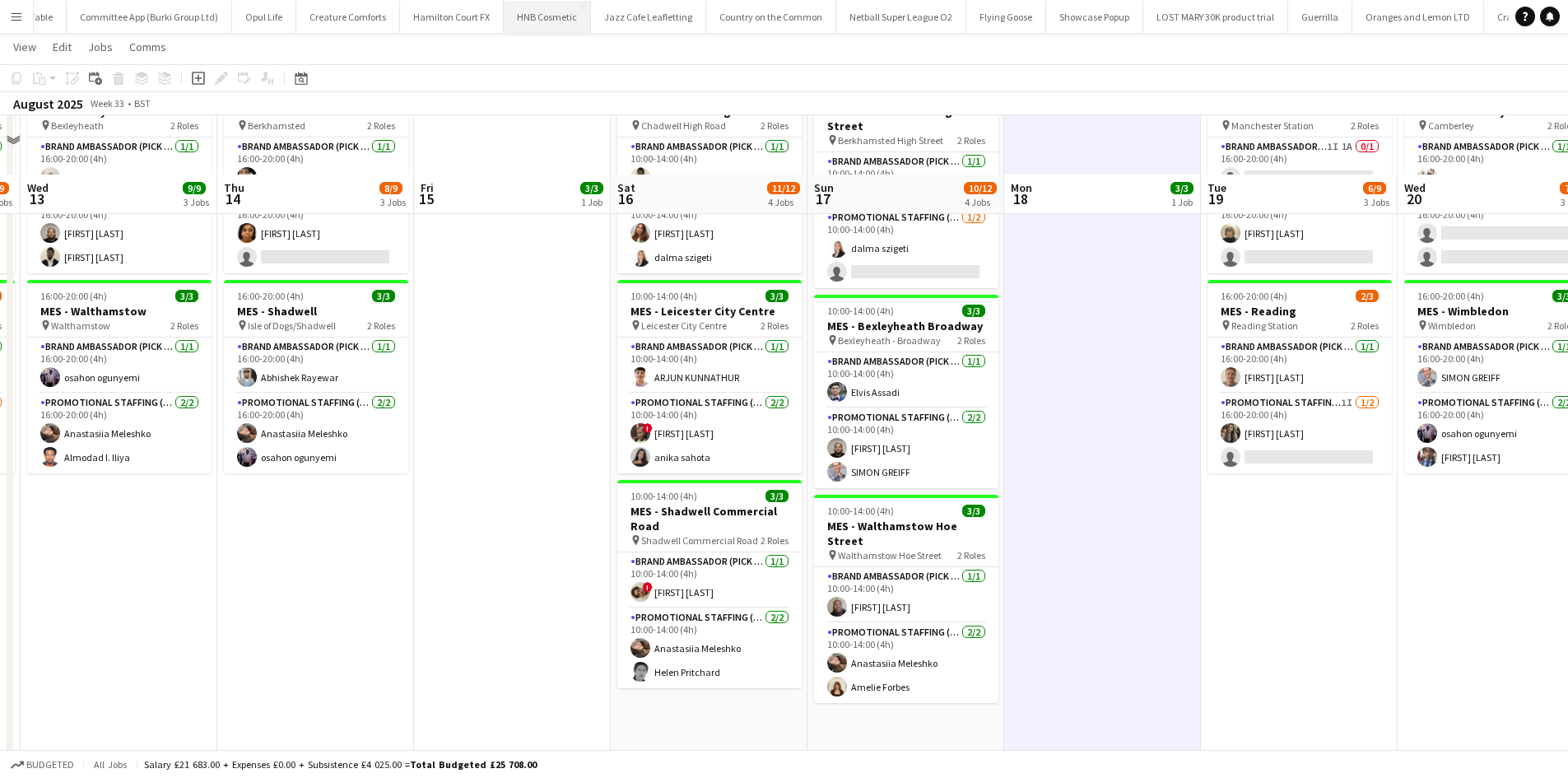 scroll, scrollTop: 123, scrollLeft: 0, axis: vertical 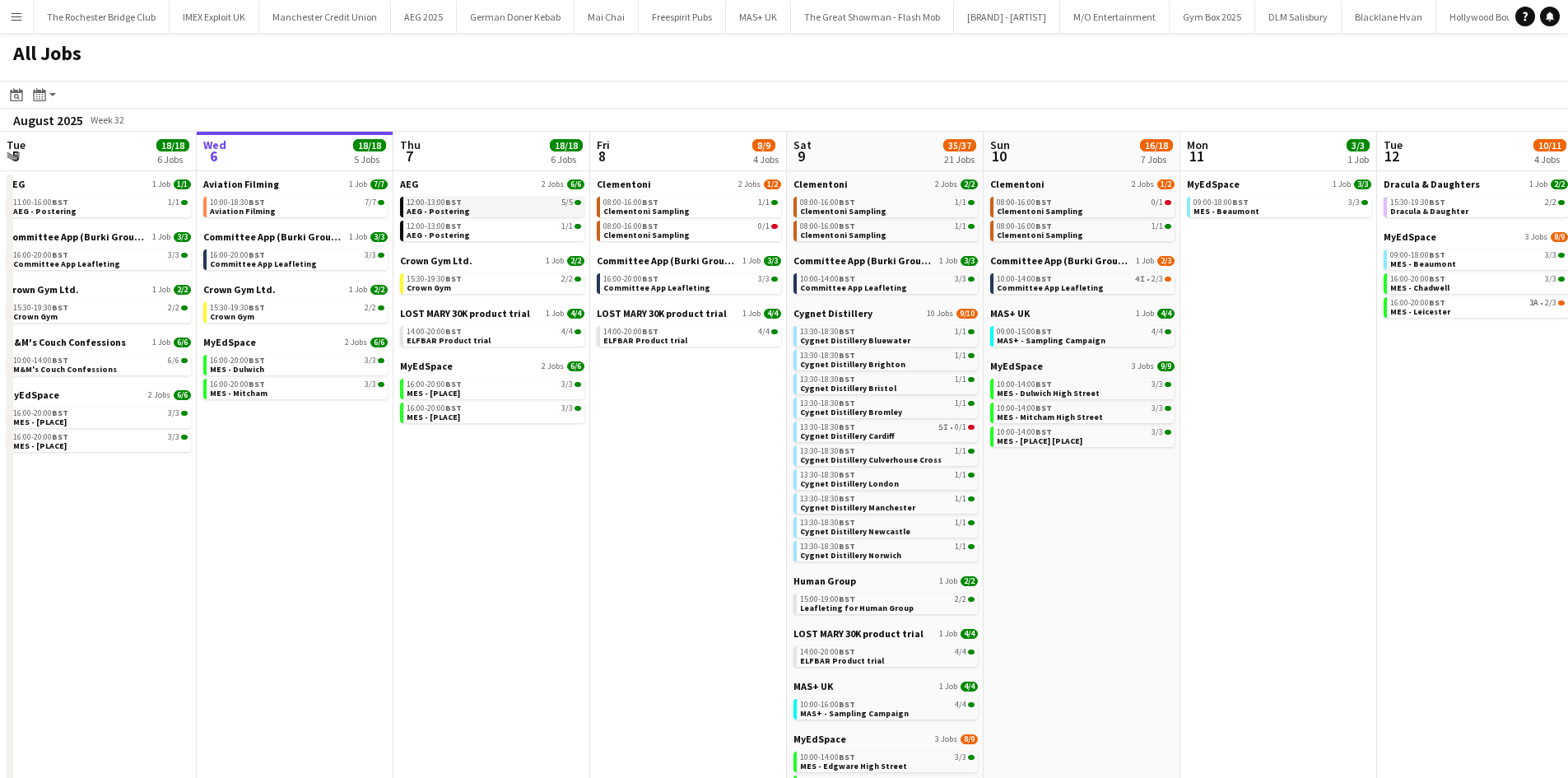 click on "AEG - Postering" at bounding box center (438, 211) 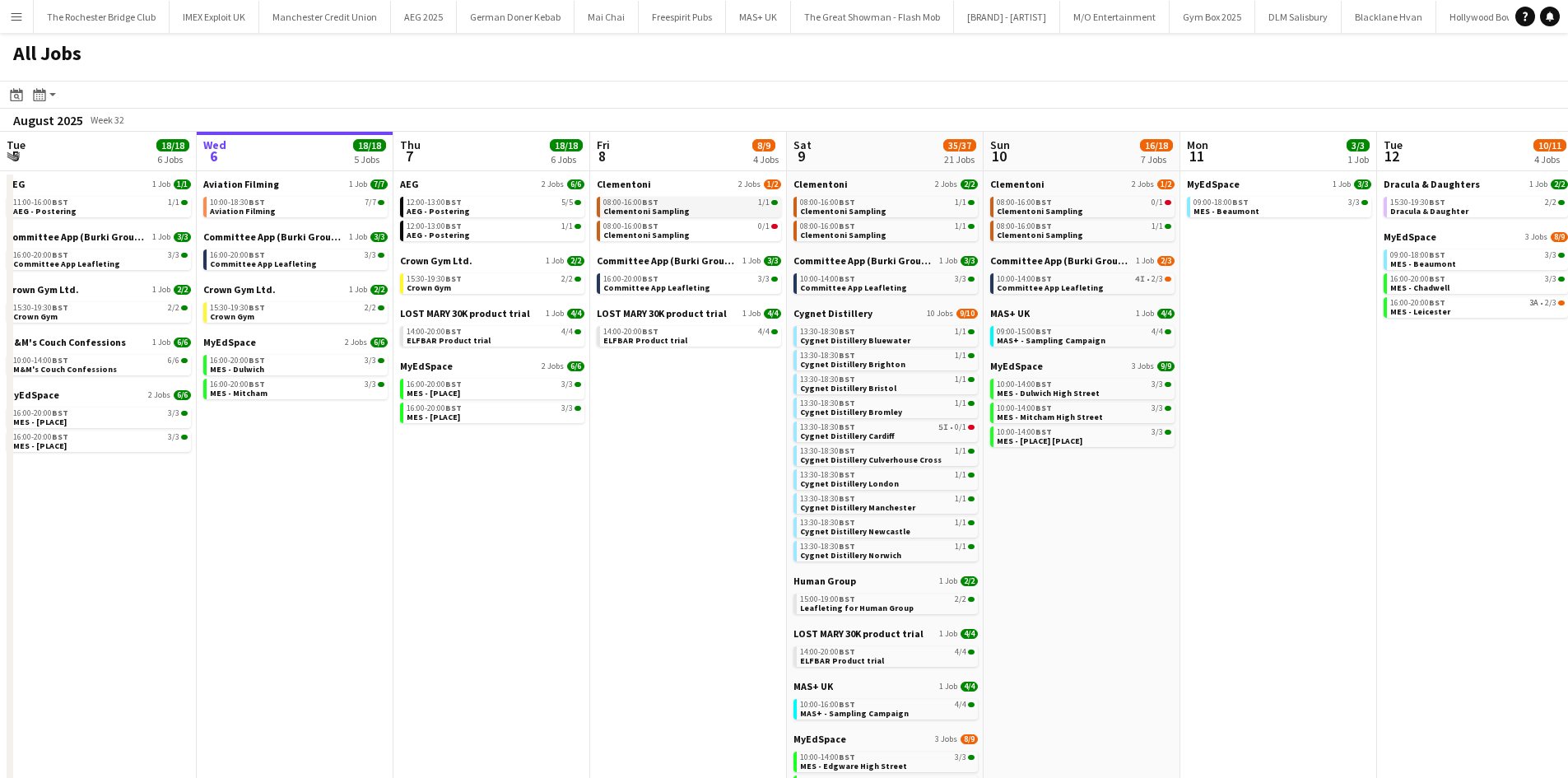 click on "08:00-16:00    BST   1/1" at bounding box center (691, 203) 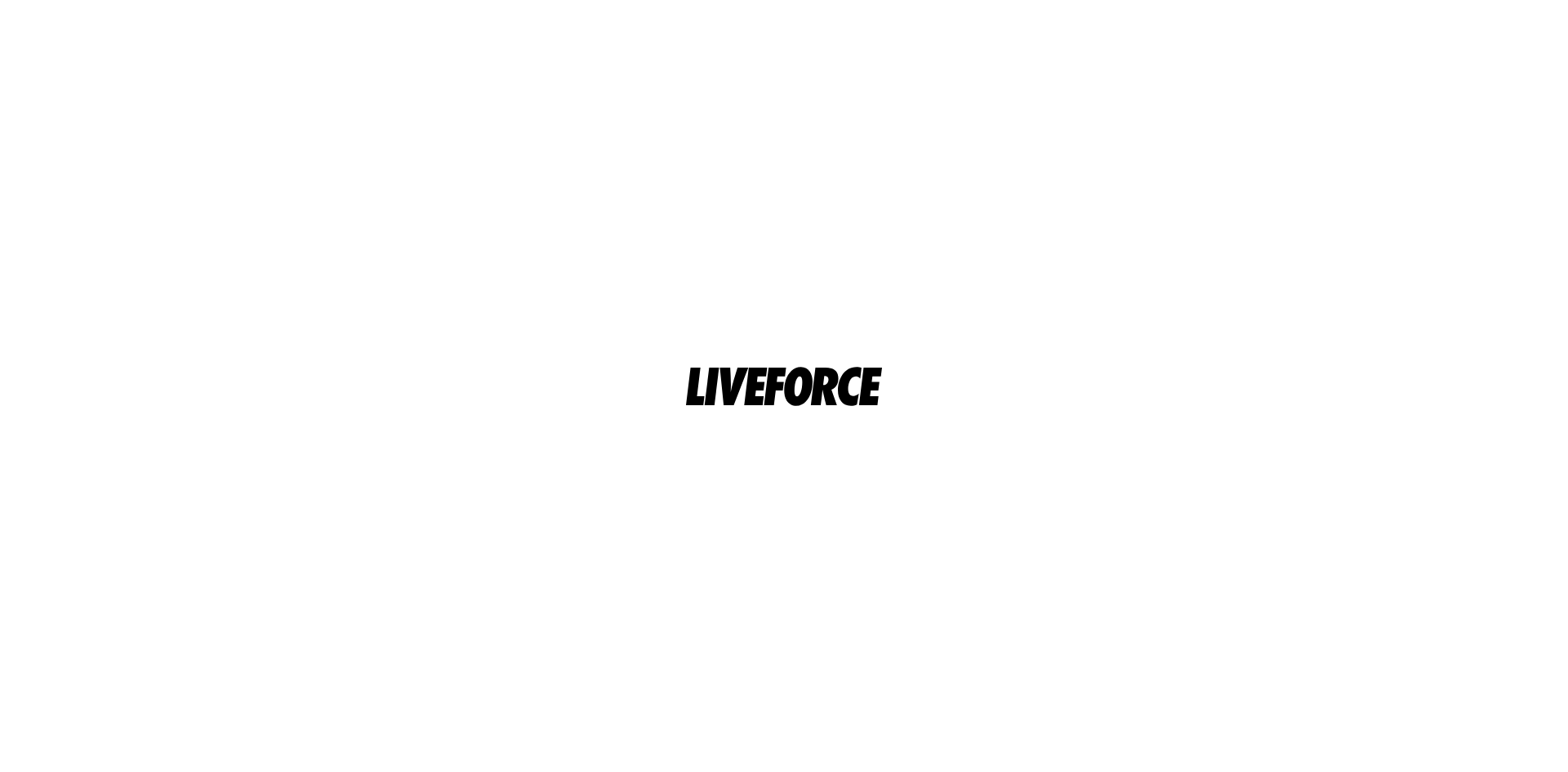 scroll, scrollTop: 0, scrollLeft: 0, axis: both 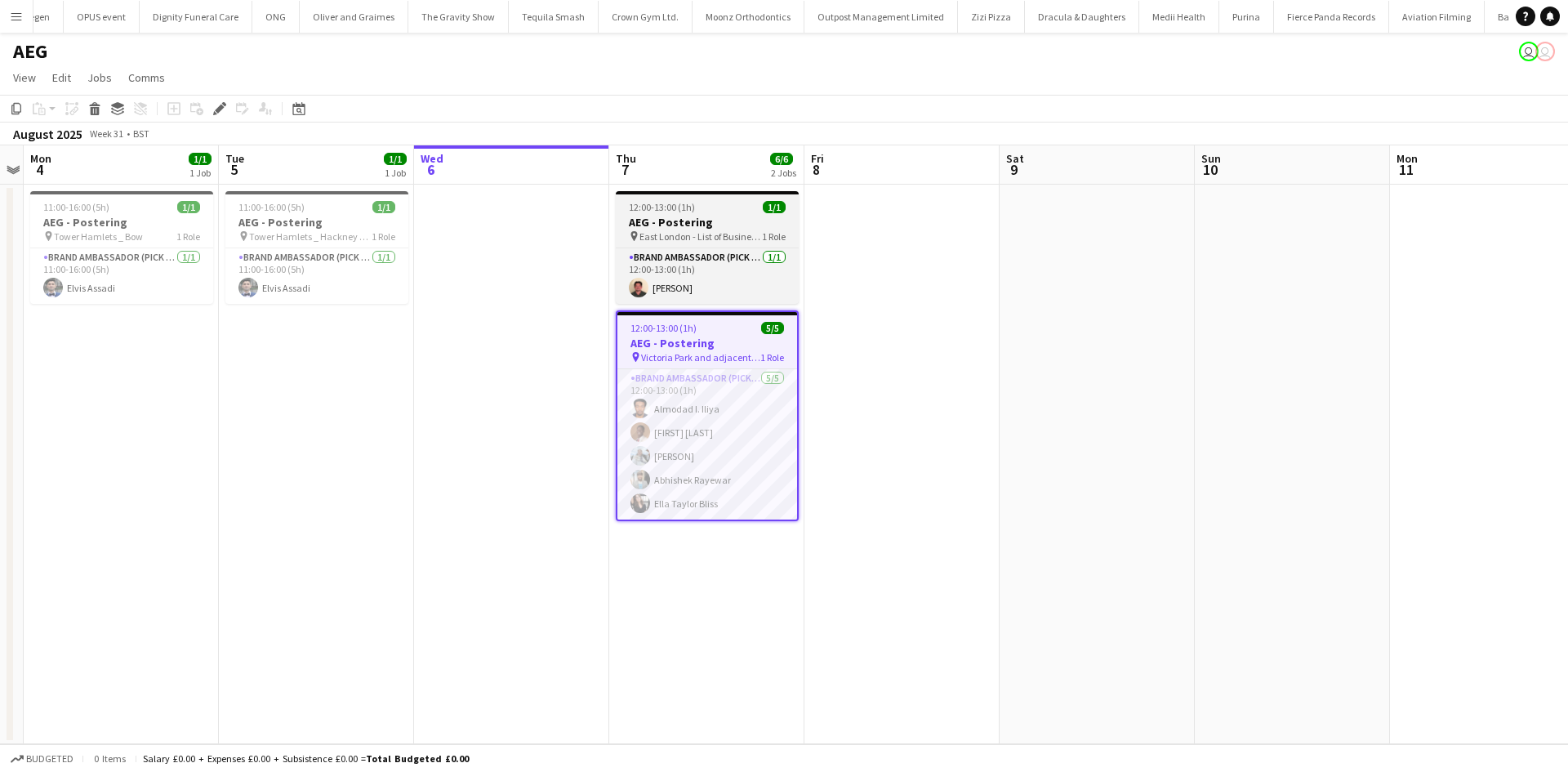 click on "East London - List of Businesses" at bounding box center [701, 236] 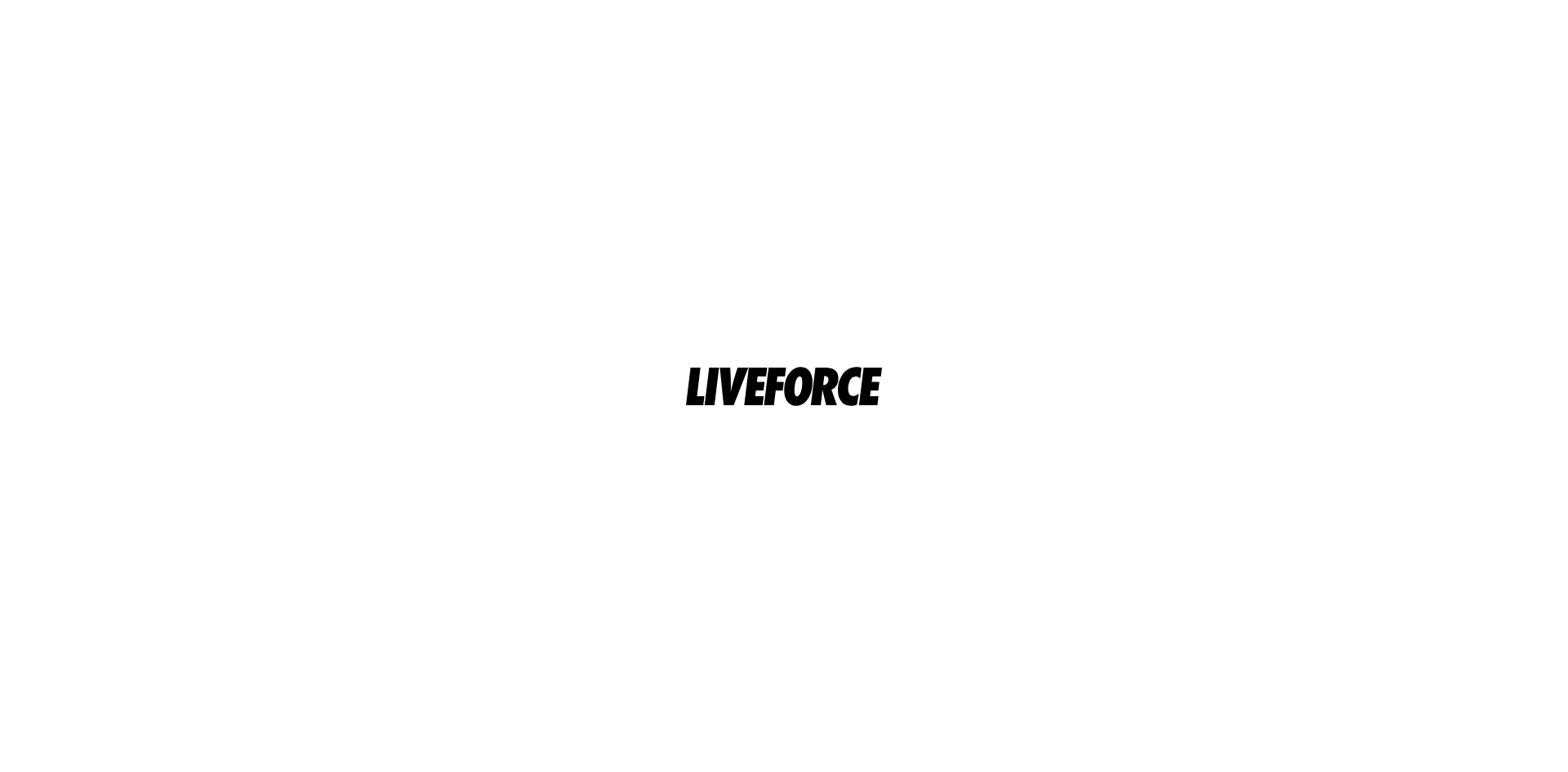 scroll, scrollTop: 0, scrollLeft: 0, axis: both 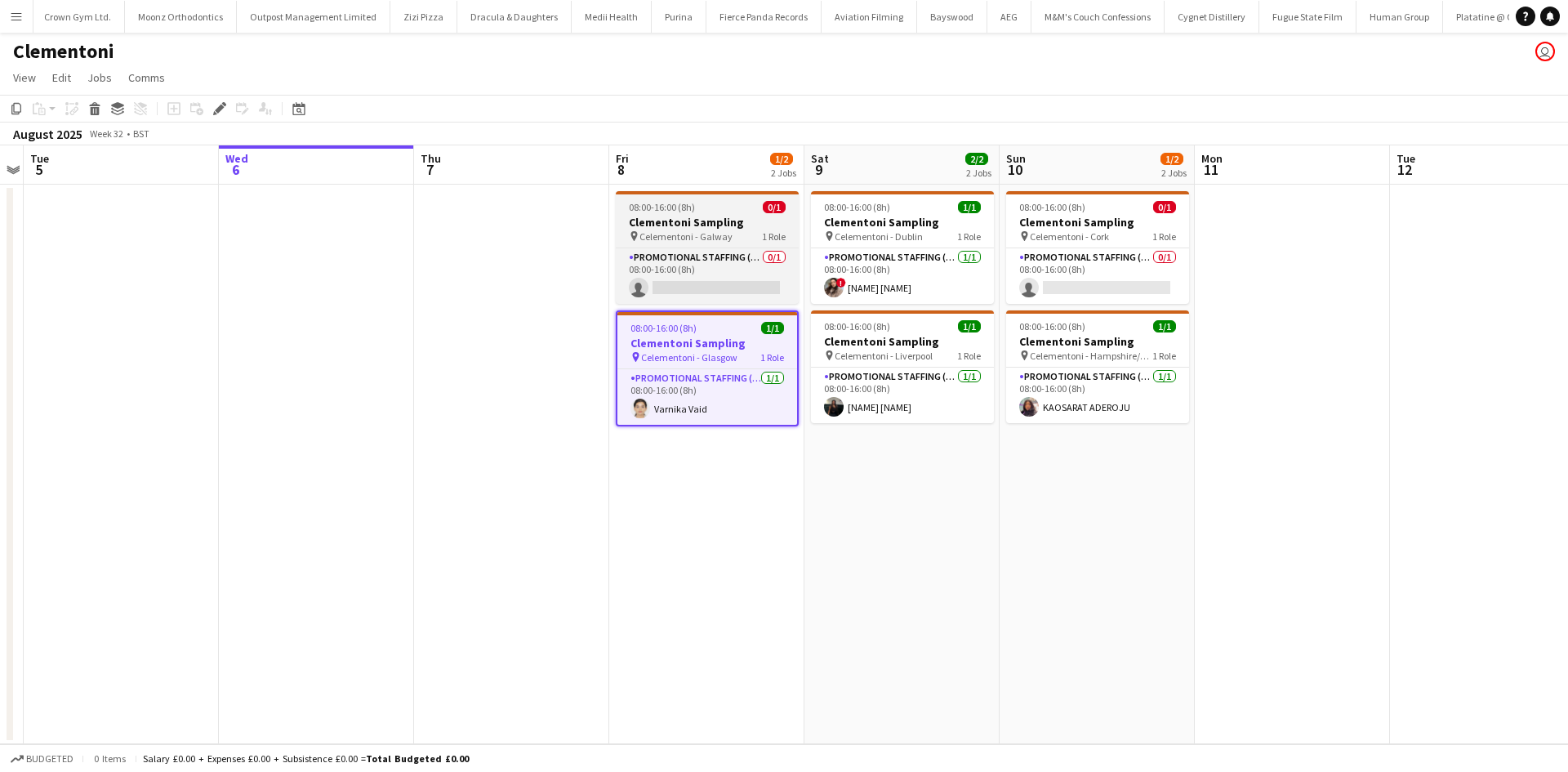 click on "pin
Celementoni - Galway   1 Role" at bounding box center (707, 236) 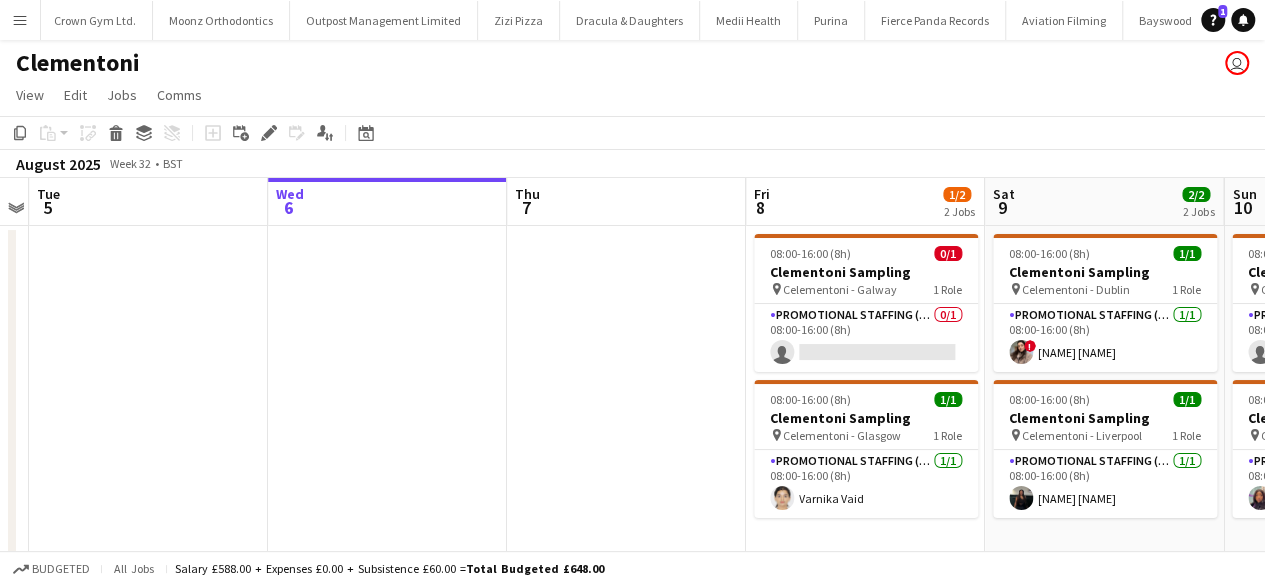 scroll, scrollTop: 0, scrollLeft: 10864, axis: horizontal 